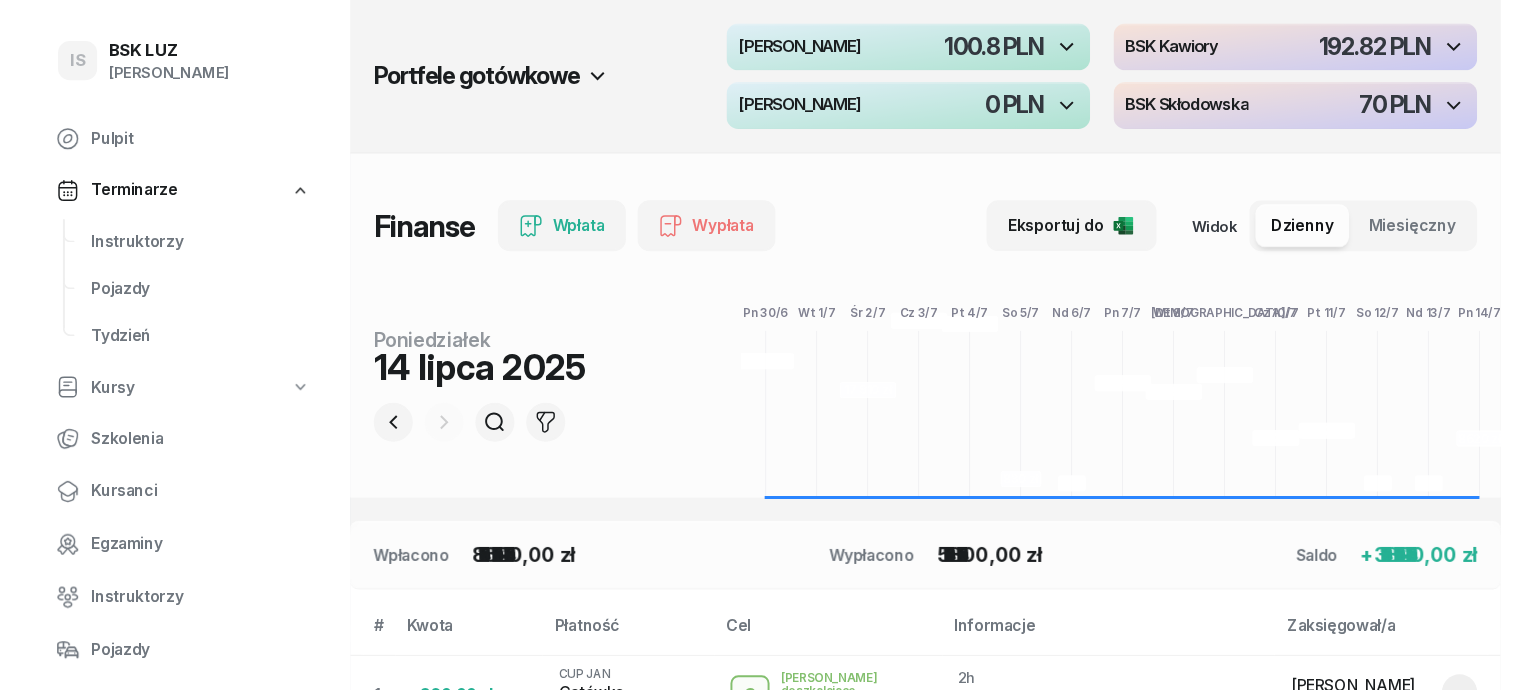 scroll, scrollTop: 0, scrollLeft: 0, axis: both 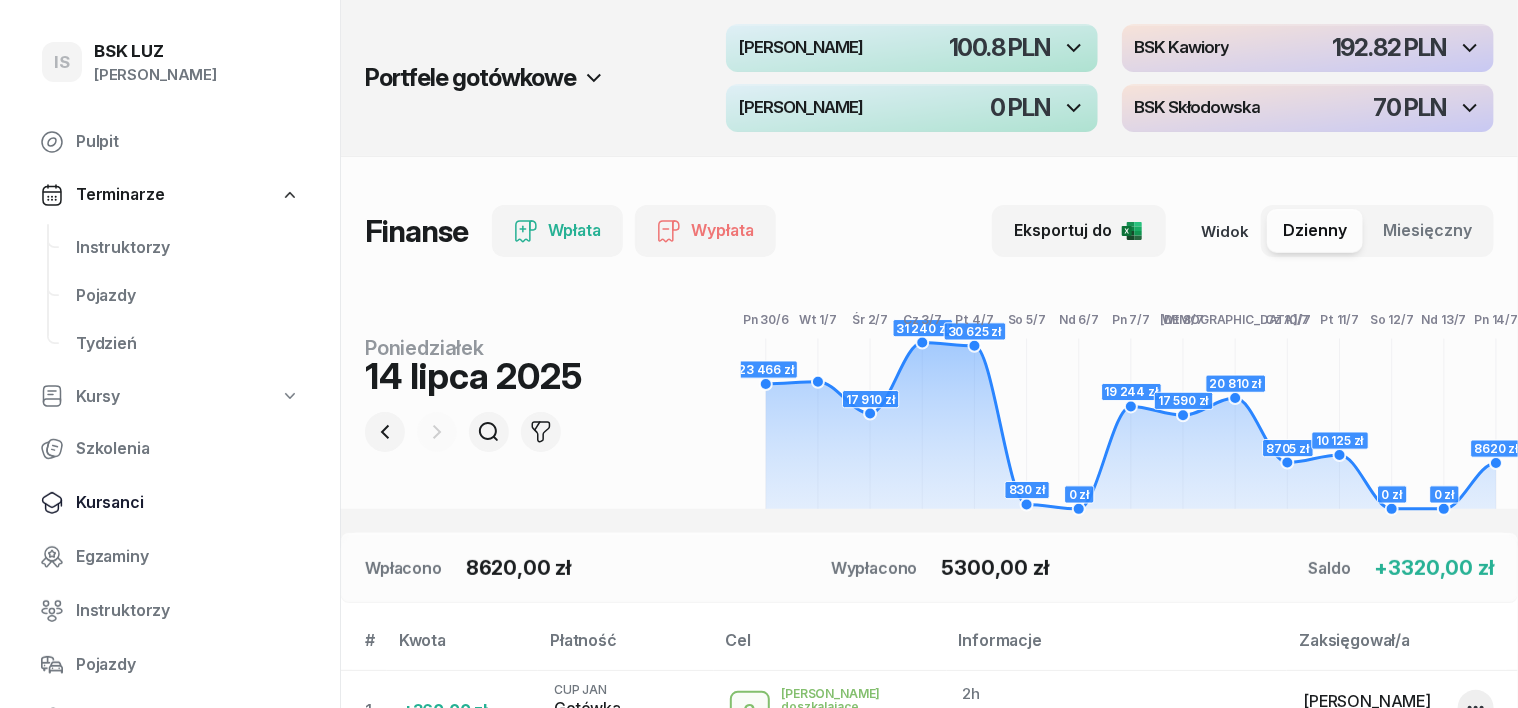 click on "Kursanci" at bounding box center (188, 503) 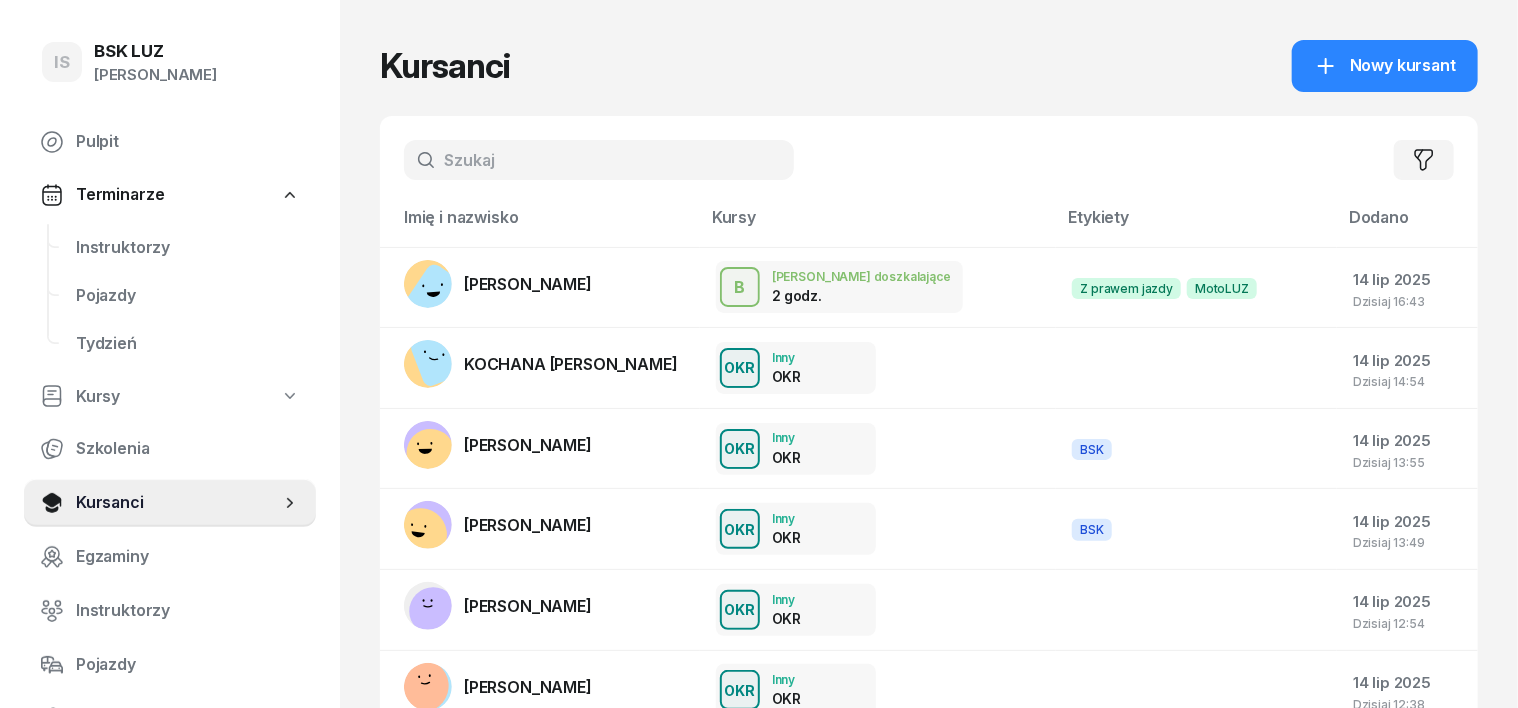 click at bounding box center (599, 160) 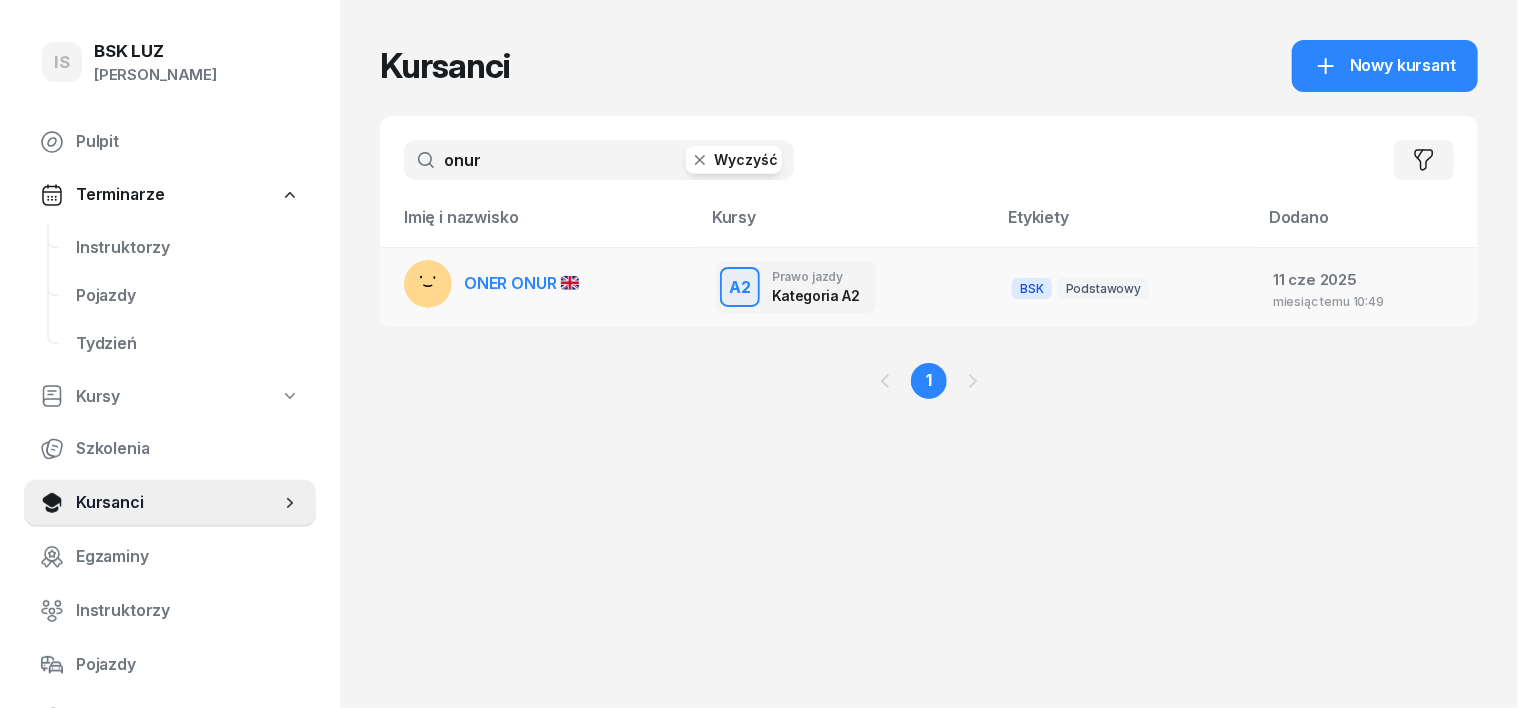 type on "onur" 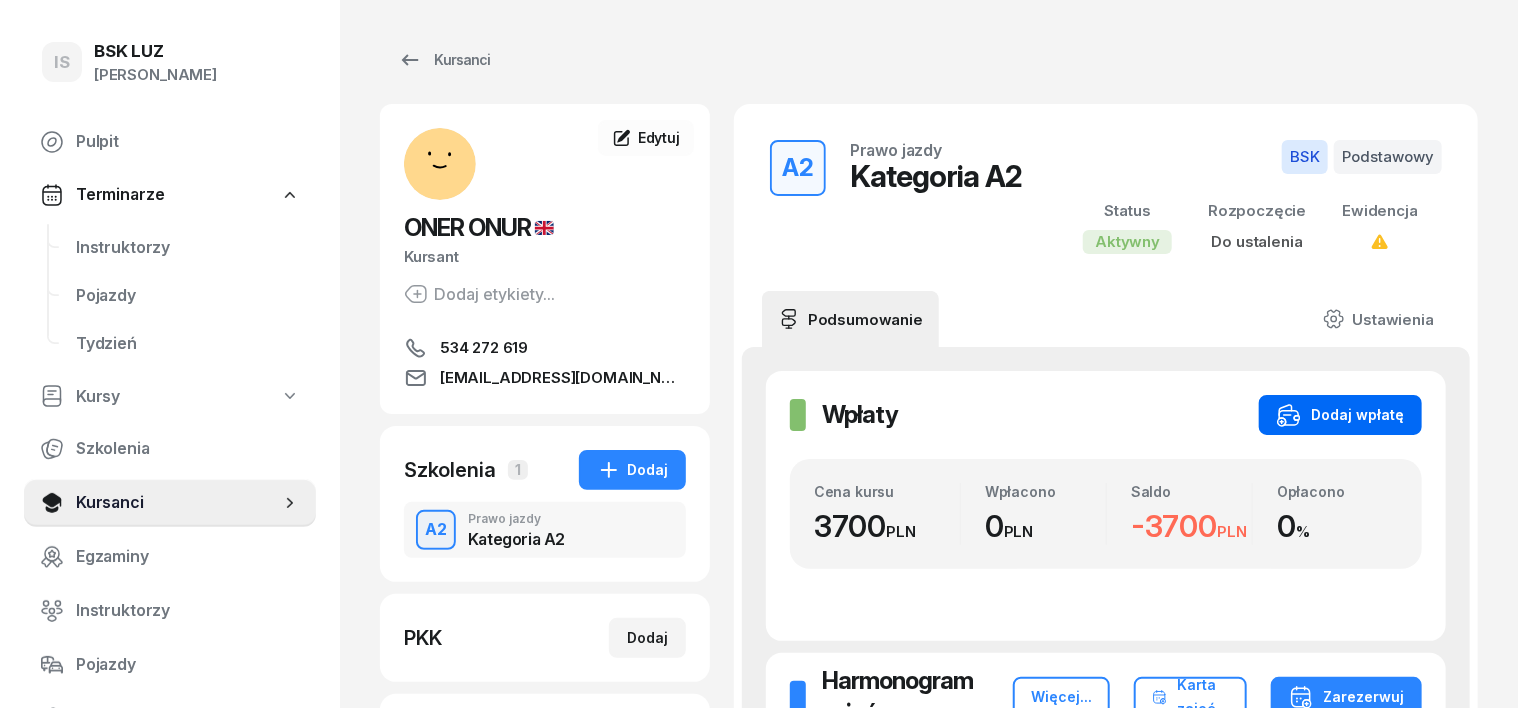 click on "Dodaj wpłatę" at bounding box center (1340, 415) 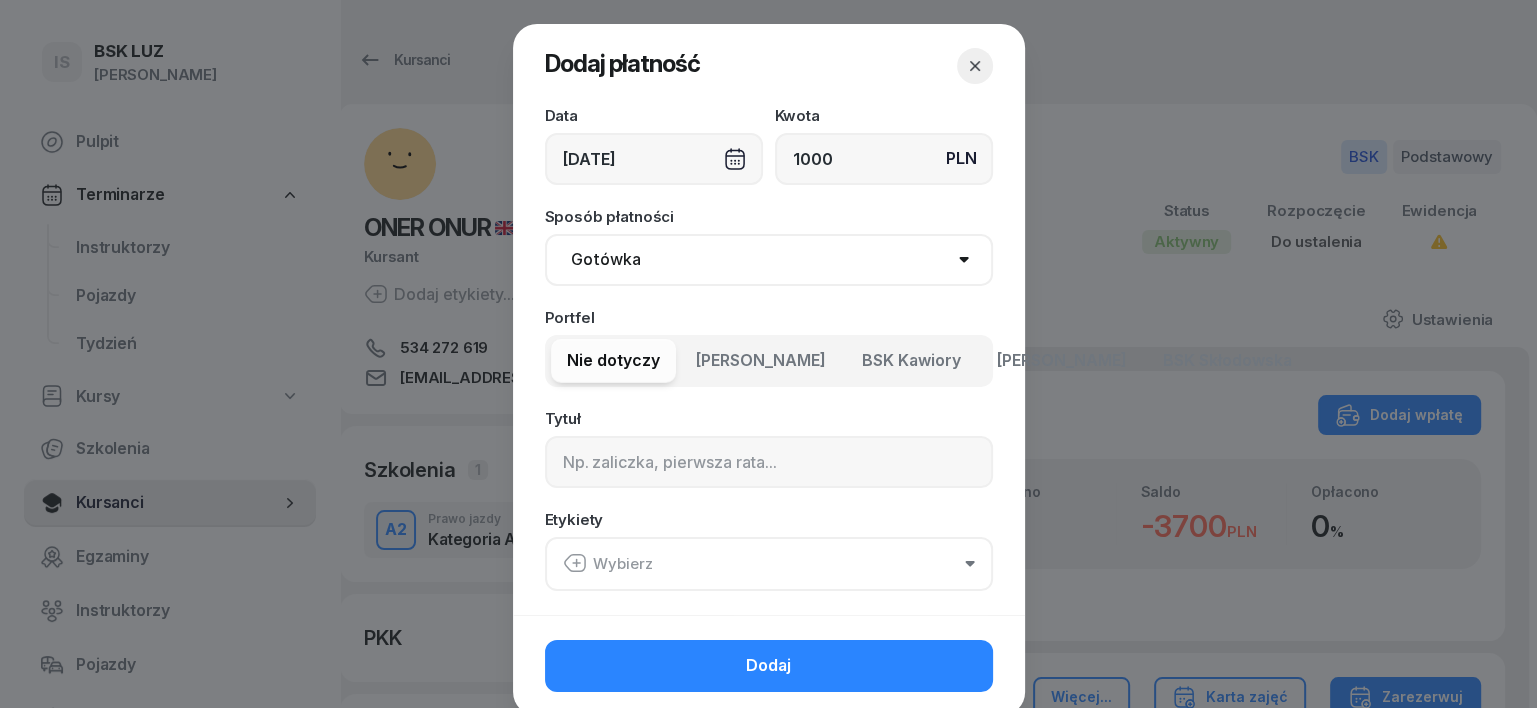 type on "1000" 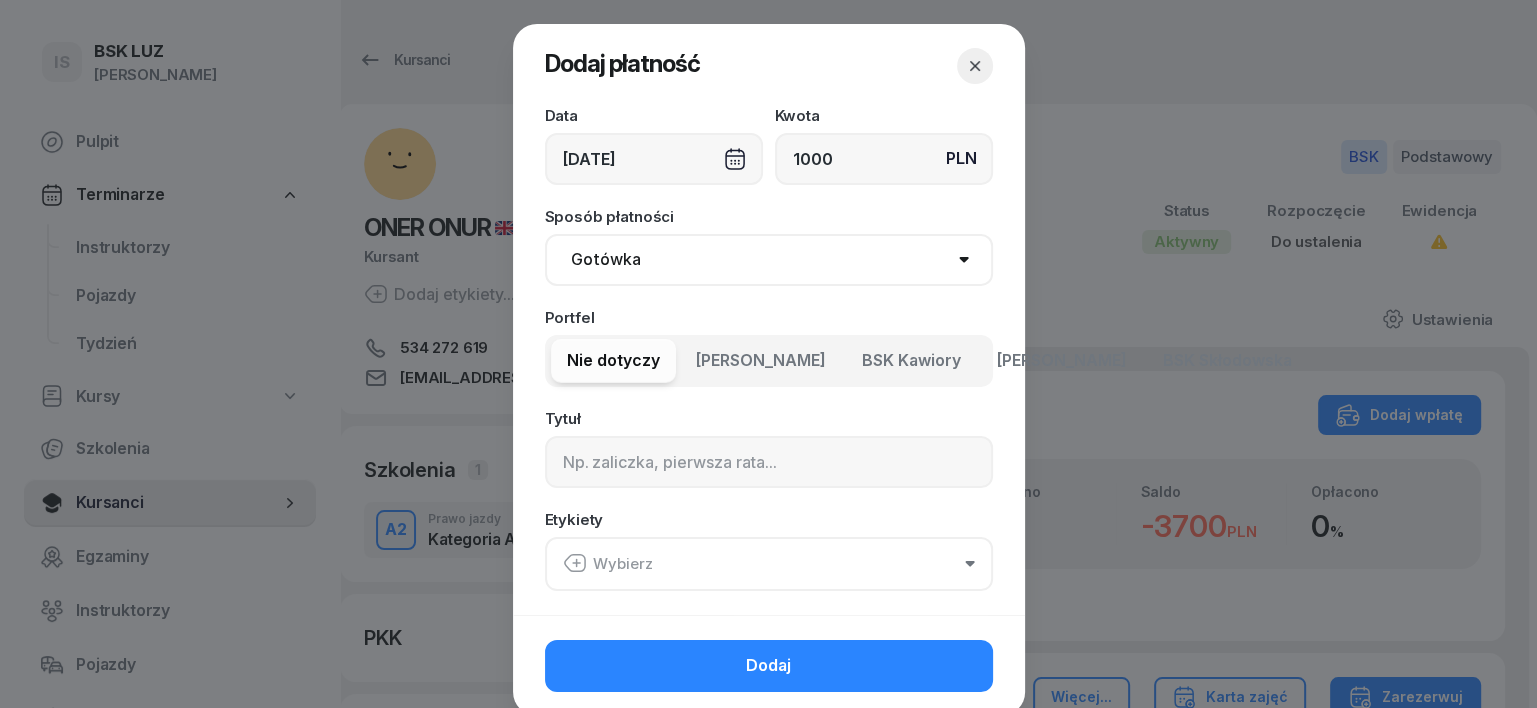 select on "transfer" 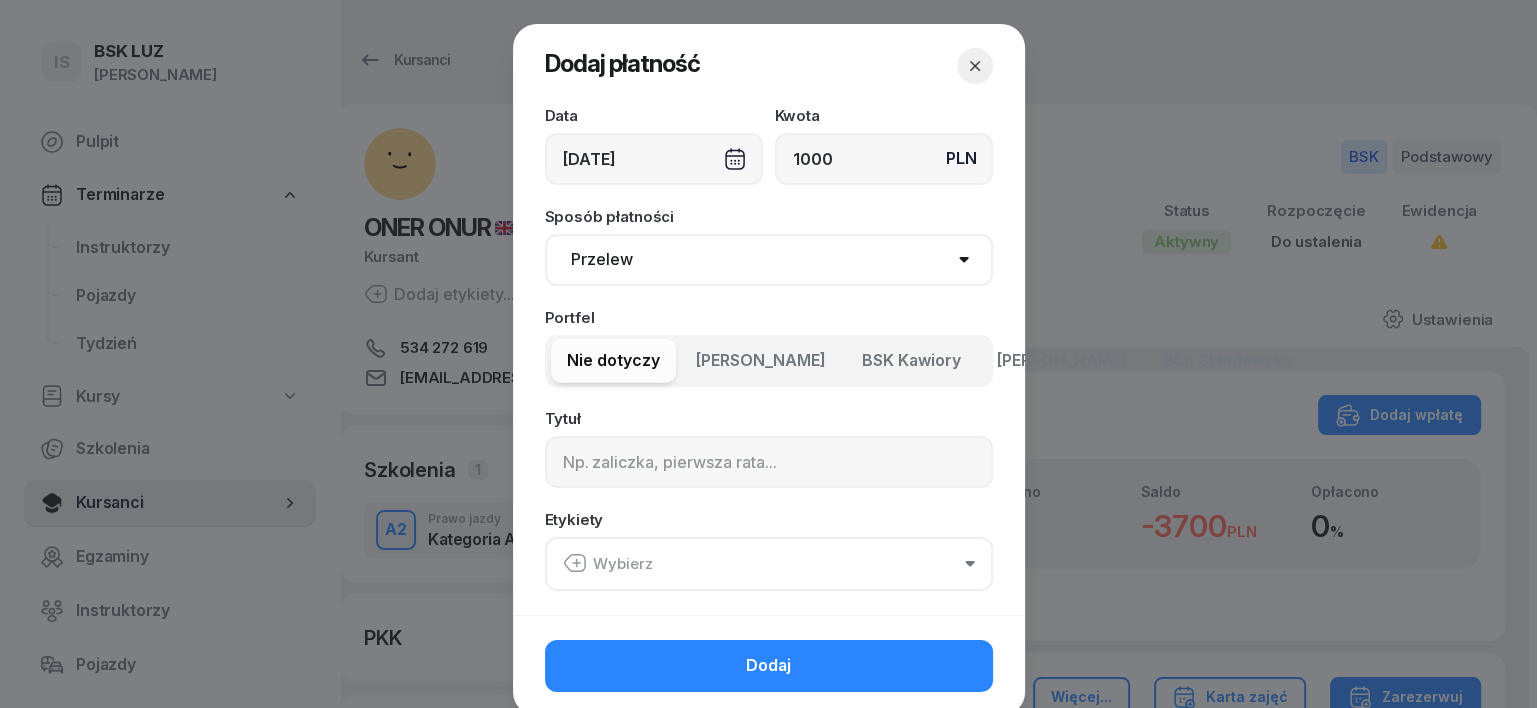 click on "Gotówka Karta Przelew Płatności online BLIK" at bounding box center (769, 260) 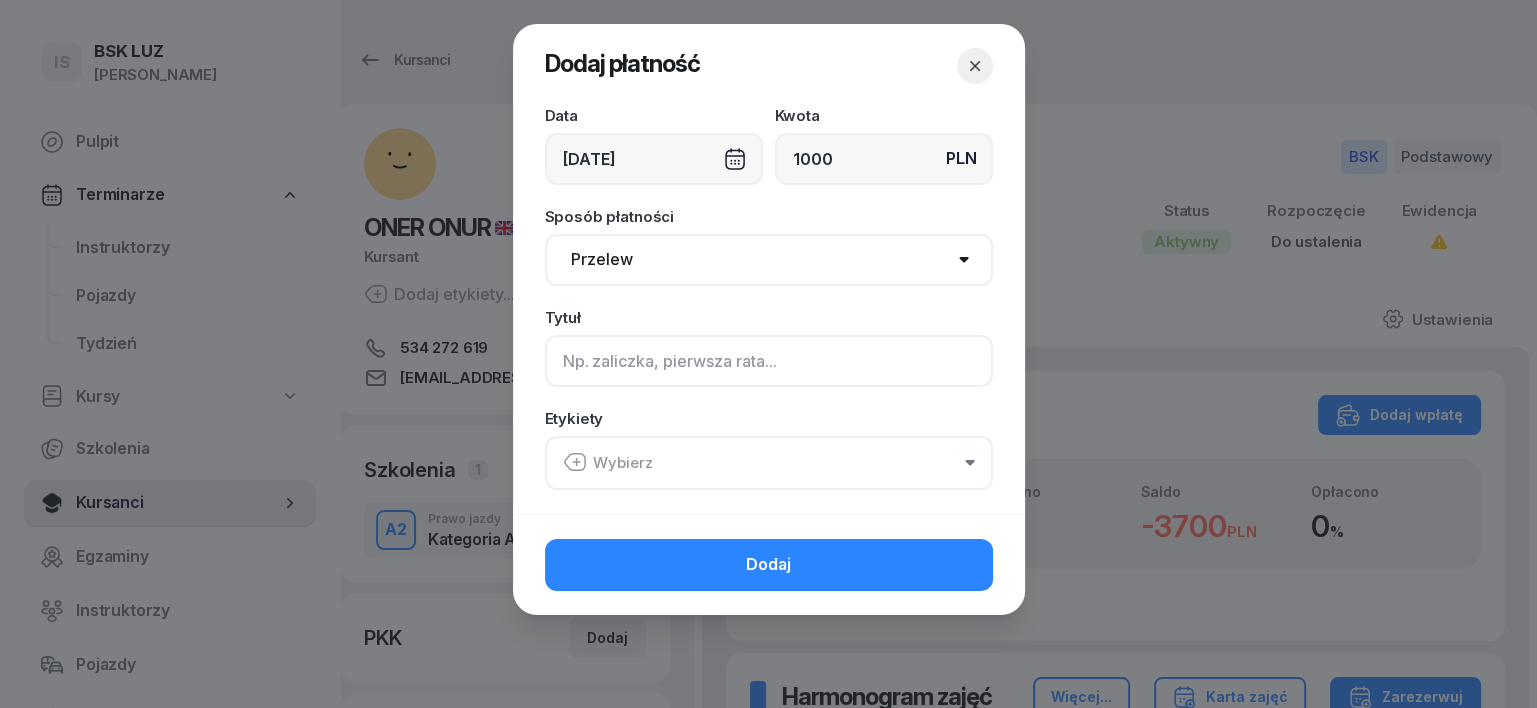 click 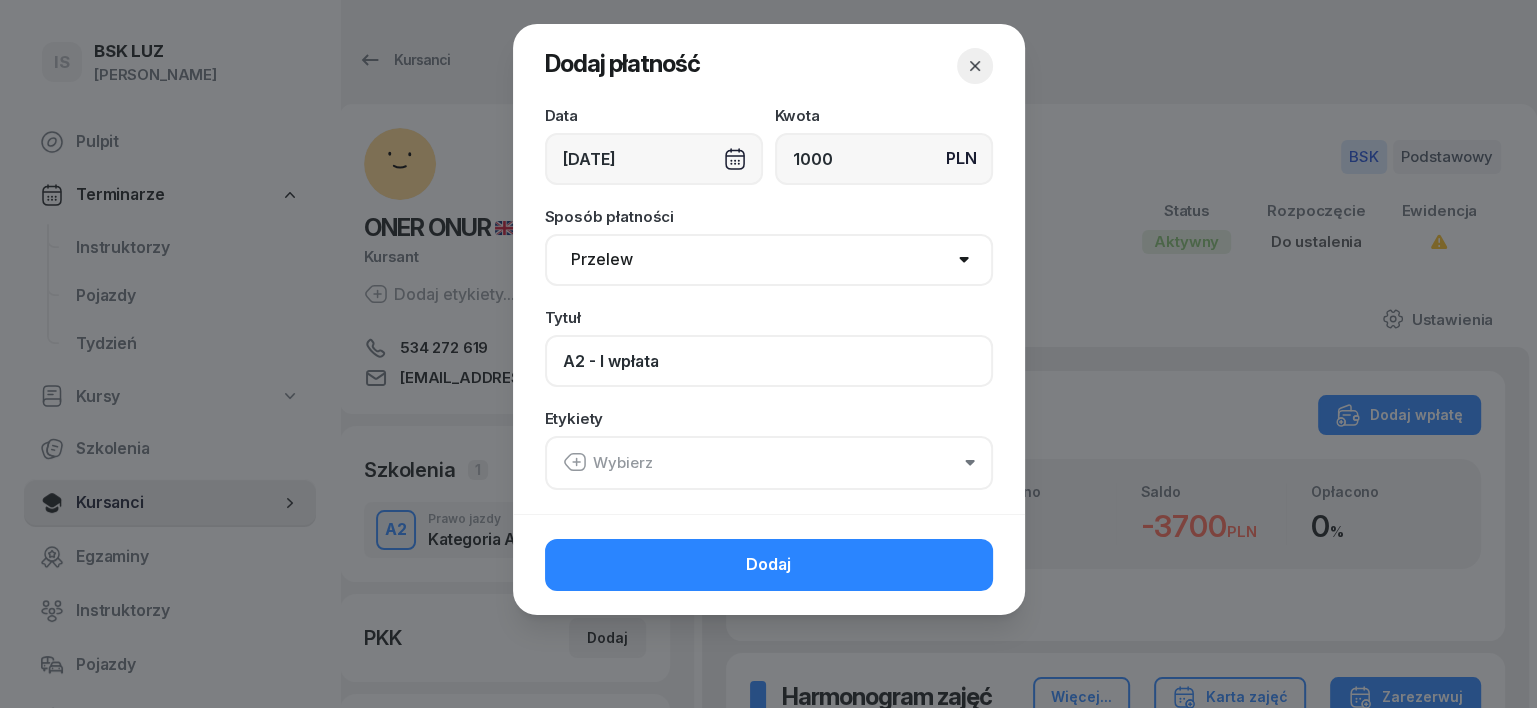 type on "A2 - I wpłata" 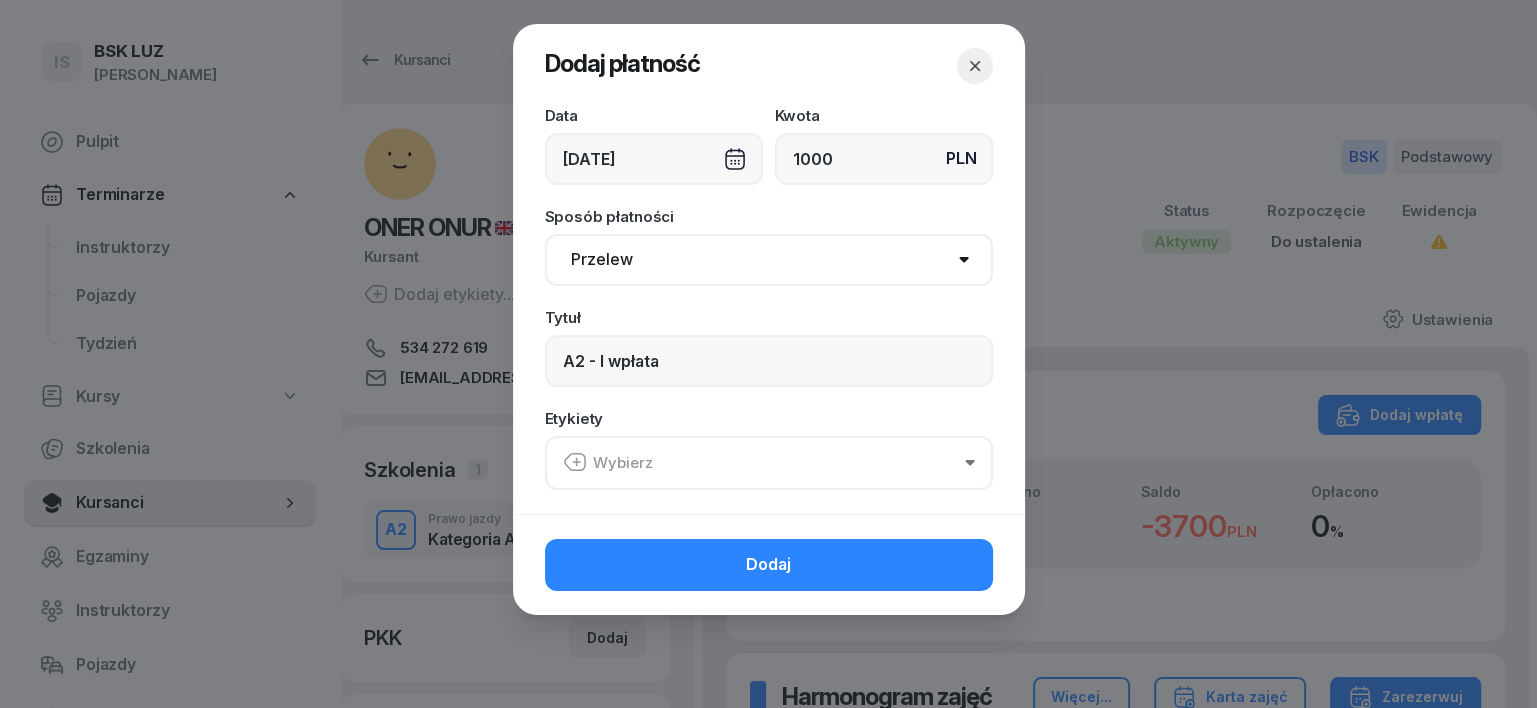 click 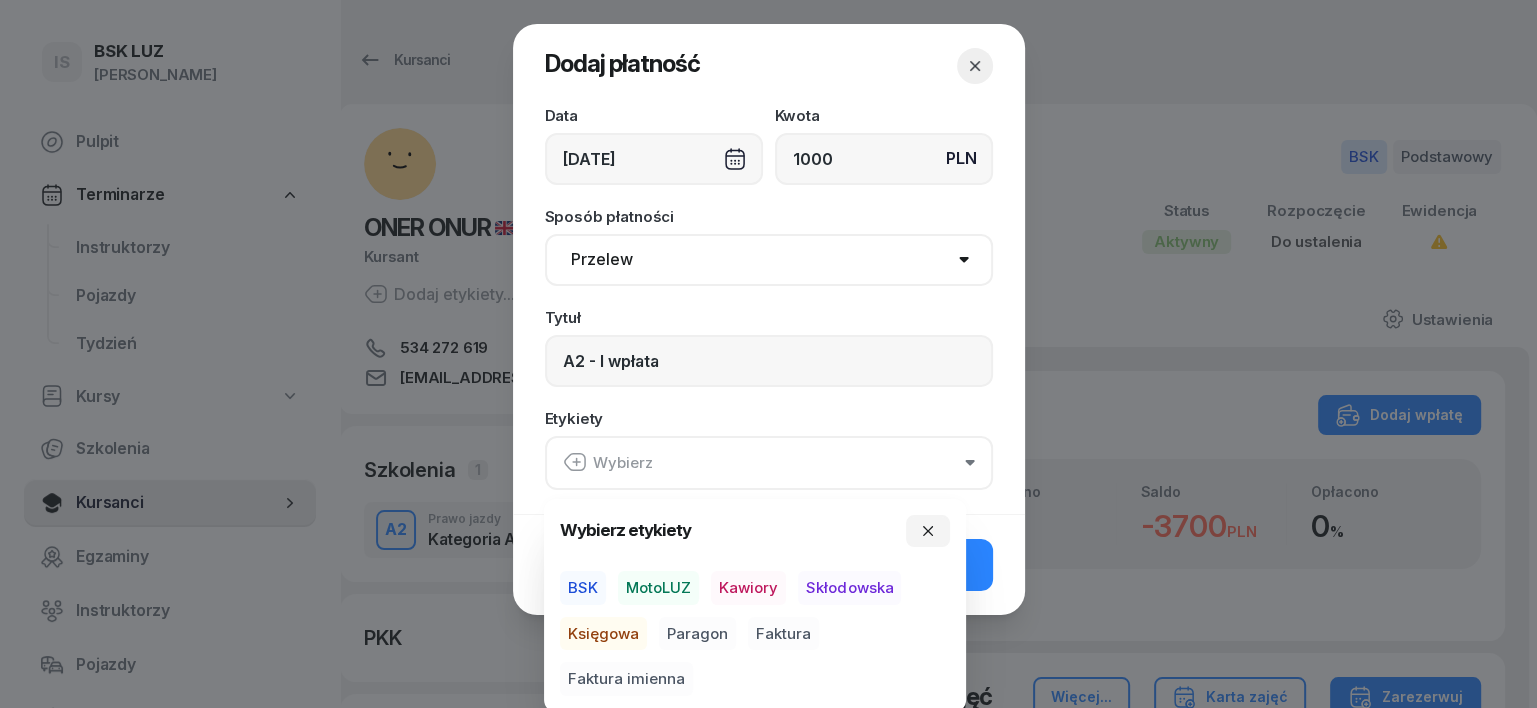 click on "MotoLUZ" at bounding box center [658, 588] 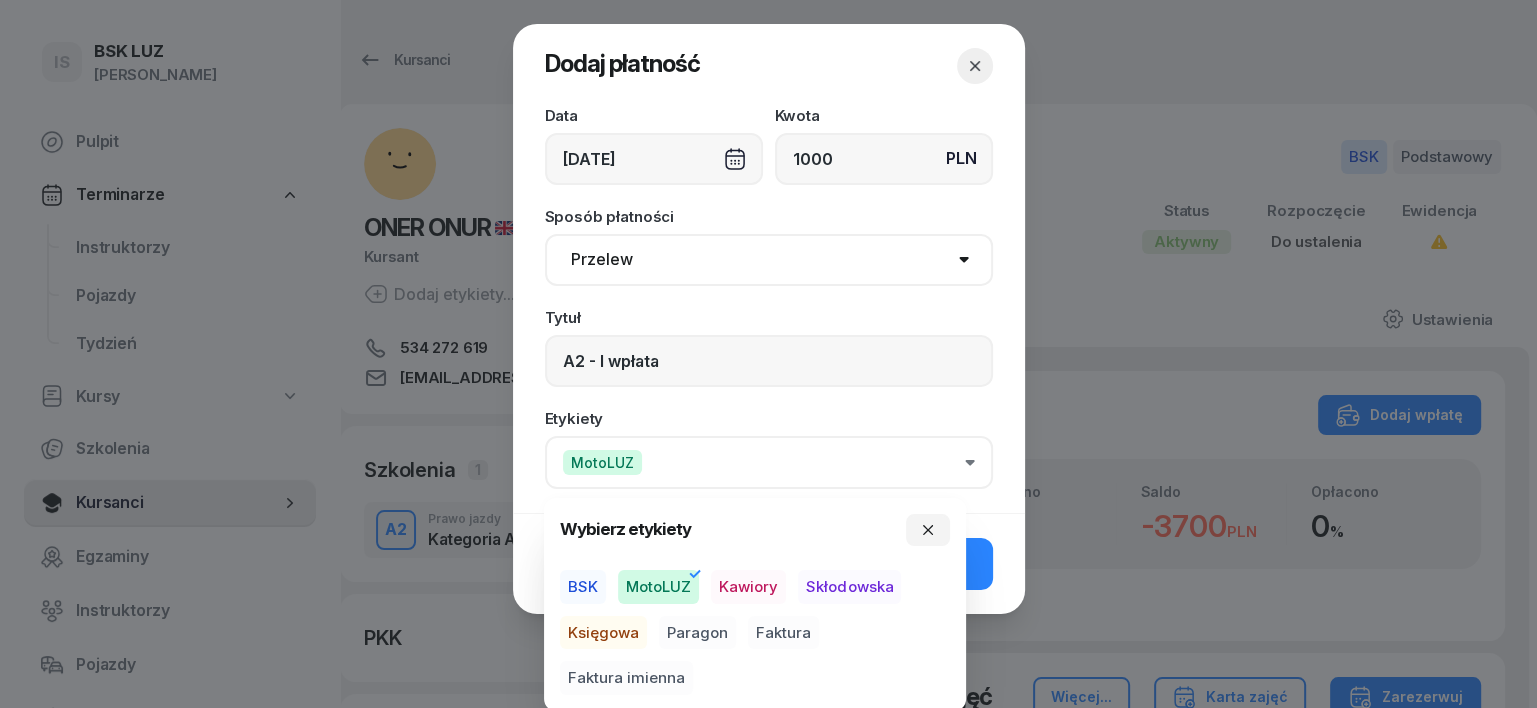 click on "Księgowa" at bounding box center (603, 633) 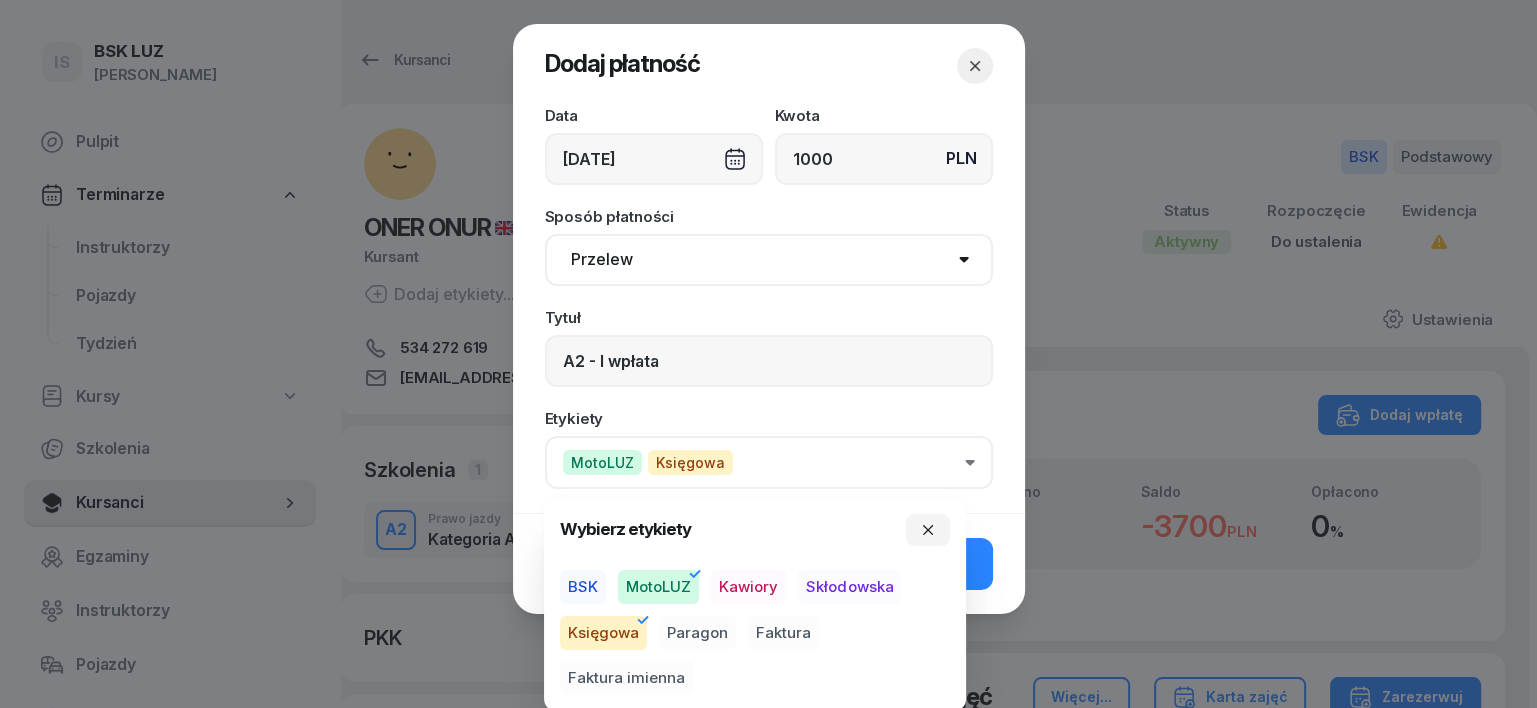 click on "Paragon" at bounding box center [697, 633] 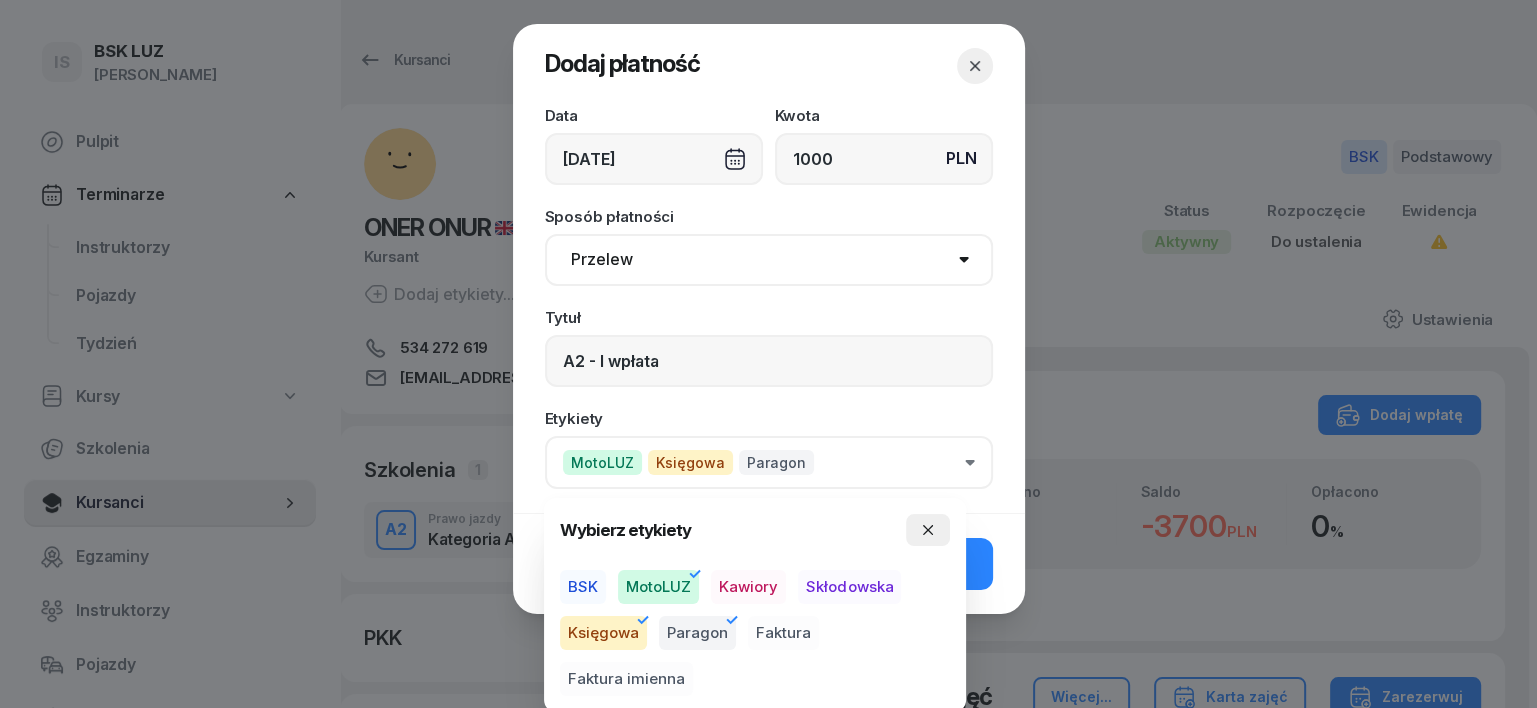 click 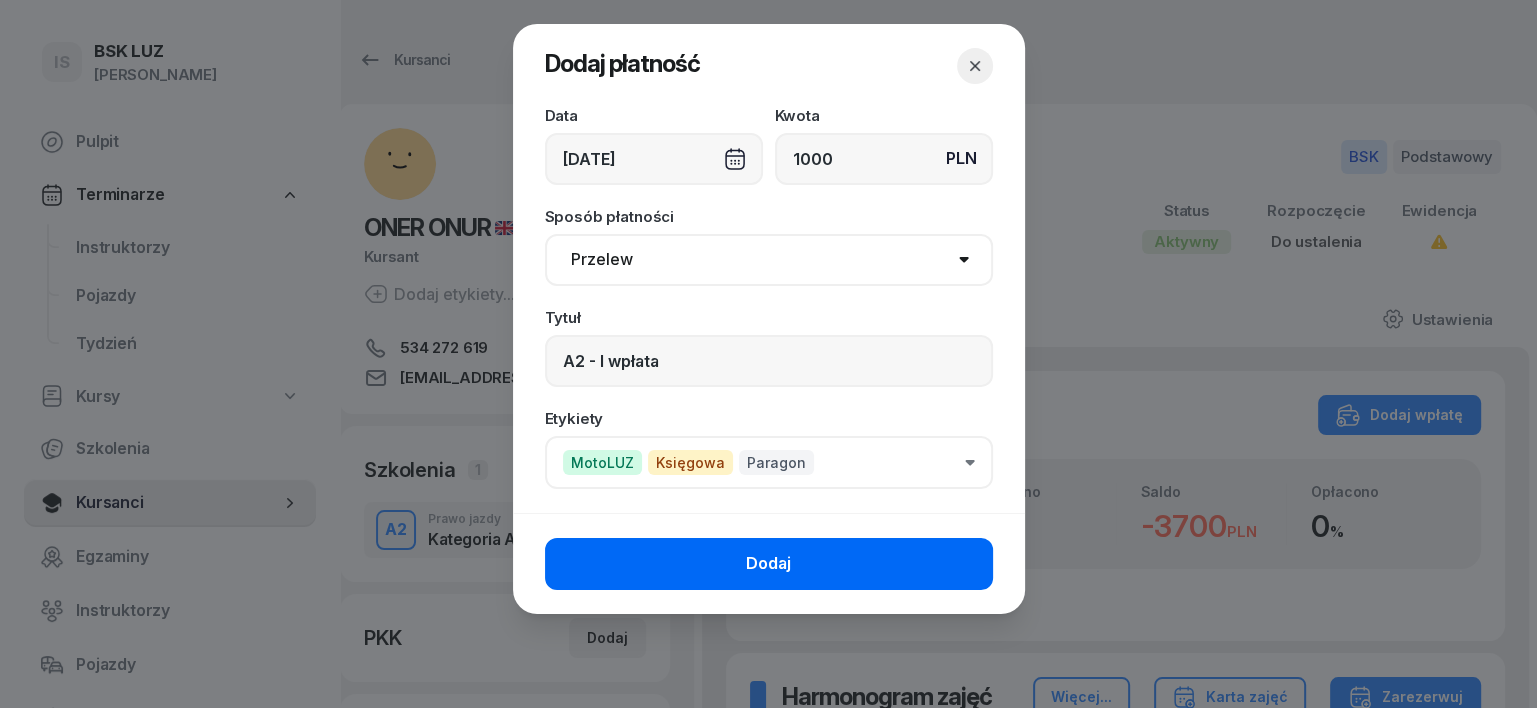 click on "Dodaj" 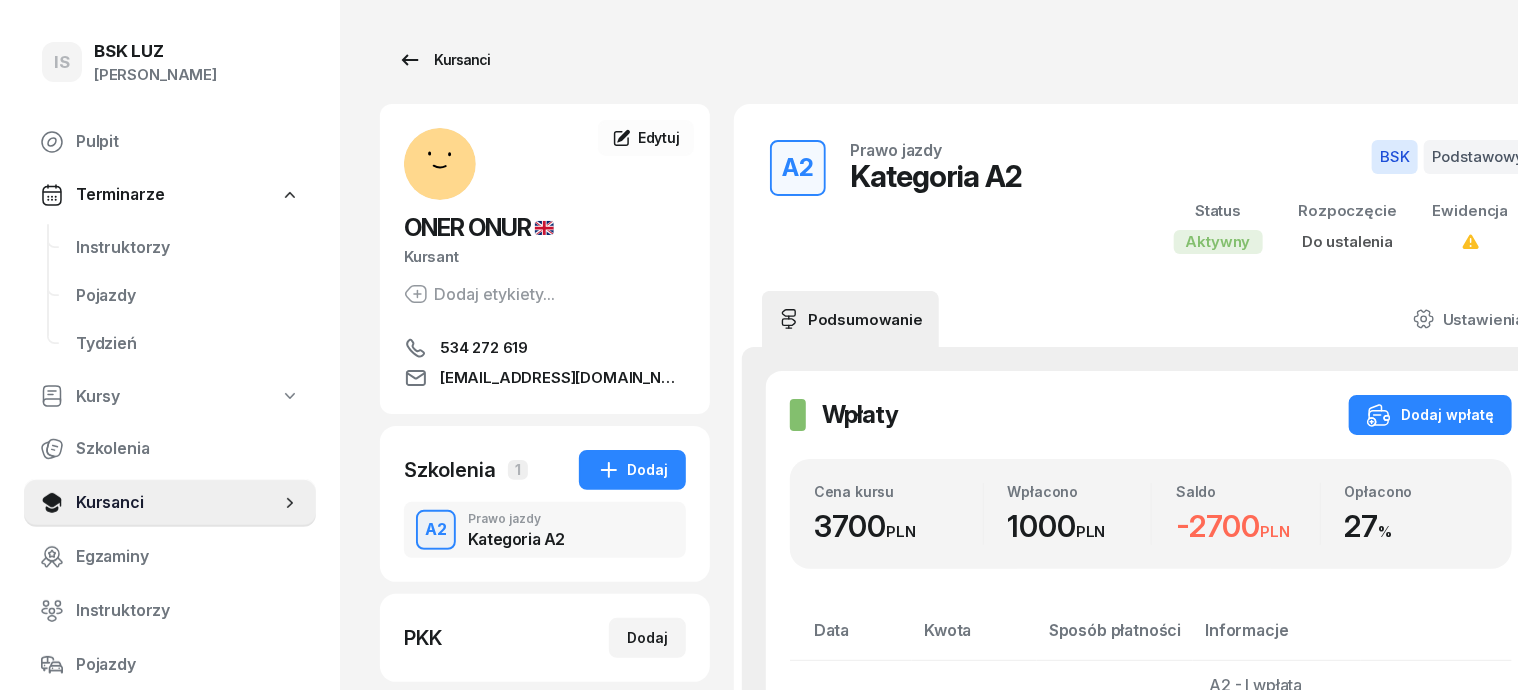 click on "Kursanci" at bounding box center [444, 60] 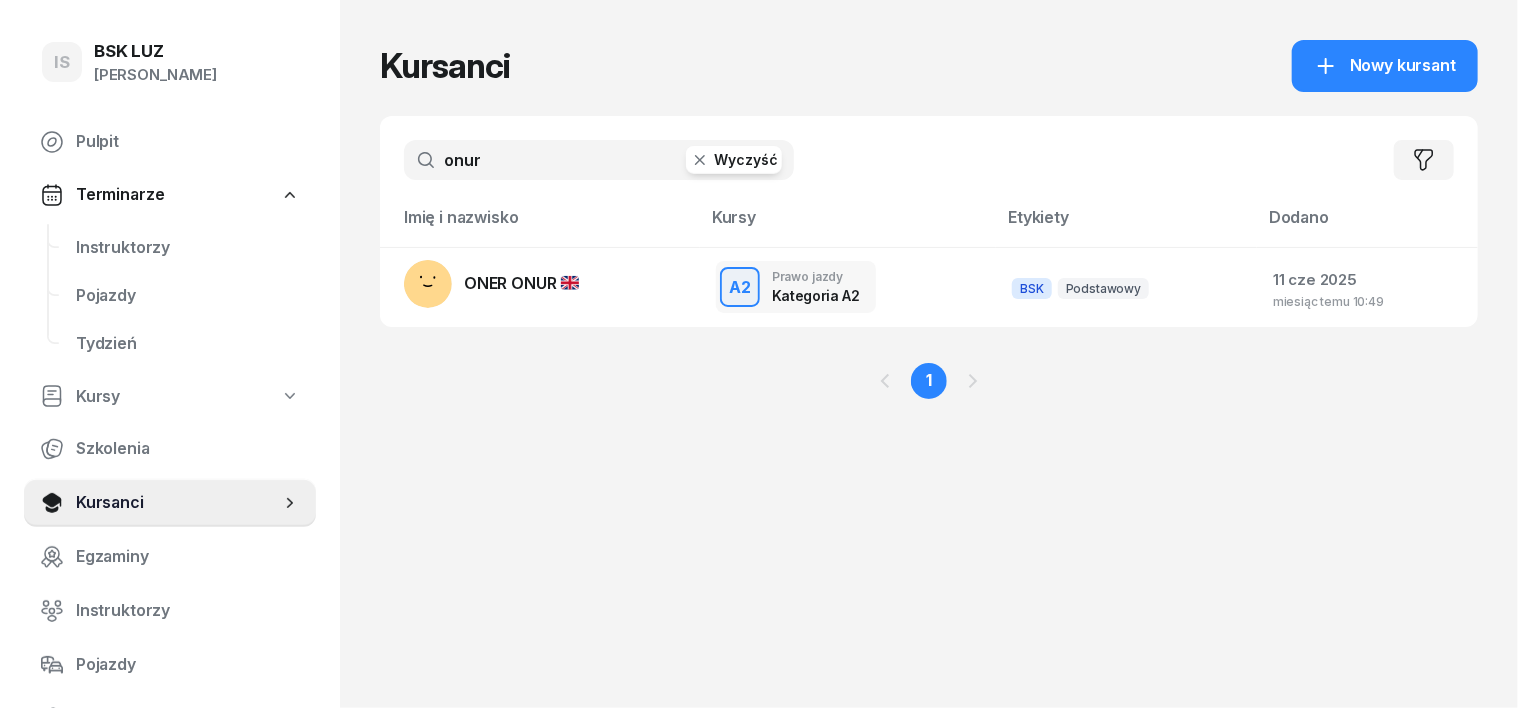 click 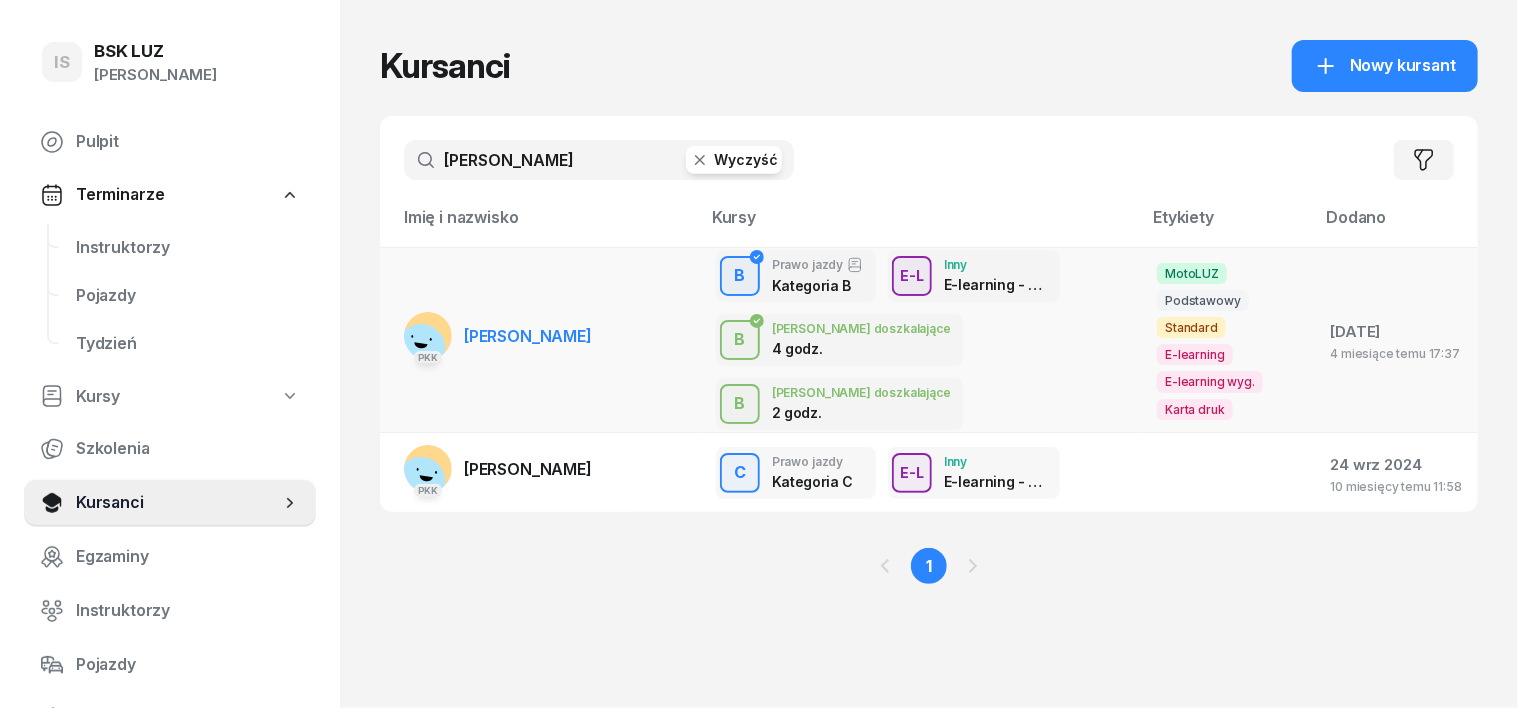 type on "rzepka" 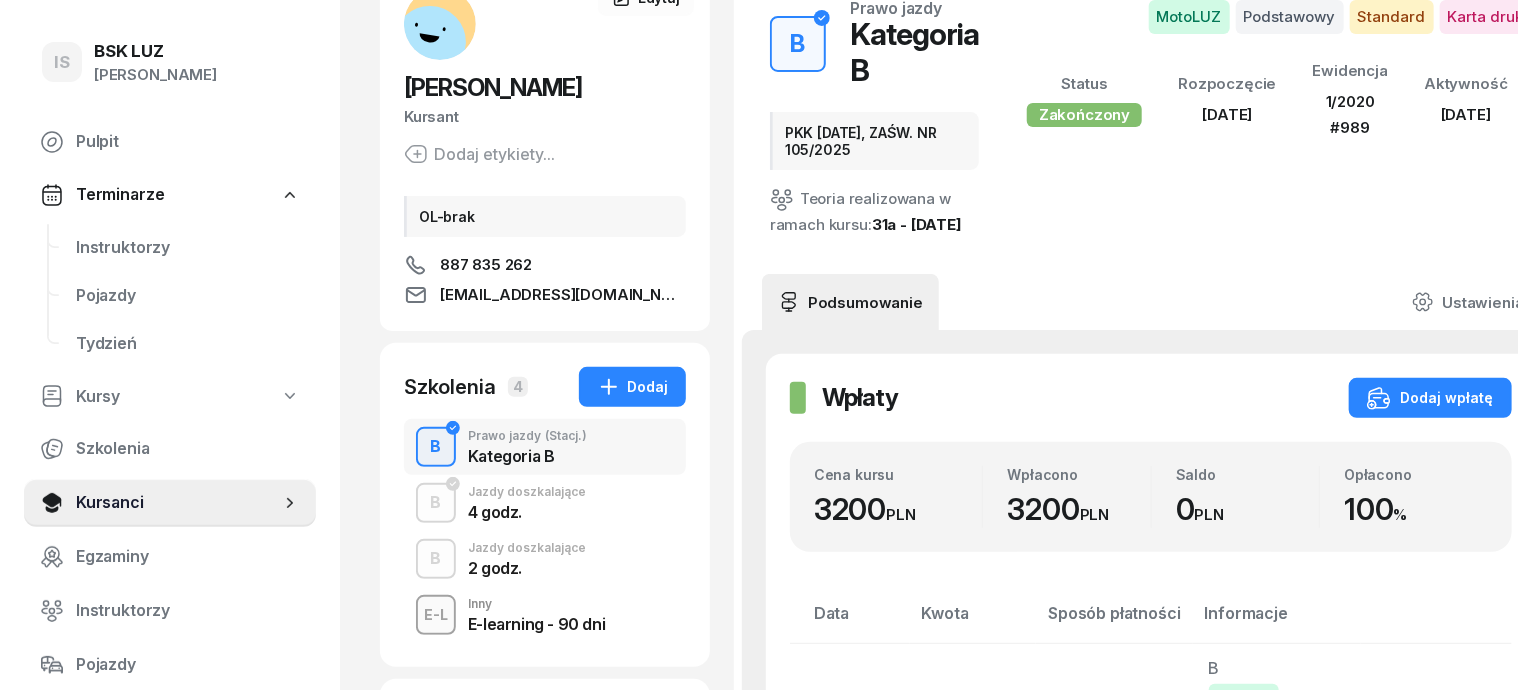 scroll, scrollTop: 250, scrollLeft: 0, axis: vertical 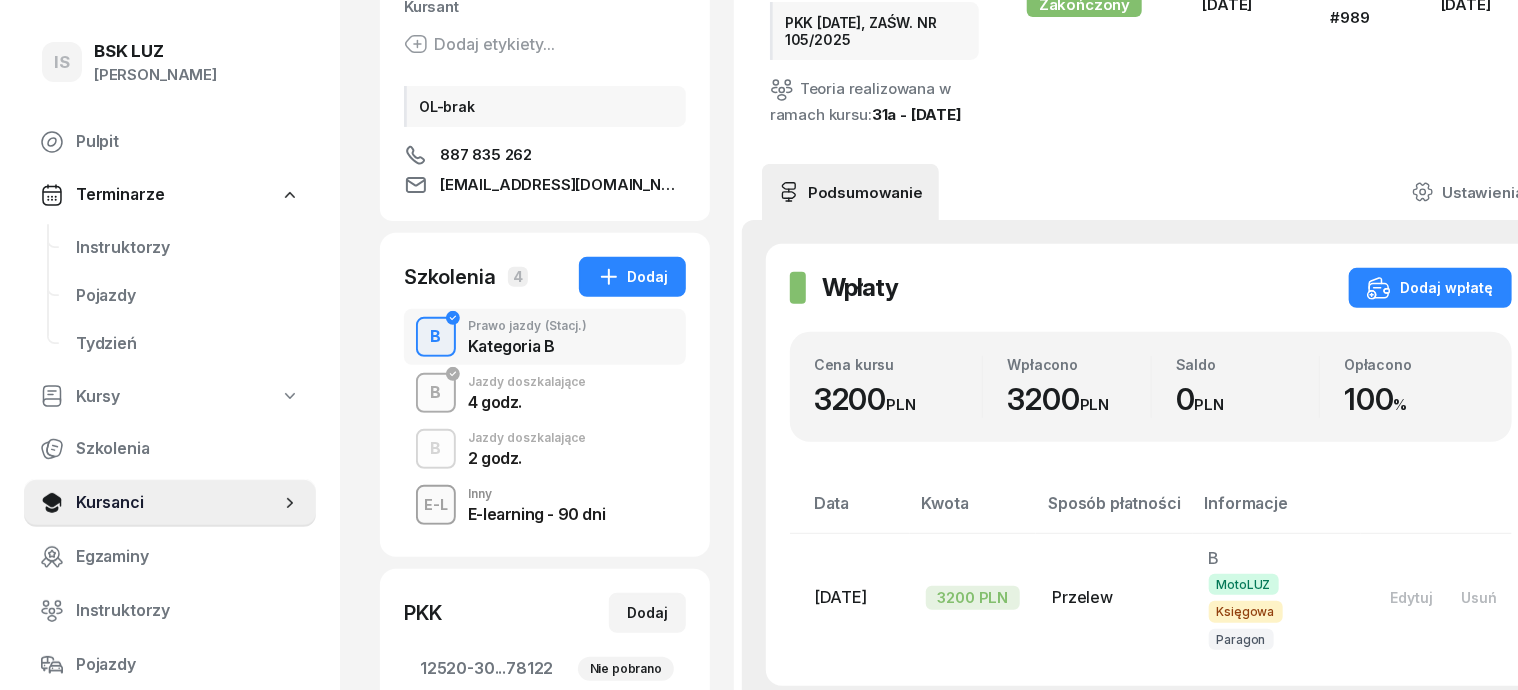 click on "B" at bounding box center (436, 393) 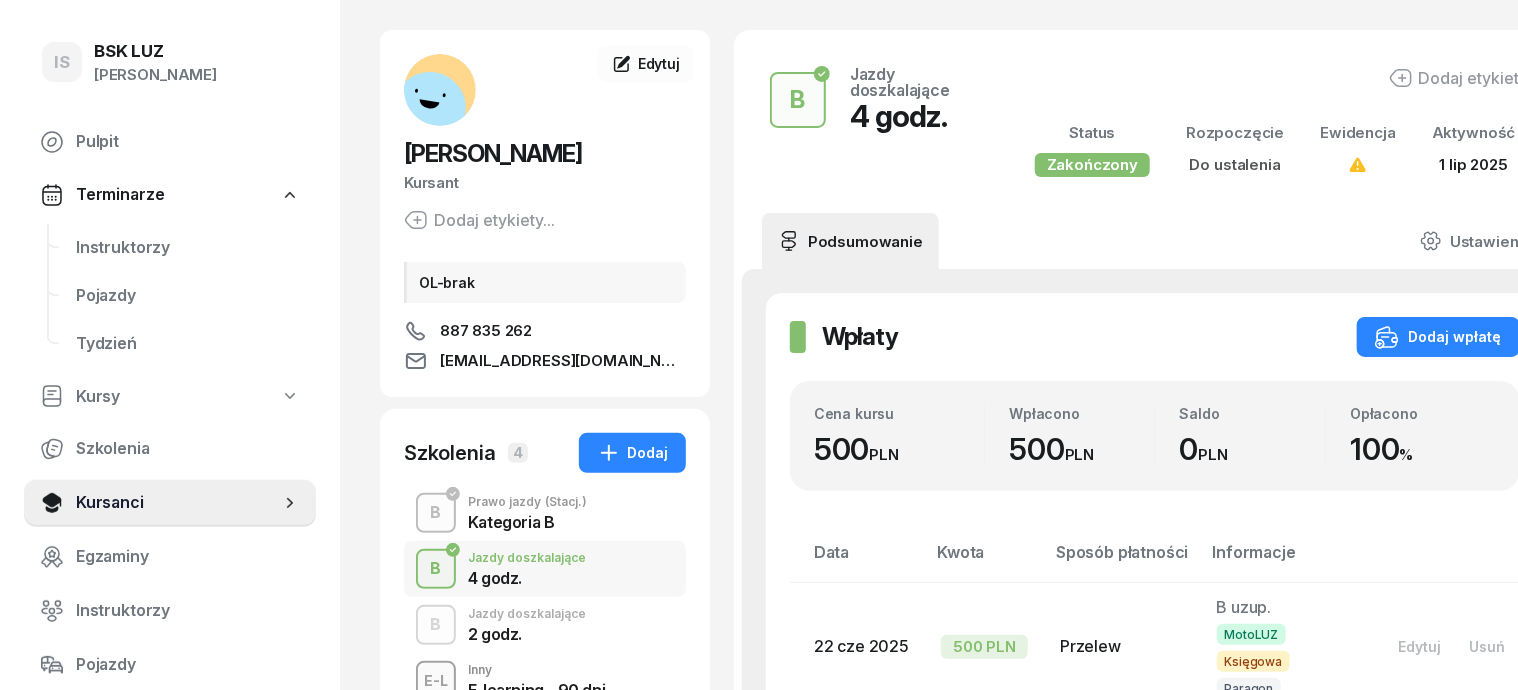 scroll, scrollTop: 124, scrollLeft: 0, axis: vertical 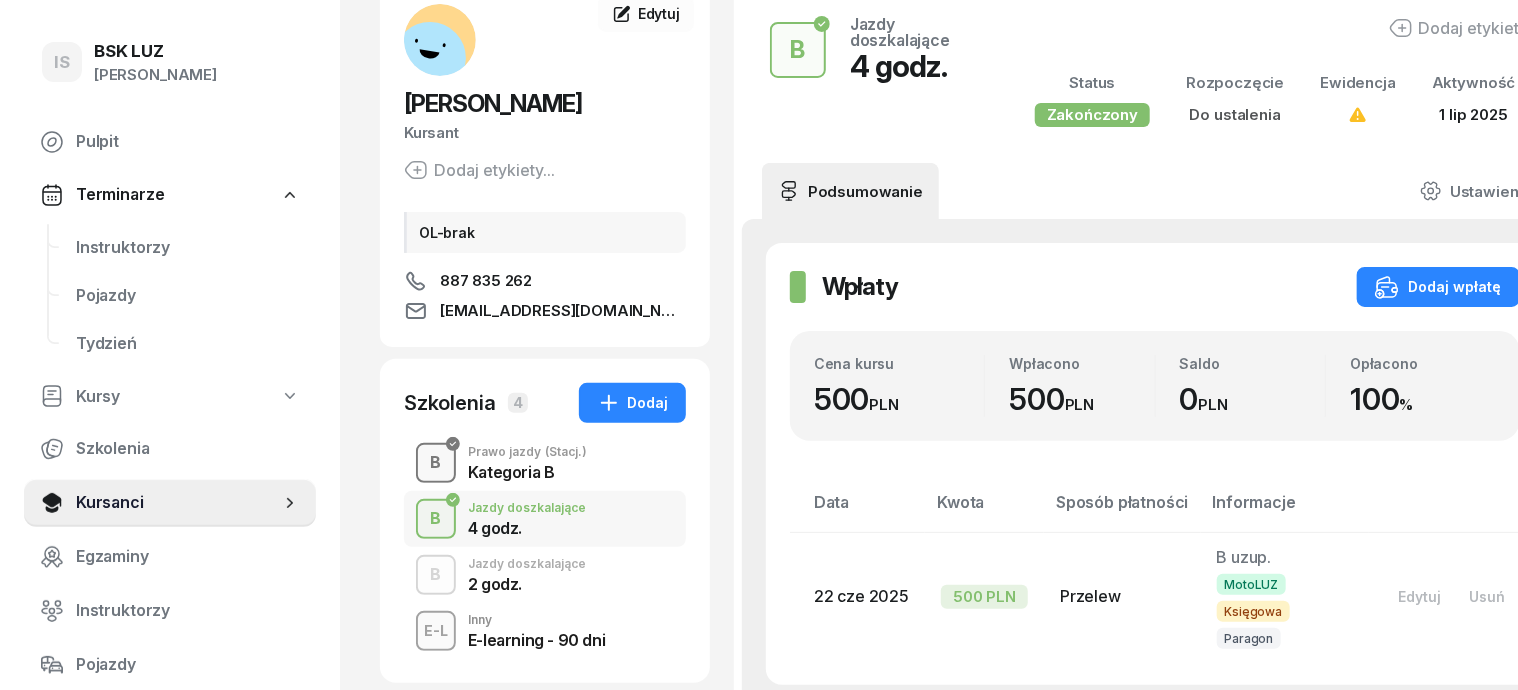 click on "B" at bounding box center [436, 575] 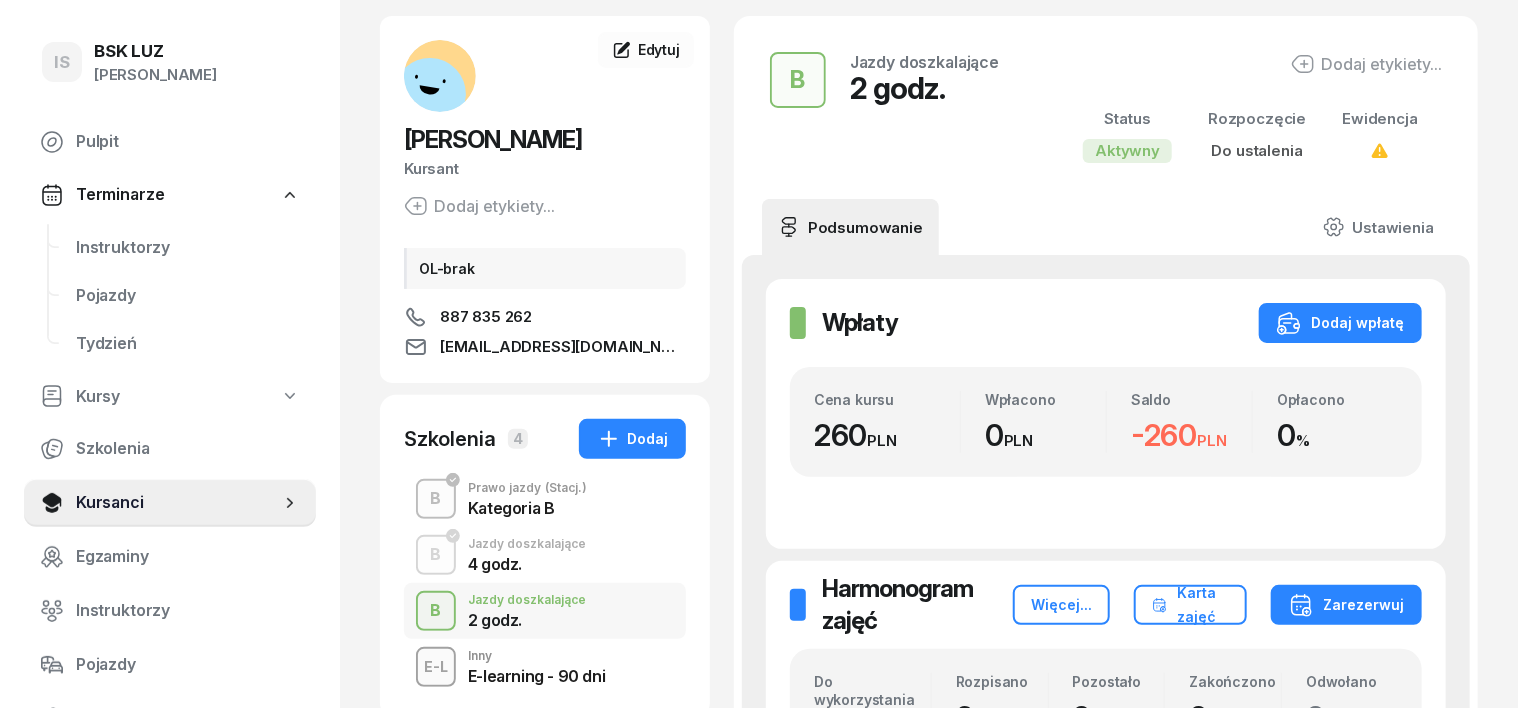 scroll, scrollTop: 125, scrollLeft: 0, axis: vertical 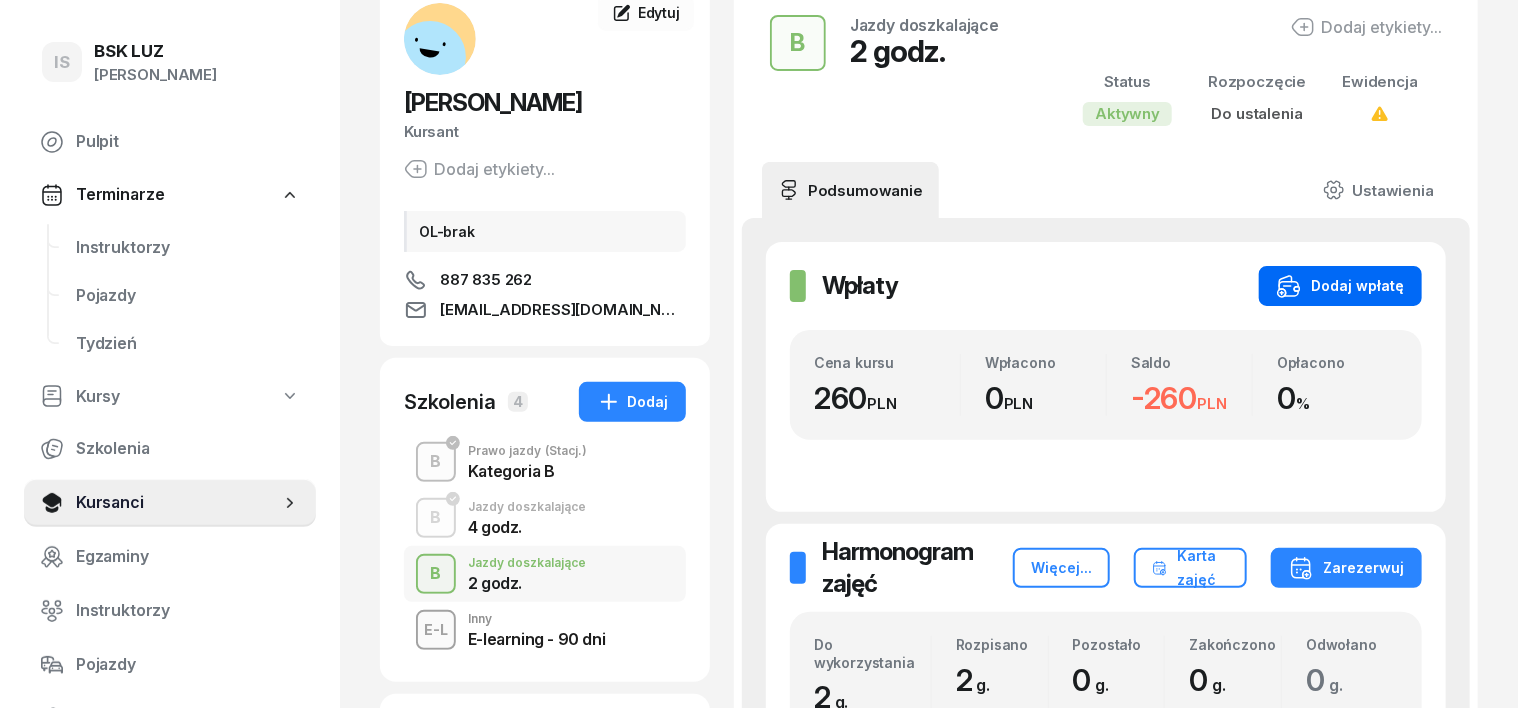 click on "Dodaj wpłatę" at bounding box center (1340, 286) 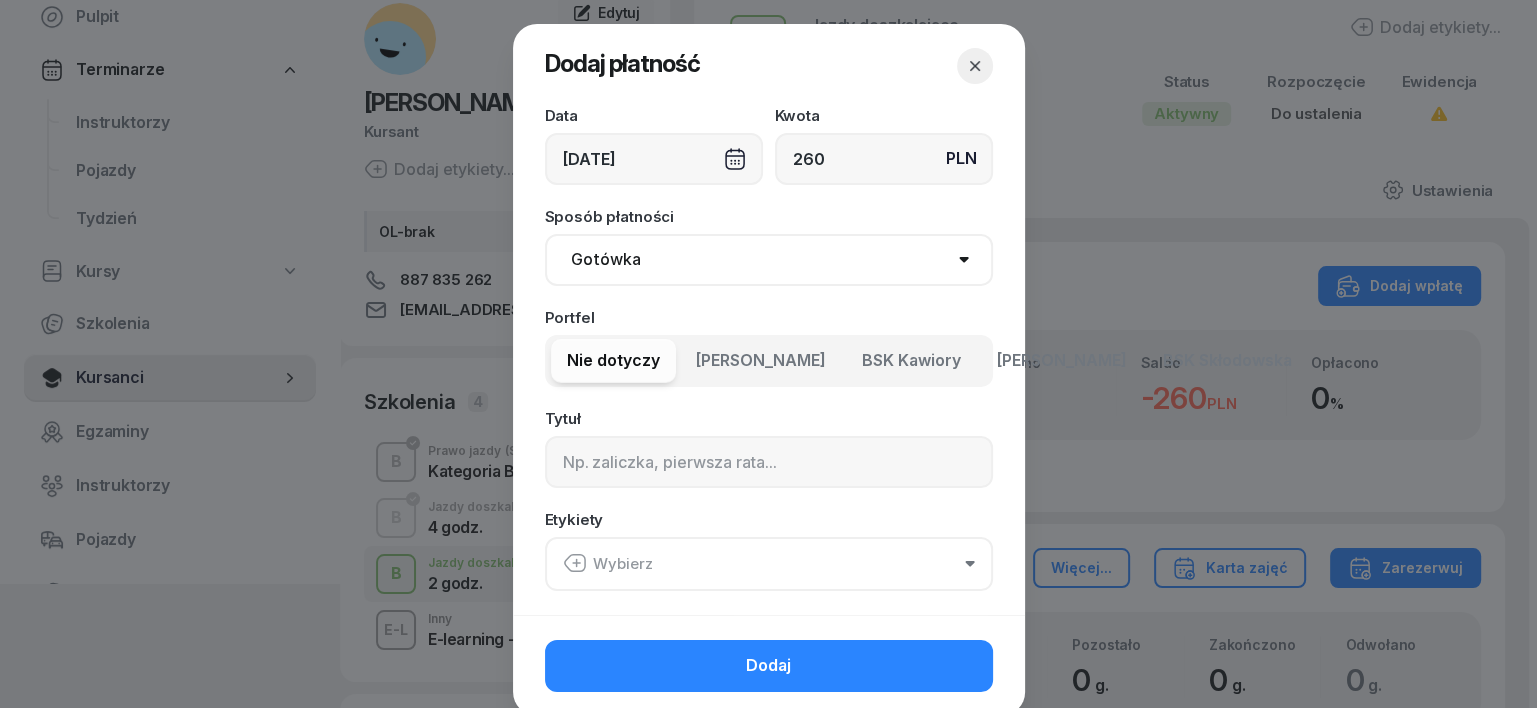 type on "260" 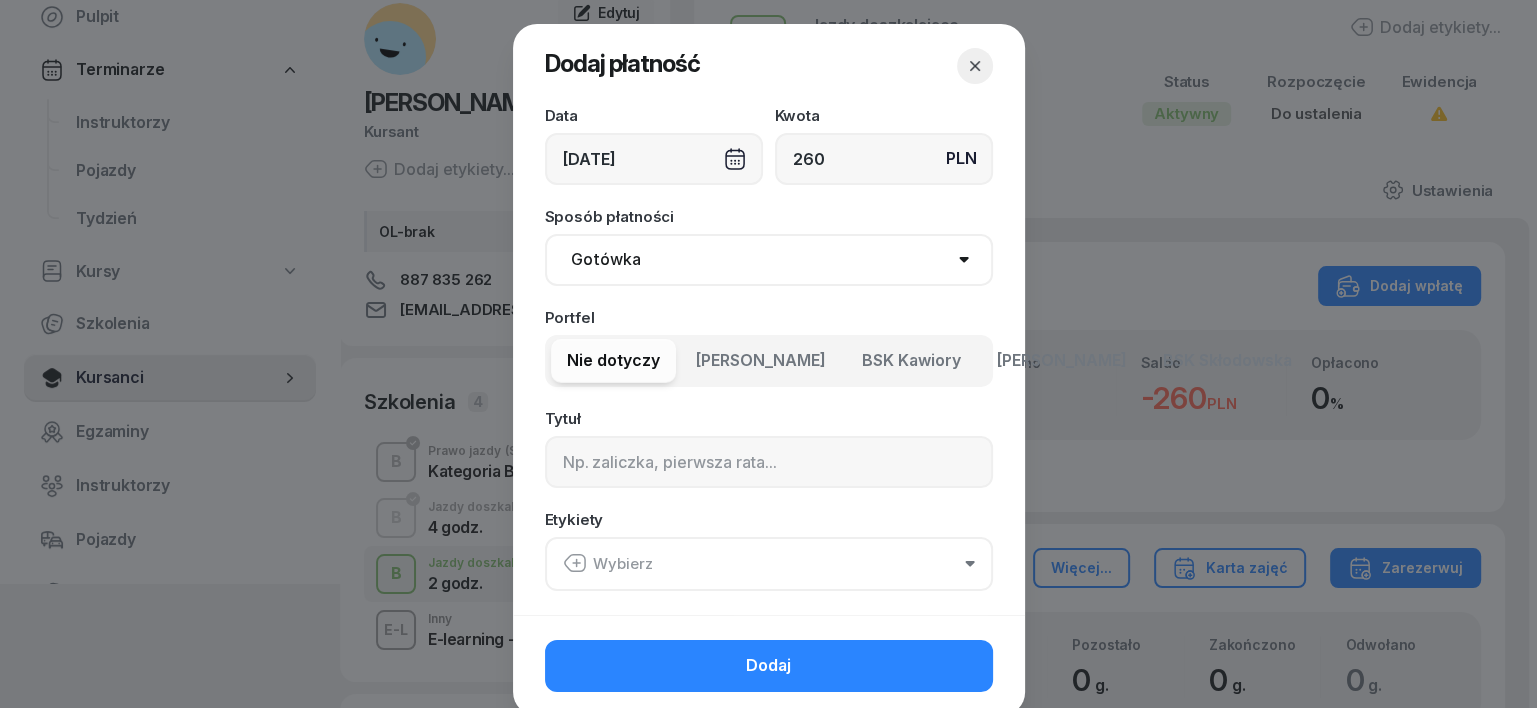 select on "transfer" 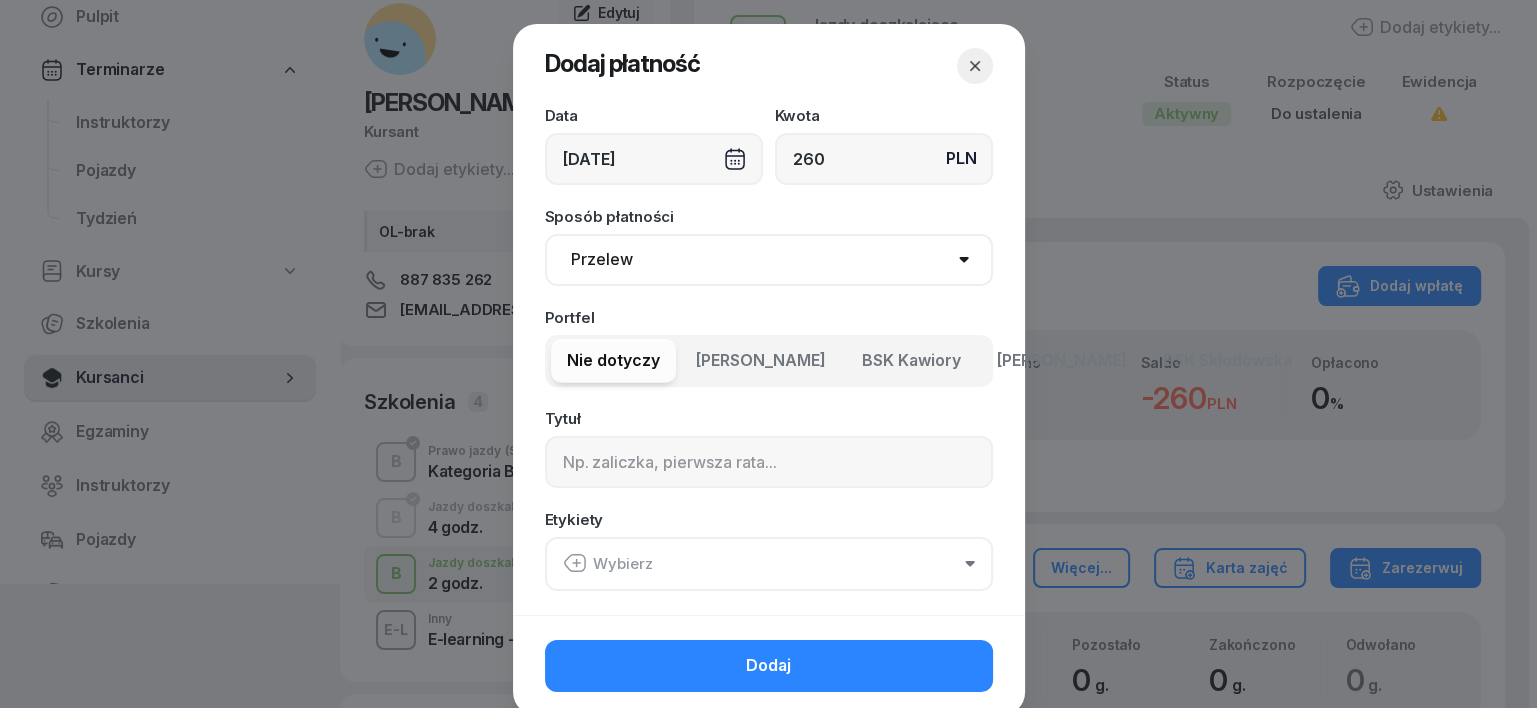 click on "Gotówka Karta Przelew Płatności online BLIK" at bounding box center (769, 260) 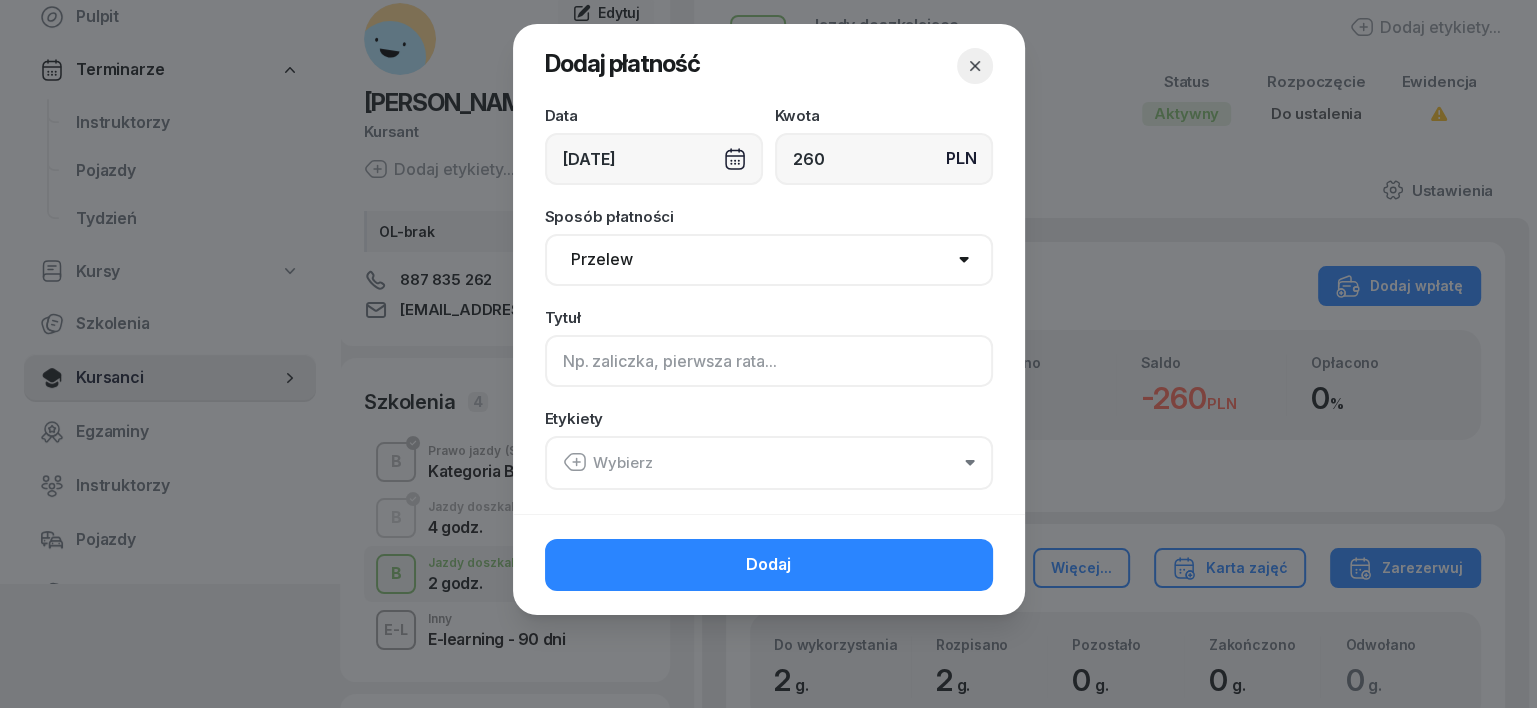click 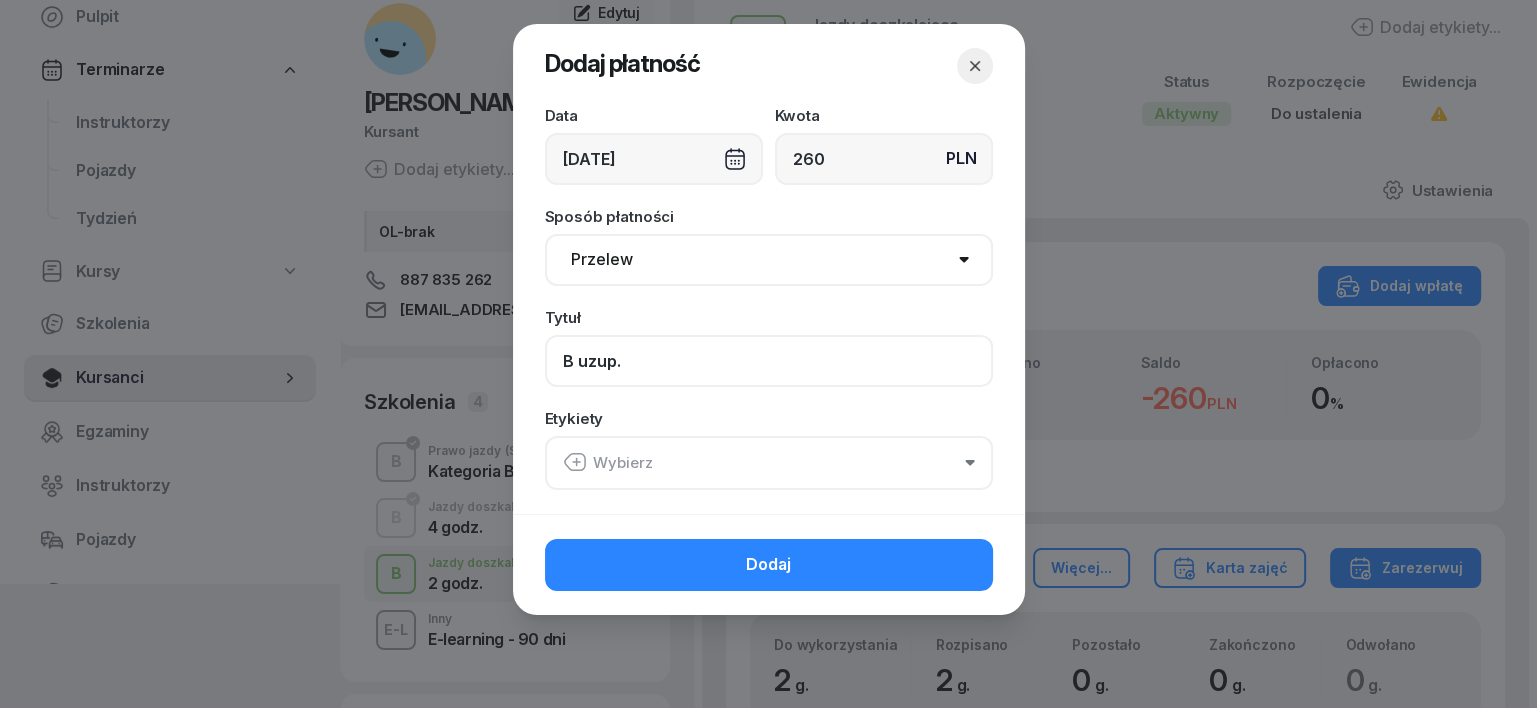 type on "B uzup." 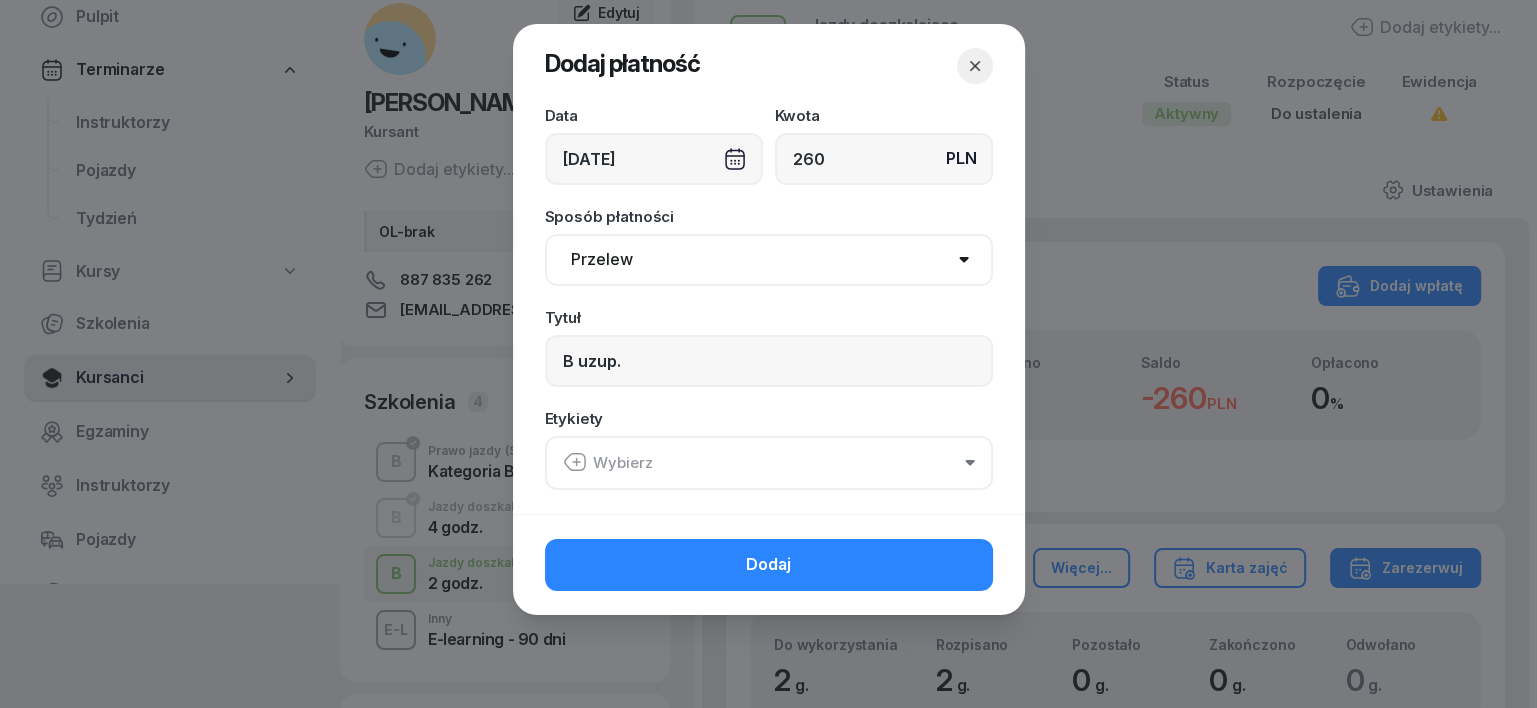 click 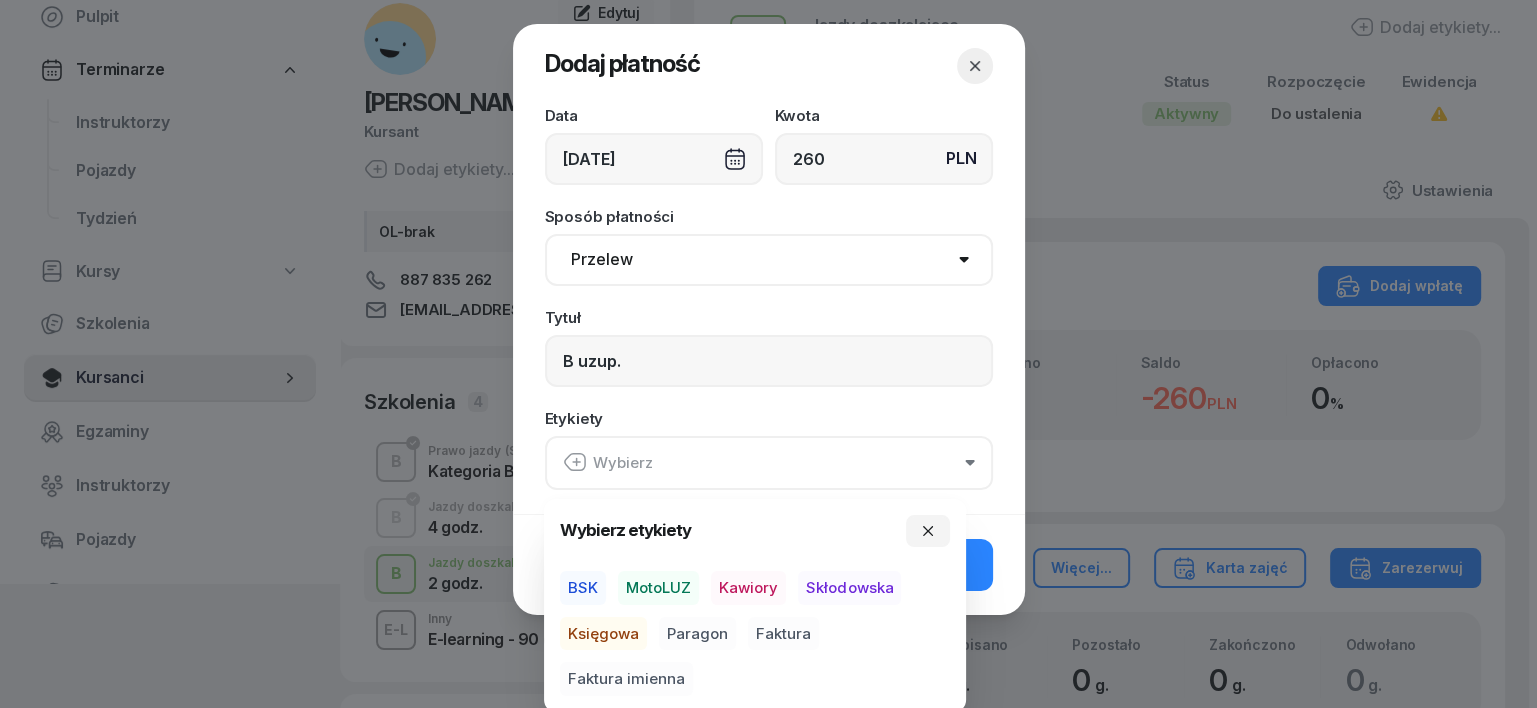 drag, startPoint x: 671, startPoint y: 578, endPoint x: 650, endPoint y: 628, distance: 54.230988 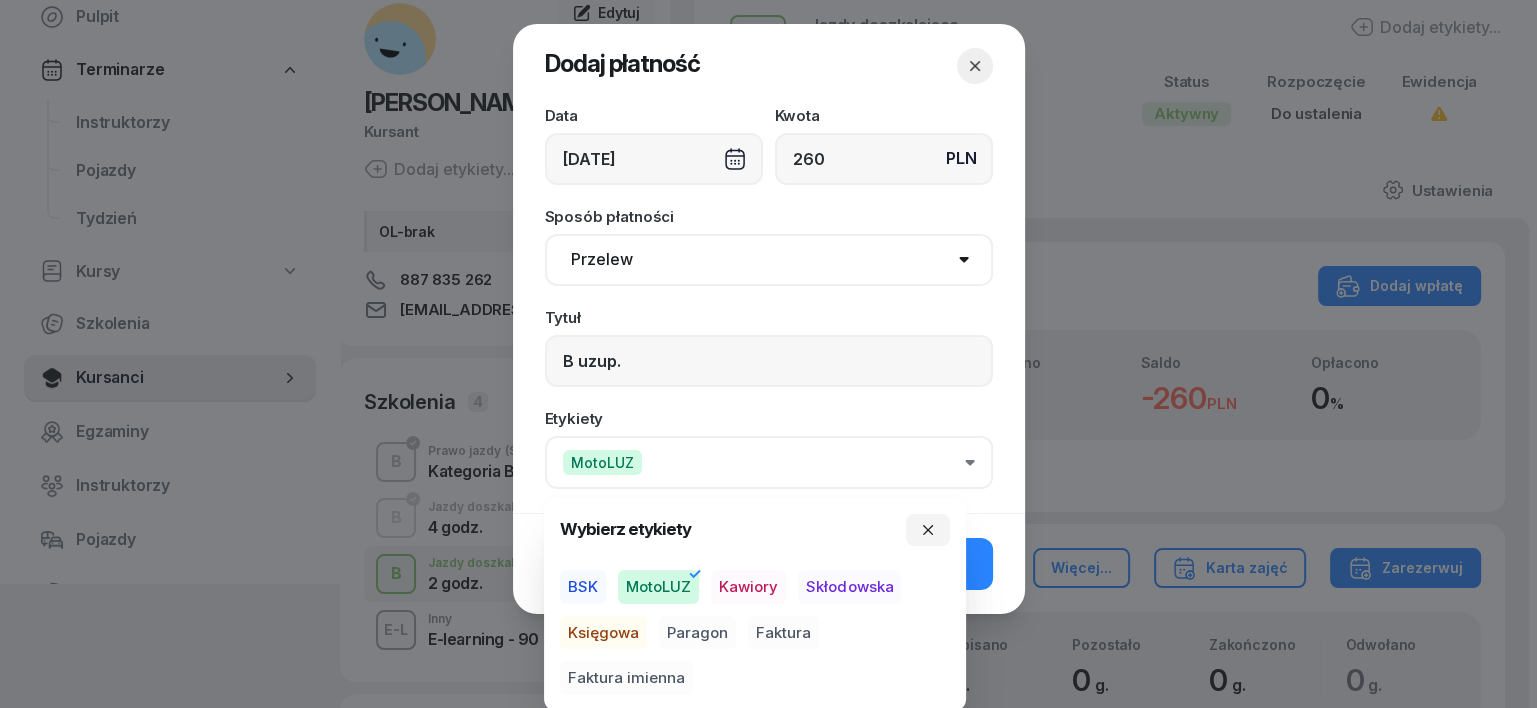 drag, startPoint x: 600, startPoint y: 632, endPoint x: 617, endPoint y: 634, distance: 17.117243 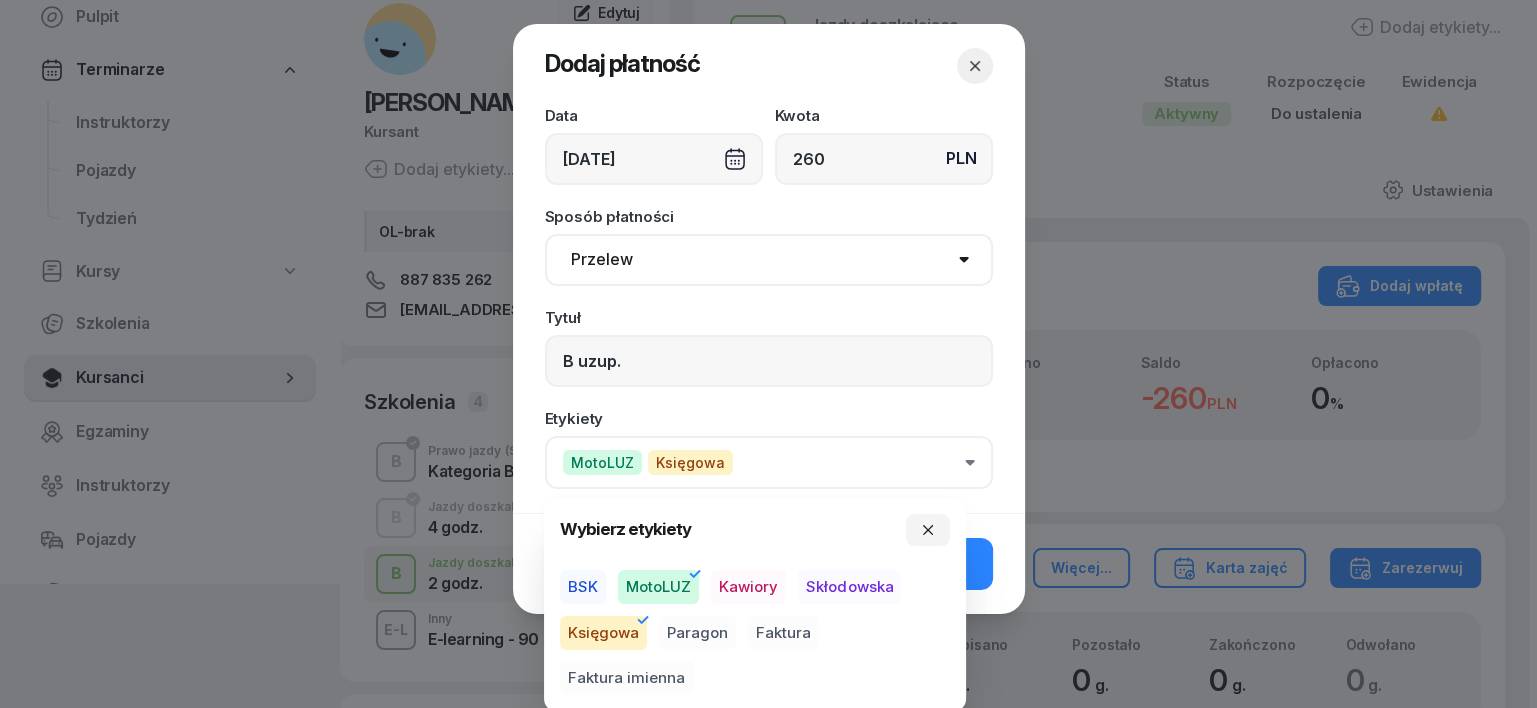 click on "Paragon" at bounding box center (697, 633) 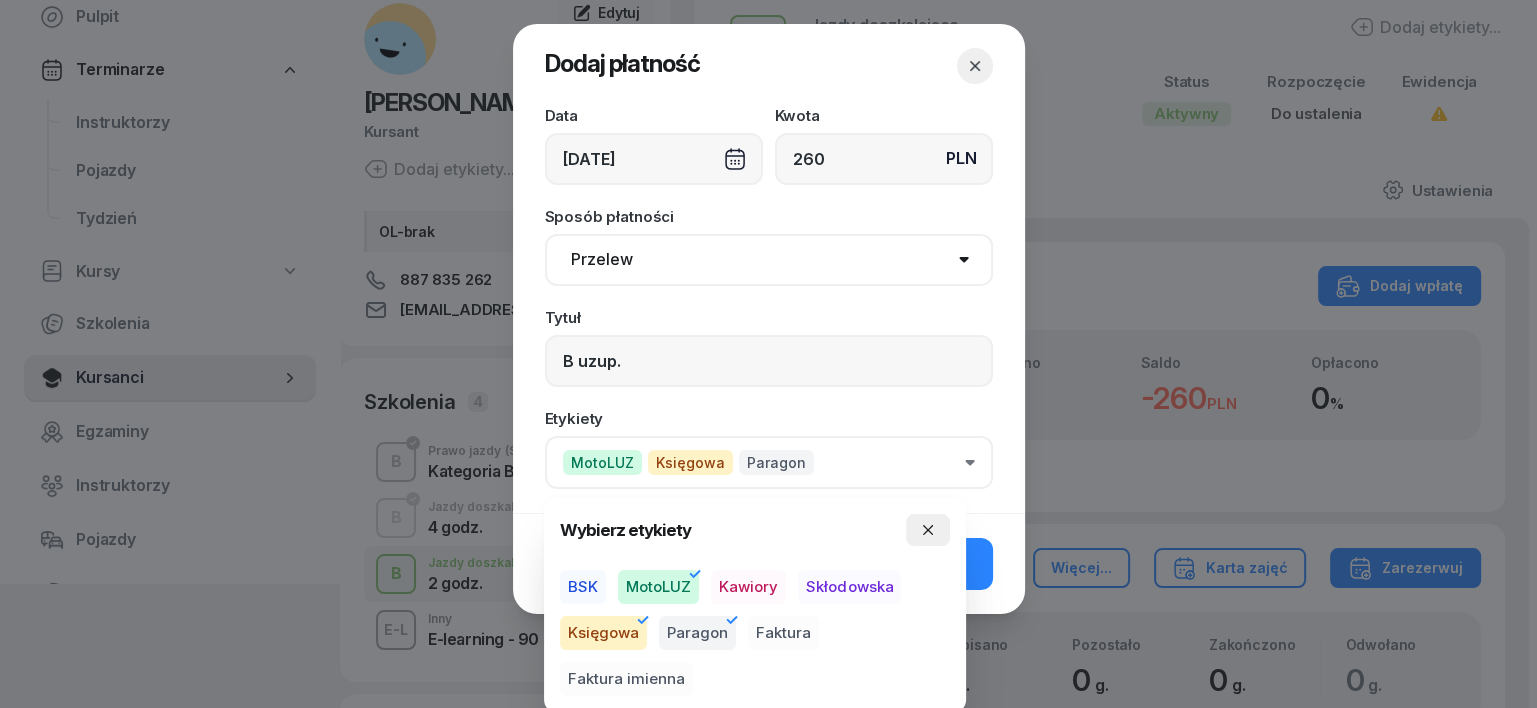click 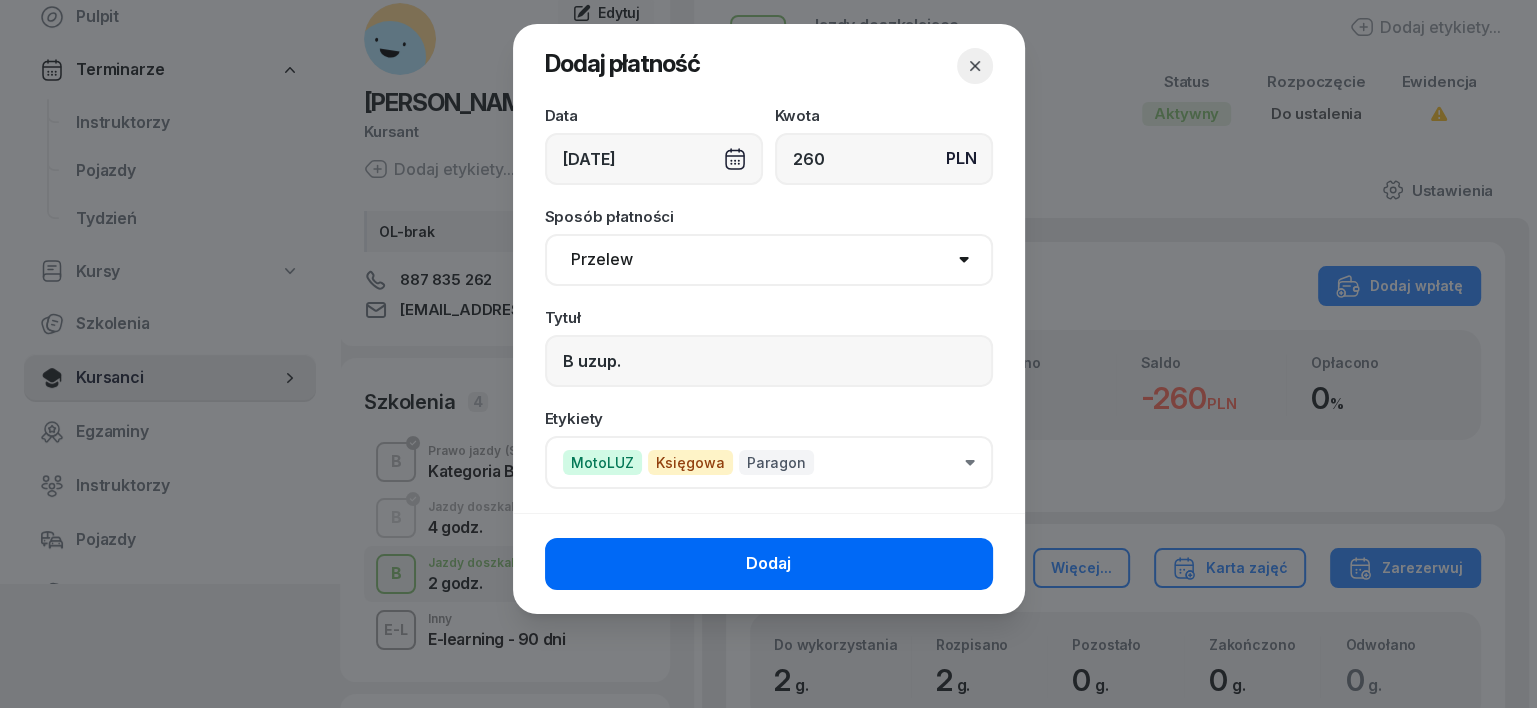 click on "Dodaj" 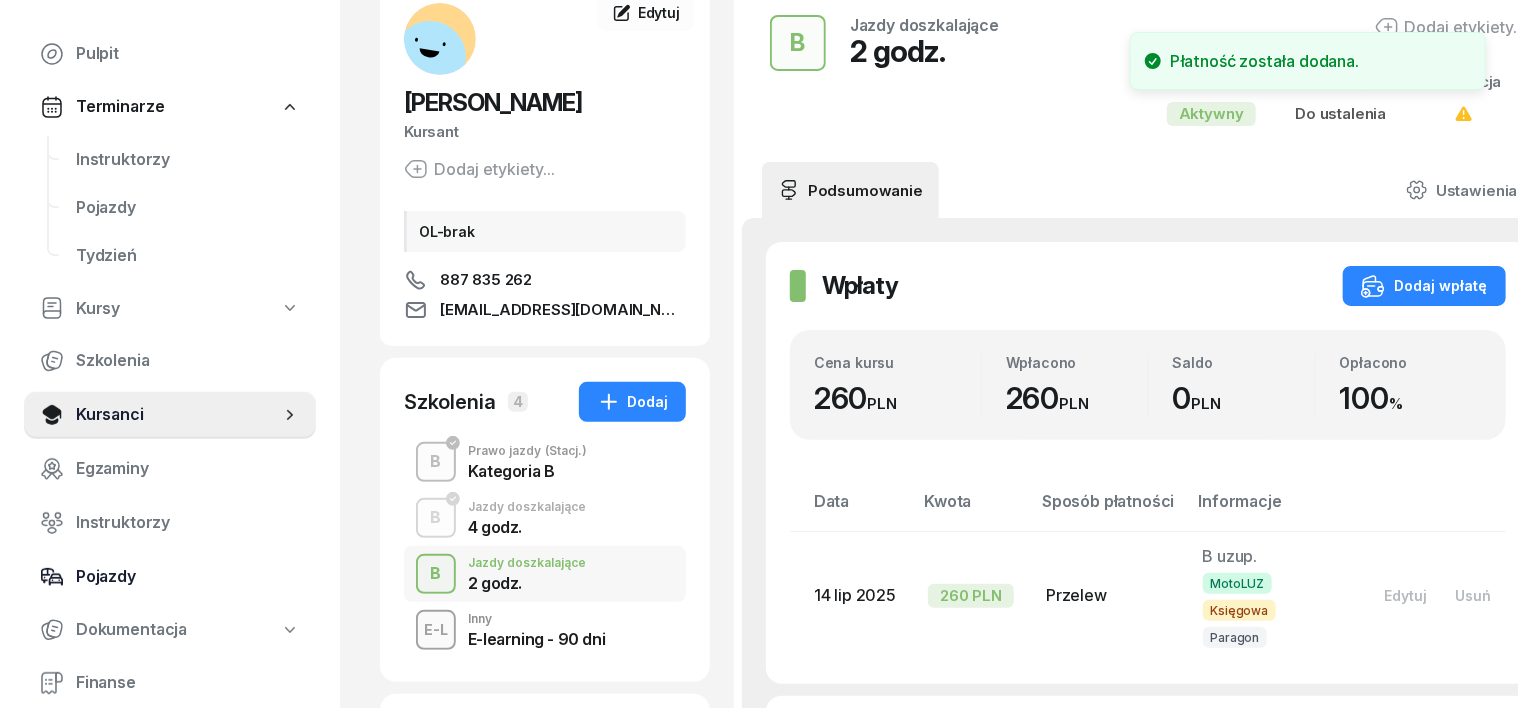 scroll, scrollTop: 124, scrollLeft: 0, axis: vertical 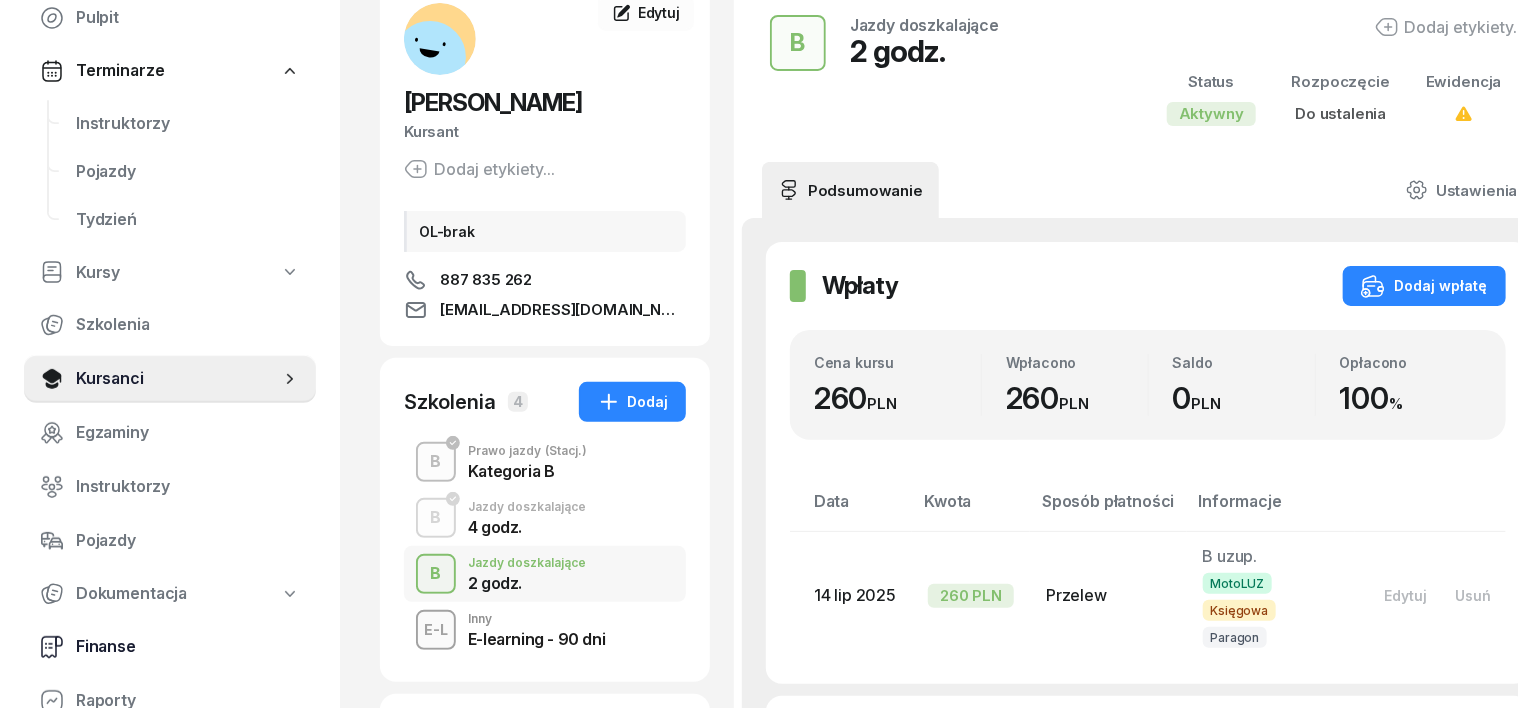 click on "Finanse" at bounding box center (188, 647) 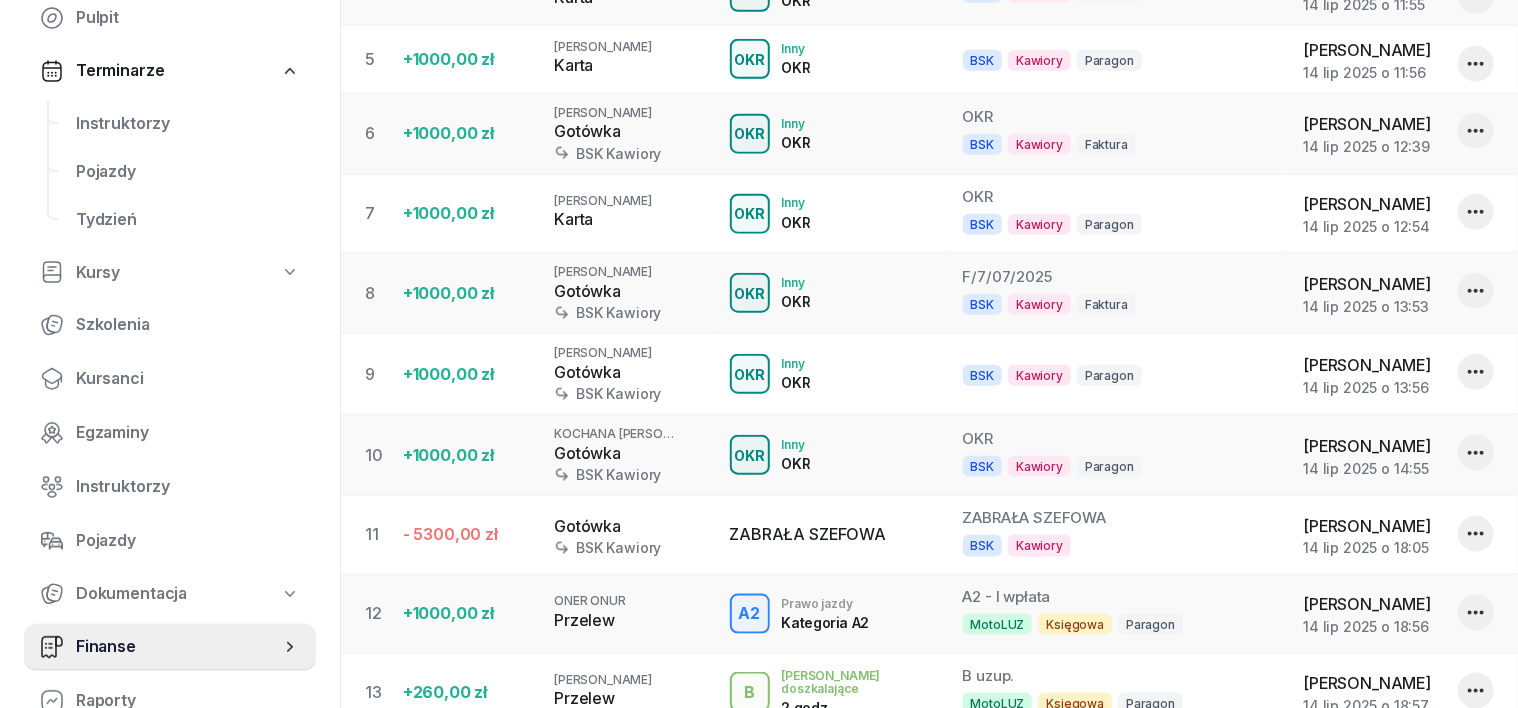 scroll, scrollTop: 1124, scrollLeft: 0, axis: vertical 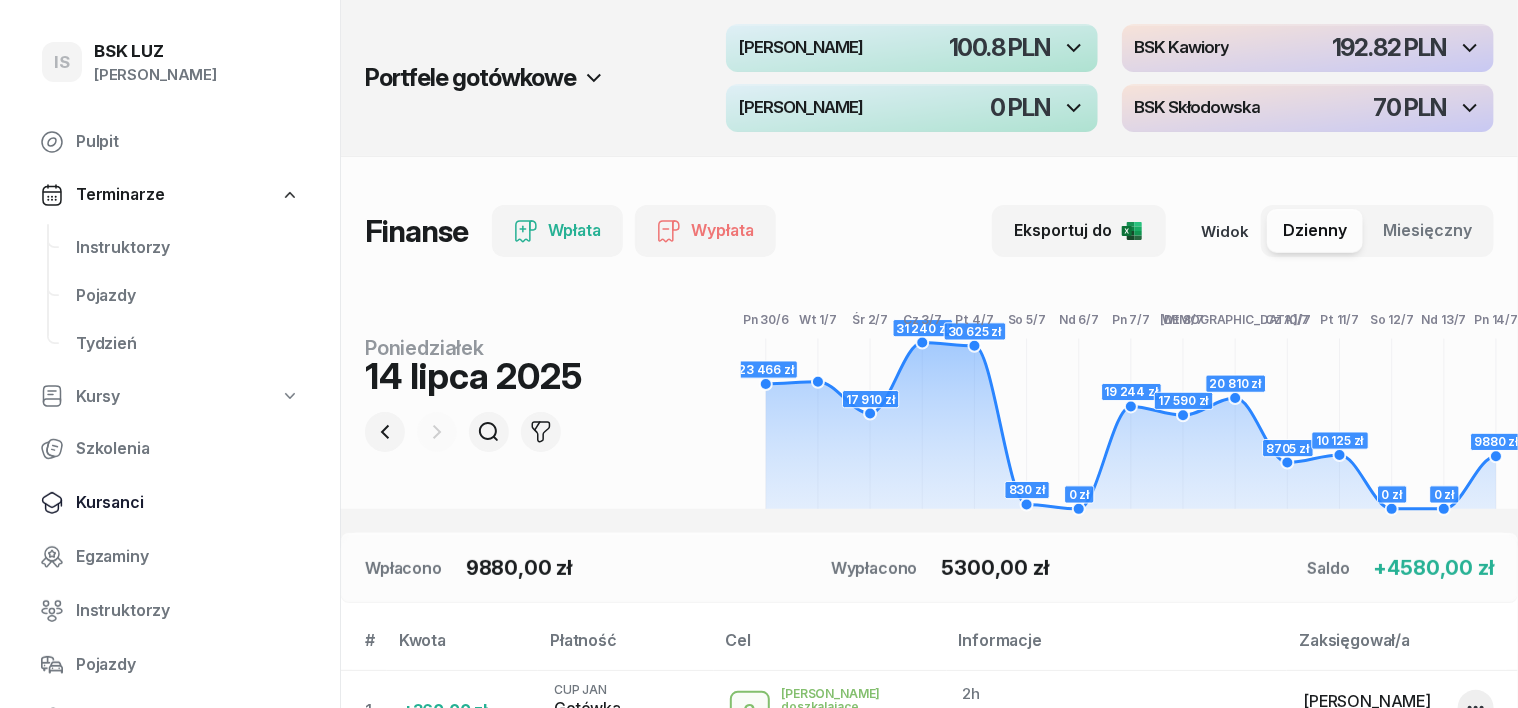 click on "Kursanci" at bounding box center [188, 503] 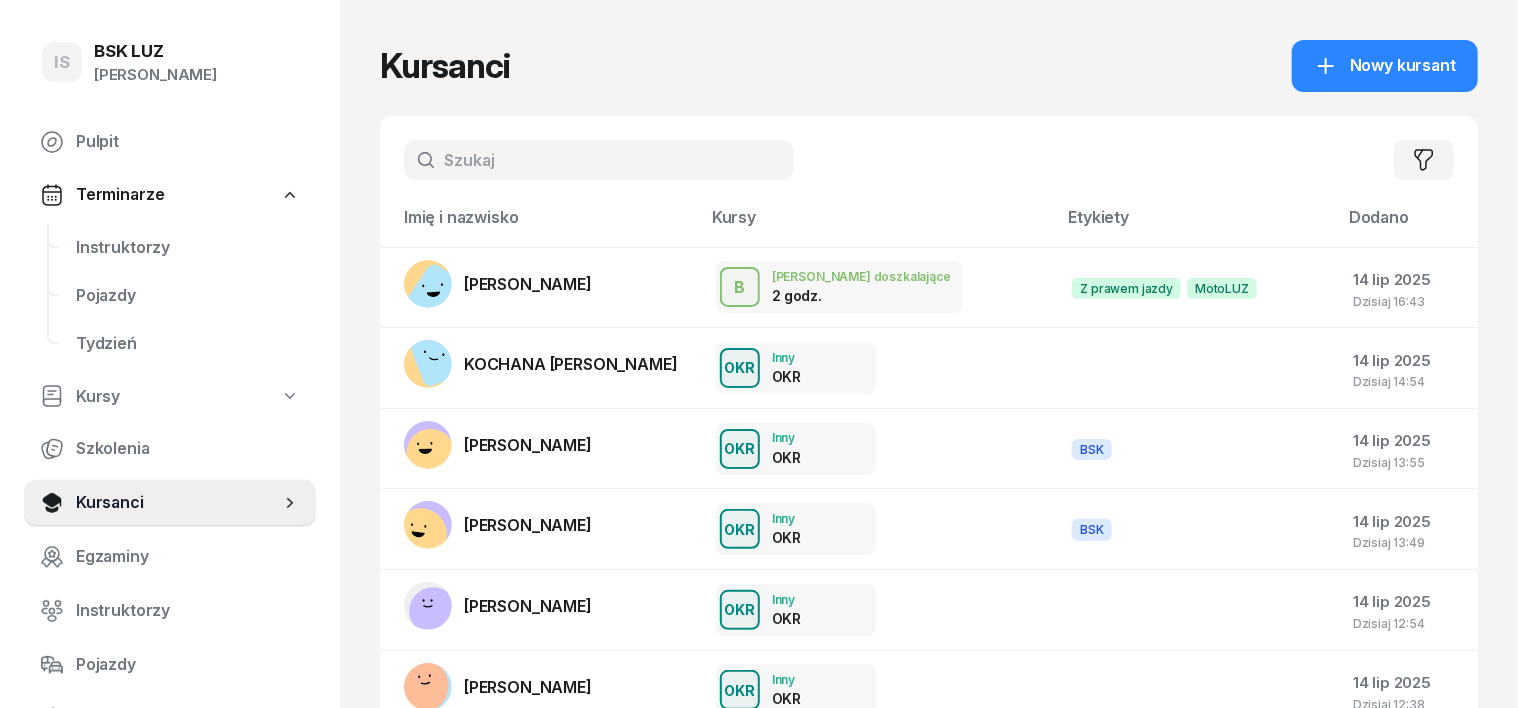 click at bounding box center (599, 160) 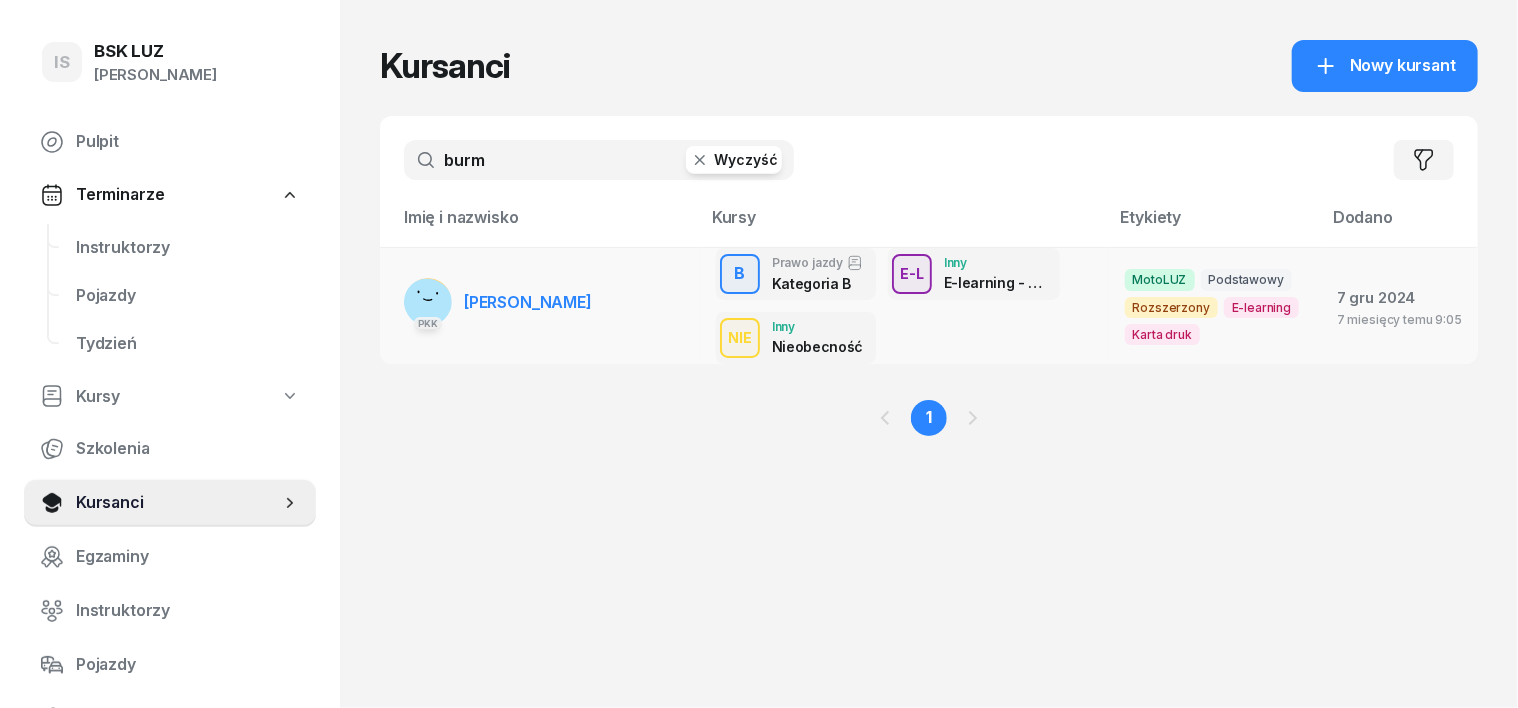 type on "burm" 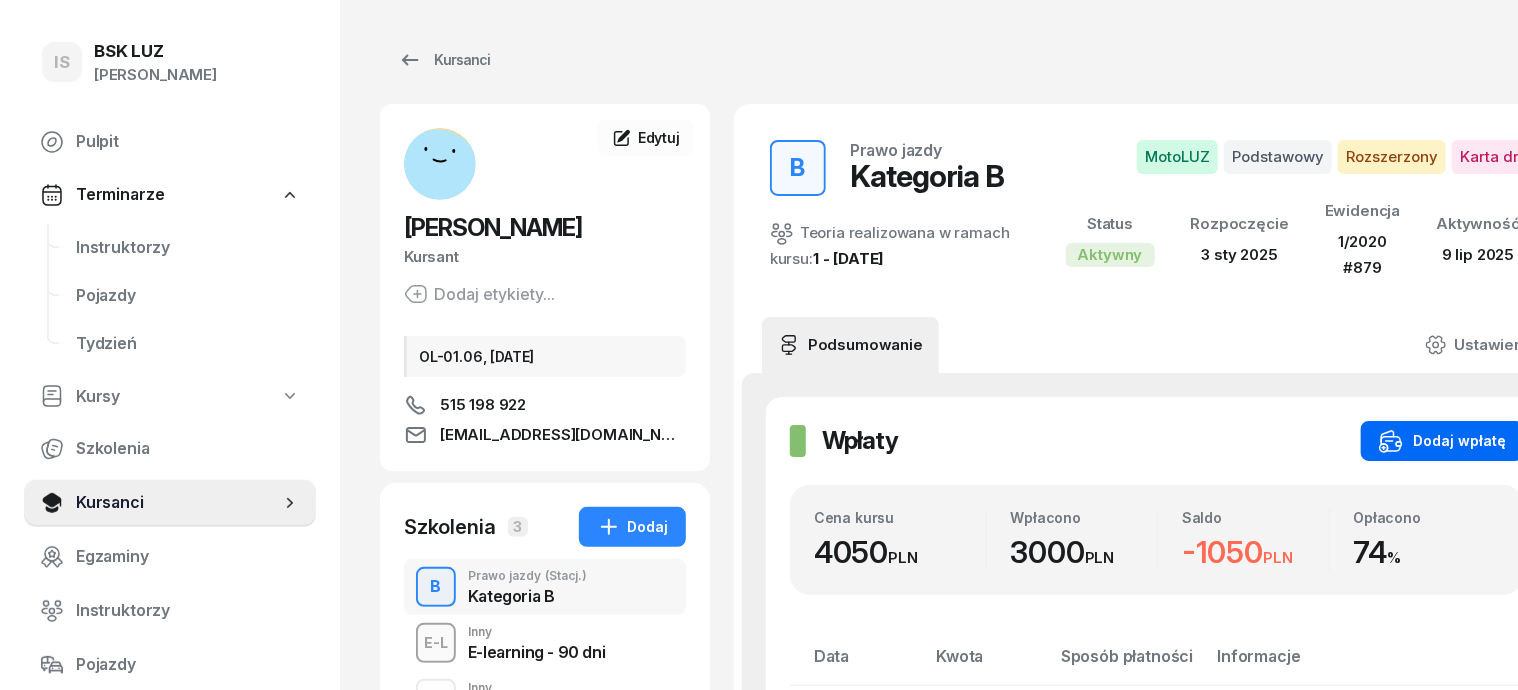 click on "Dodaj wpłatę" at bounding box center (1442, 441) 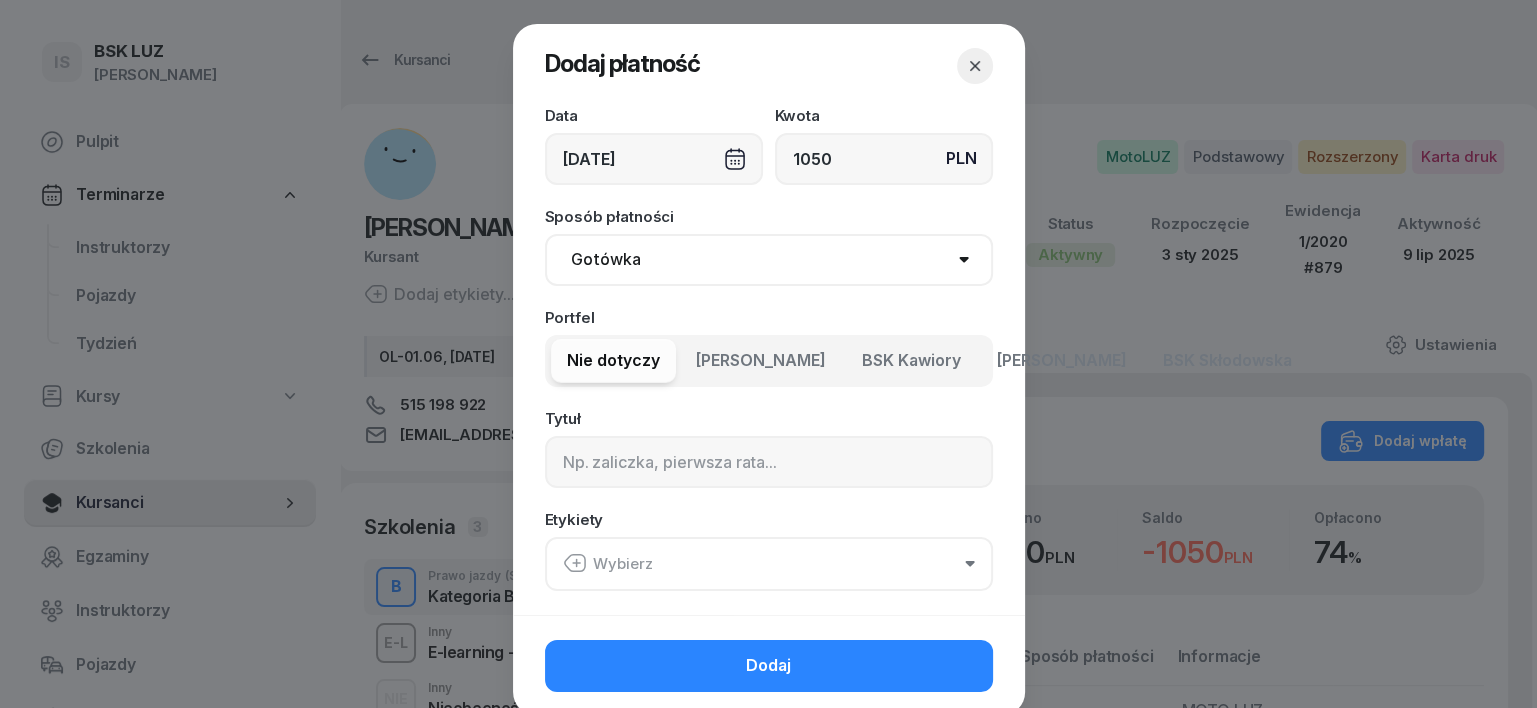 type on "1050" 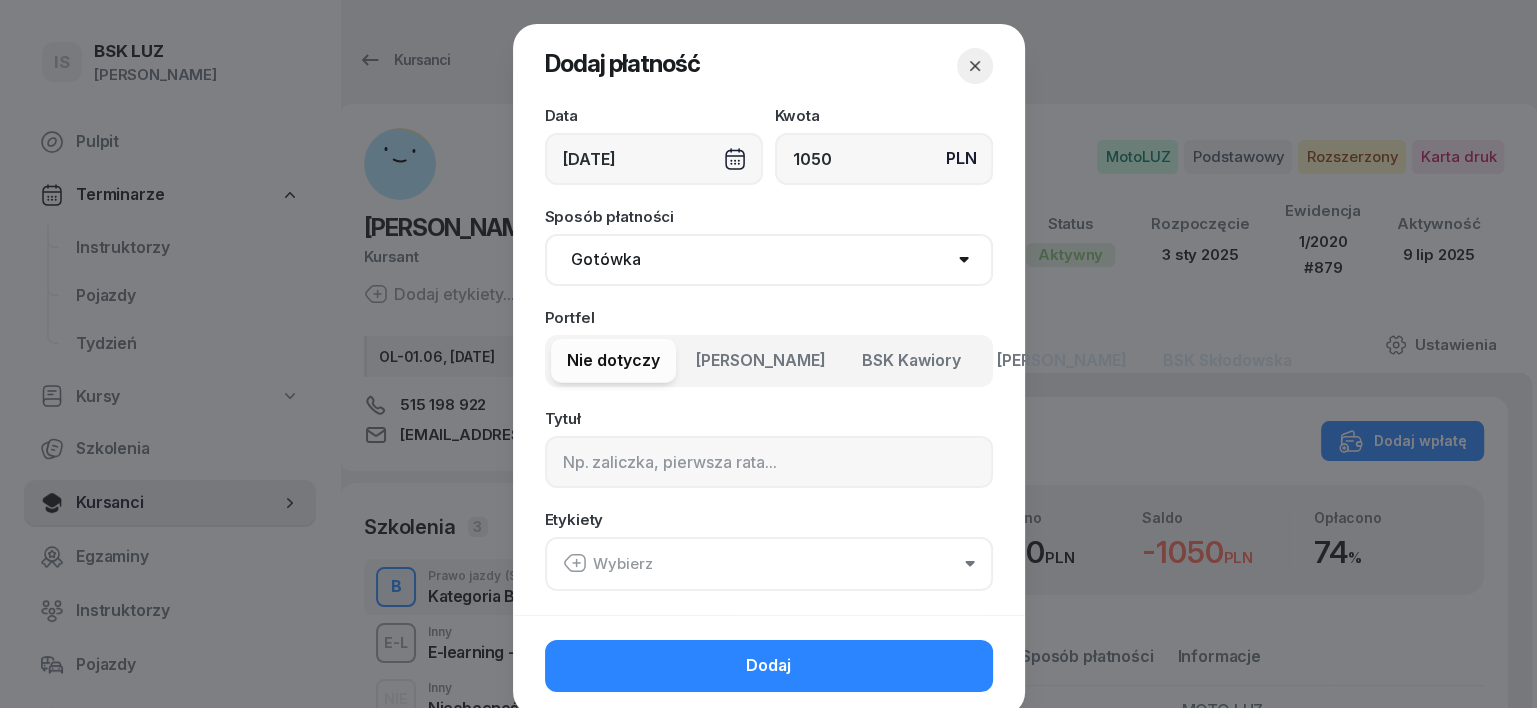 select on "transfer" 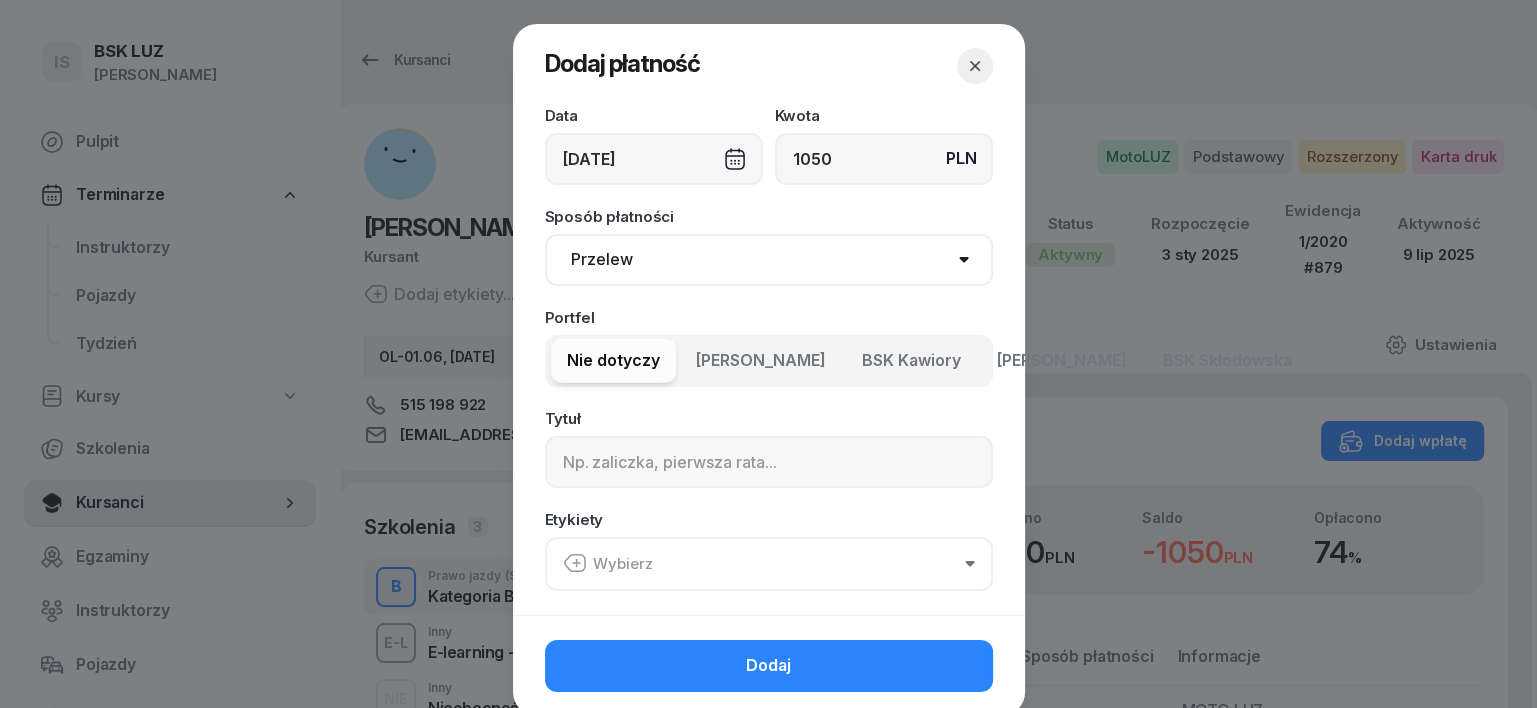 click on "Gotówka Karta Przelew Płatności online BLIK" at bounding box center (769, 260) 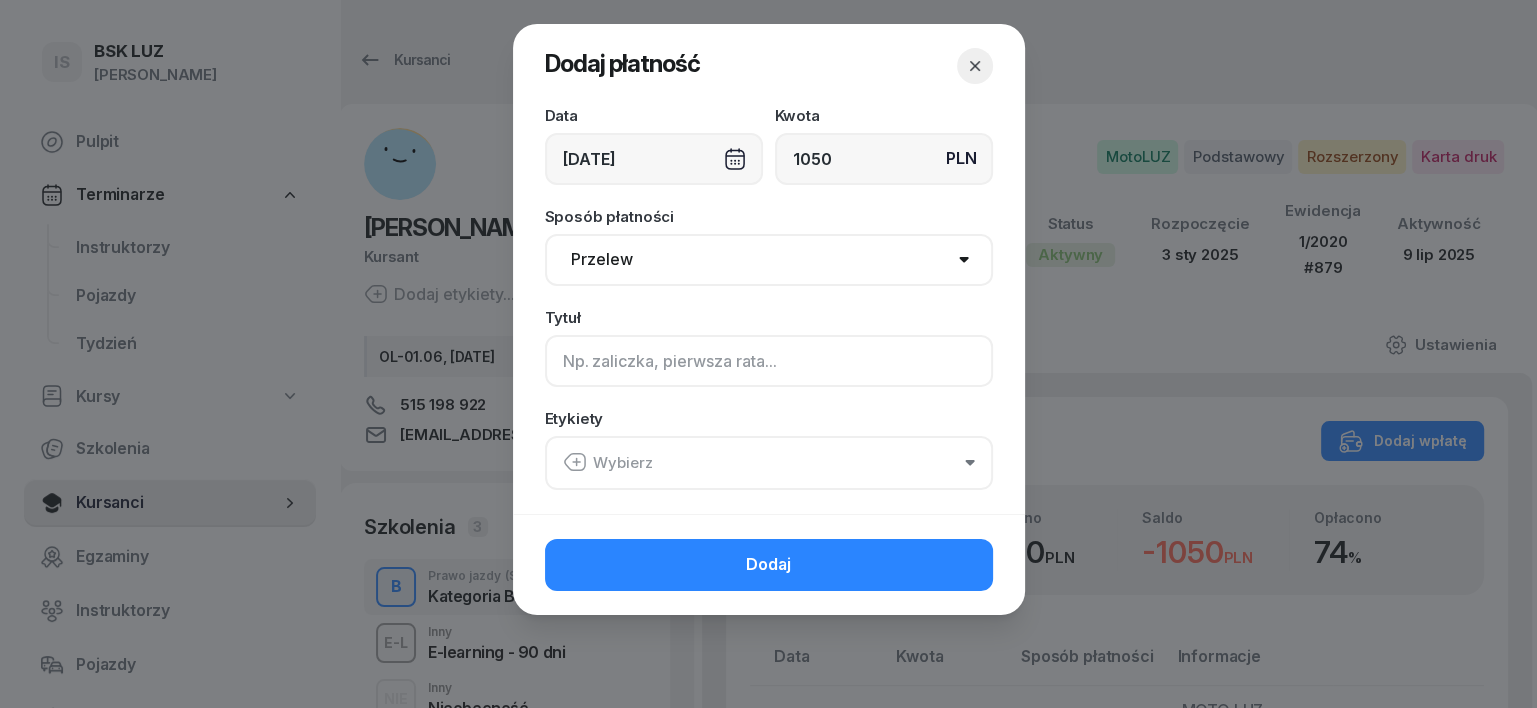click 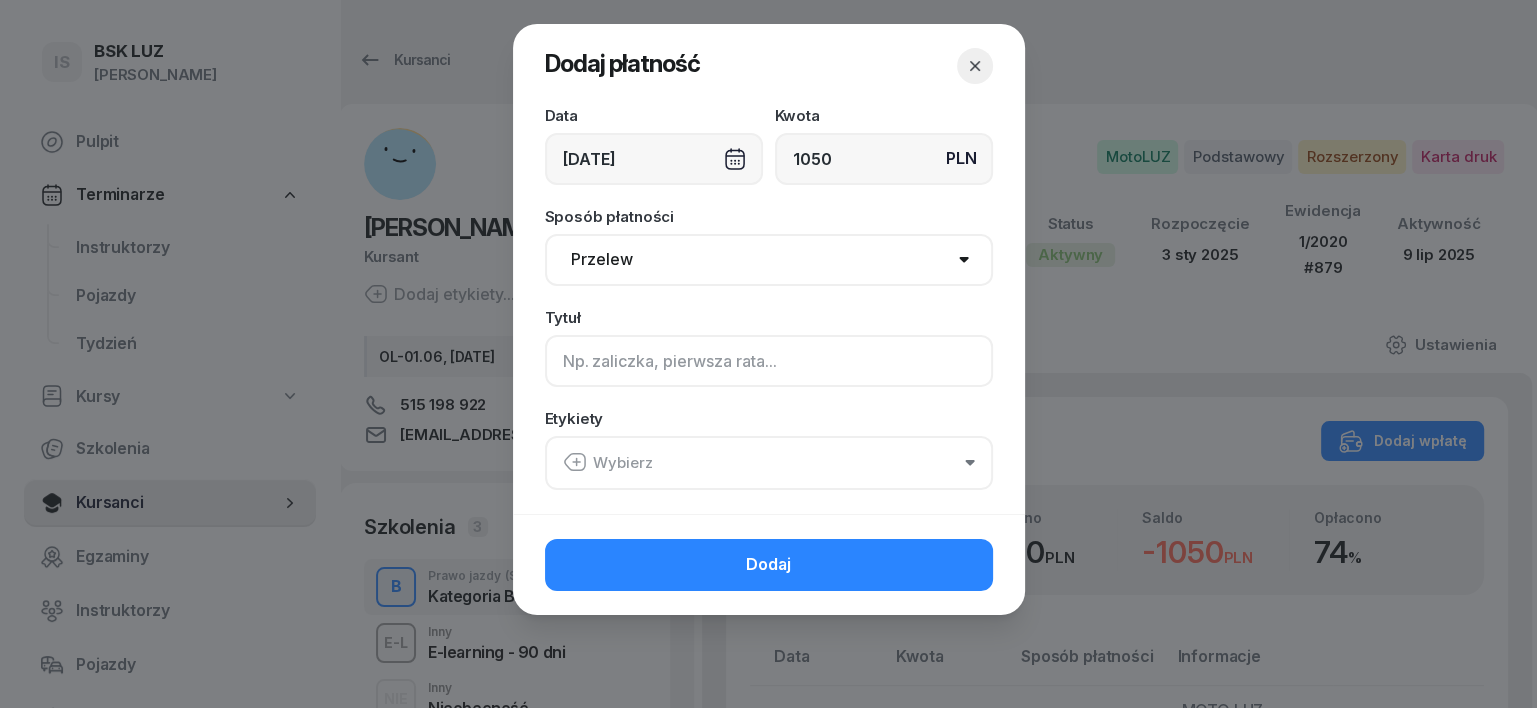 click 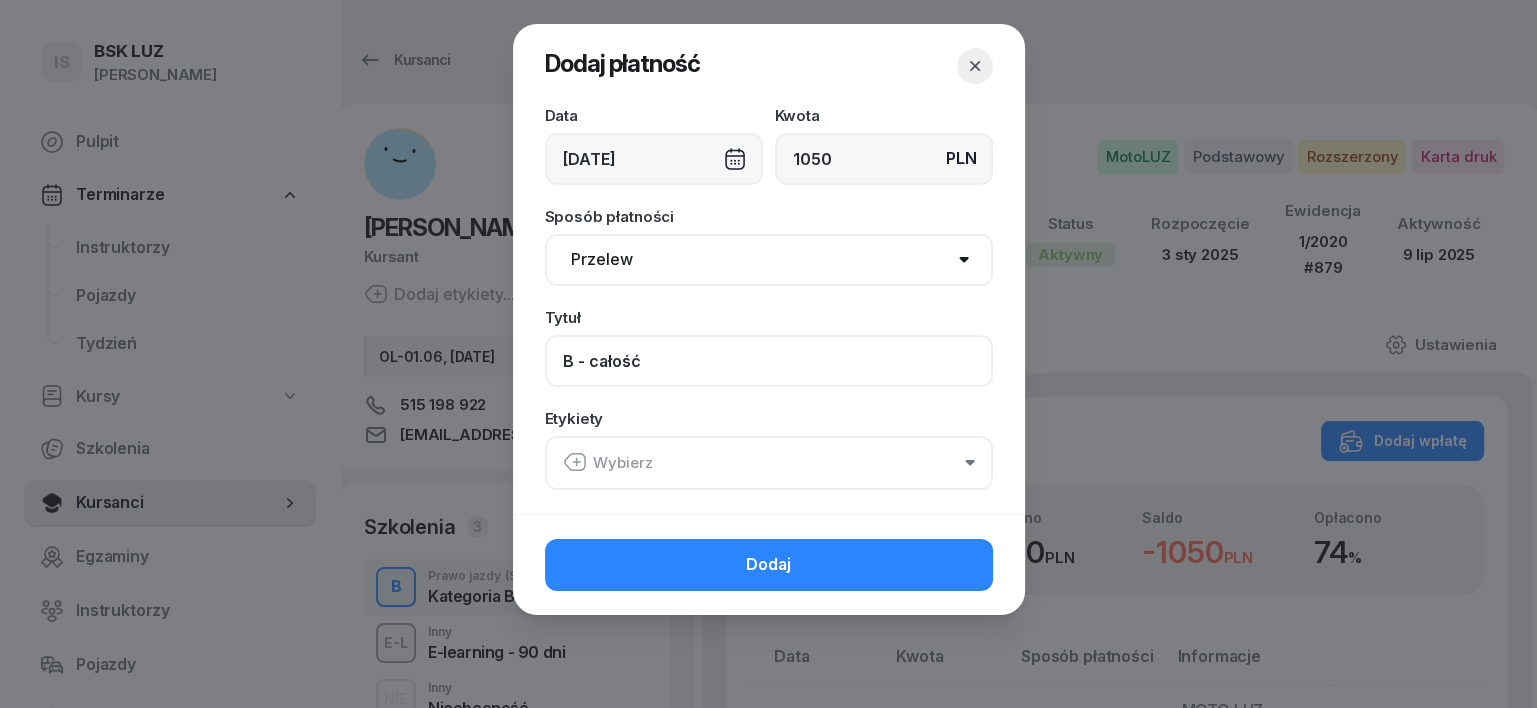 click on "B - całość" 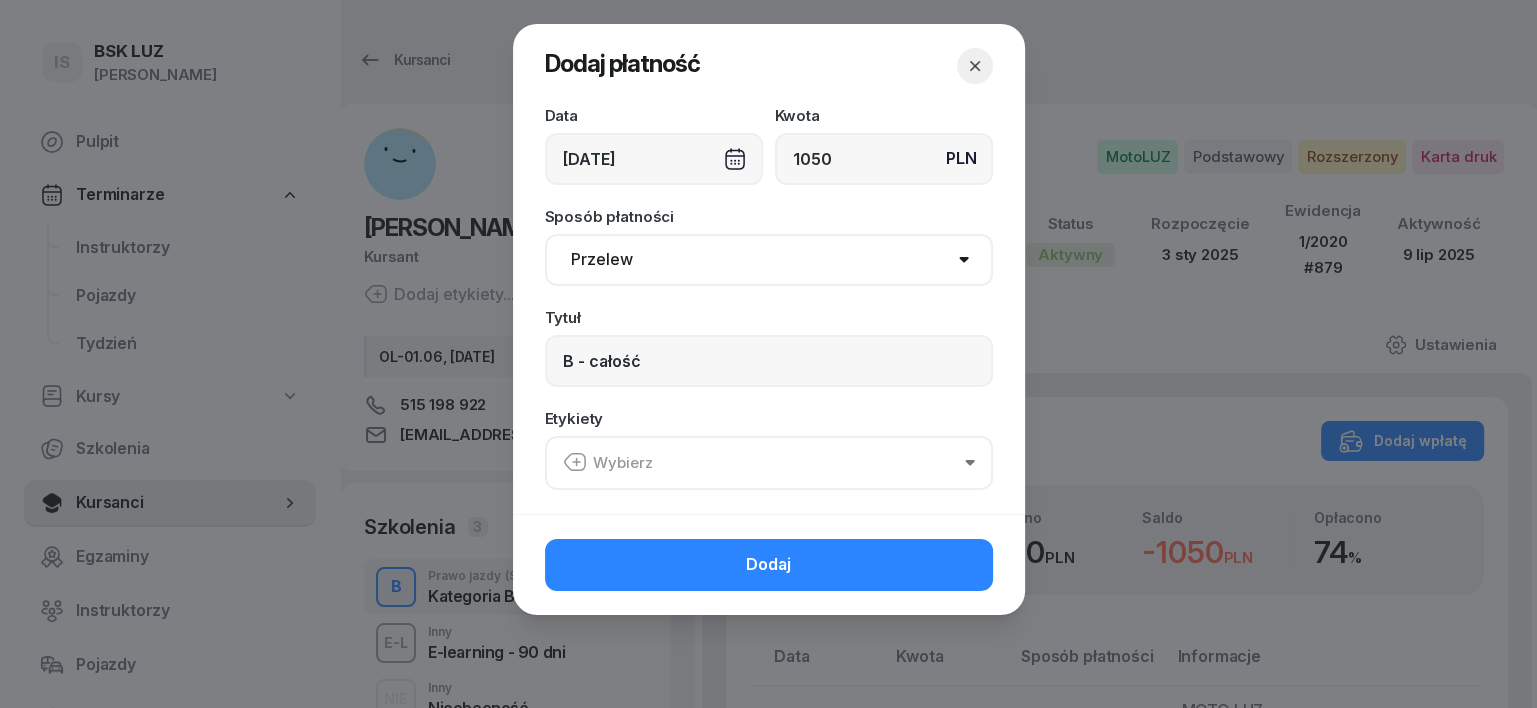 click 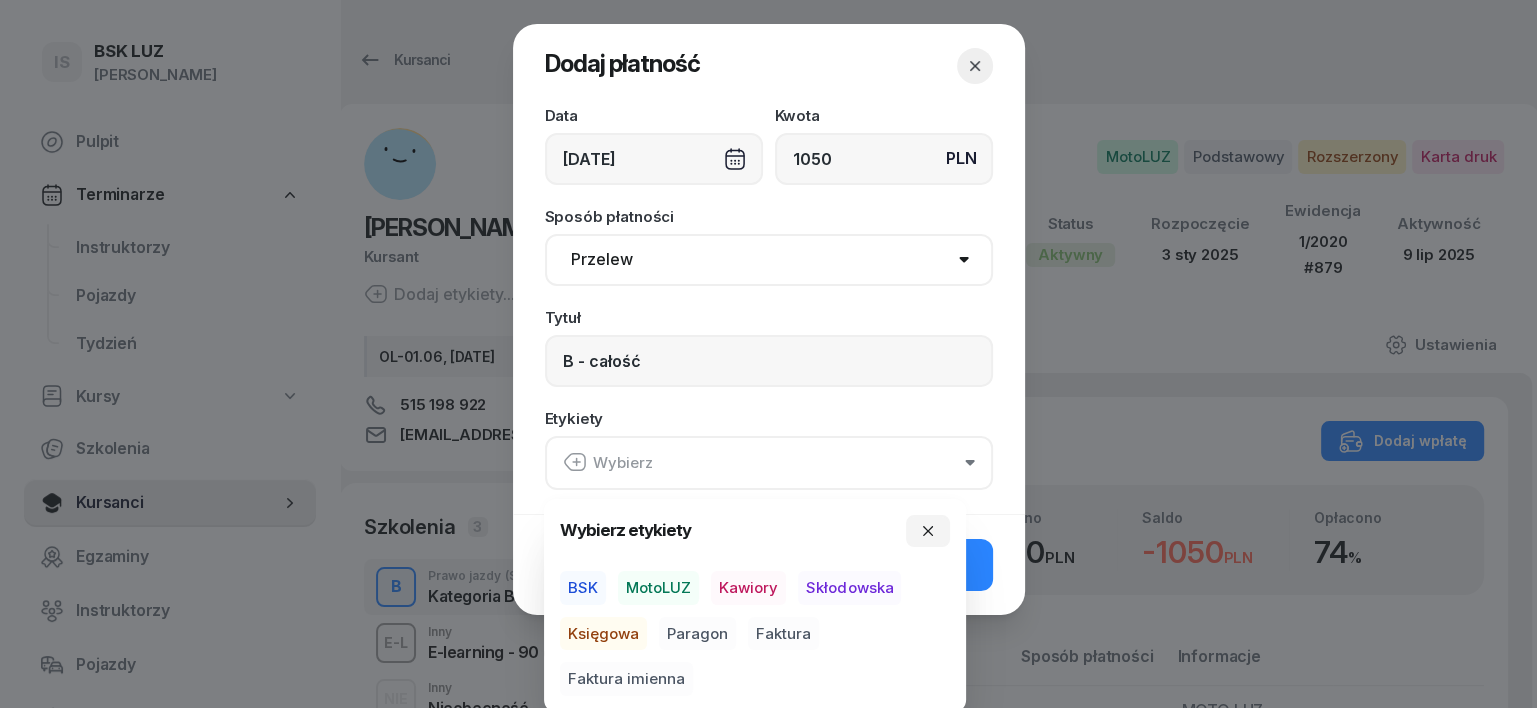 click on "MotoLUZ" at bounding box center [658, 588] 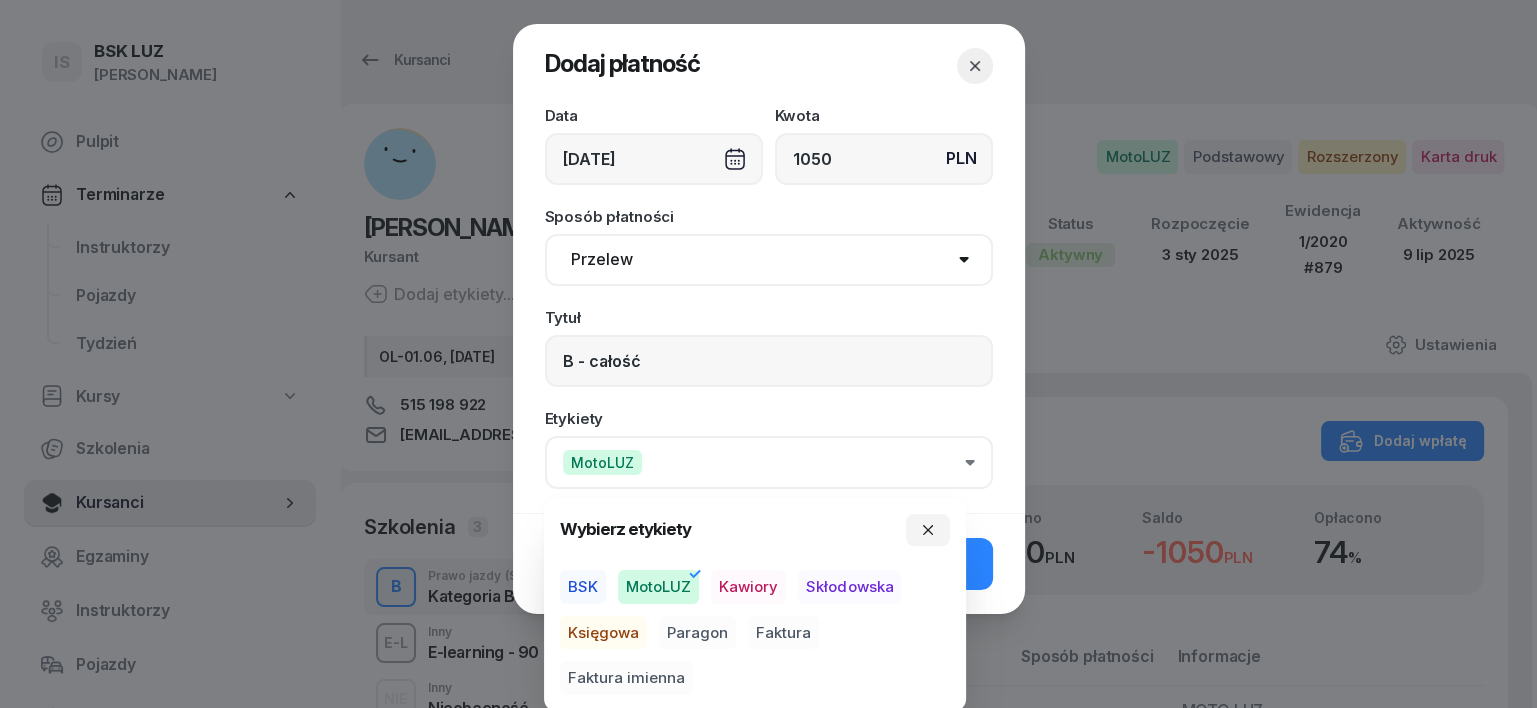 click on "Księgowa" at bounding box center [603, 633] 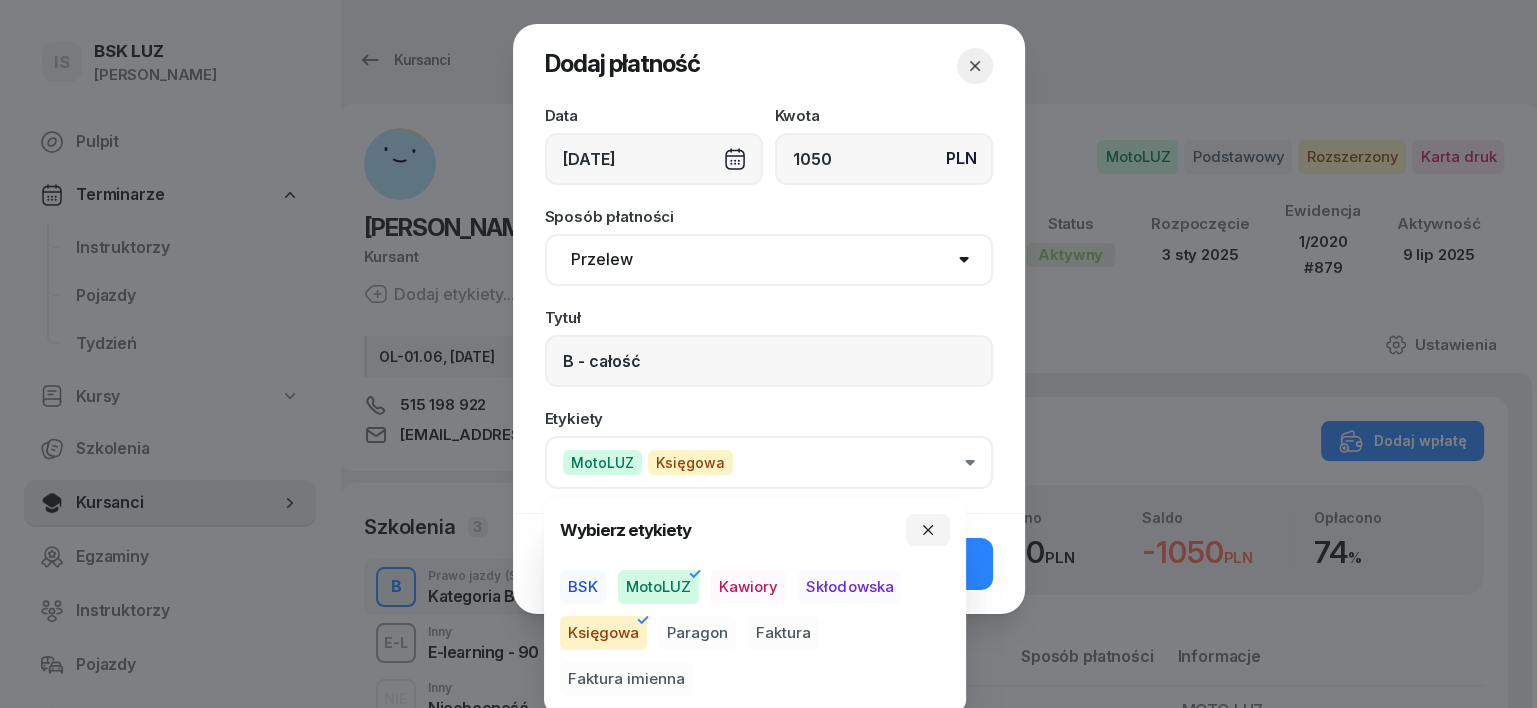 click on "Paragon" at bounding box center [697, 633] 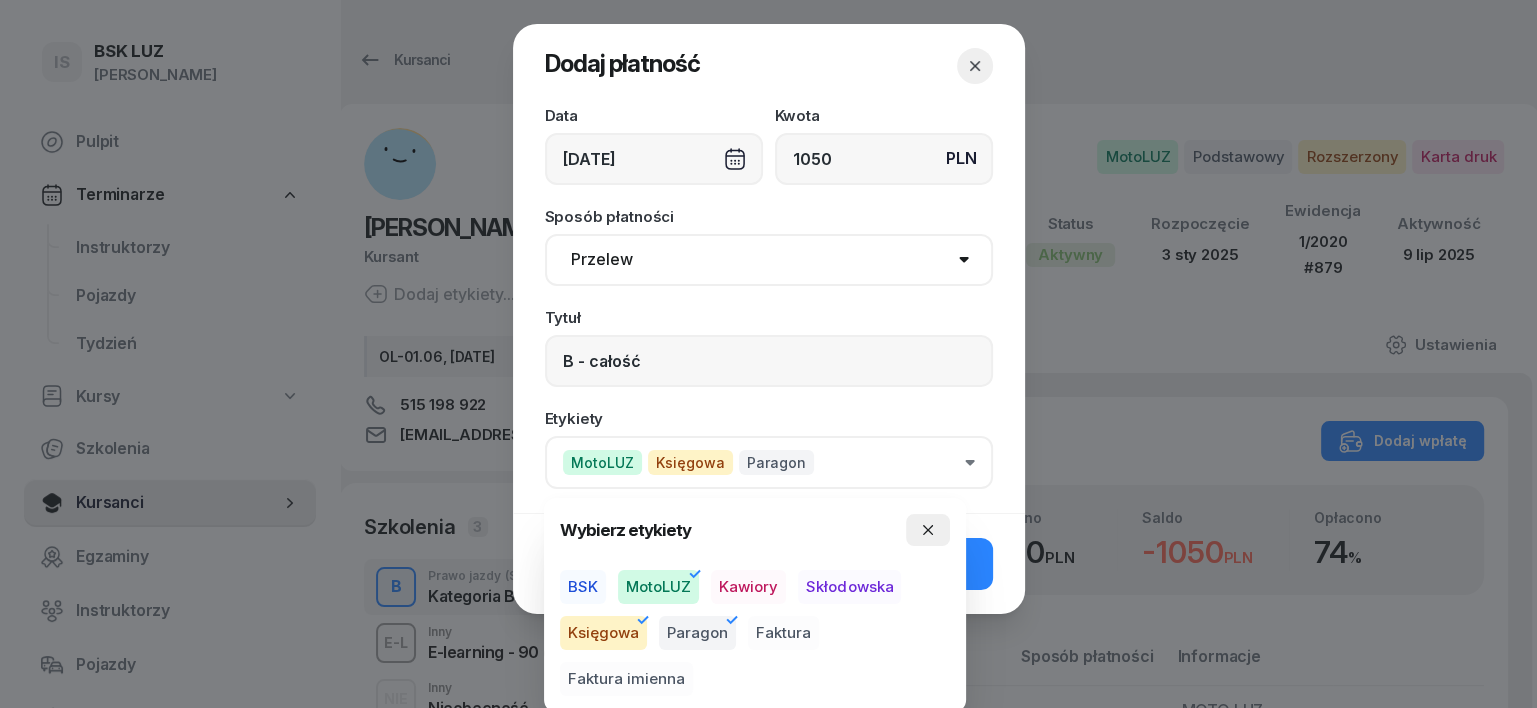 click 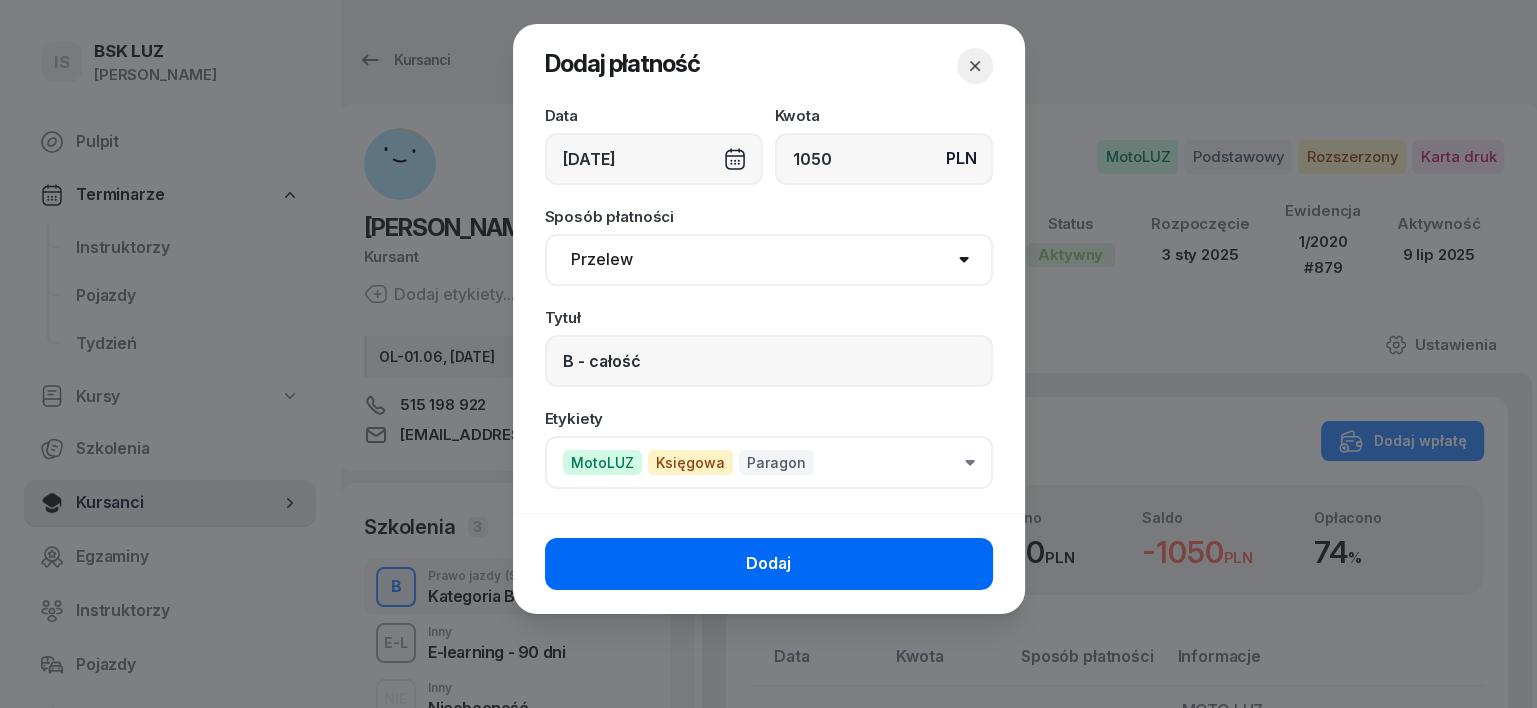 click on "Dodaj" 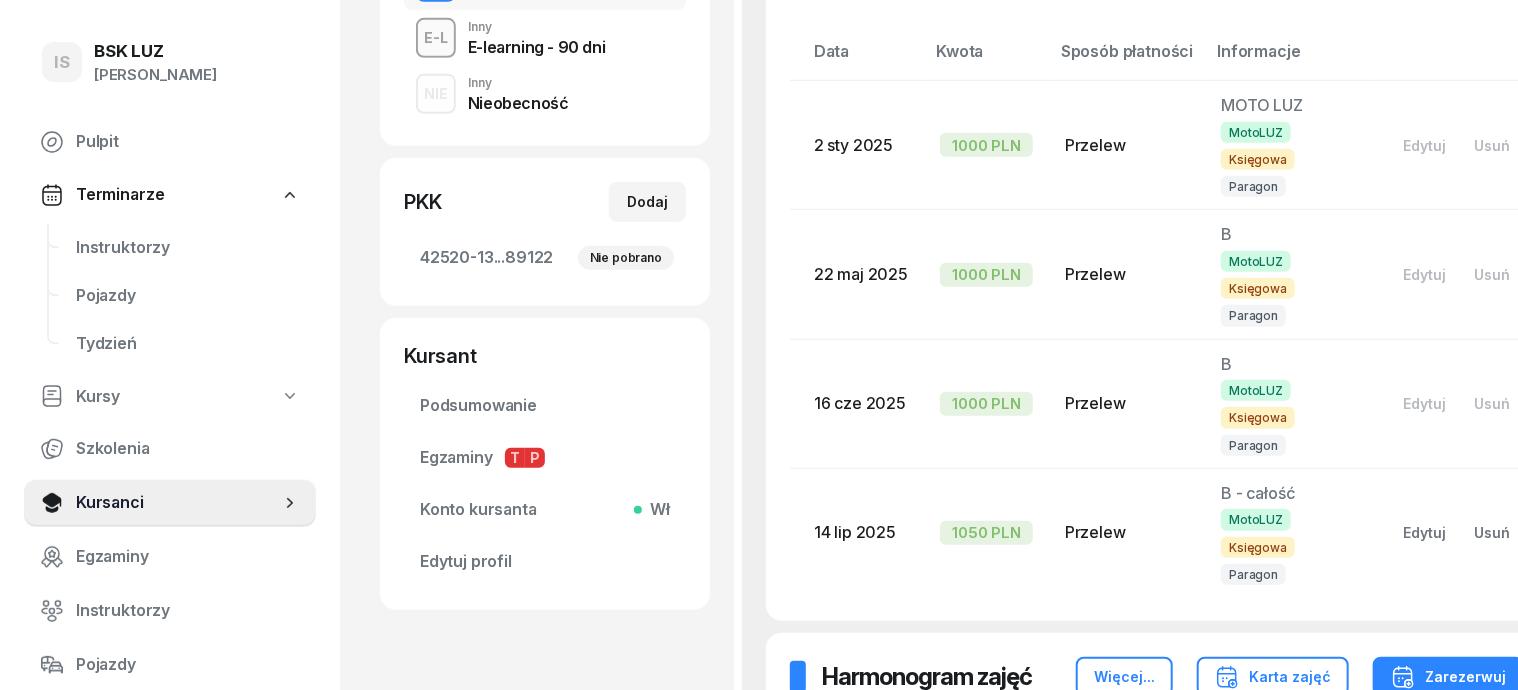 scroll, scrollTop: 500, scrollLeft: 0, axis: vertical 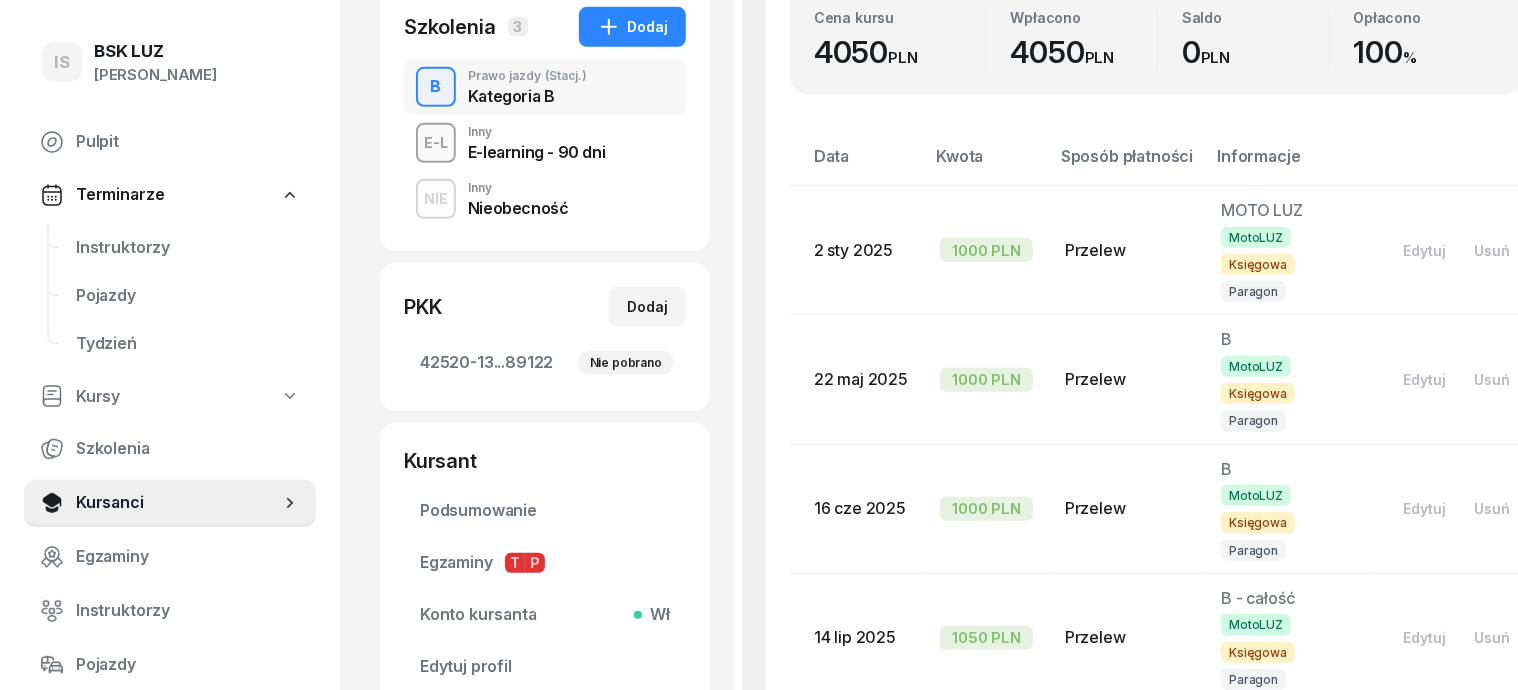 click on "NIE" at bounding box center [436, 198] 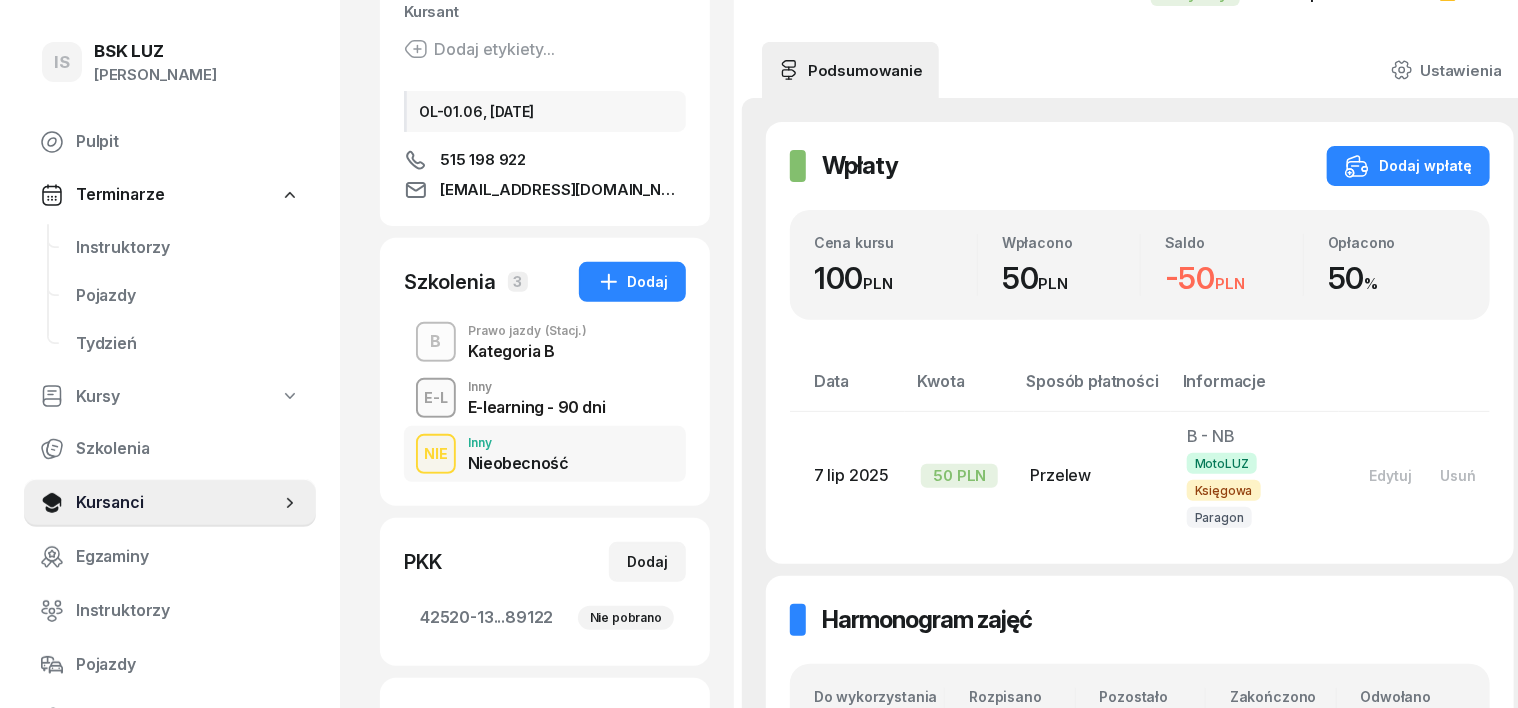 scroll, scrollTop: 250, scrollLeft: 0, axis: vertical 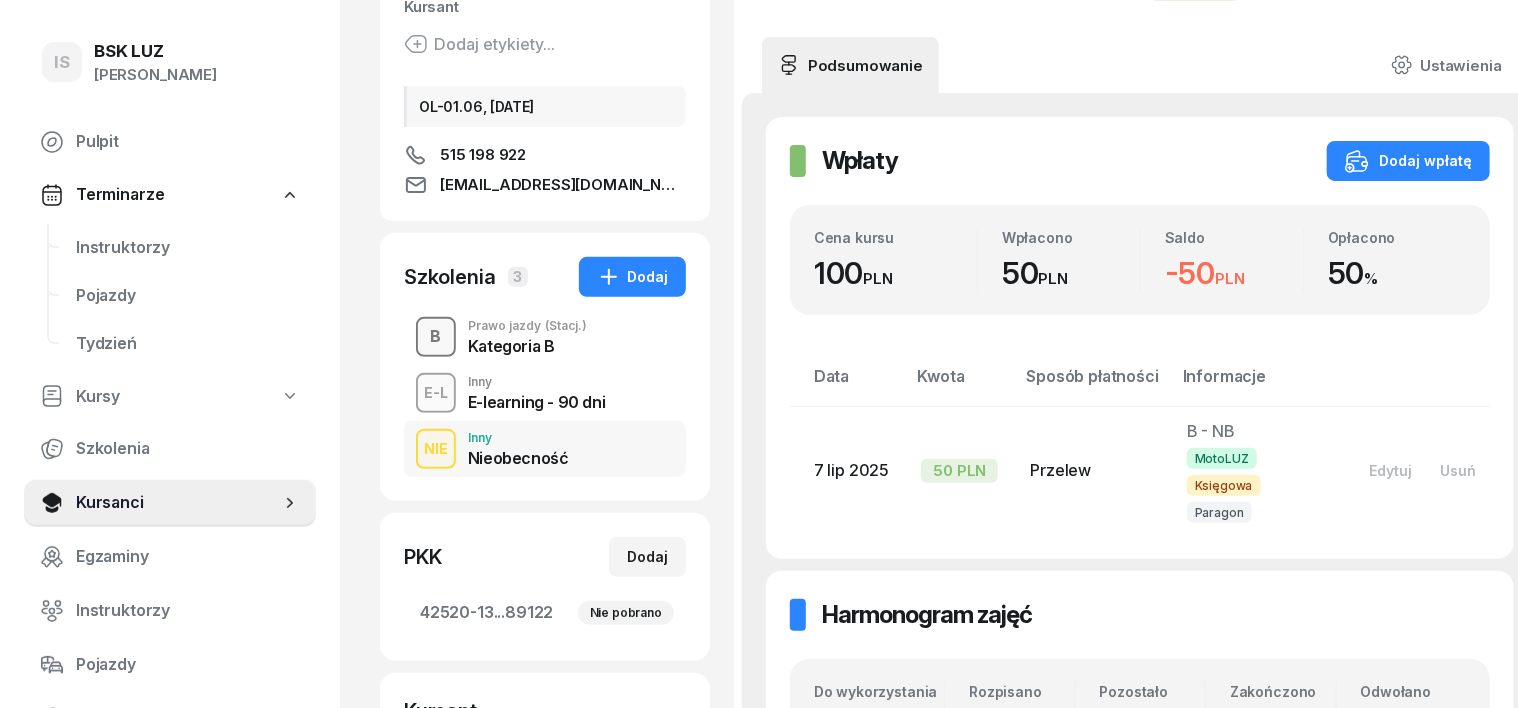 click on "B" at bounding box center [436, 337] 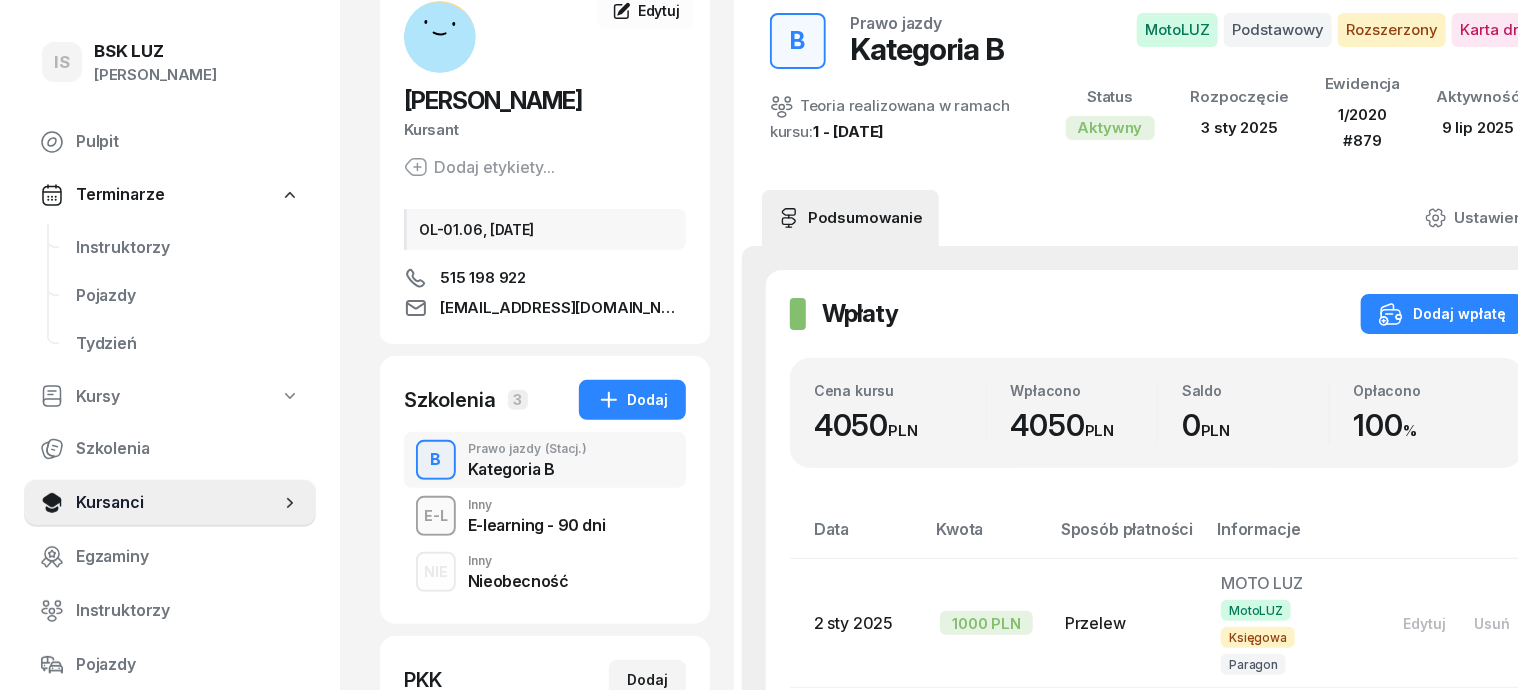 scroll, scrollTop: 0, scrollLeft: 0, axis: both 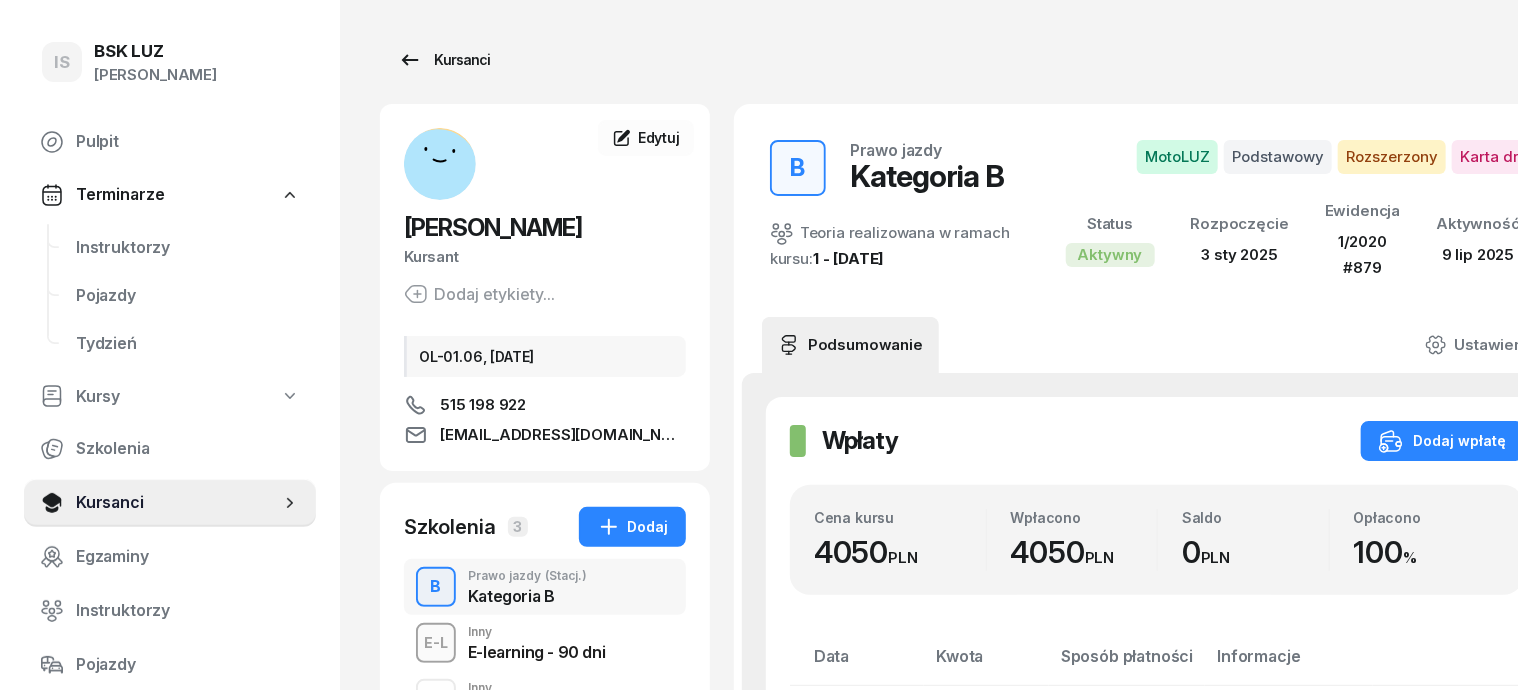 click on "Kursanci" at bounding box center [444, 60] 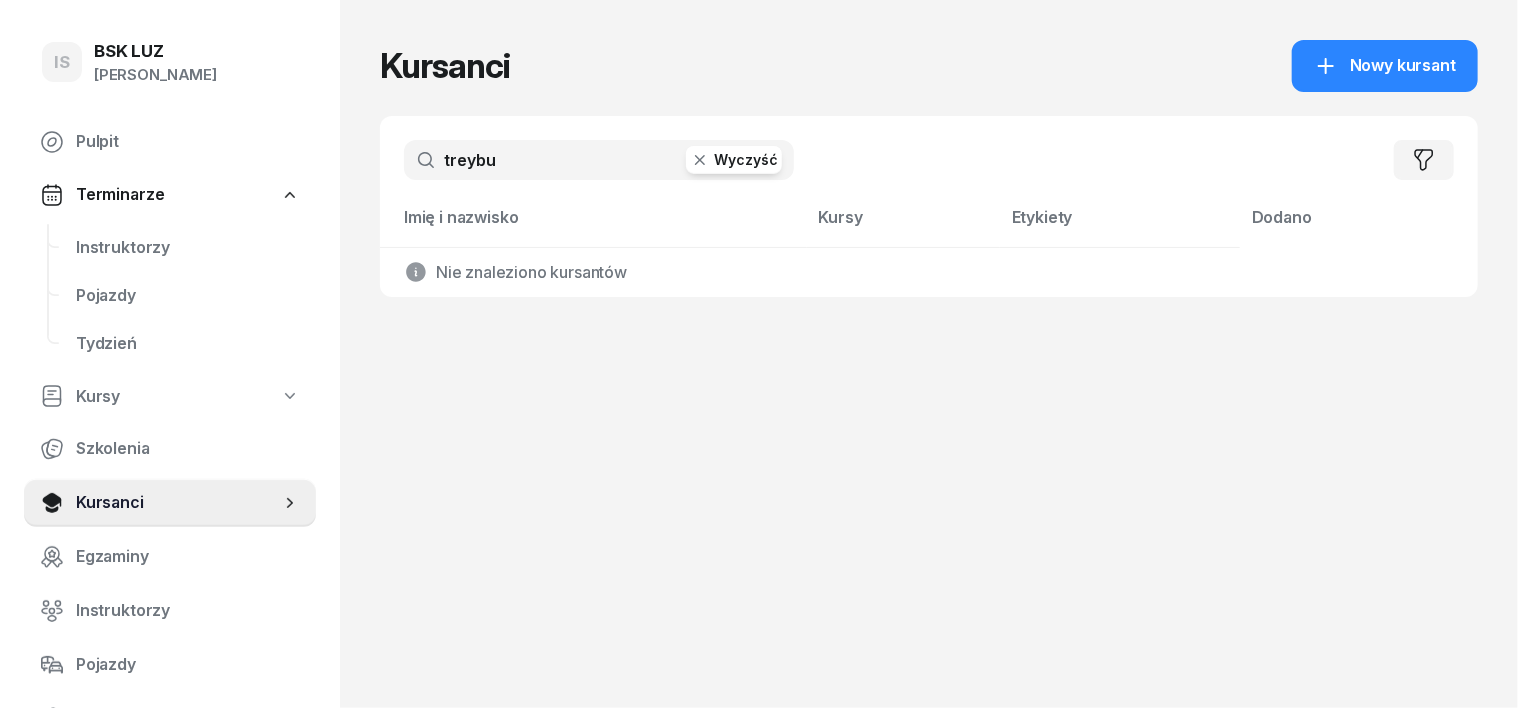 click on "treybu" at bounding box center [599, 160] 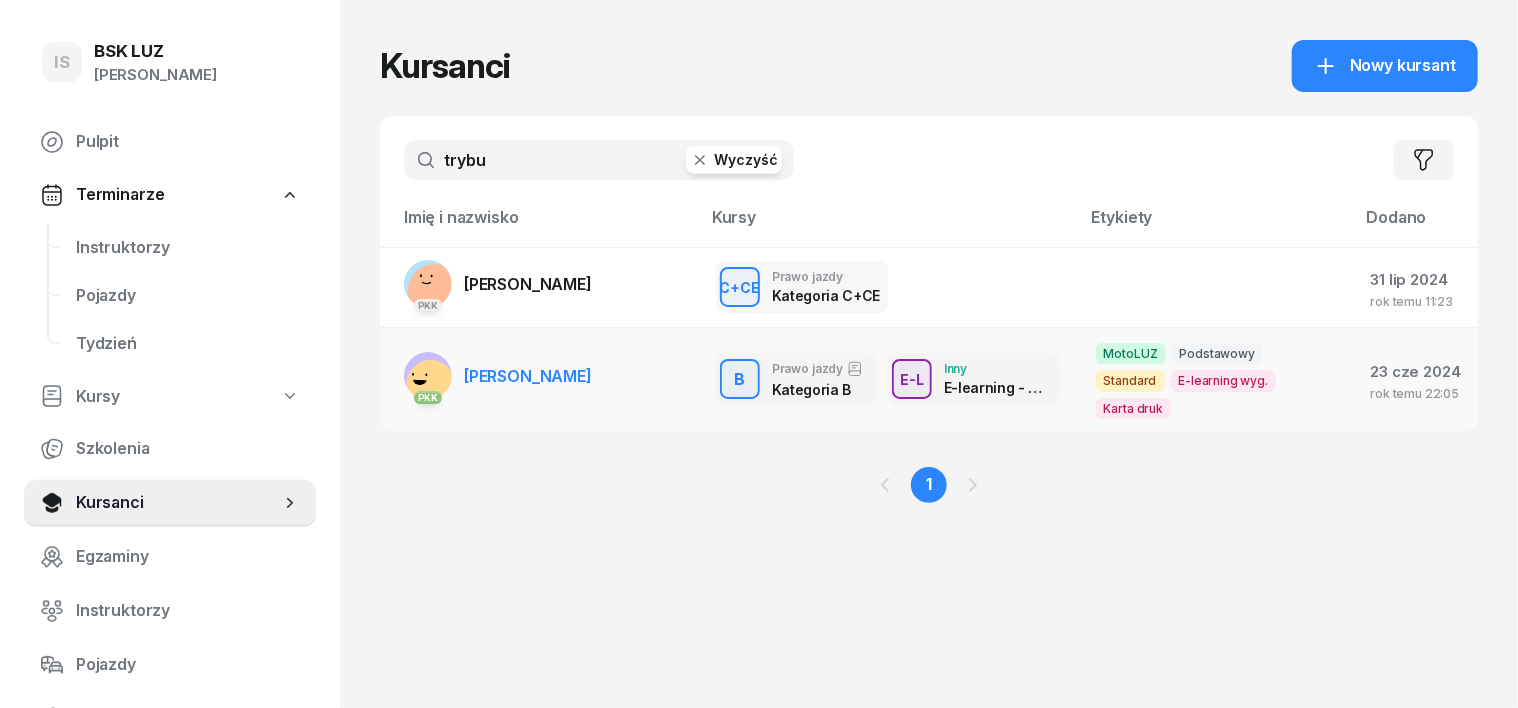 type on "trybu" 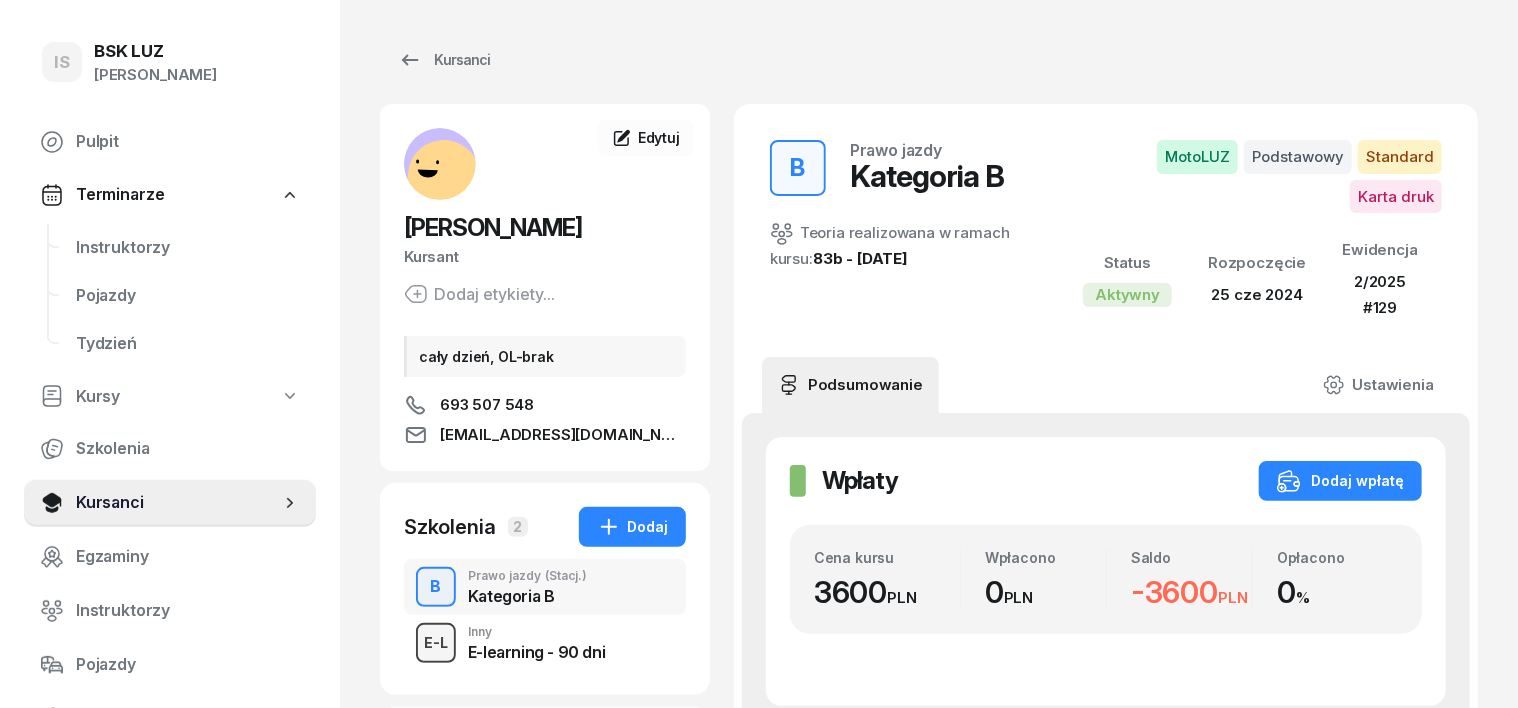 click on "E-L" at bounding box center [436, 642] 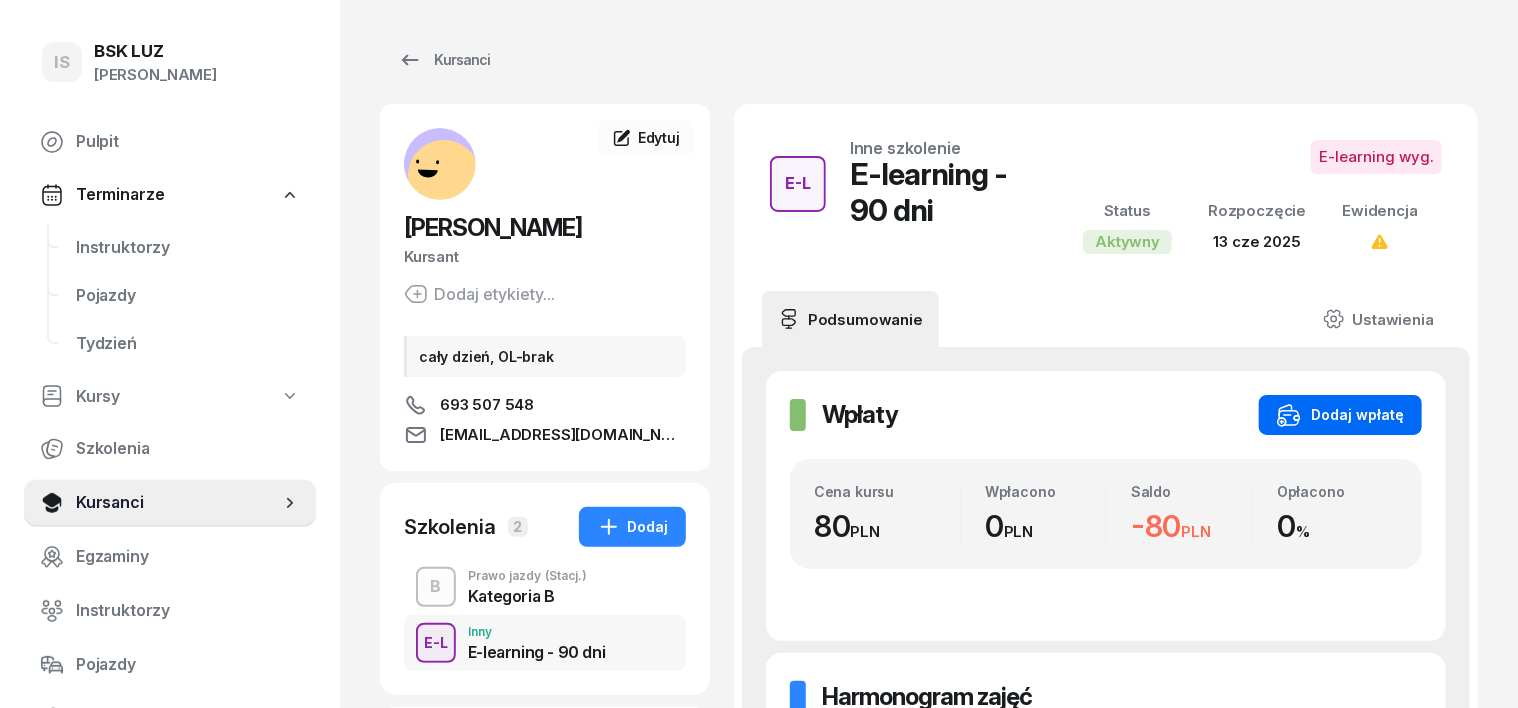 click on "Dodaj wpłatę" at bounding box center (1340, 415) 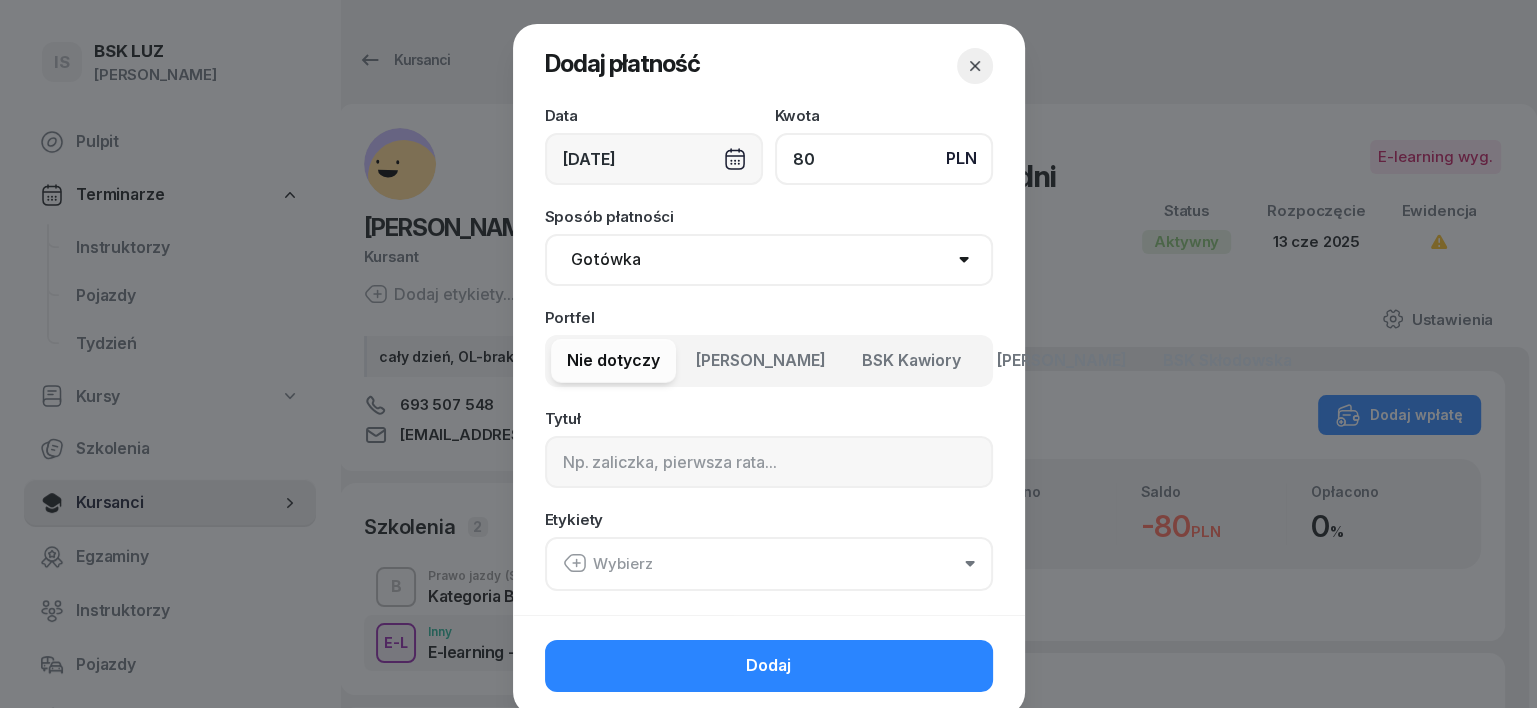 type on "80" 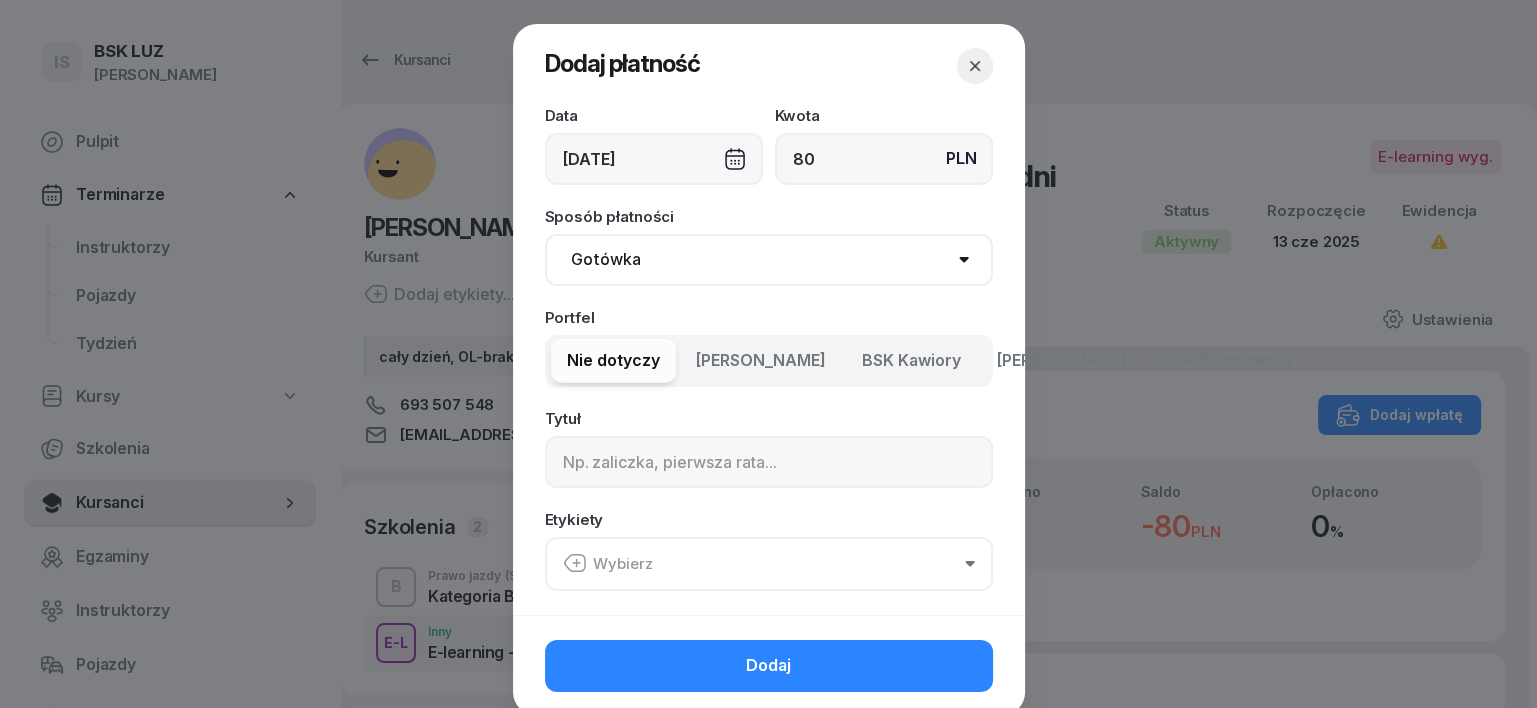 drag, startPoint x: 600, startPoint y: 252, endPoint x: 595, endPoint y: 280, distance: 28.442924 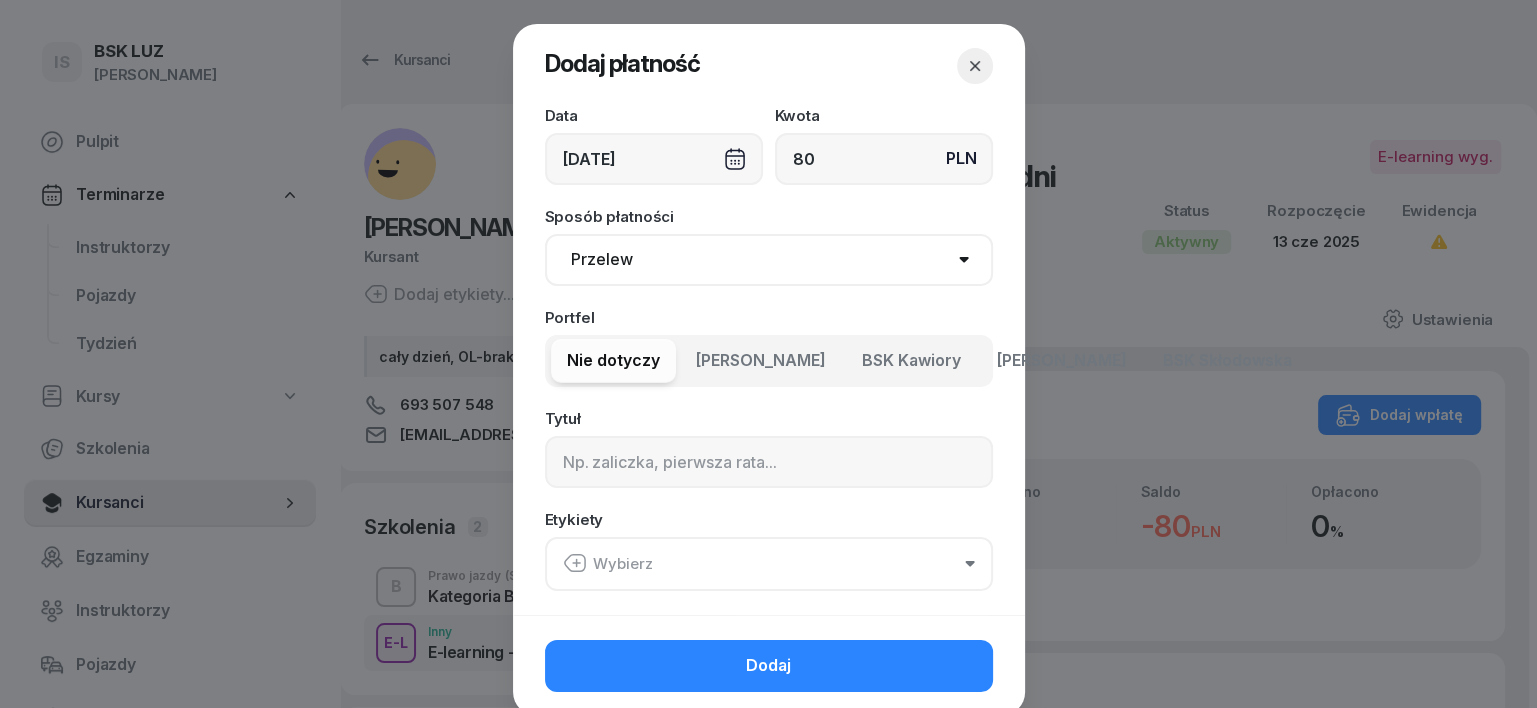 click on "Gotówka Karta Przelew Płatności online BLIK" at bounding box center [769, 260] 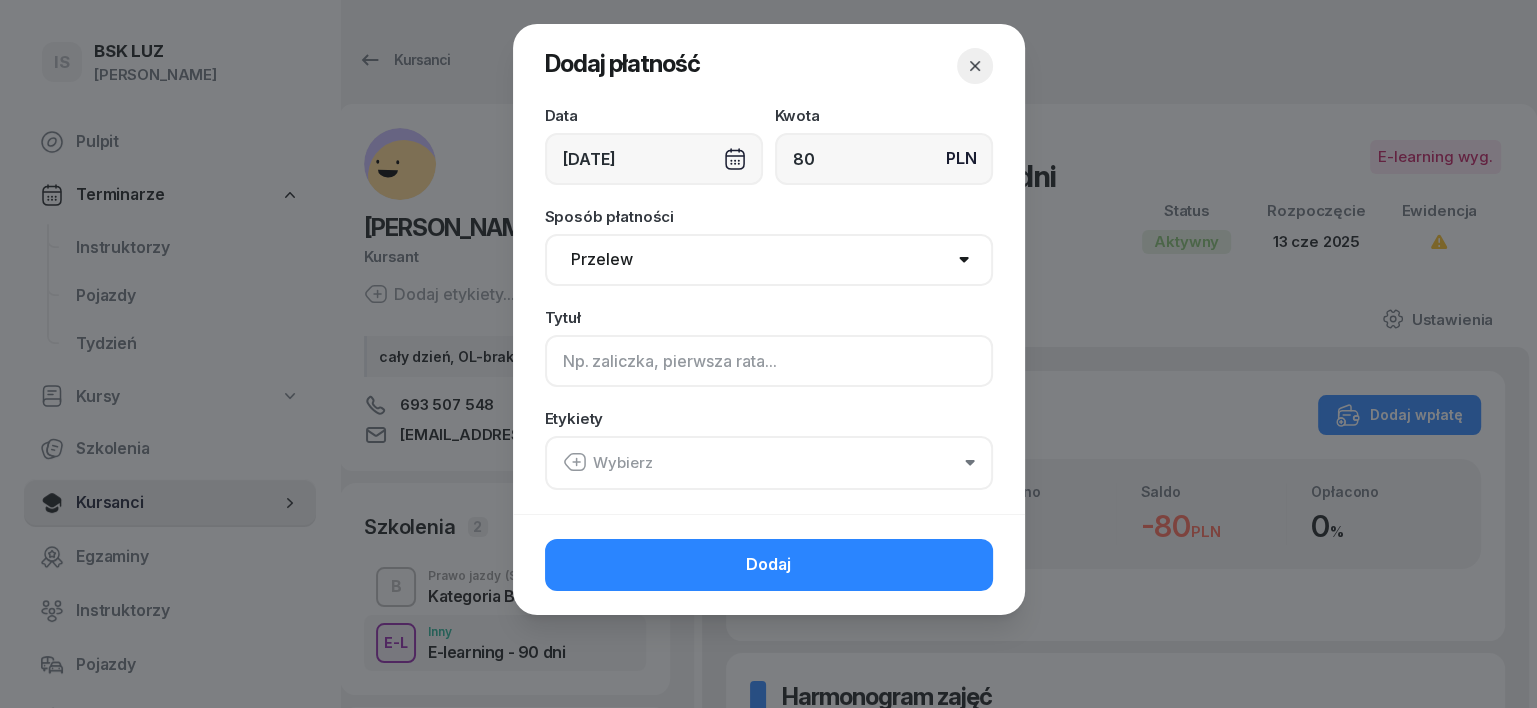 click 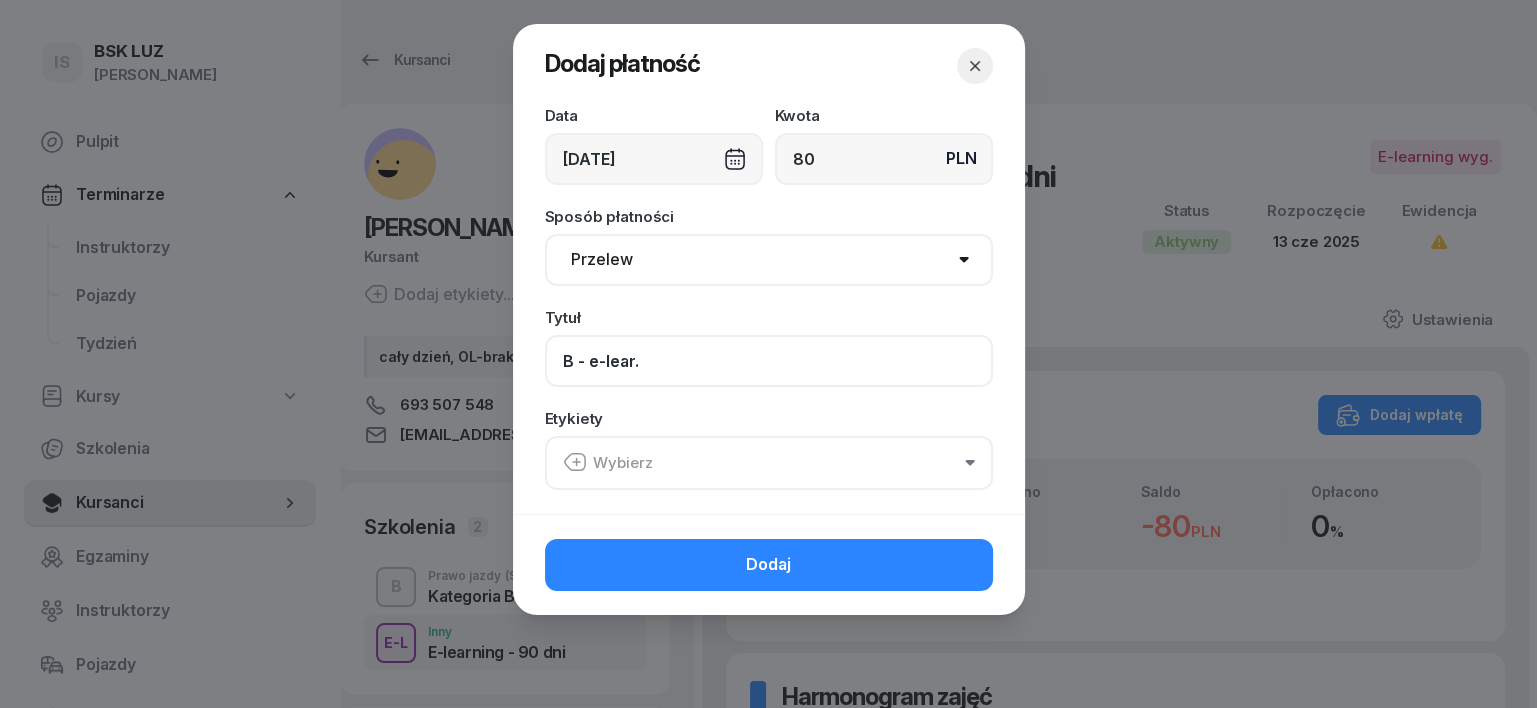 type on "B - e-lear." 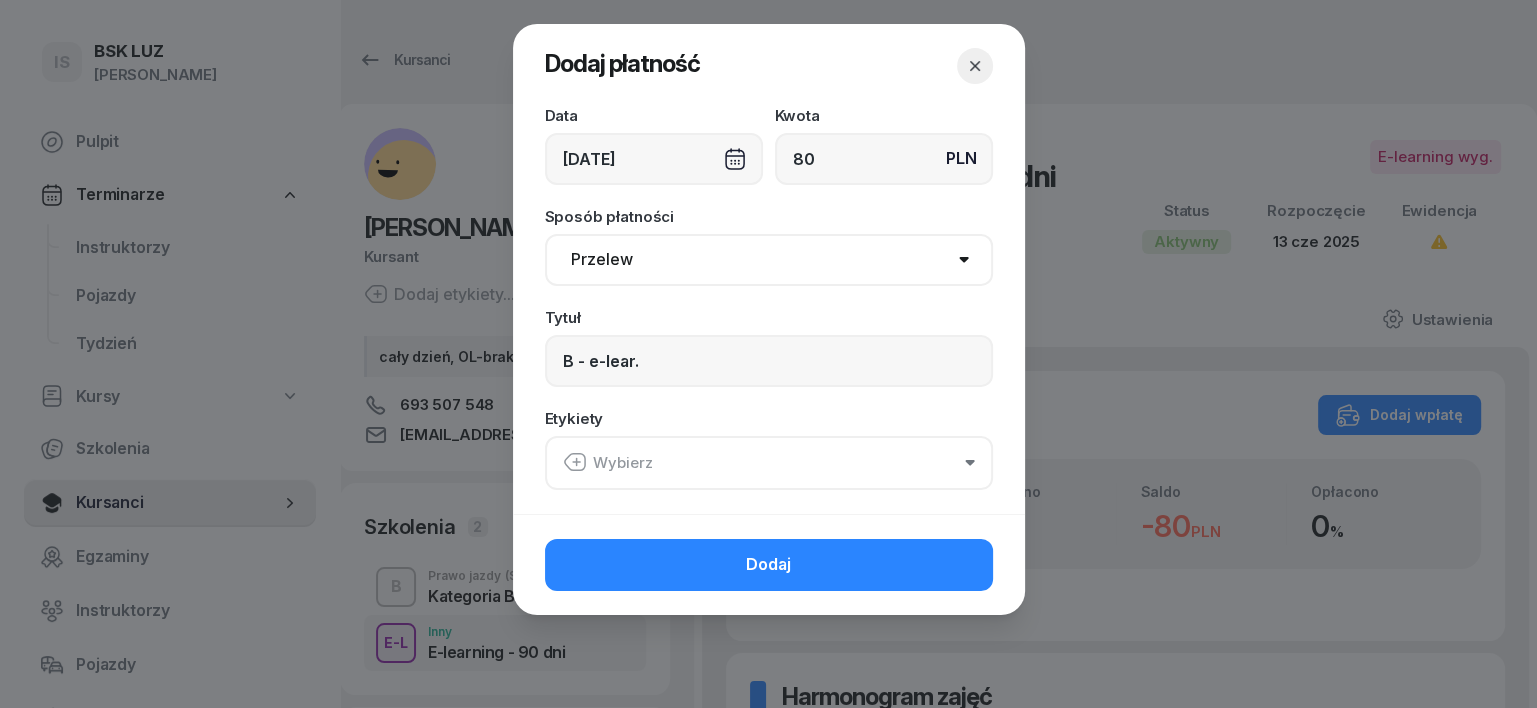 click 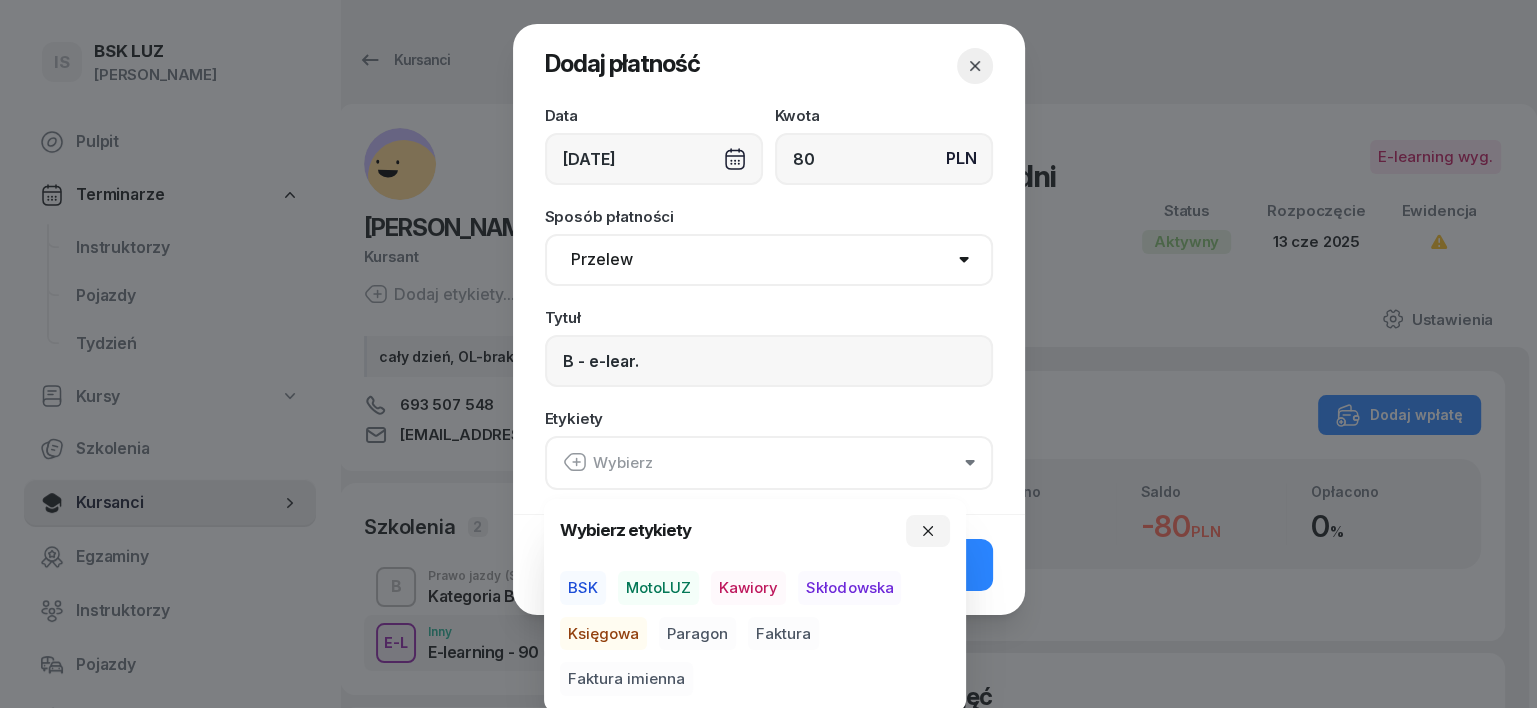 drag, startPoint x: 653, startPoint y: 587, endPoint x: 620, endPoint y: 638, distance: 60.74537 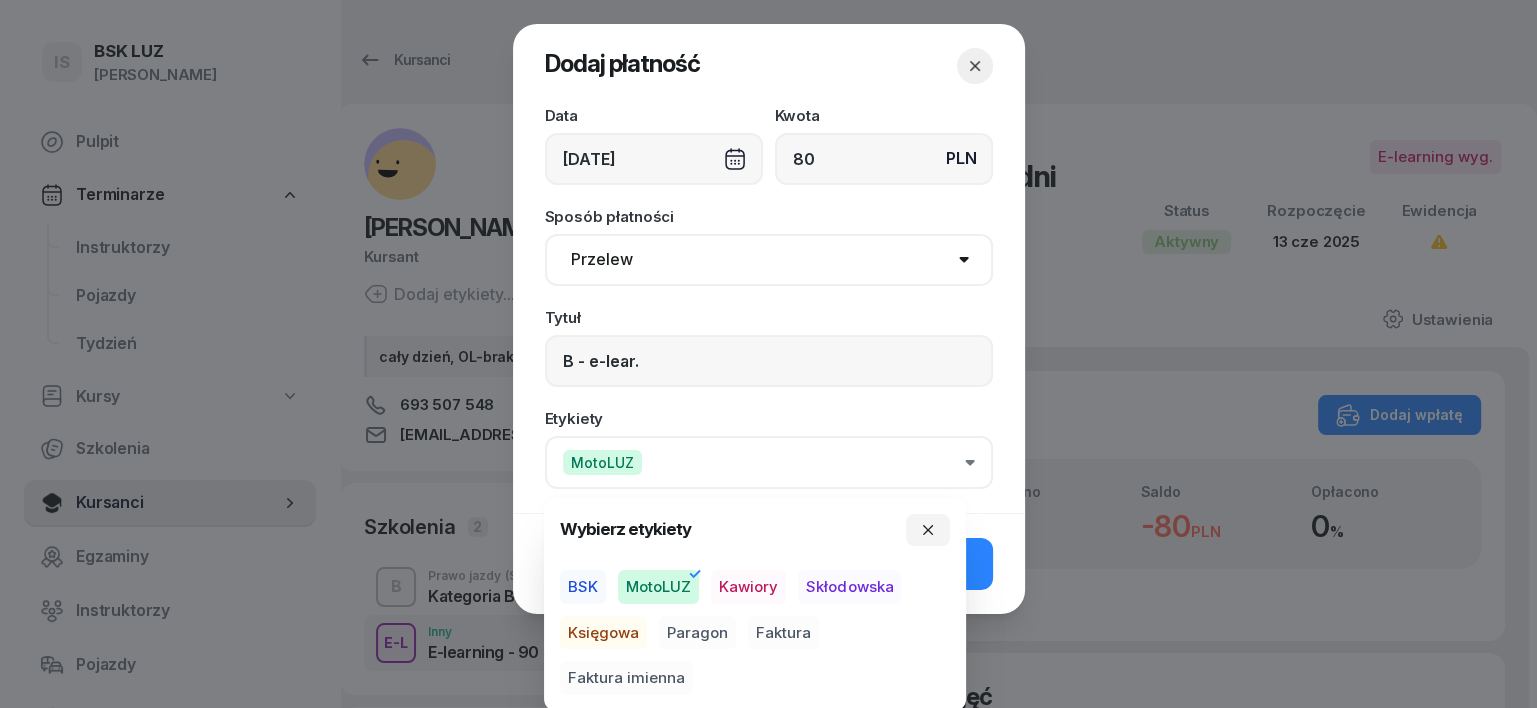 drag, startPoint x: 613, startPoint y: 639, endPoint x: 653, endPoint y: 640, distance: 40.012497 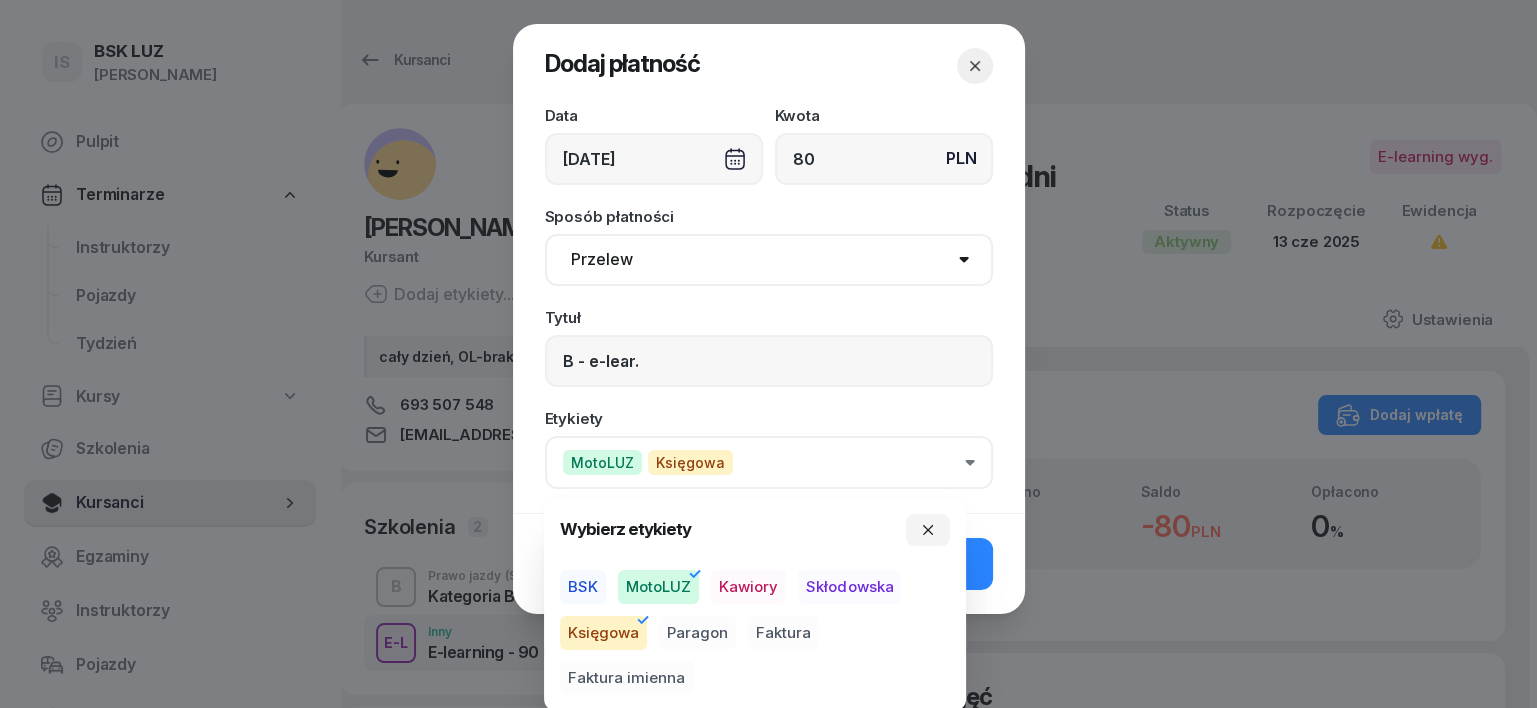 click on "Paragon" at bounding box center [697, 633] 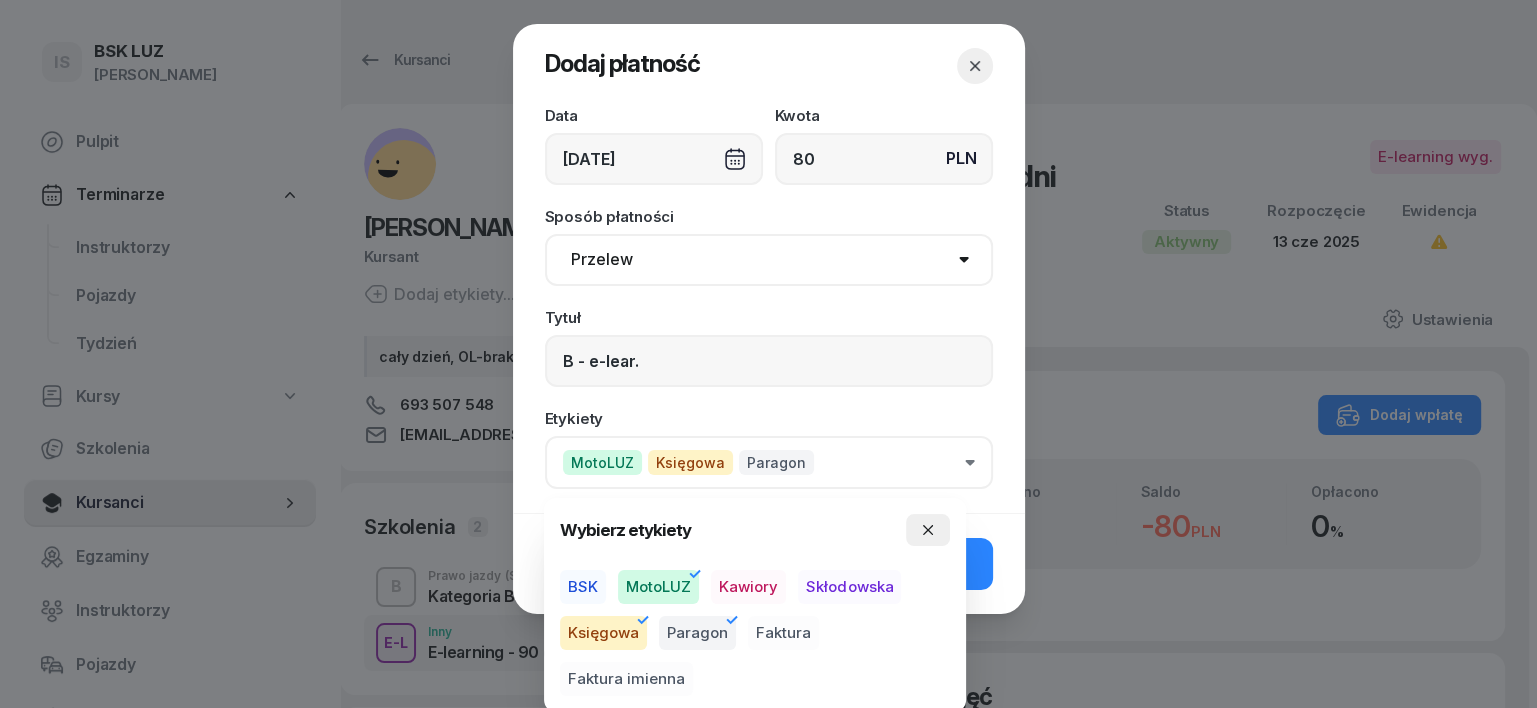 click 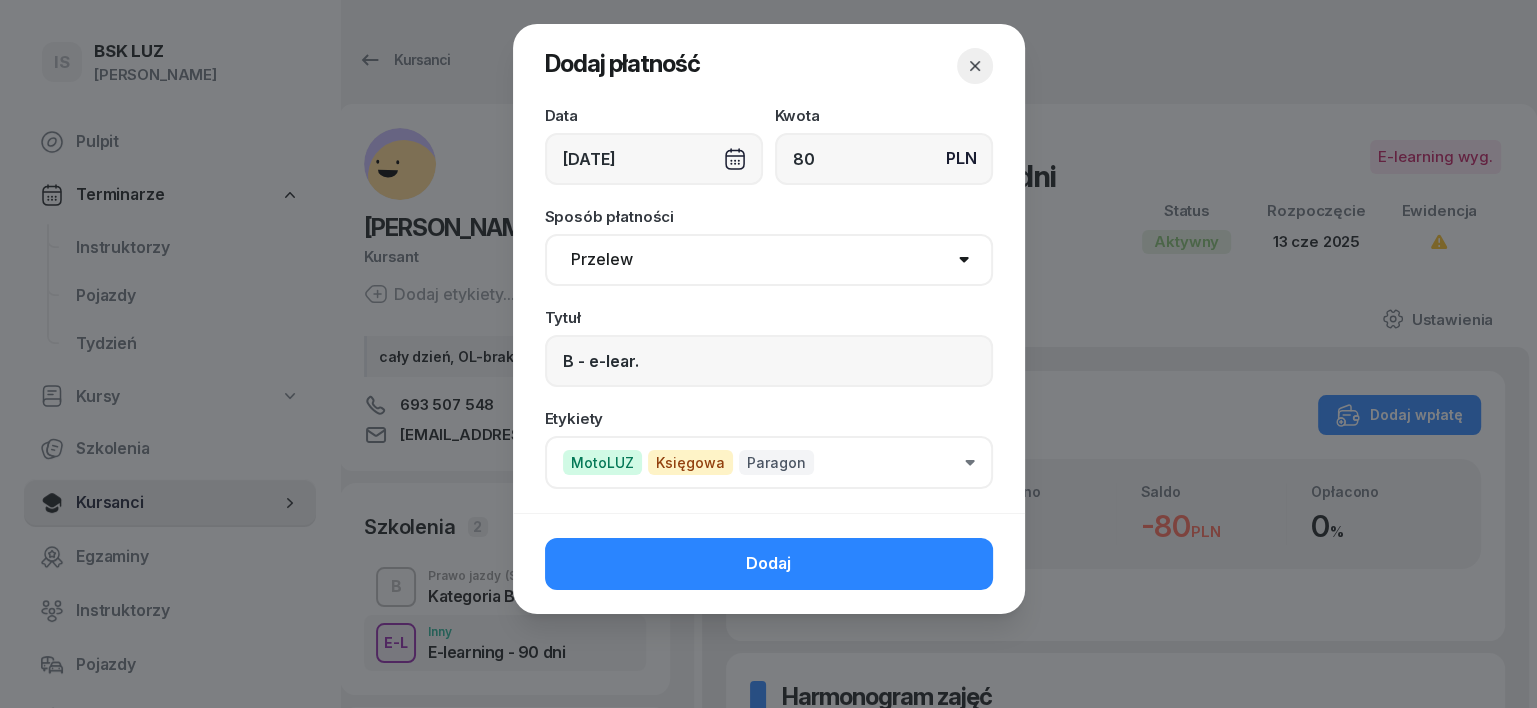 click on "Dodaj" 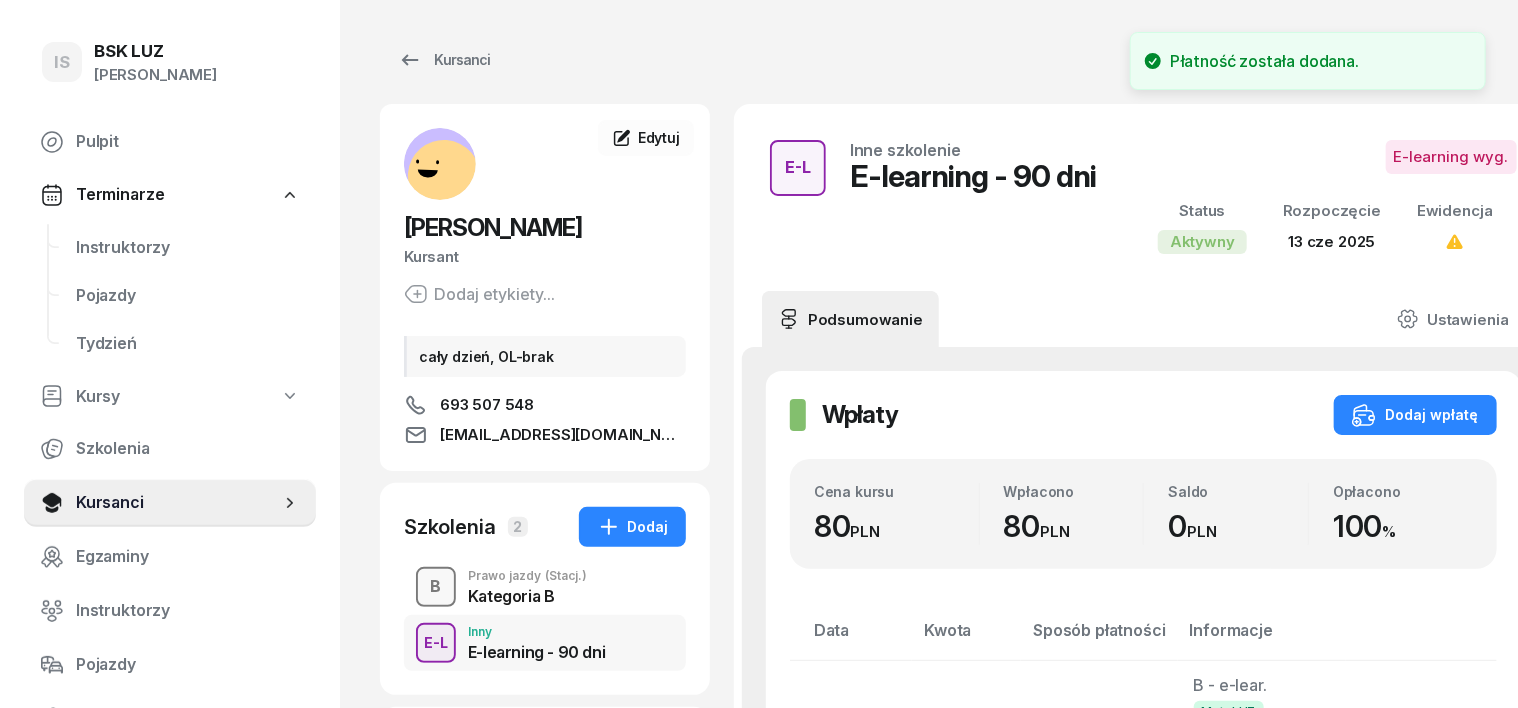 click on "B" at bounding box center (436, 587) 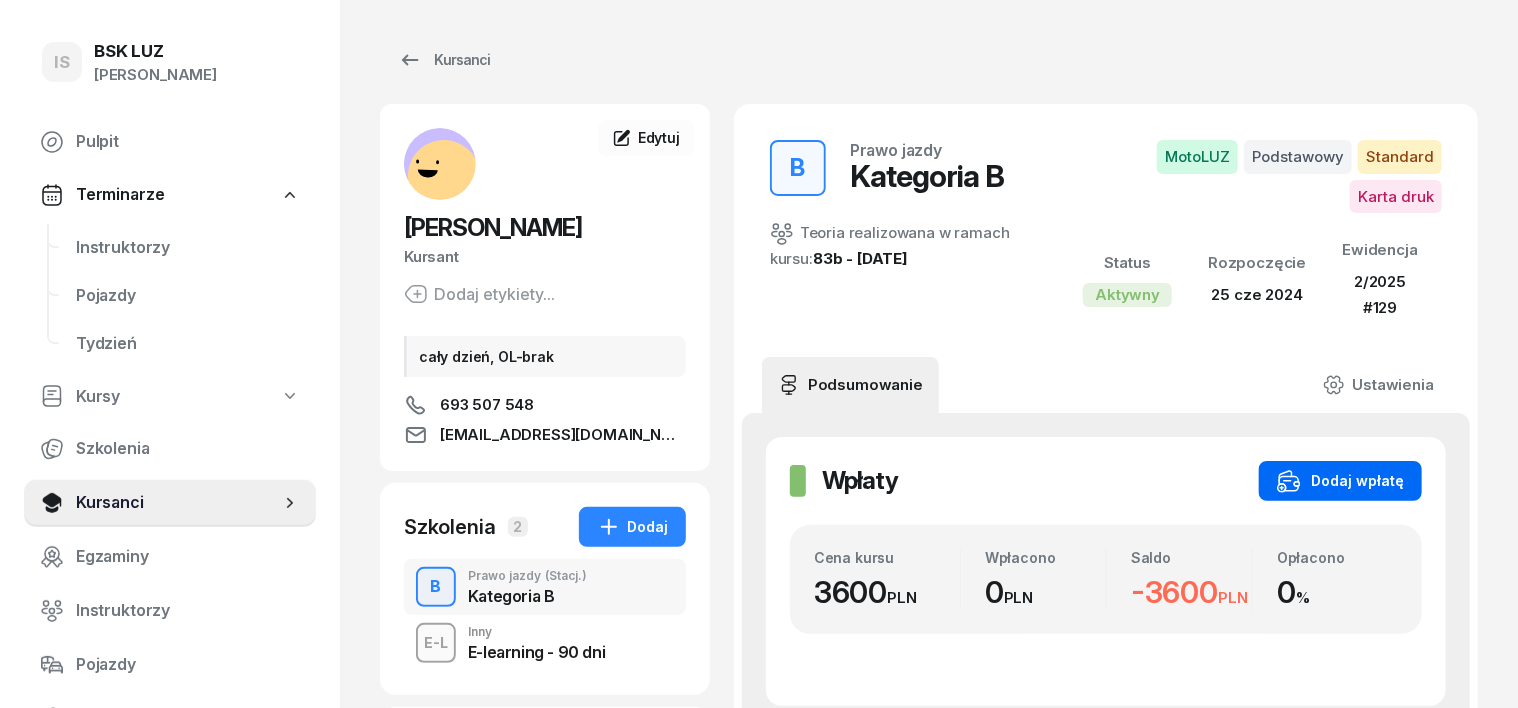 click on "Dodaj wpłatę" at bounding box center [1340, 481] 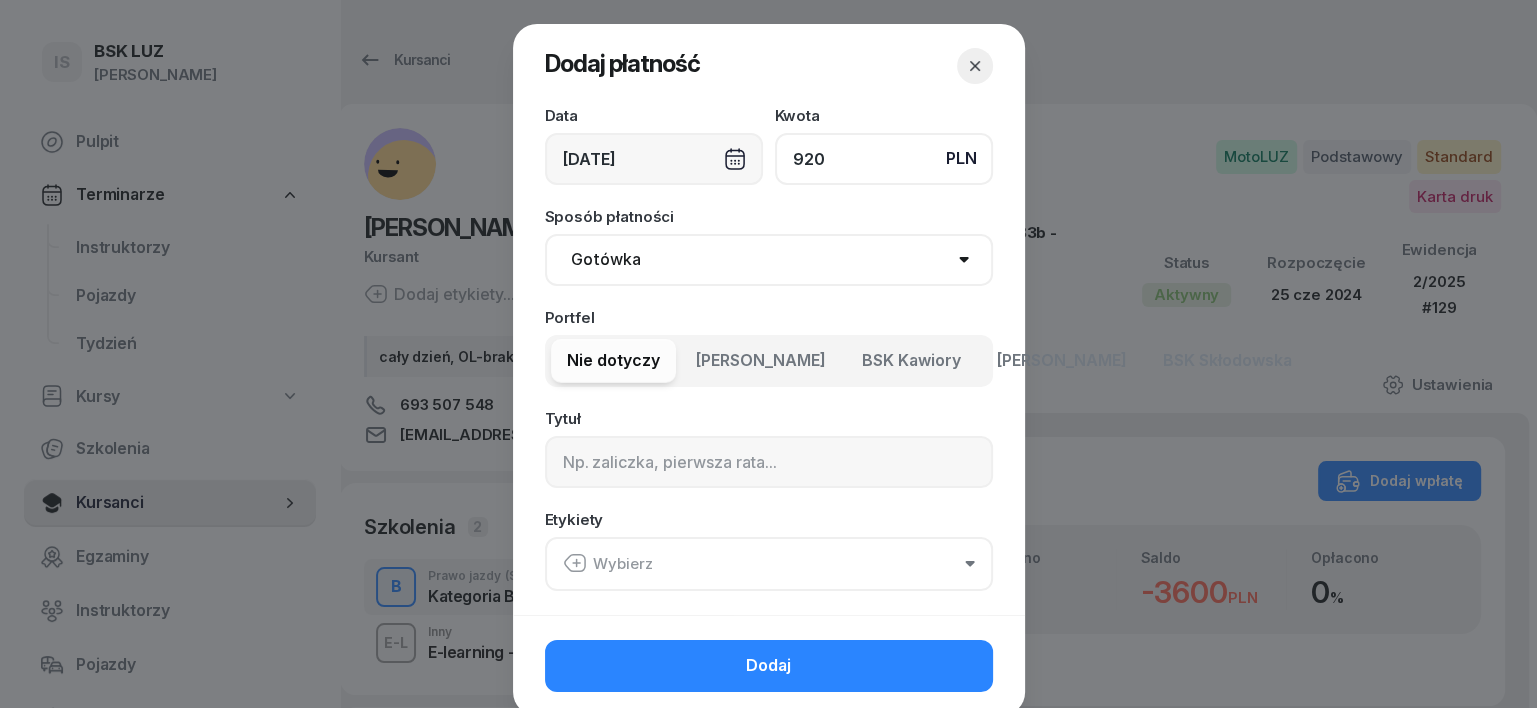 type on "920" 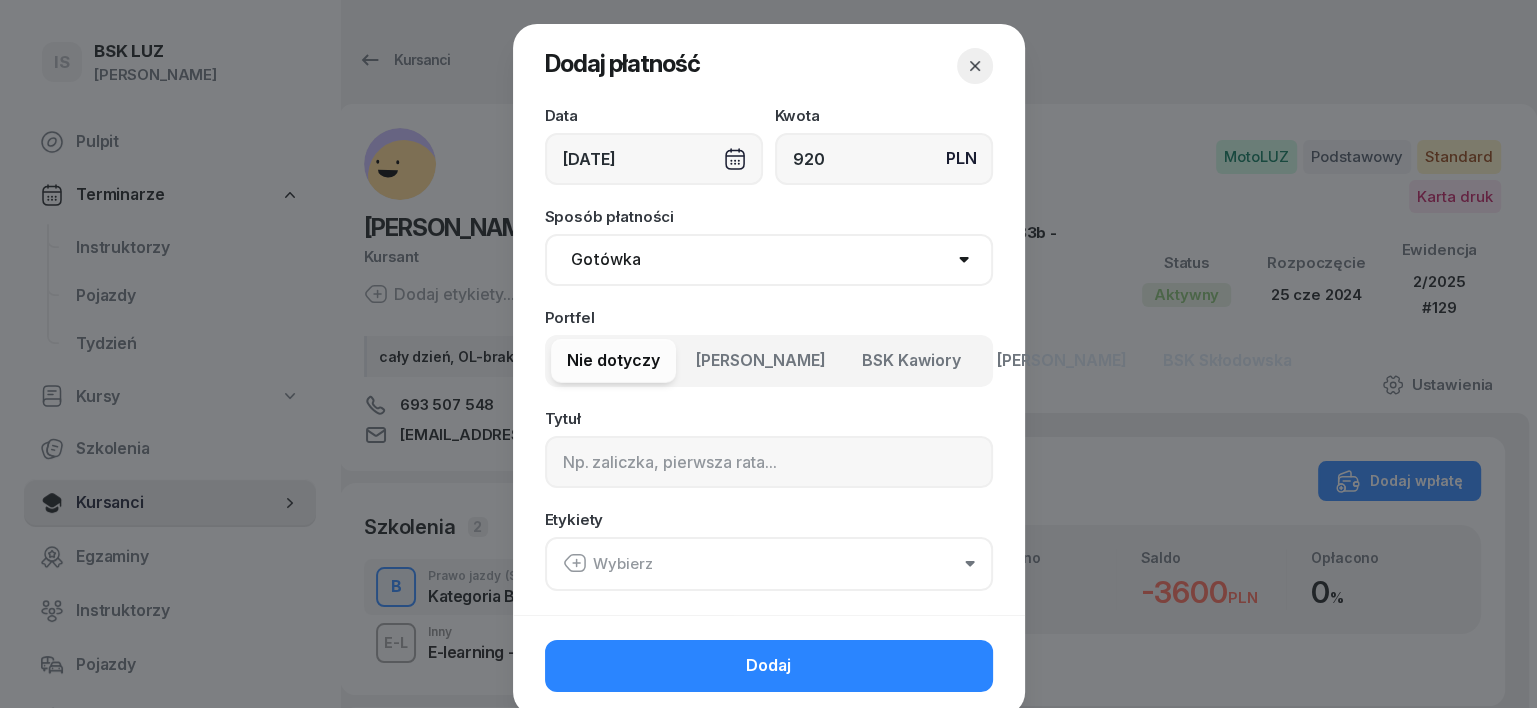 drag, startPoint x: 604, startPoint y: 254, endPoint x: 596, endPoint y: 281, distance: 28.160255 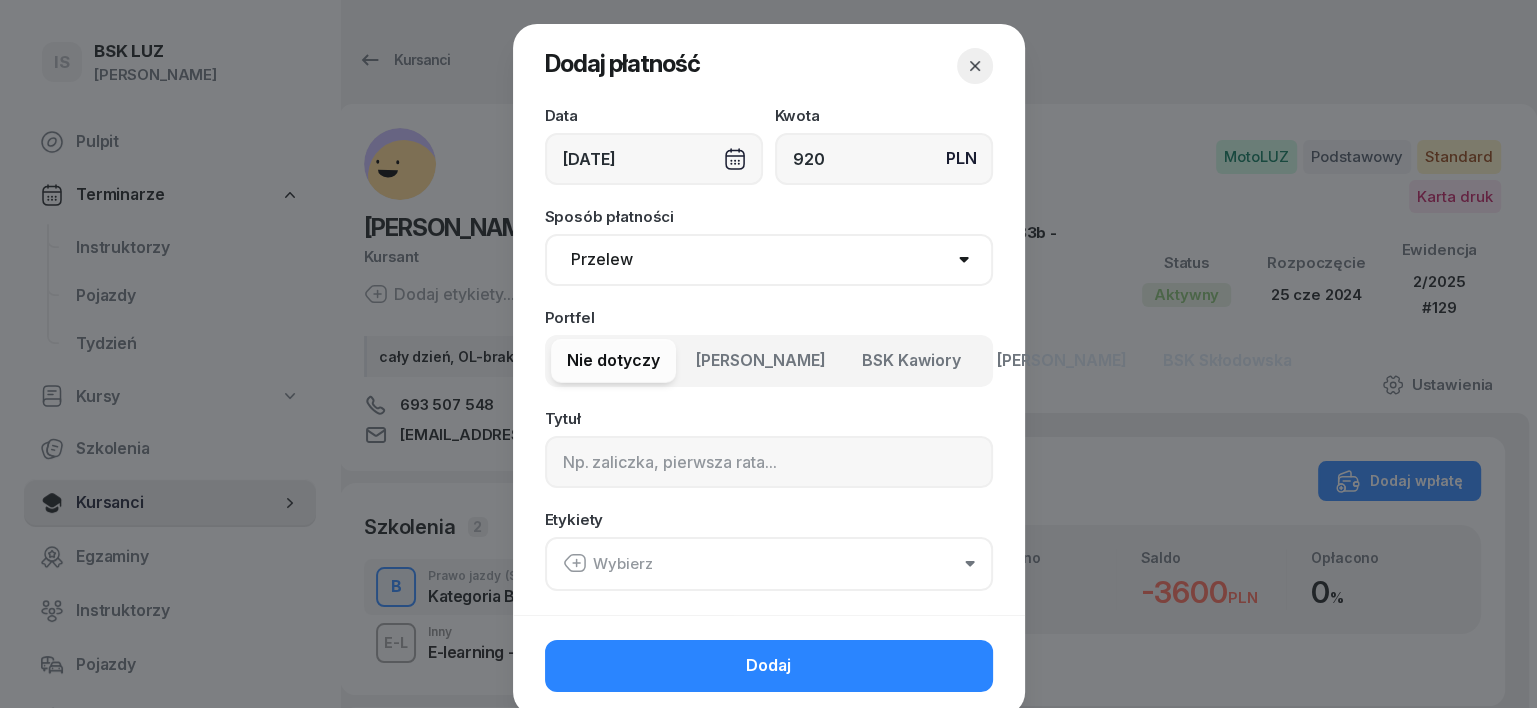 click on "Gotówka Karta Przelew Płatności online BLIK" at bounding box center (769, 260) 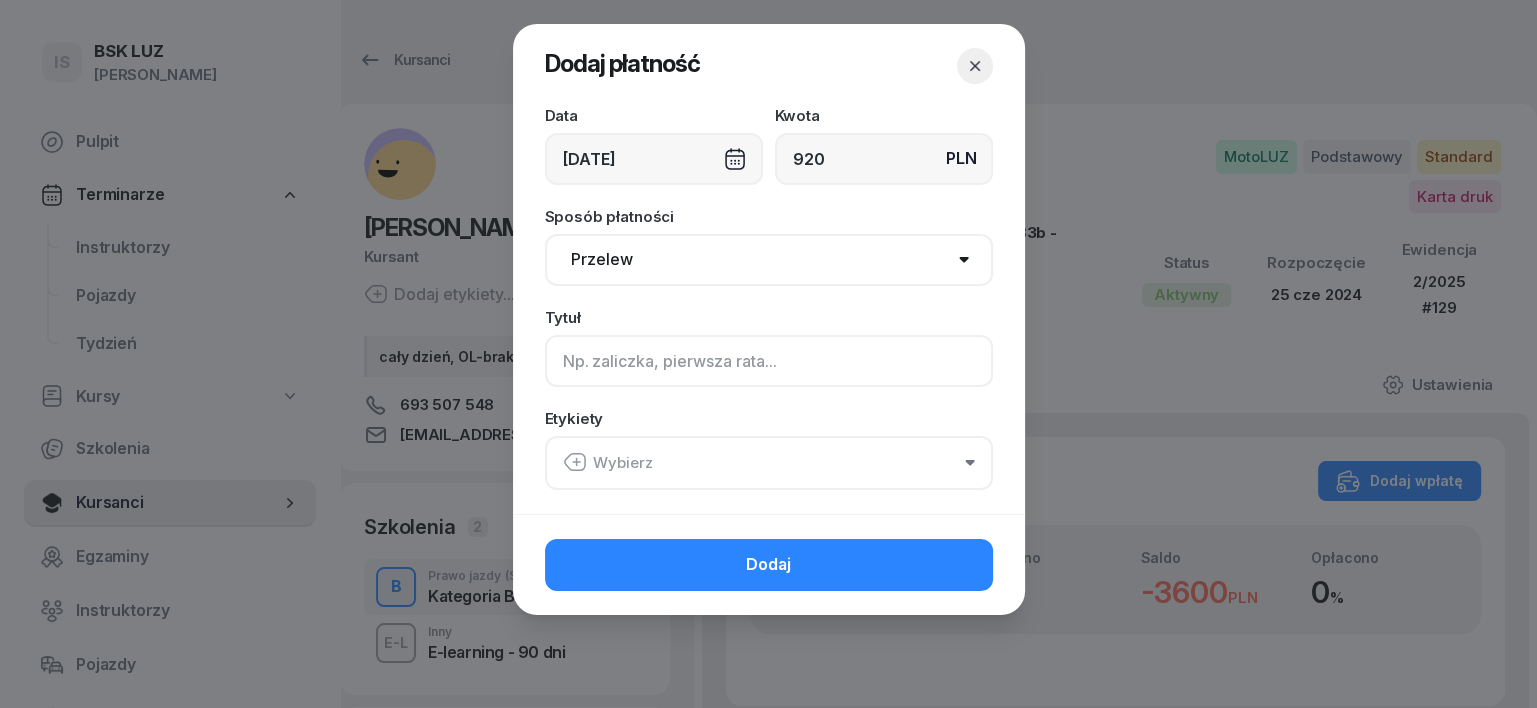 click 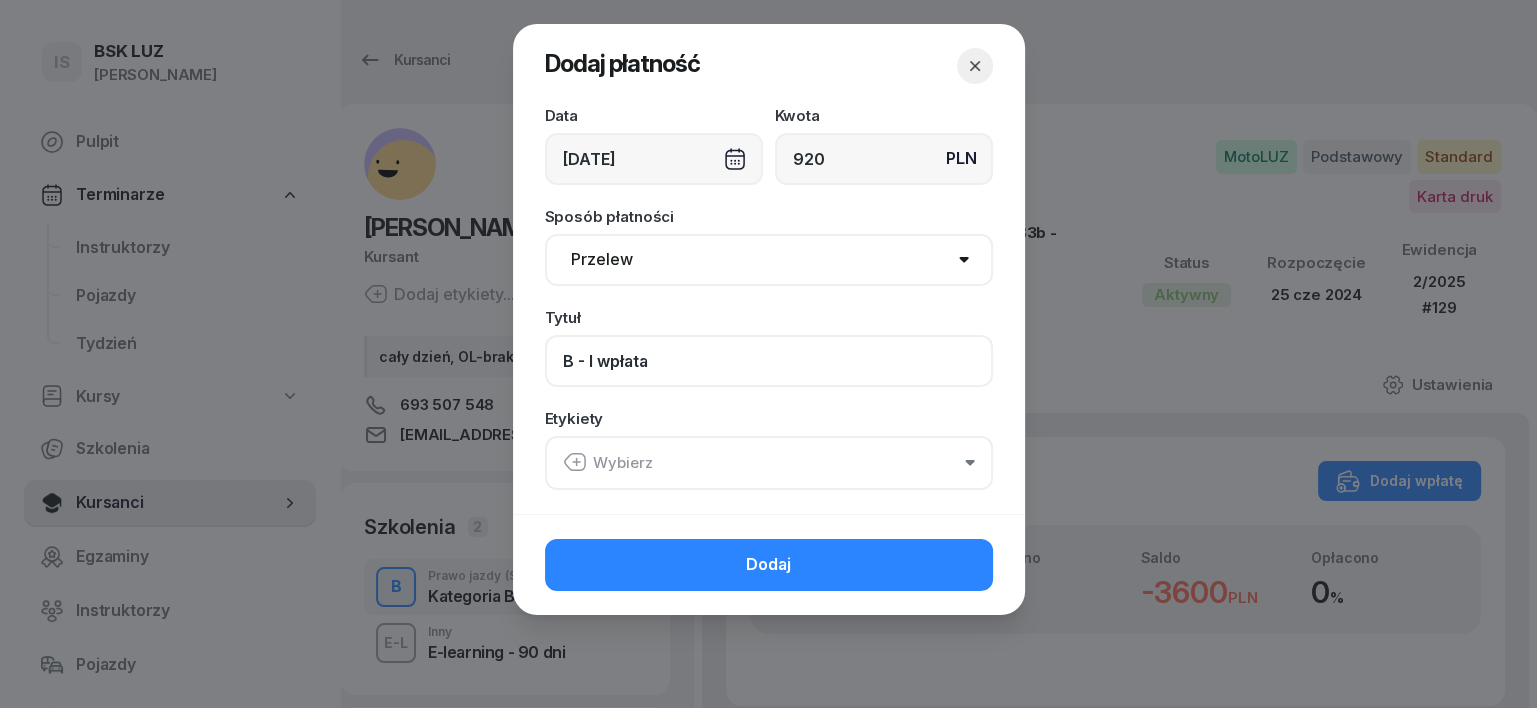 type on "B - I wpłata" 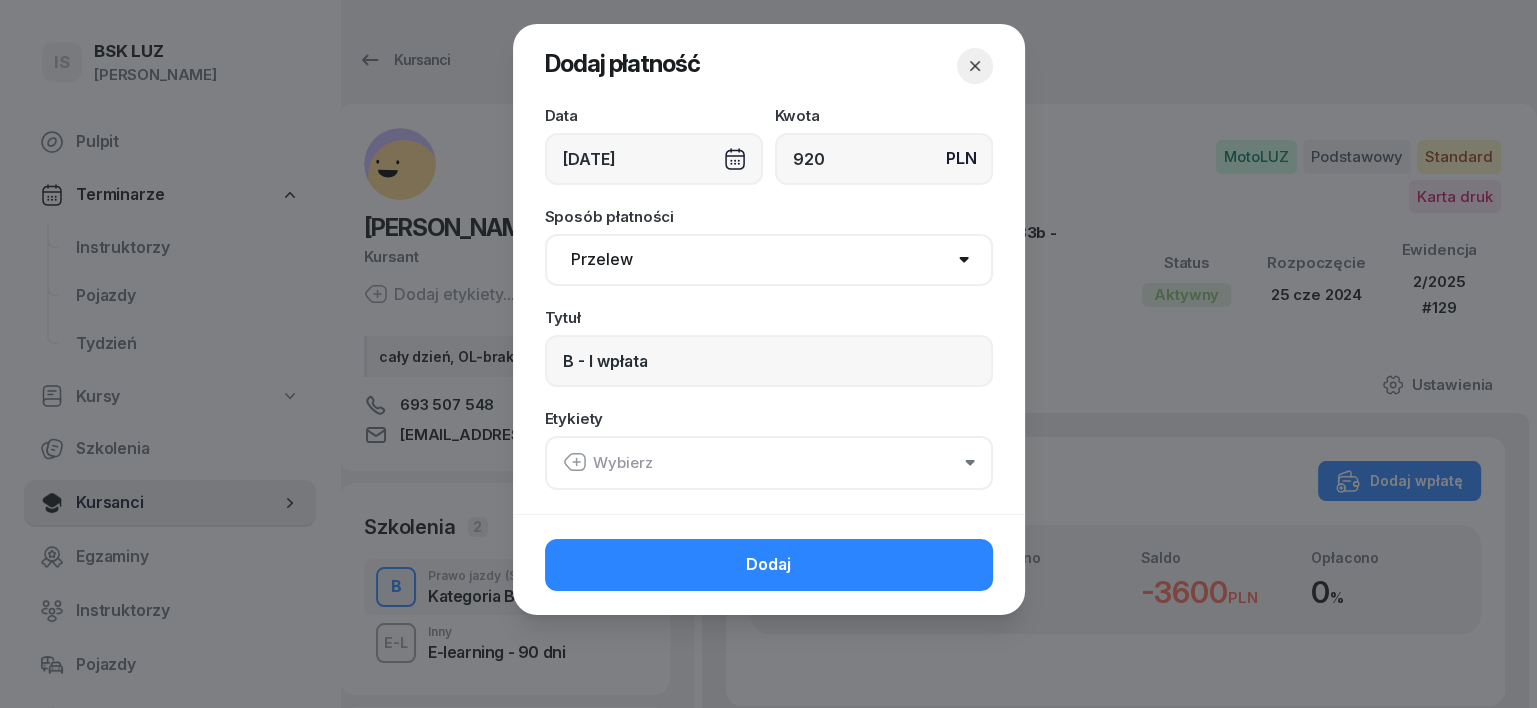 click 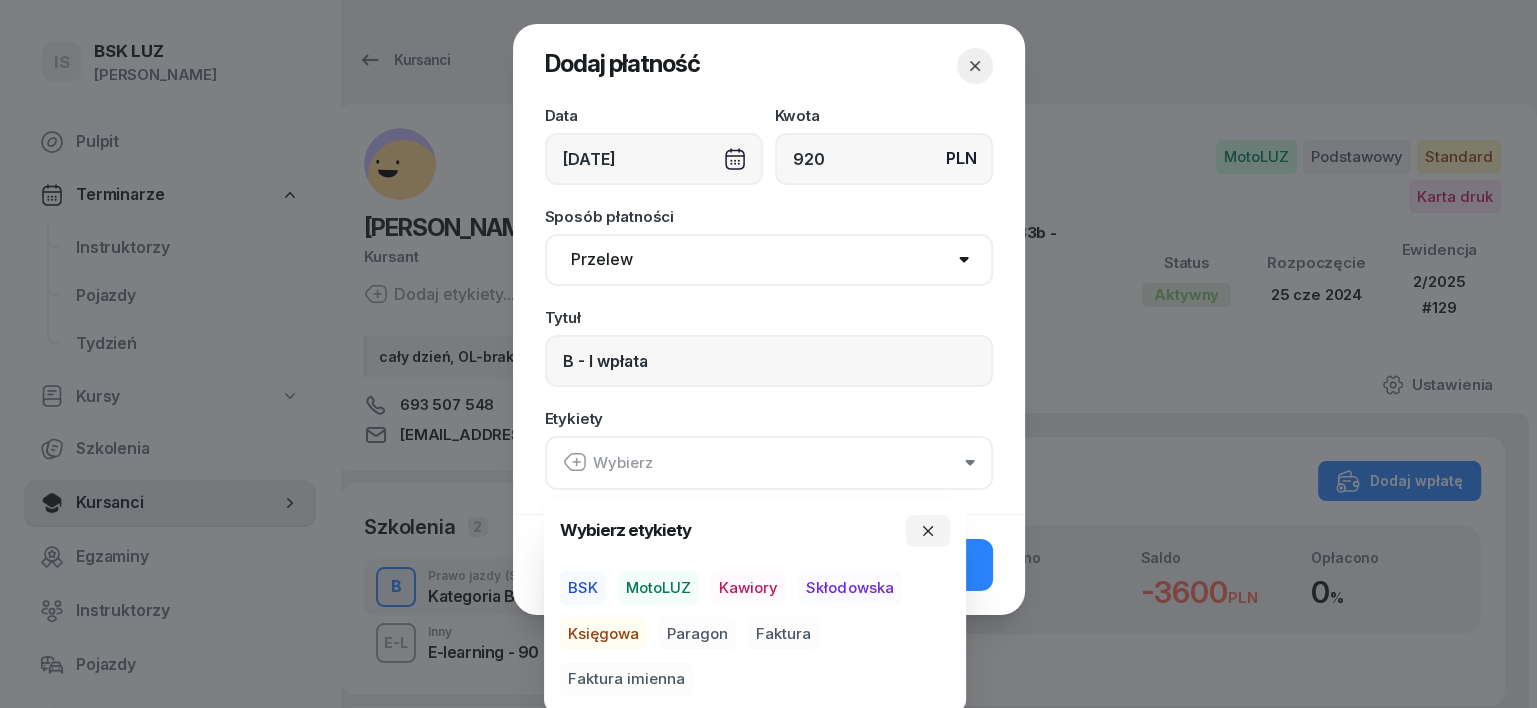 drag, startPoint x: 677, startPoint y: 578, endPoint x: 628, endPoint y: 626, distance: 68.593 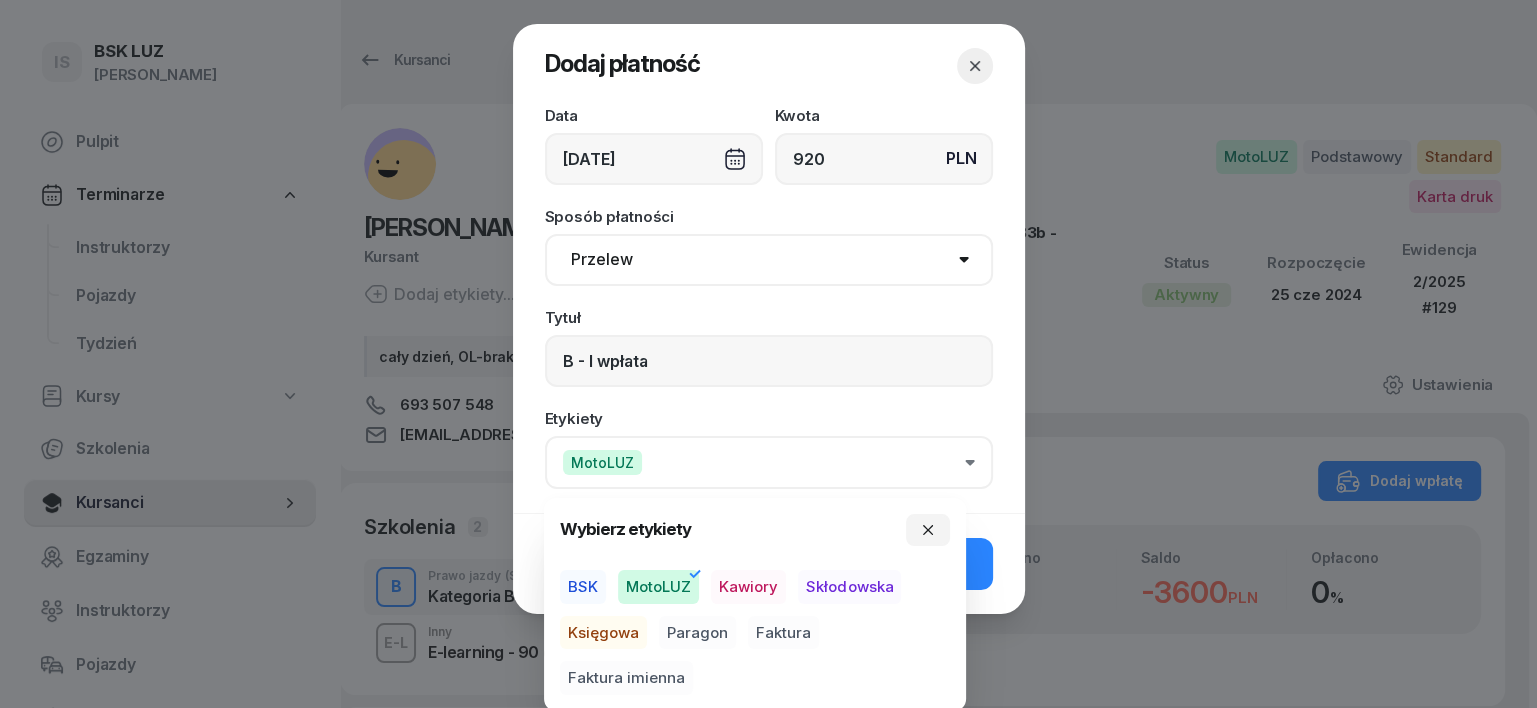drag, startPoint x: 607, startPoint y: 640, endPoint x: 656, endPoint y: 640, distance: 49 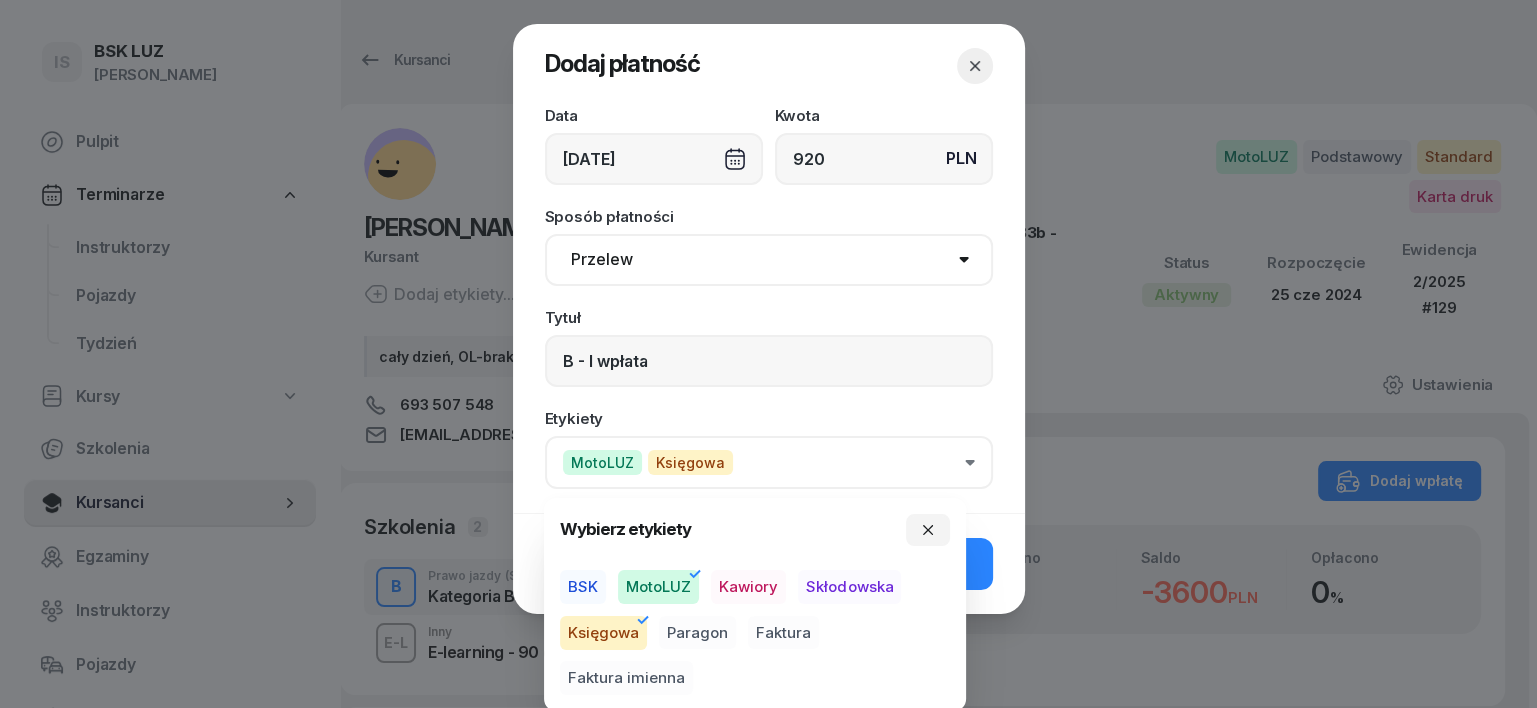 click on "Paragon" at bounding box center [697, 633] 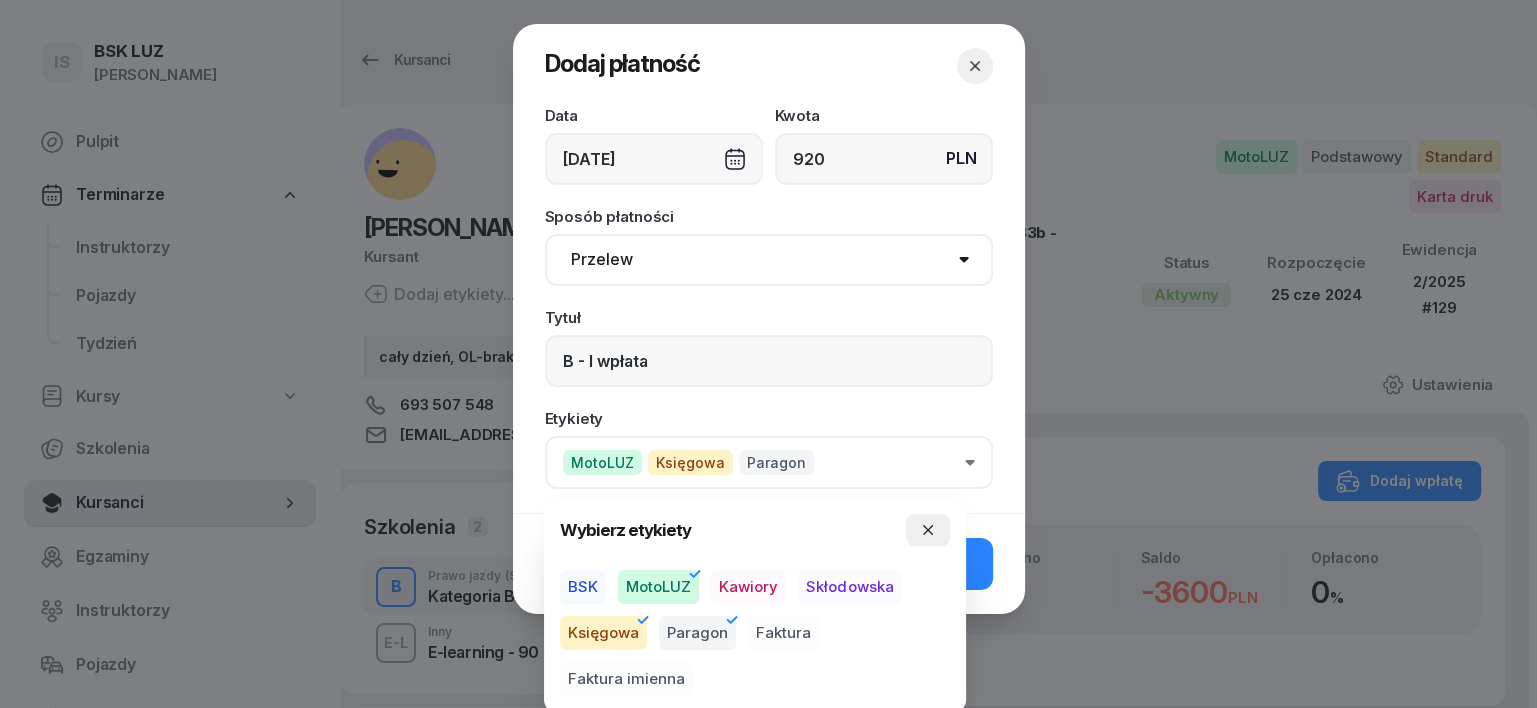 click 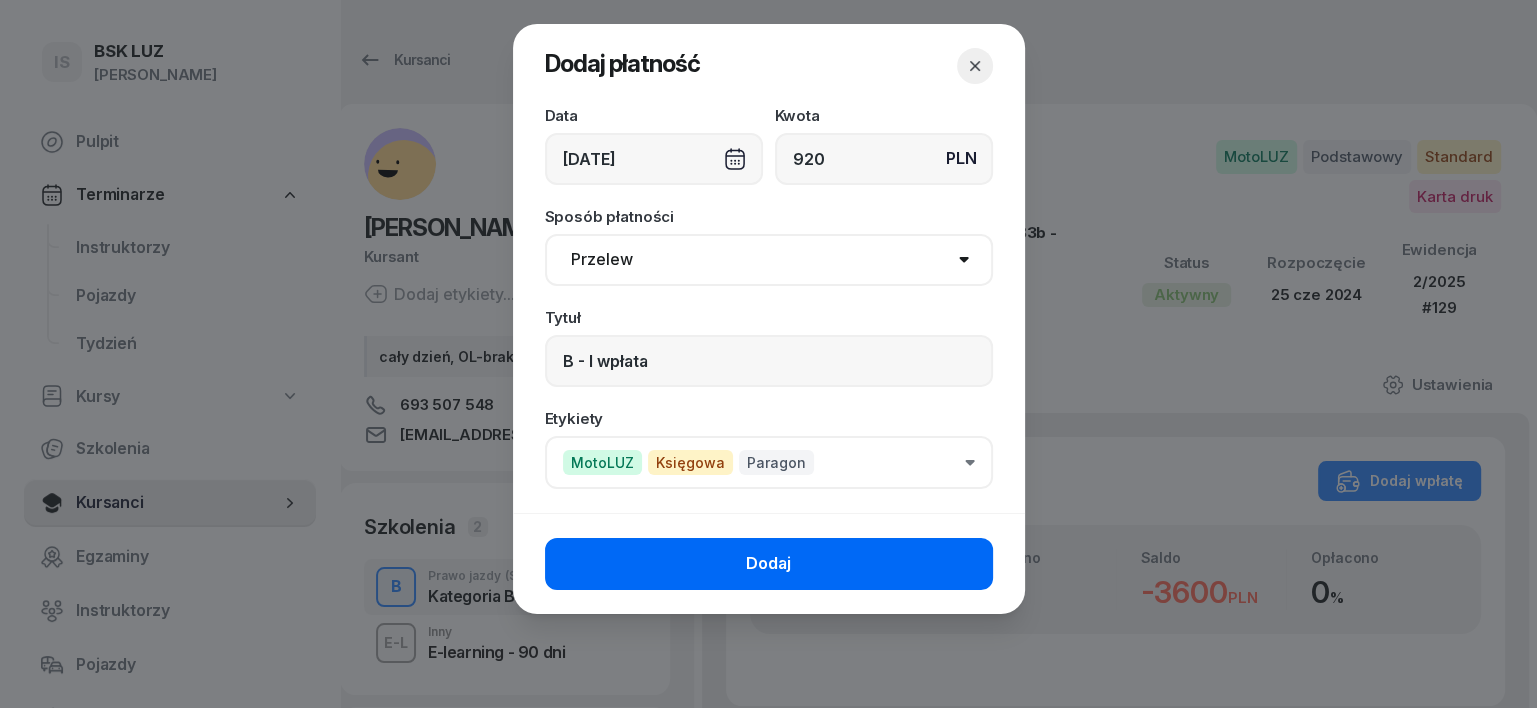 click on "Dodaj" 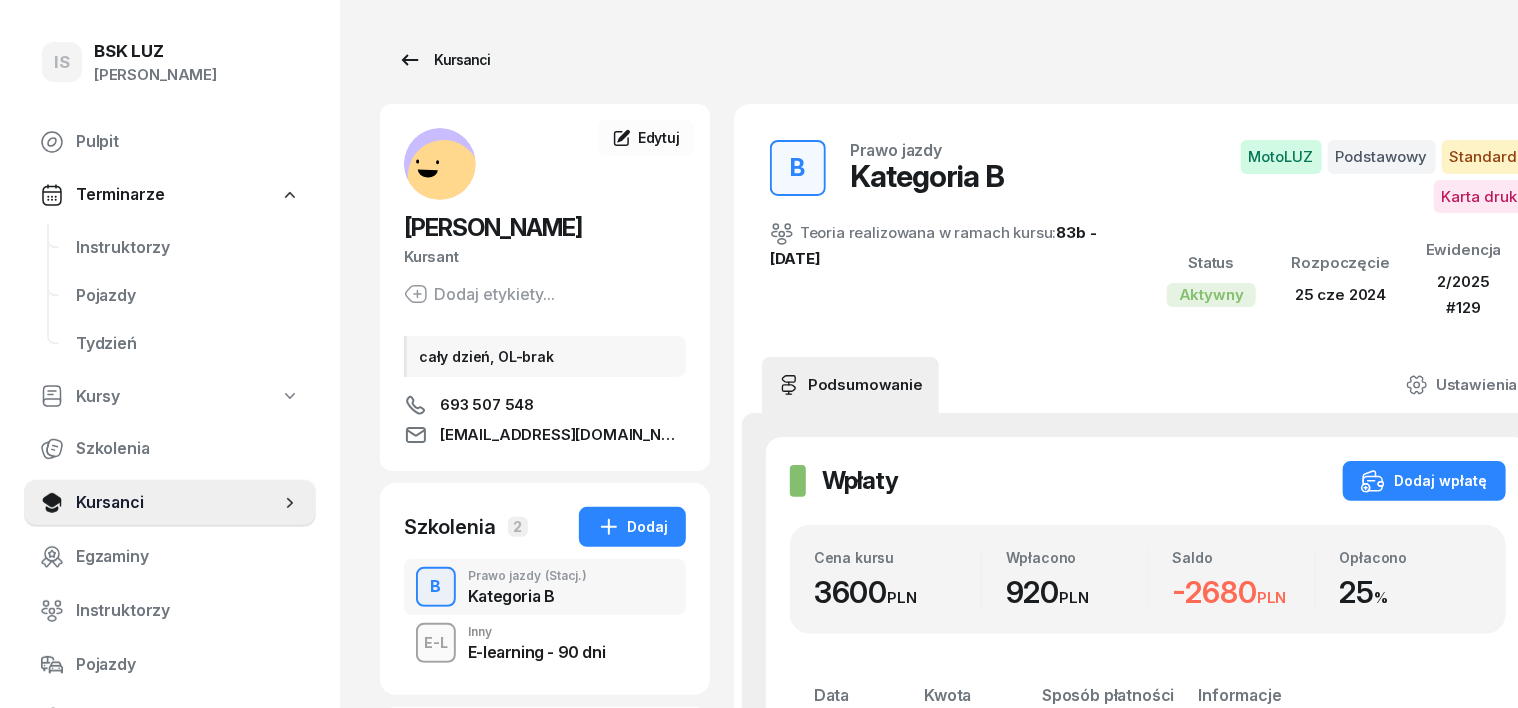 click on "Kursanci" at bounding box center (444, 60) 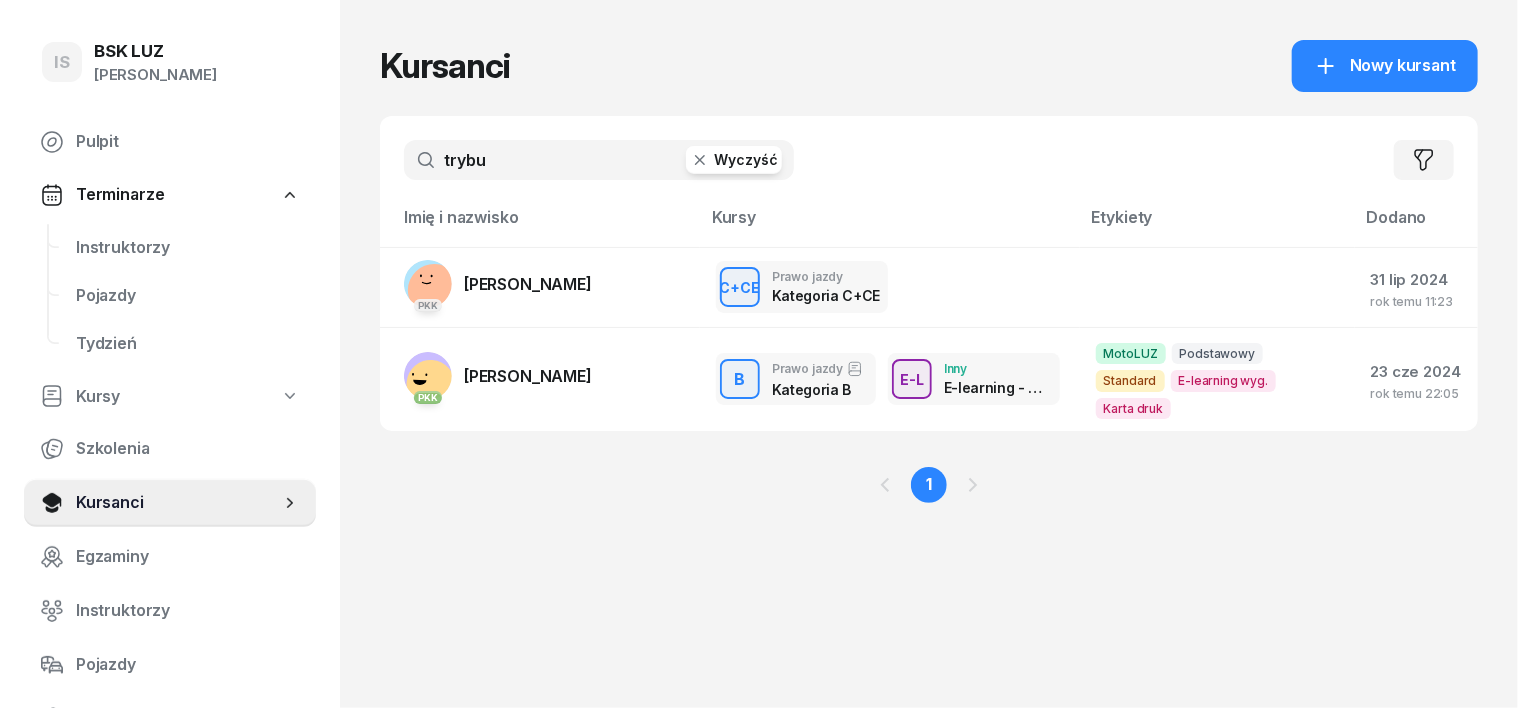 click 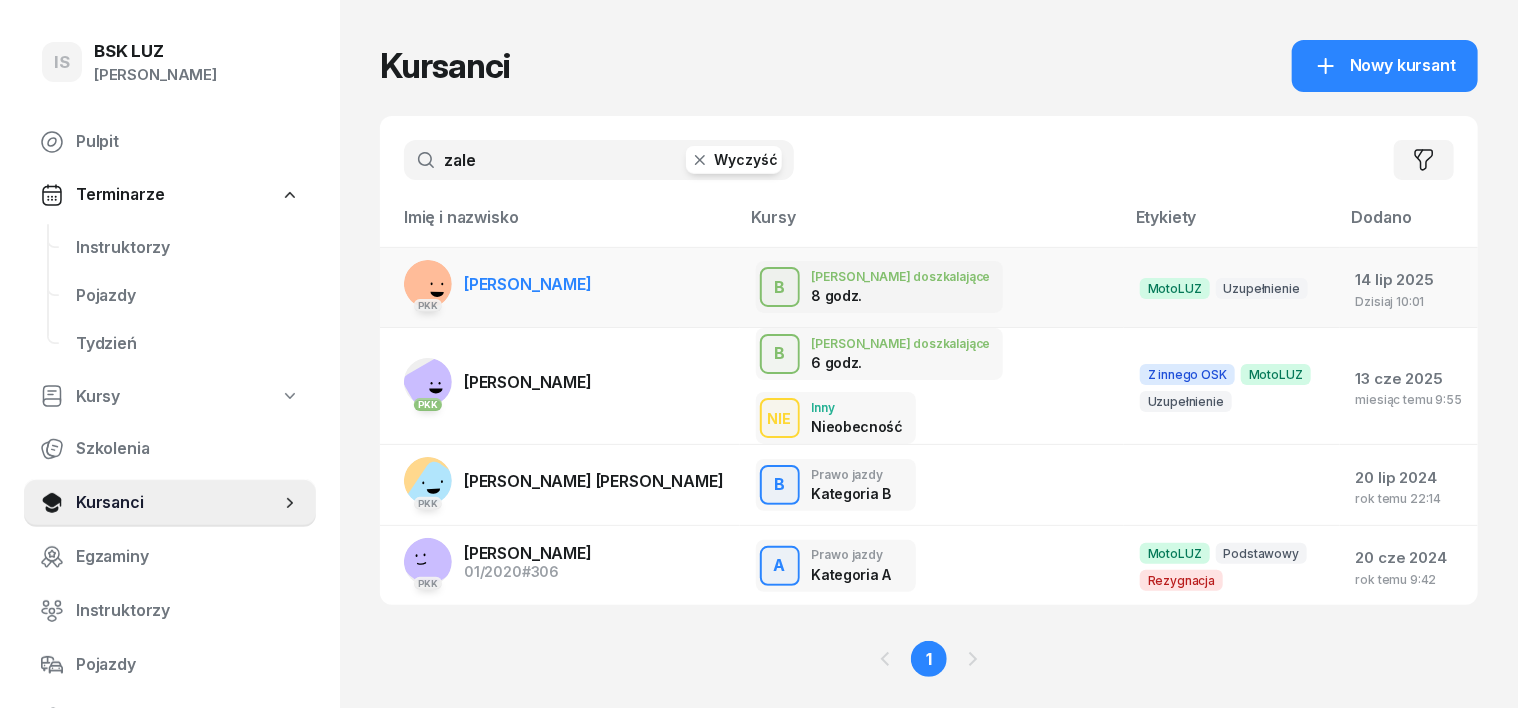 type on "zale" 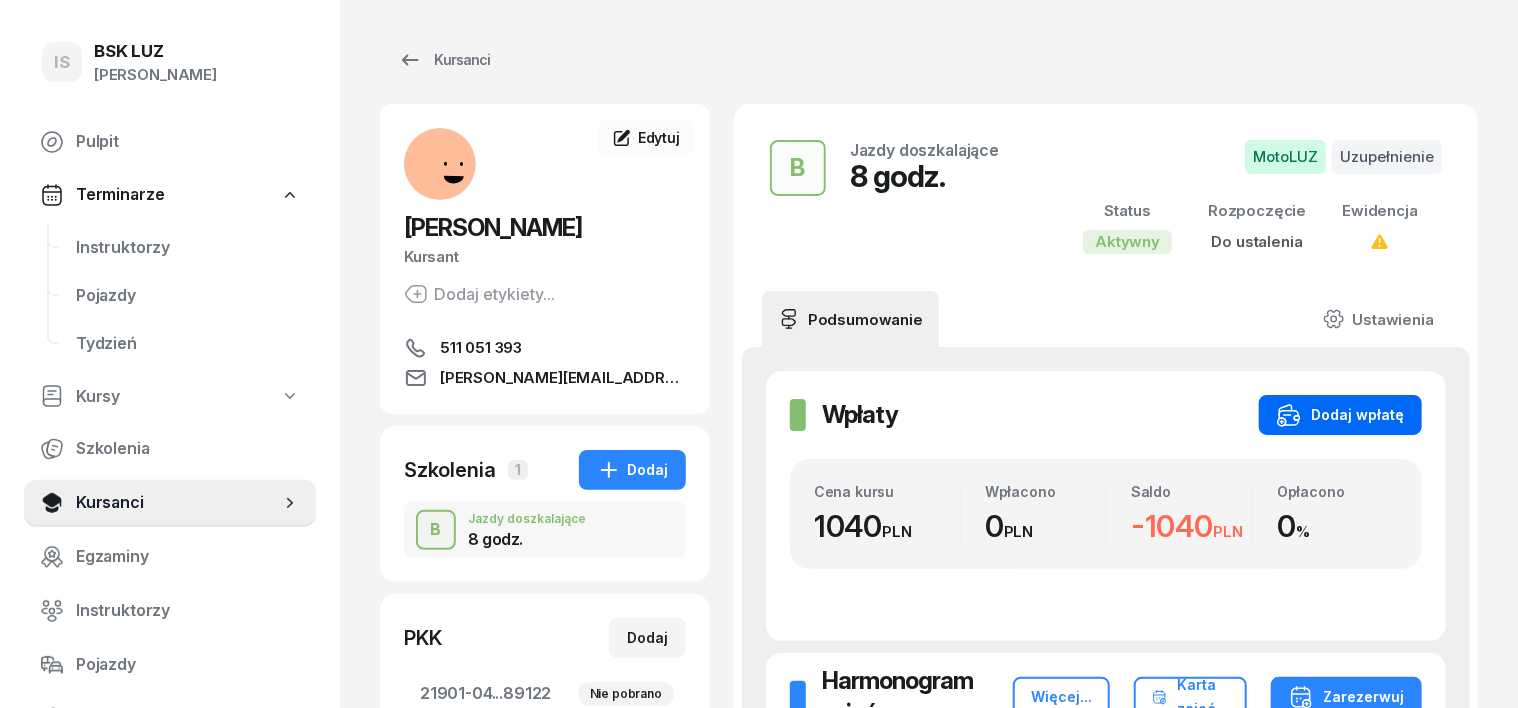 click on "Dodaj wpłatę" at bounding box center [1340, 415] 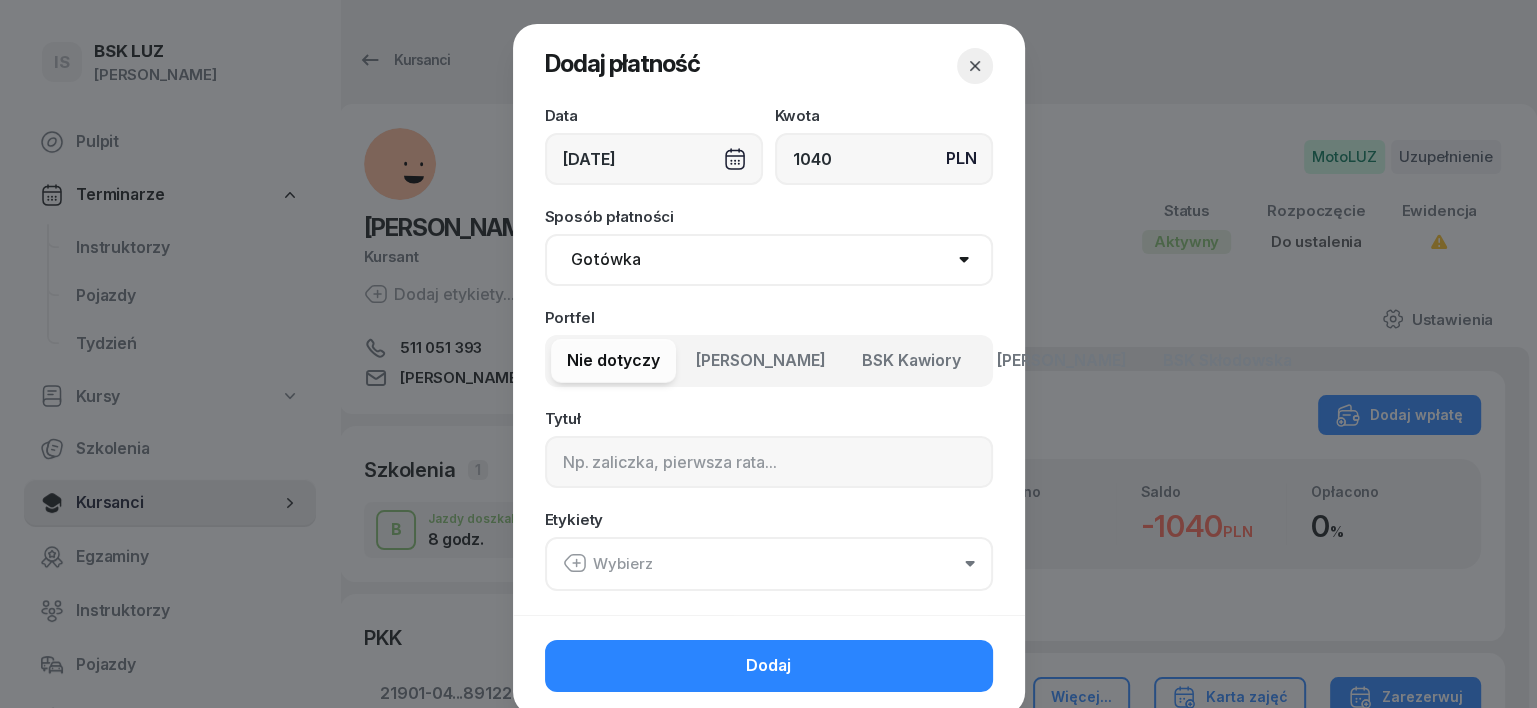 type on "1040" 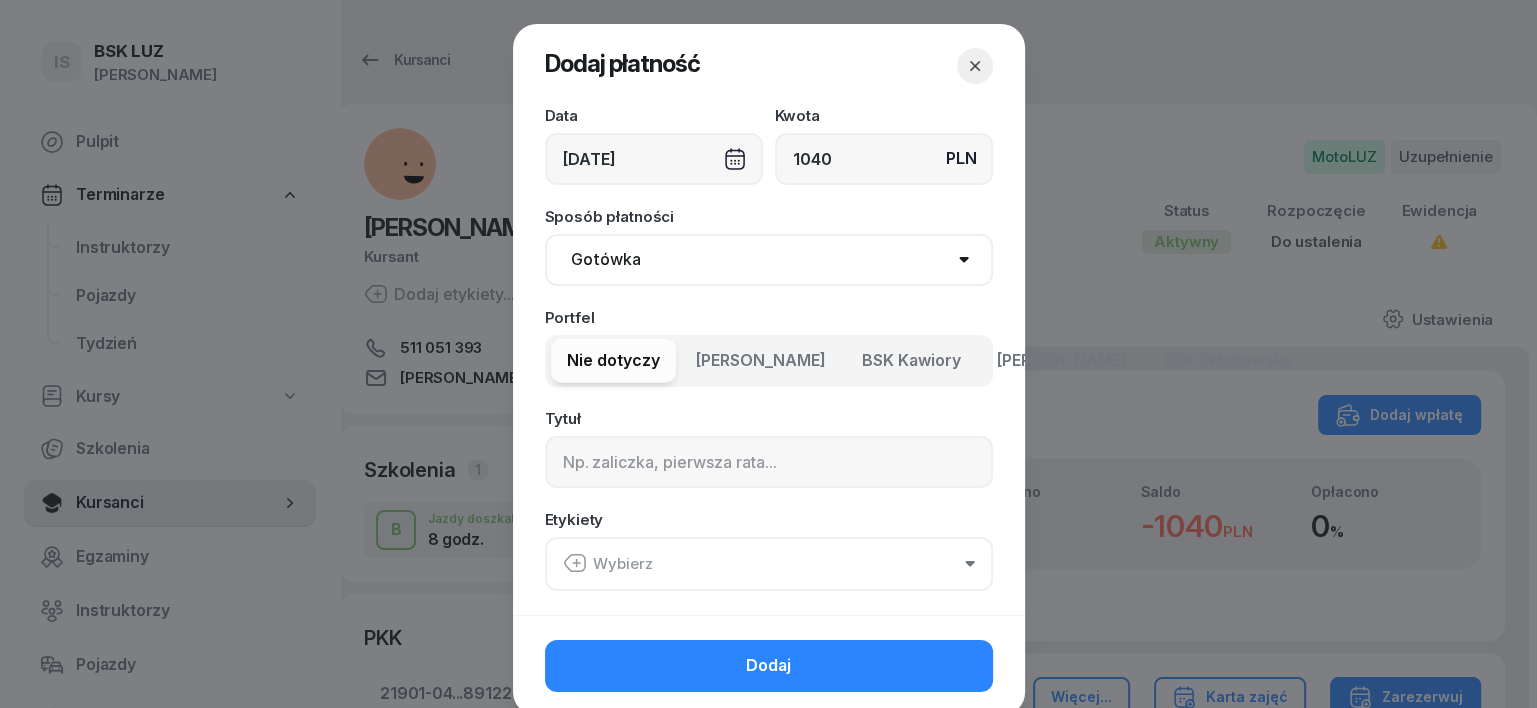 select on "transfer" 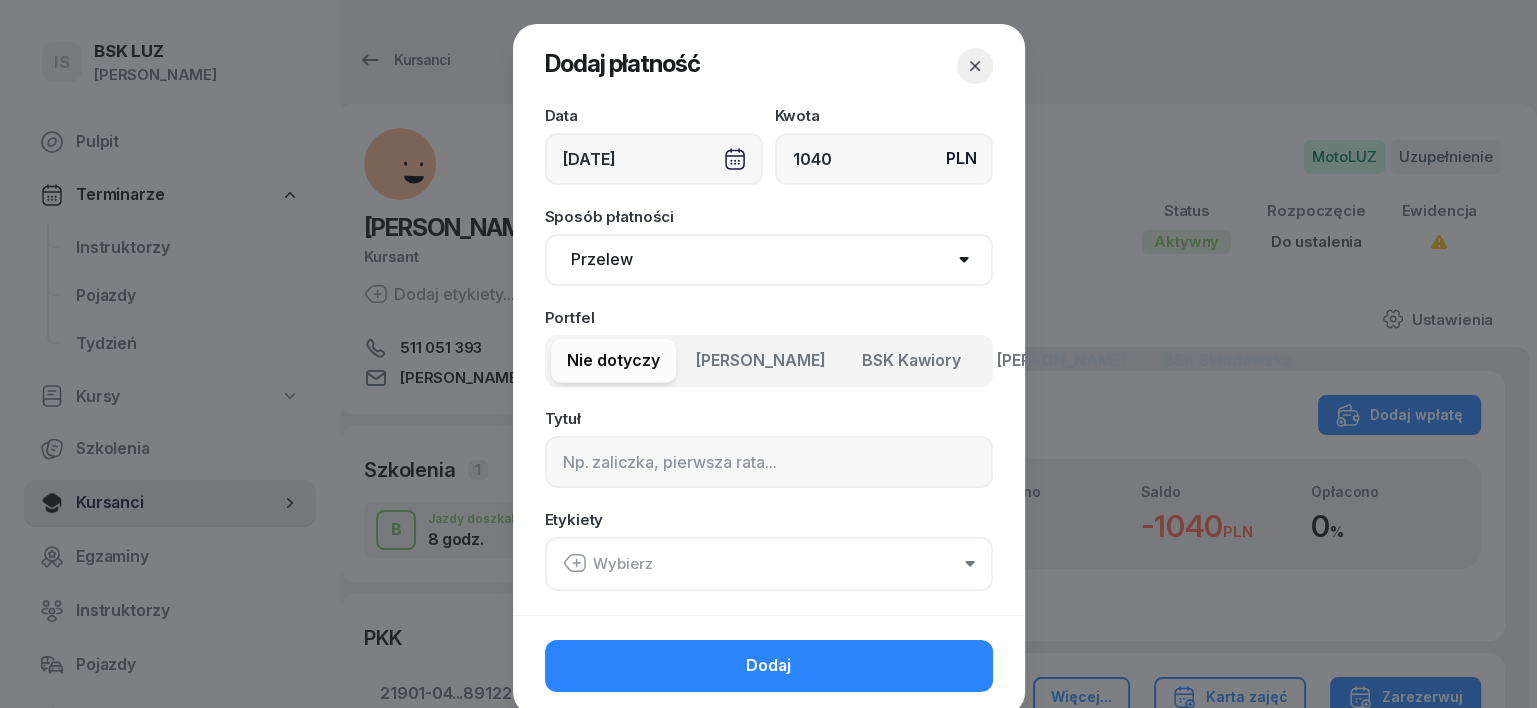 click on "Gotówka Karta Przelew Płatności online BLIK" at bounding box center [769, 260] 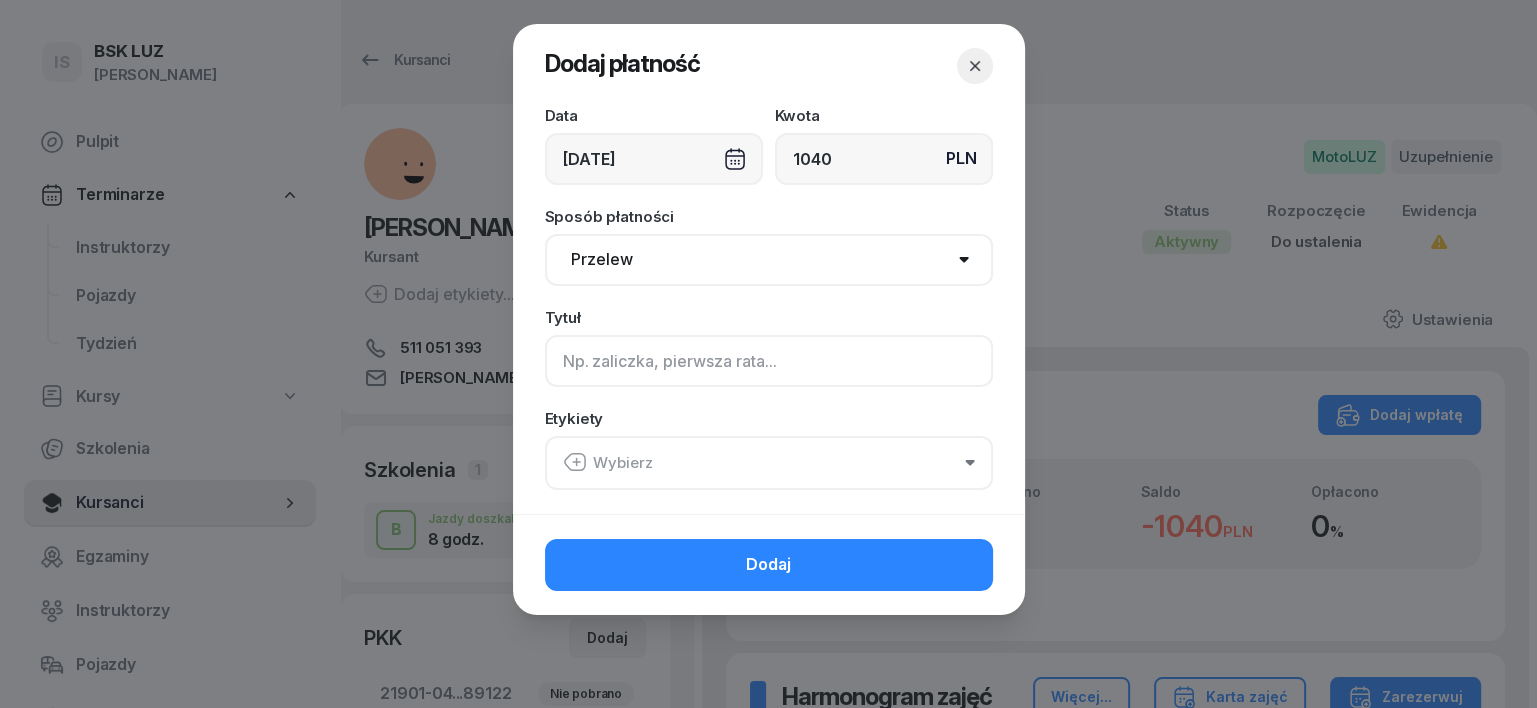 click 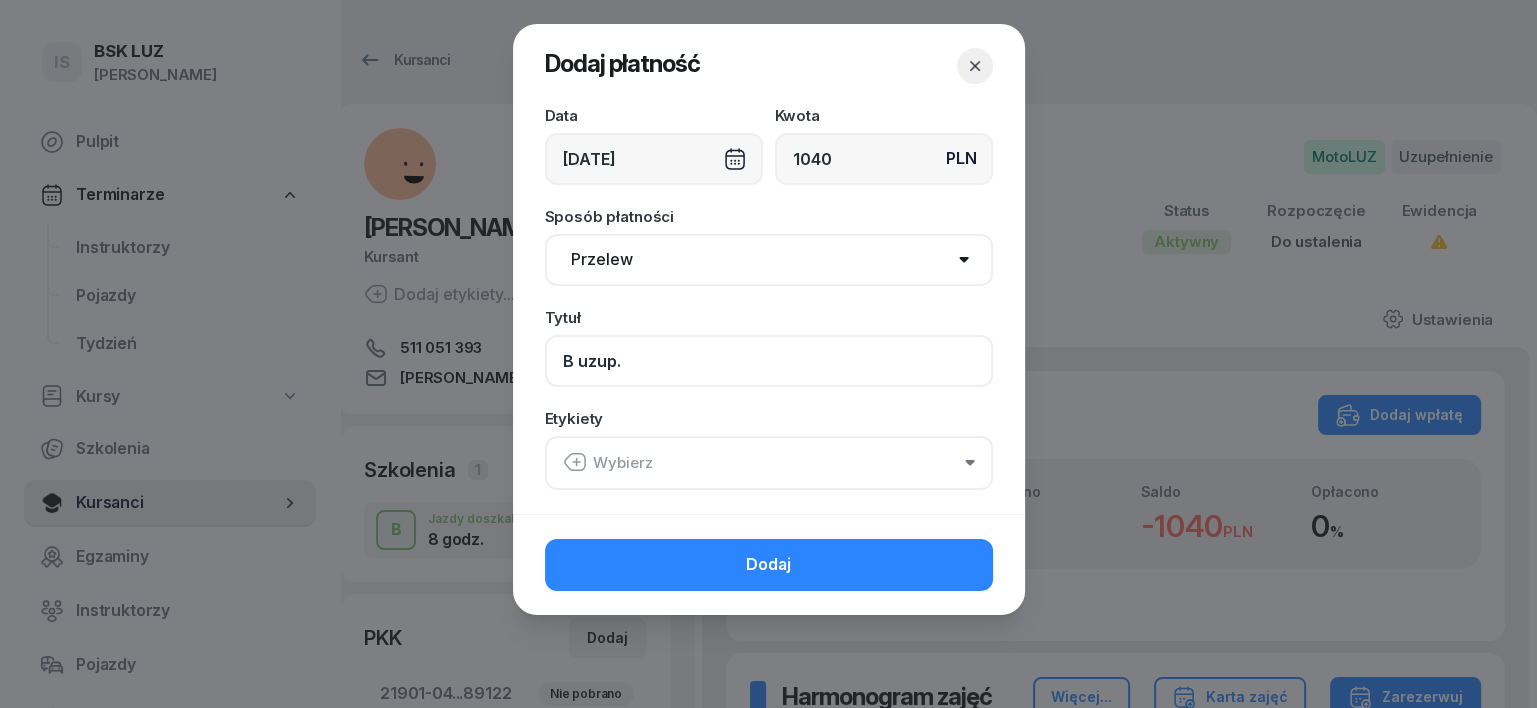 type on "B uzup." 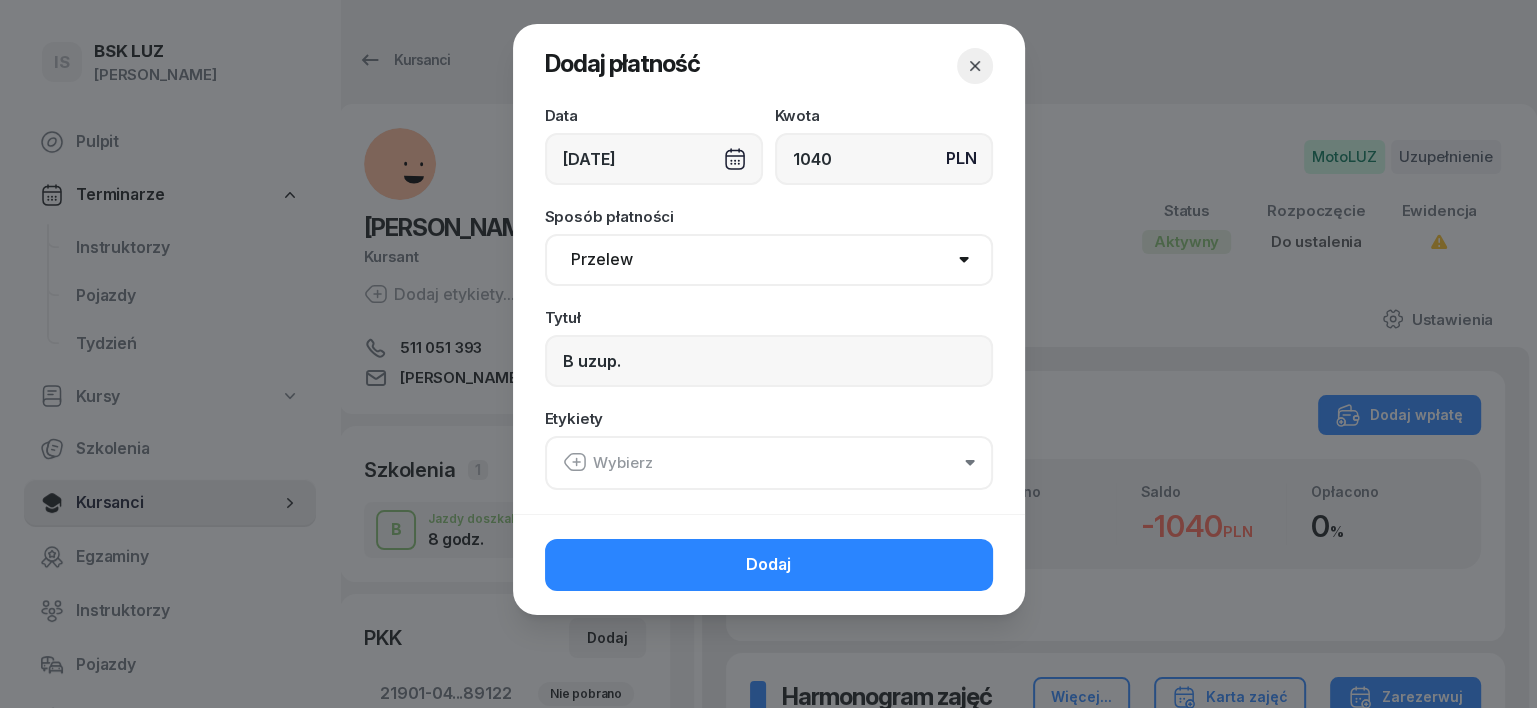 click 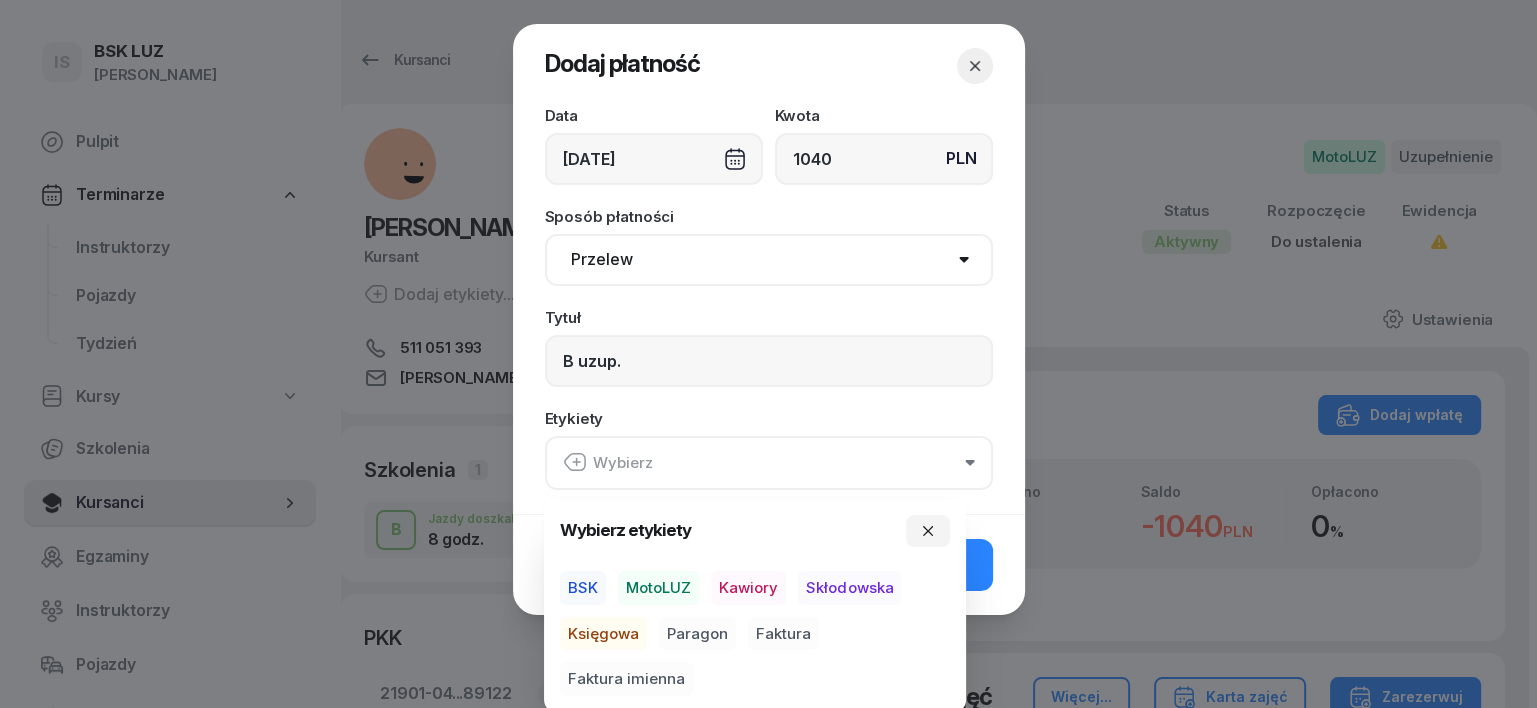 drag, startPoint x: 672, startPoint y: 584, endPoint x: 639, endPoint y: 623, distance: 51.088158 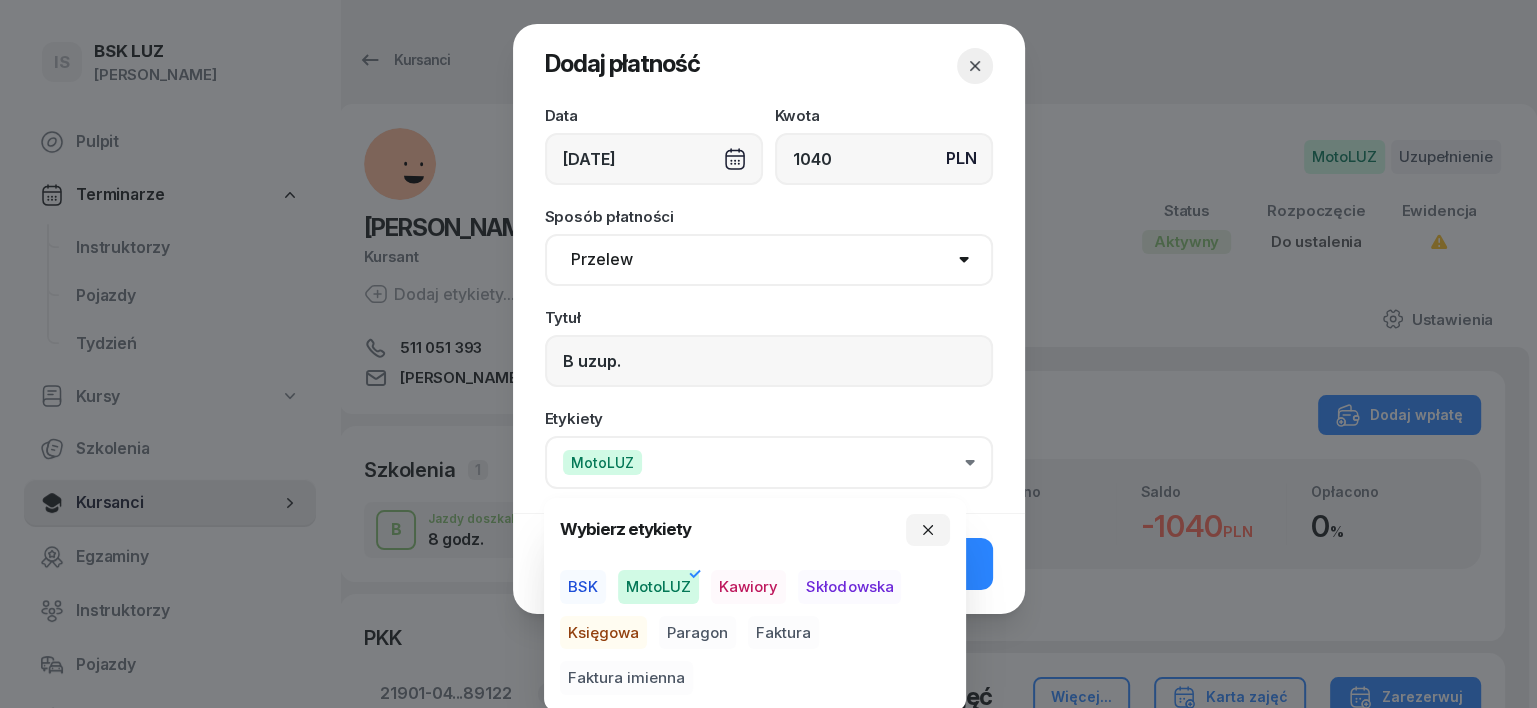 click on "Księgowa" at bounding box center [603, 633] 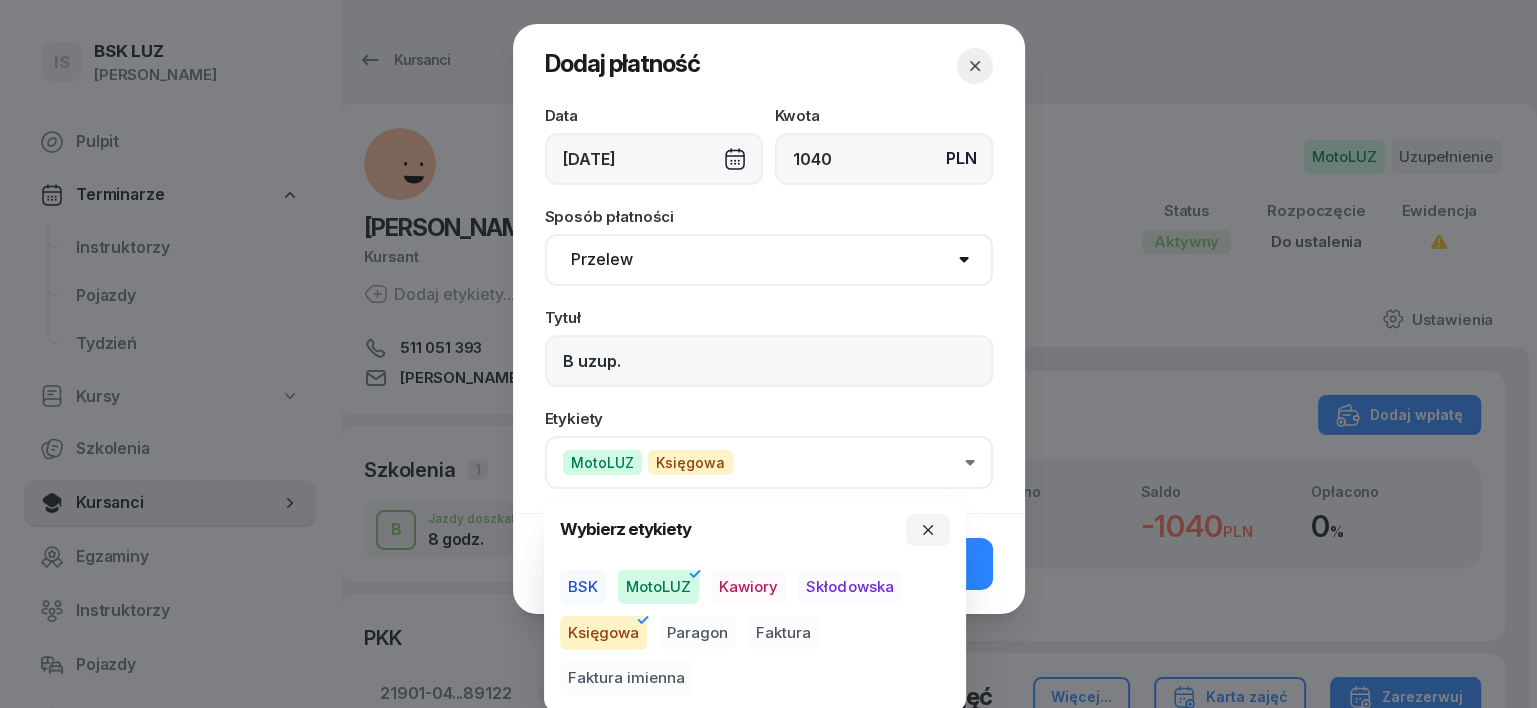 click on "Paragon" at bounding box center (697, 633) 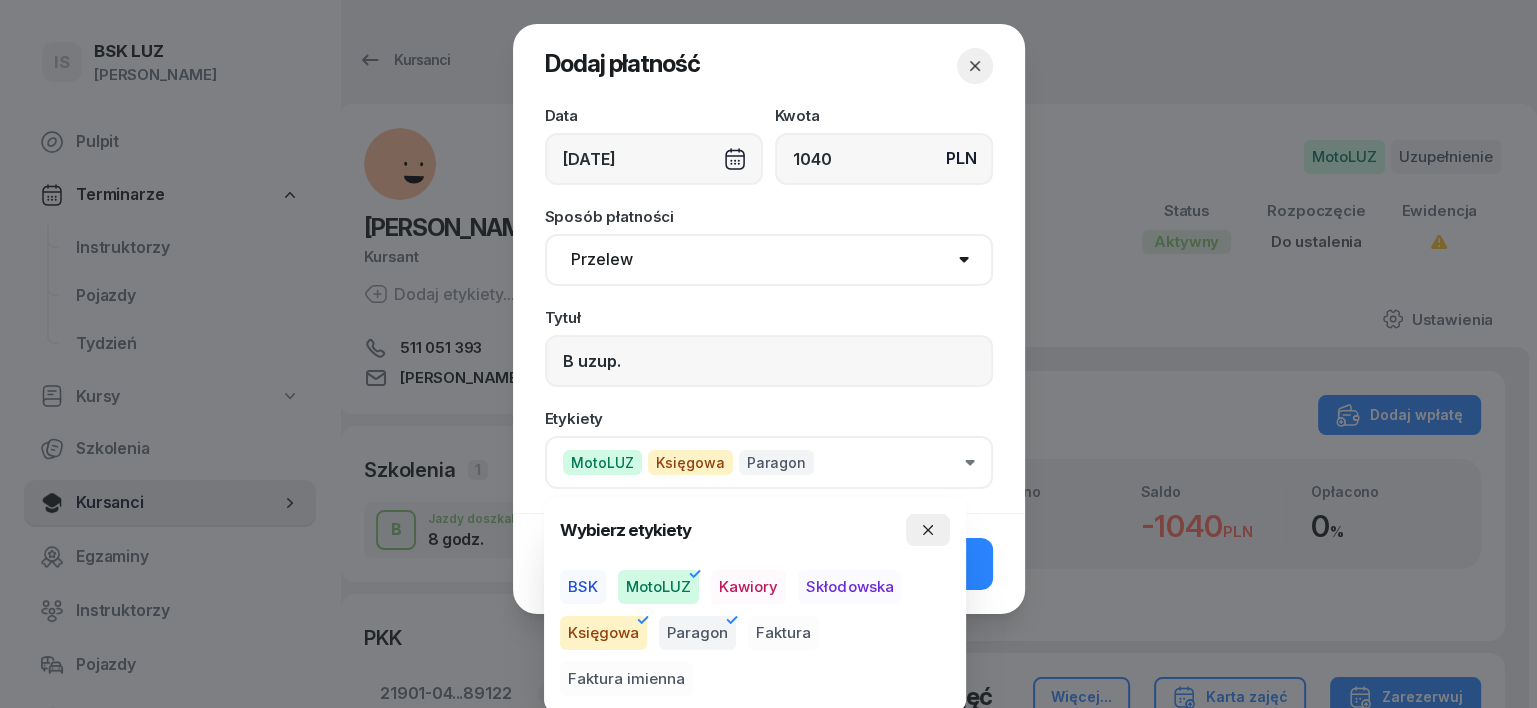 click 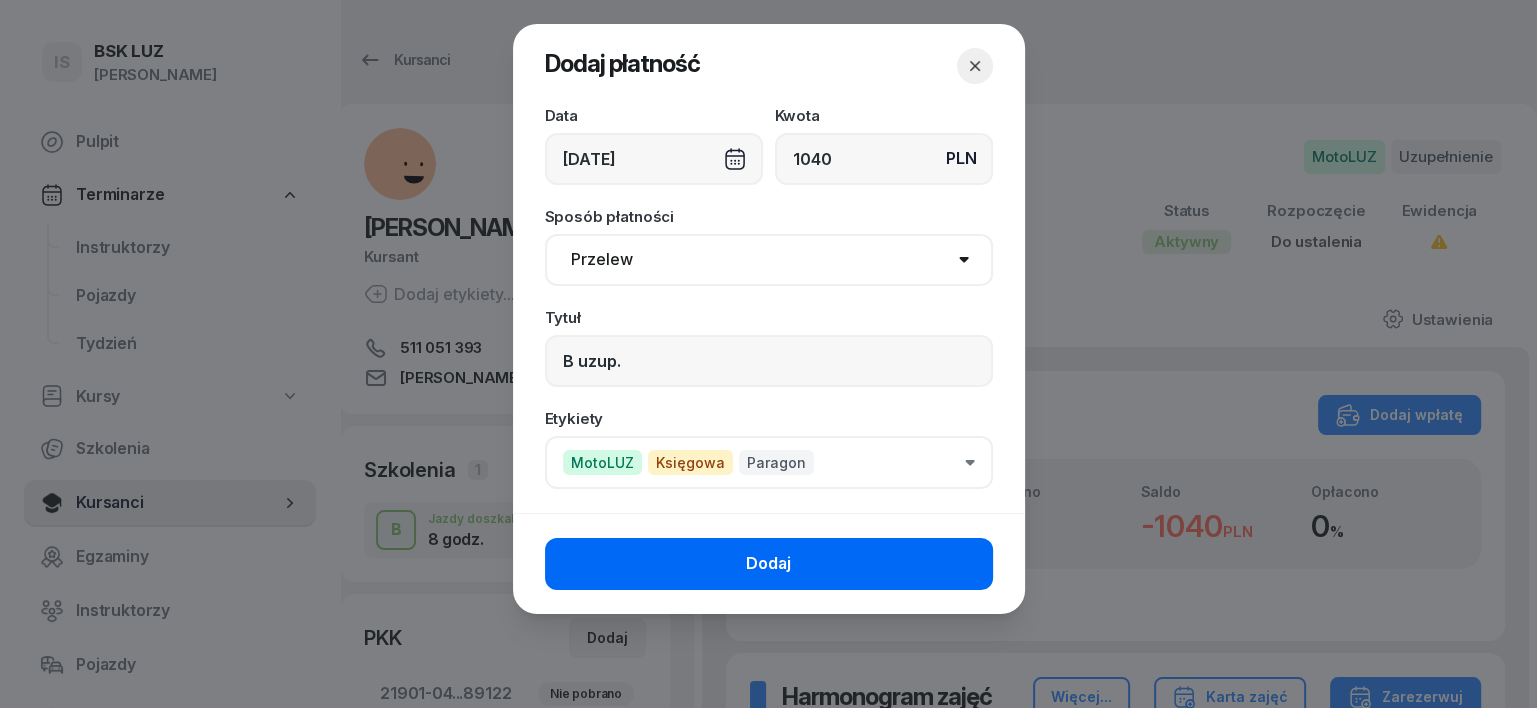 click on "Dodaj" 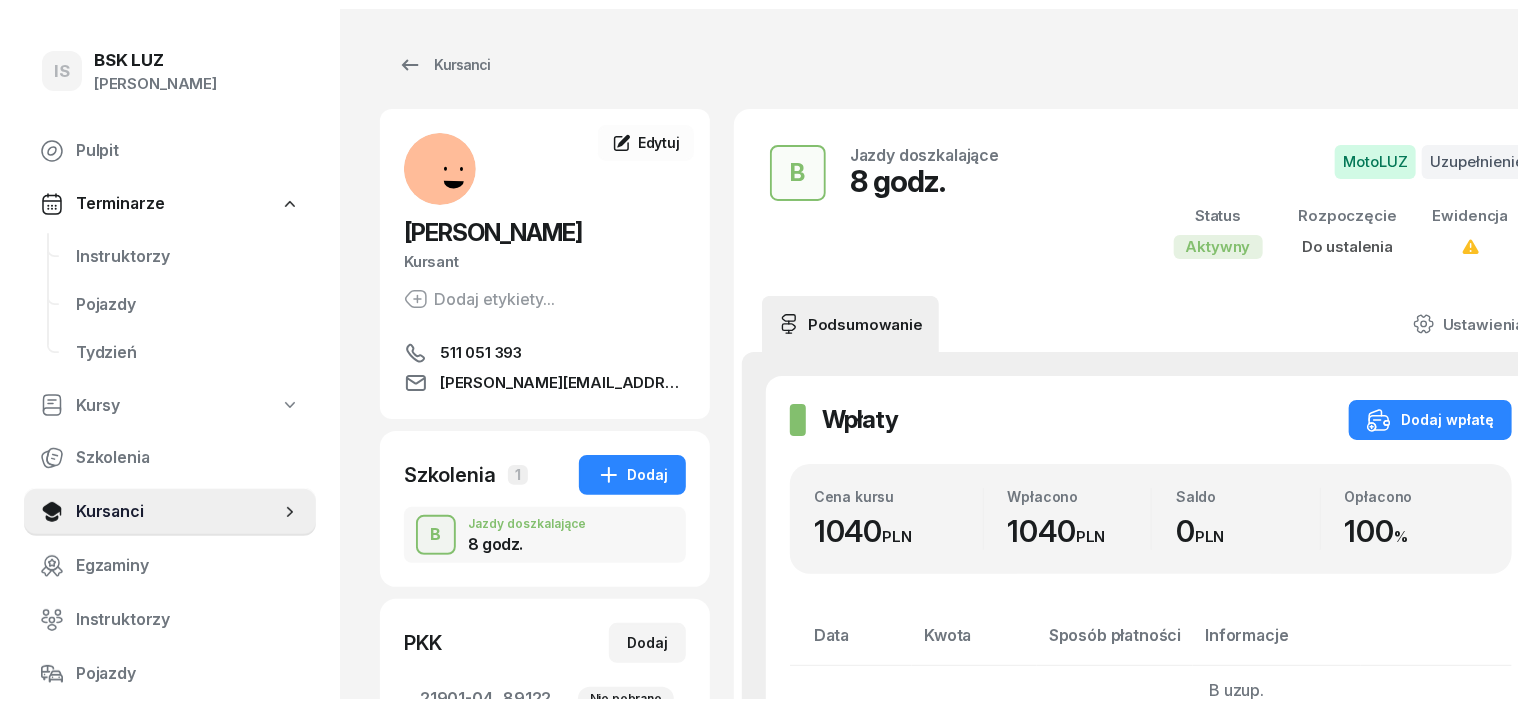 scroll, scrollTop: 0, scrollLeft: 0, axis: both 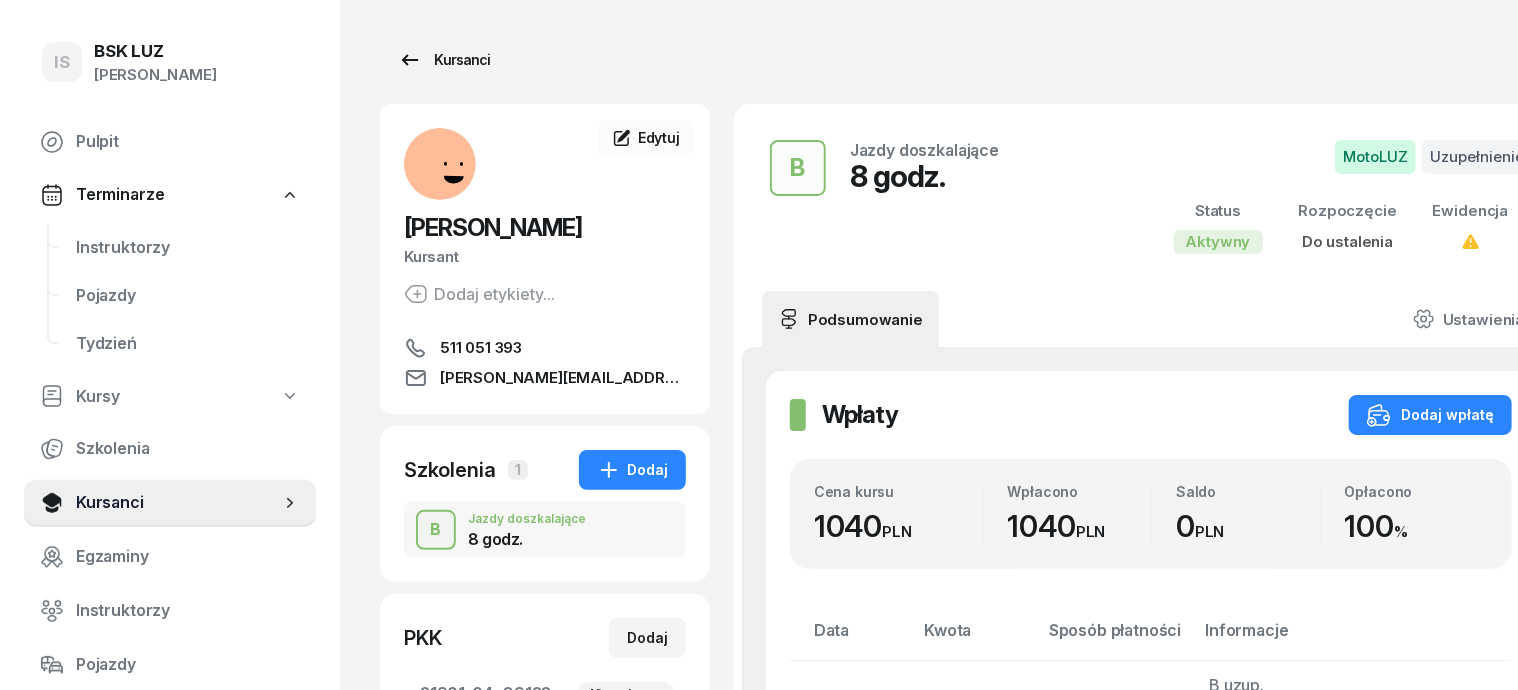click on "Kursanci" at bounding box center [444, 60] 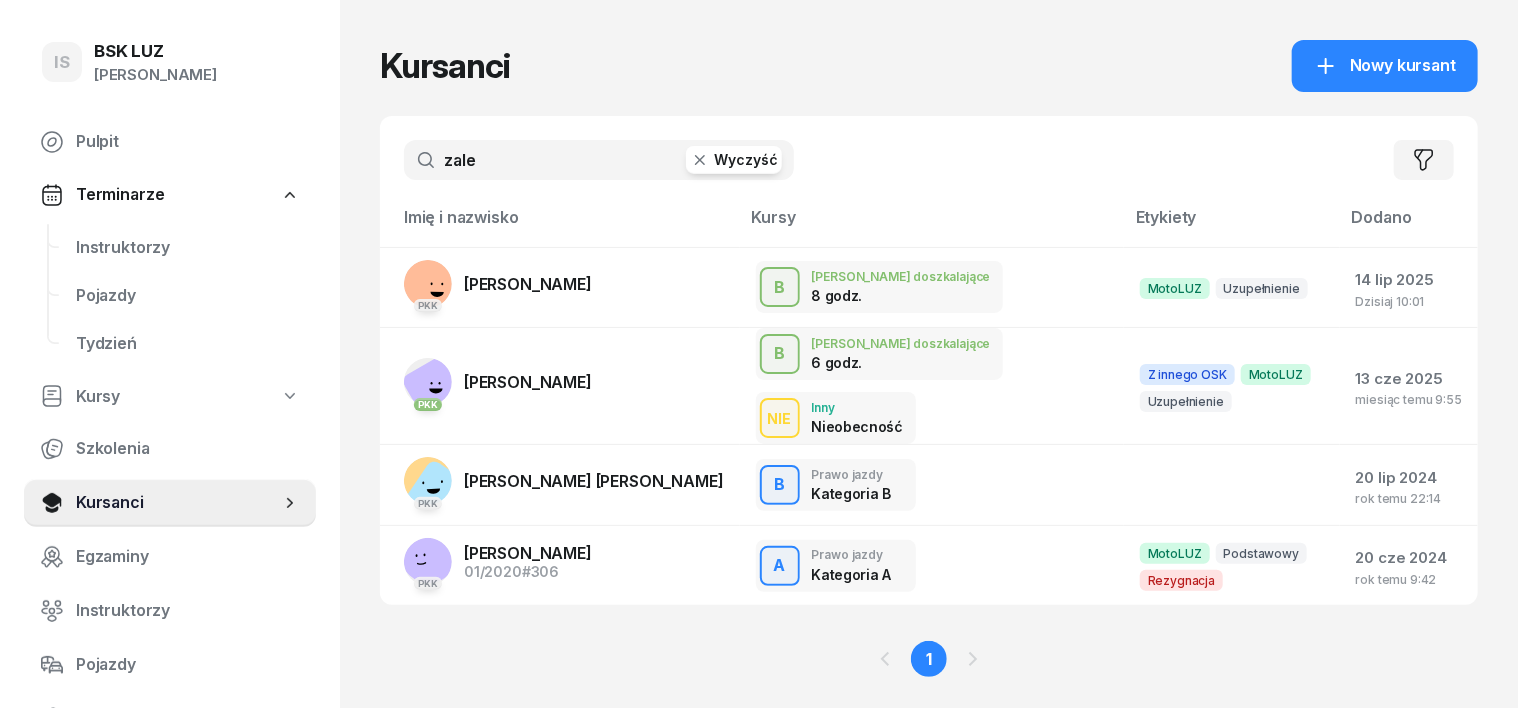 click 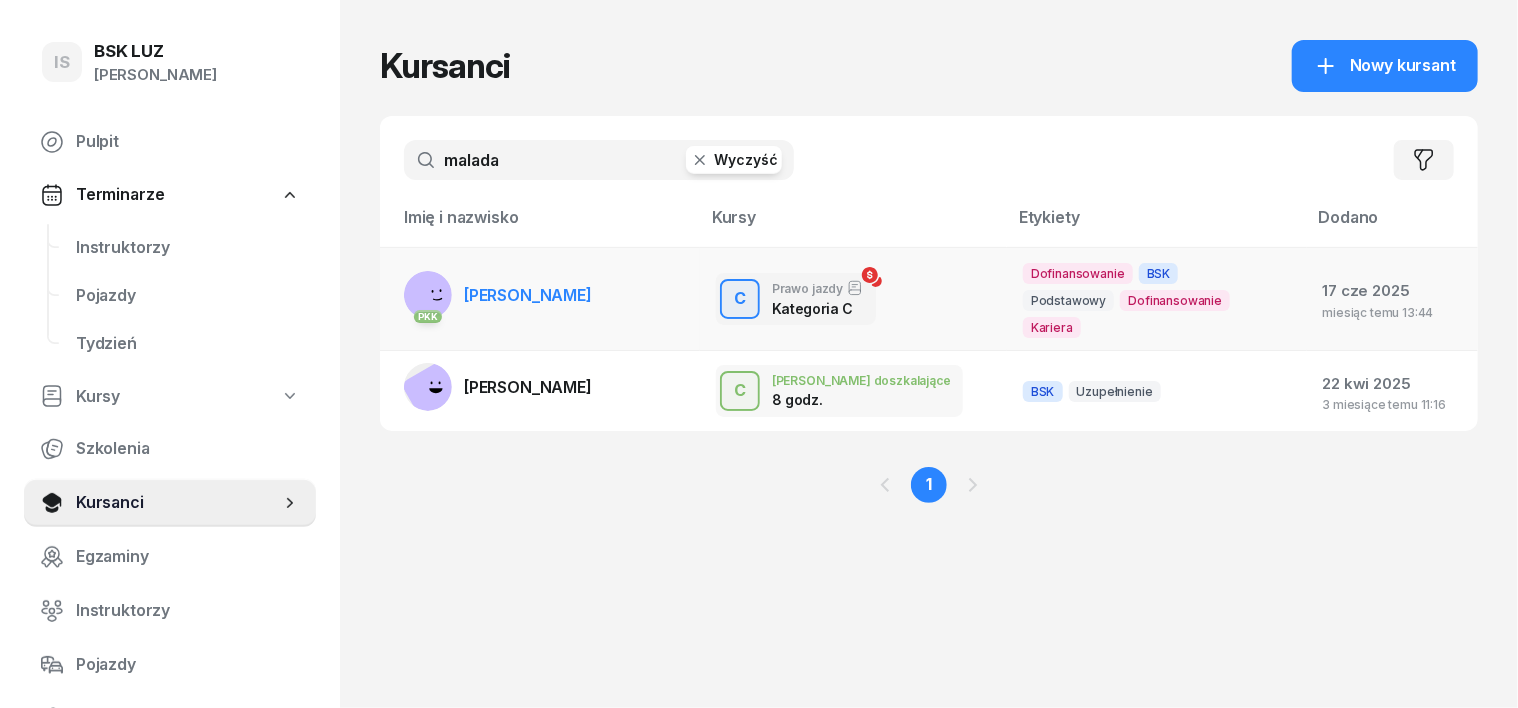 type on "malada" 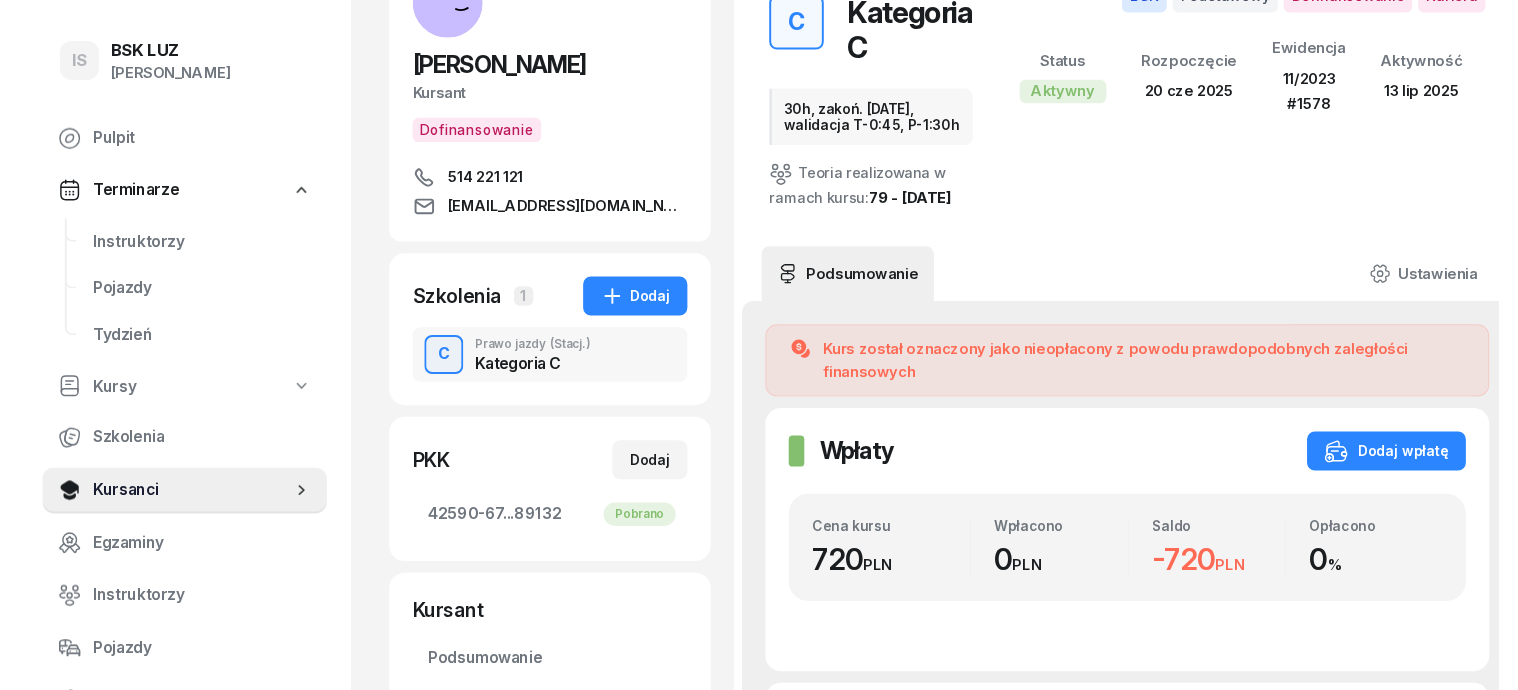 scroll, scrollTop: 124, scrollLeft: 0, axis: vertical 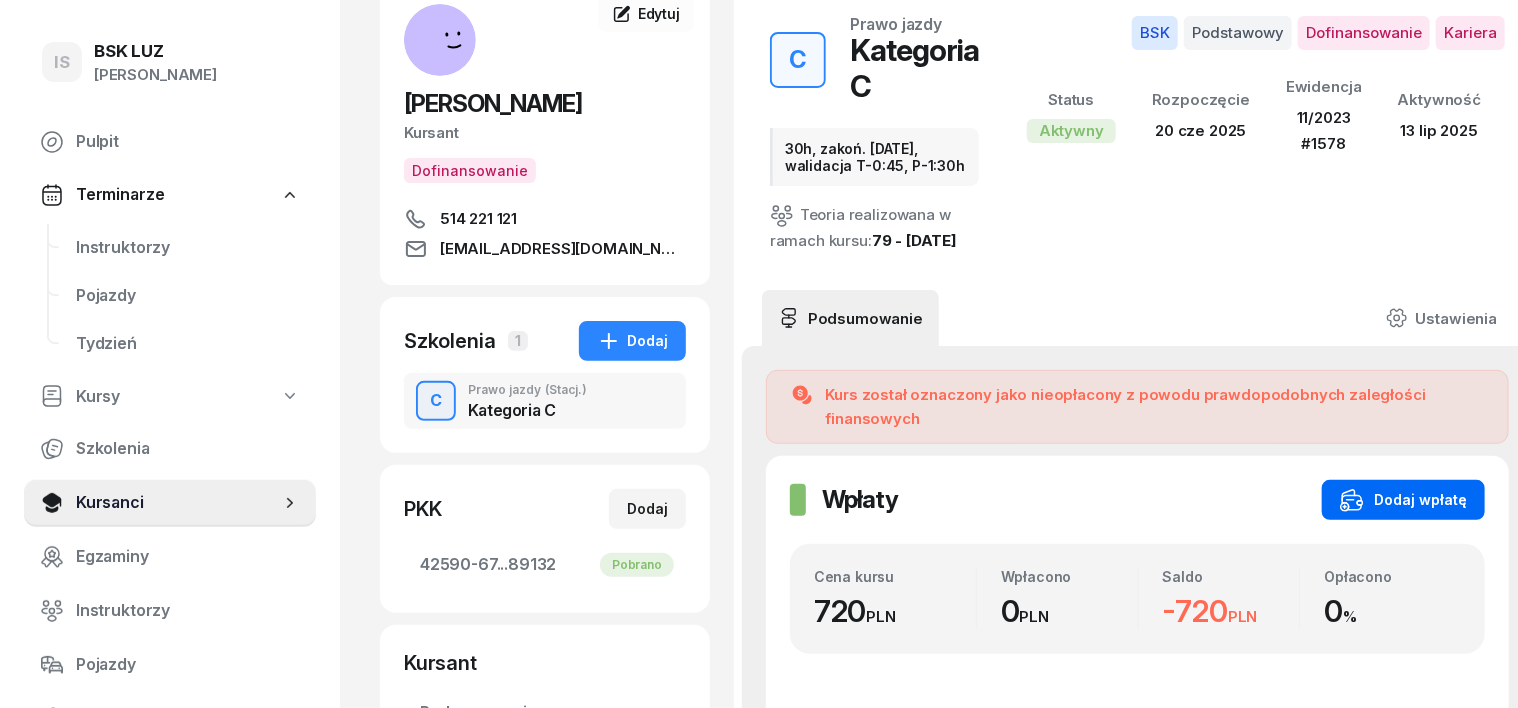 click on "Dodaj wpłatę" at bounding box center [1403, 500] 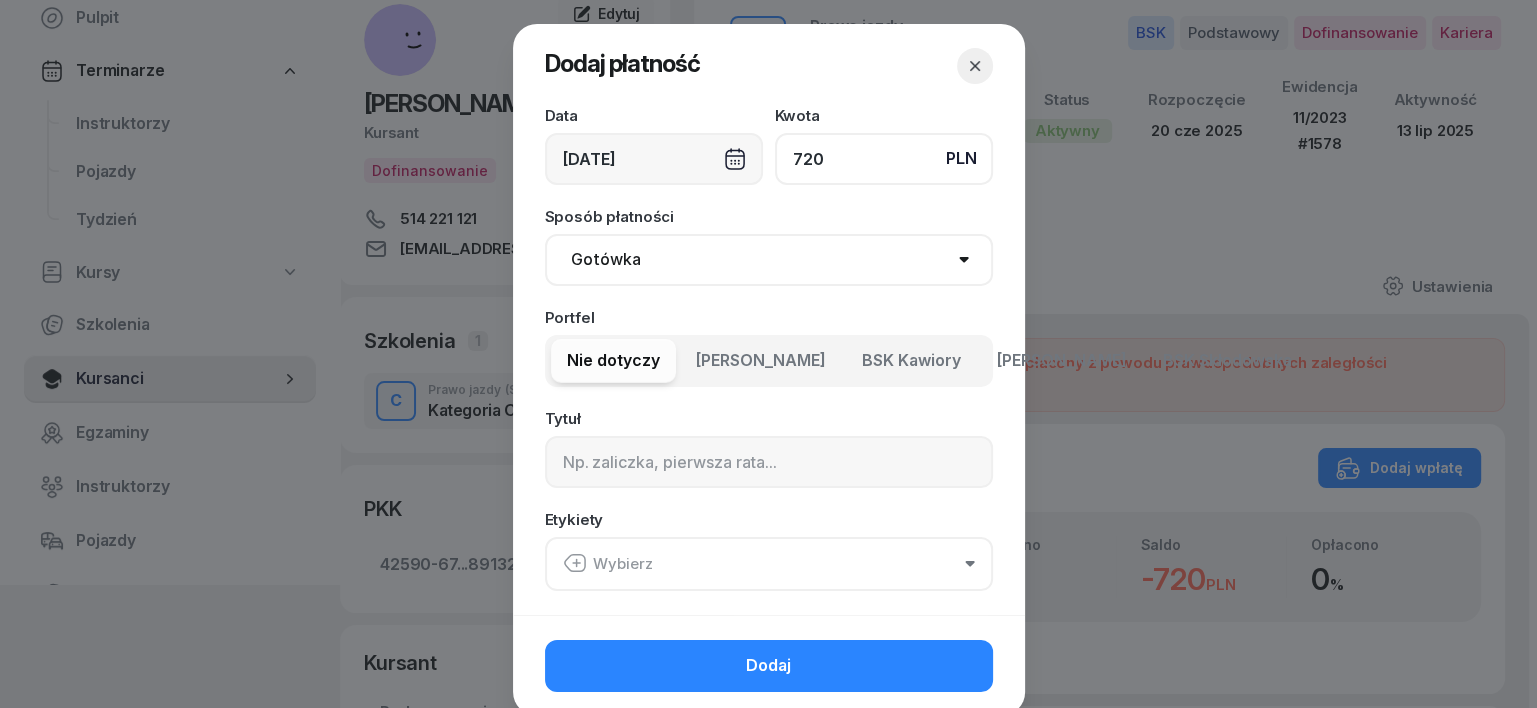 type on "720" 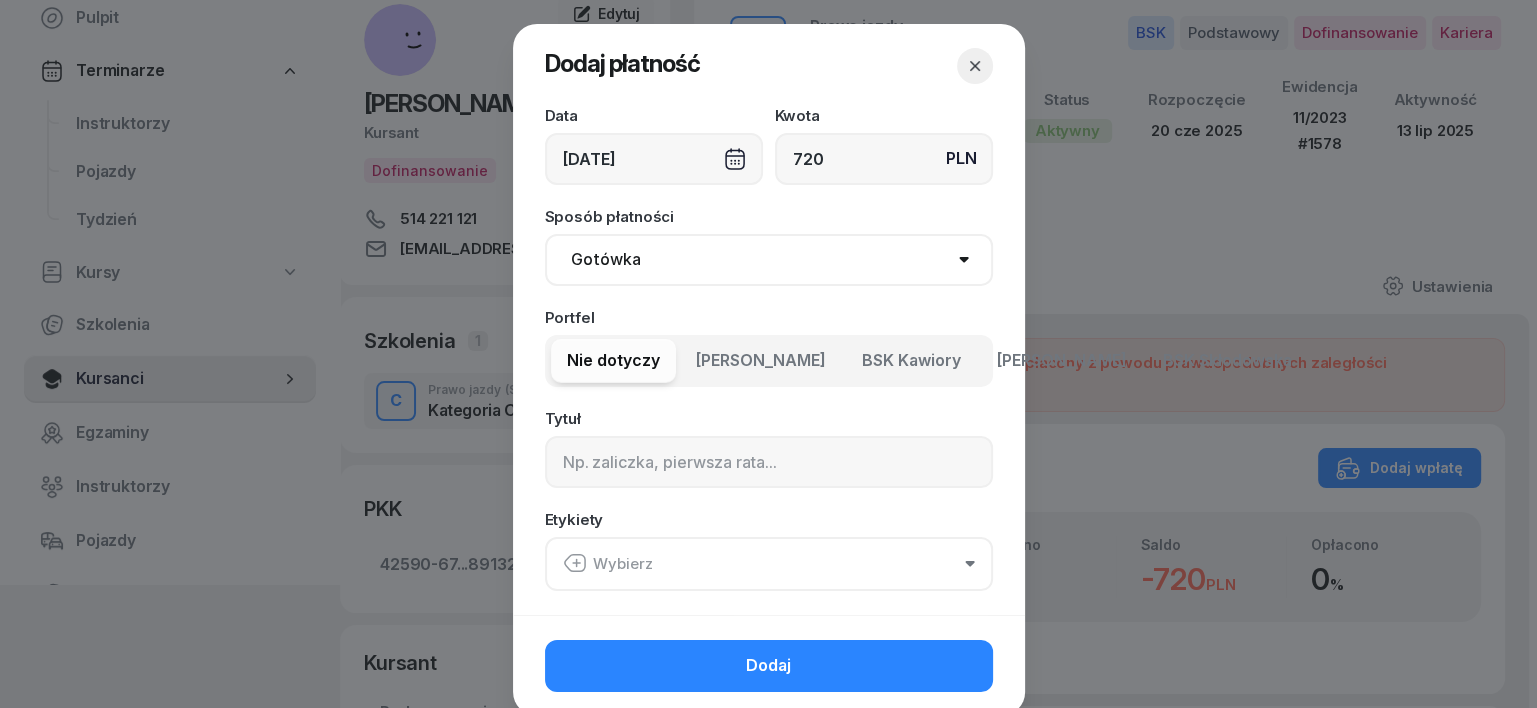 click on "Gotówka Karta Przelew Płatności online BLIK" at bounding box center (769, 260) 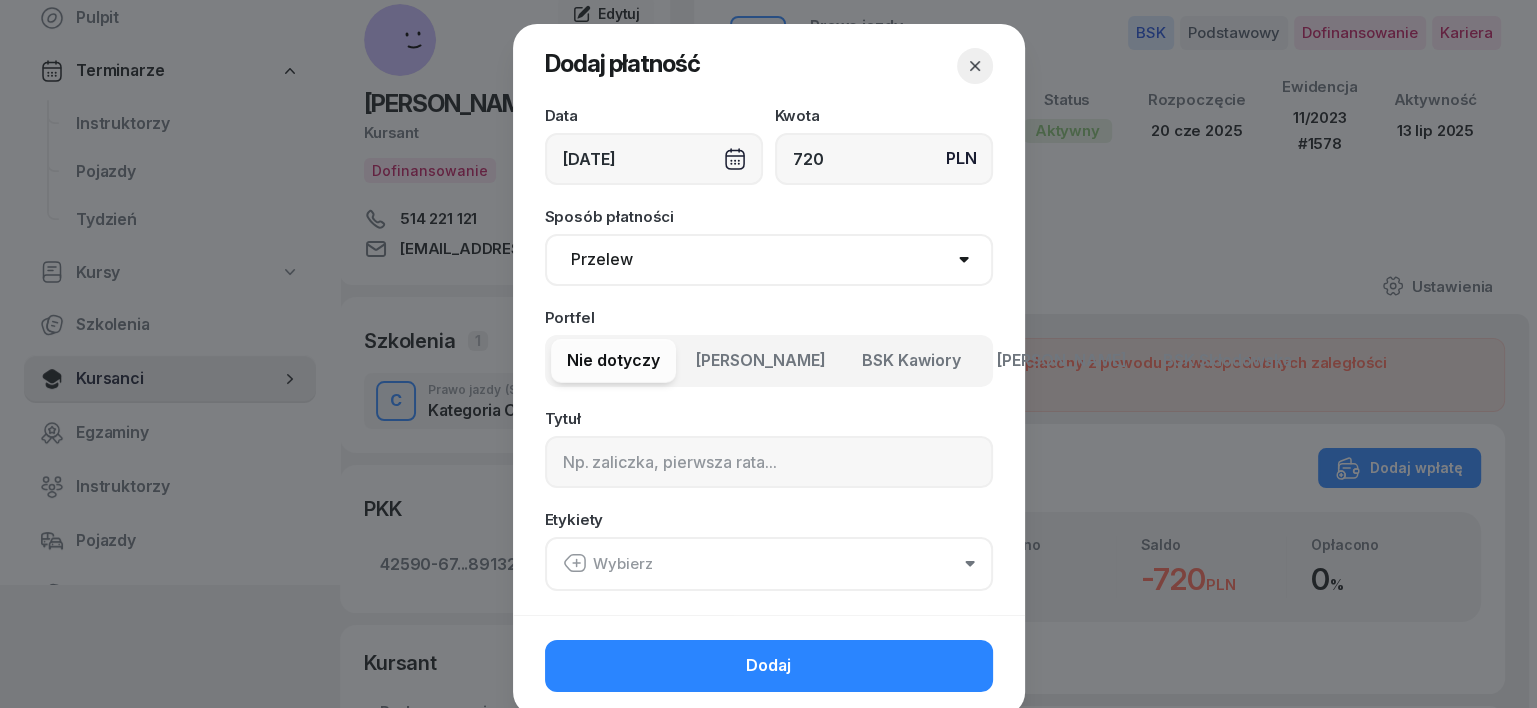 click on "Gotówka Karta Przelew Płatności online BLIK" at bounding box center (769, 260) 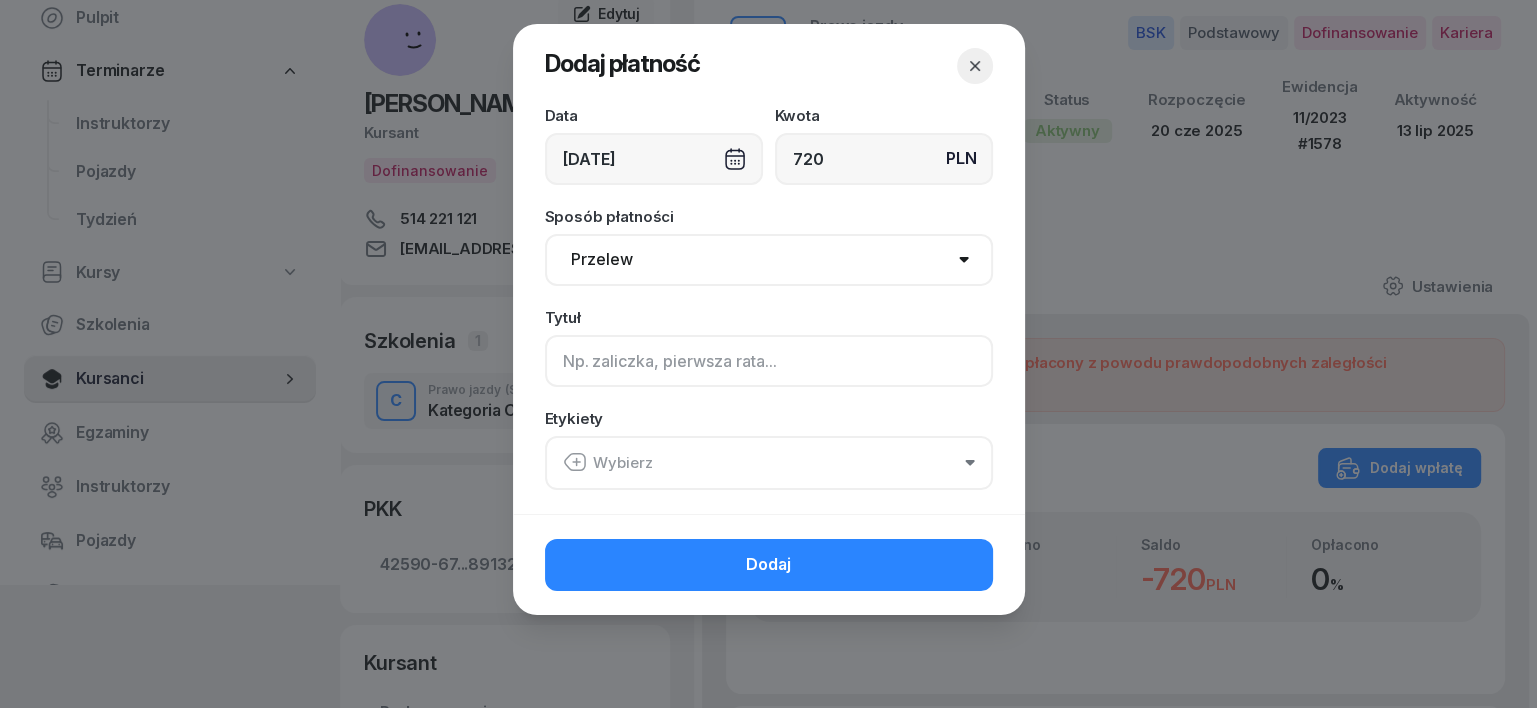 click 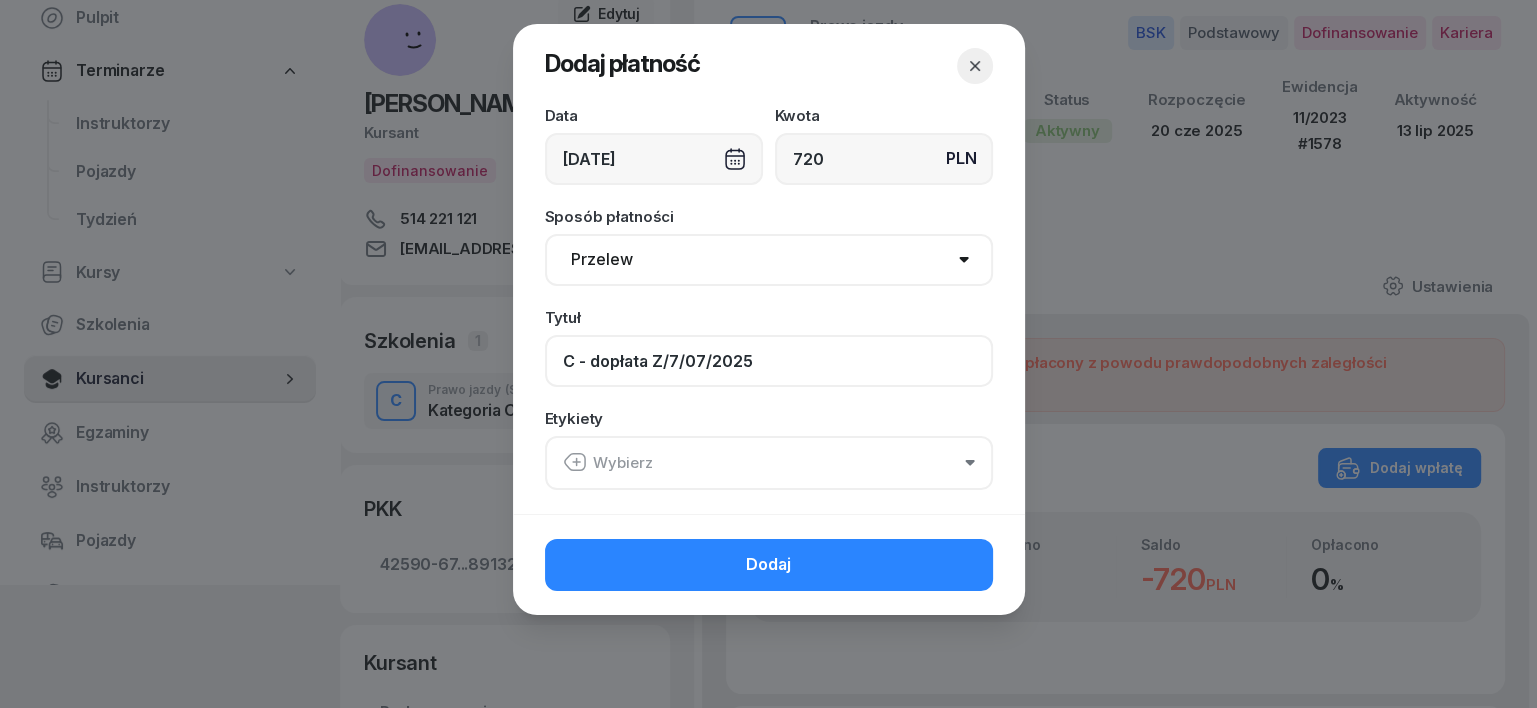 type on "C - dopłata Z/7/07/2025" 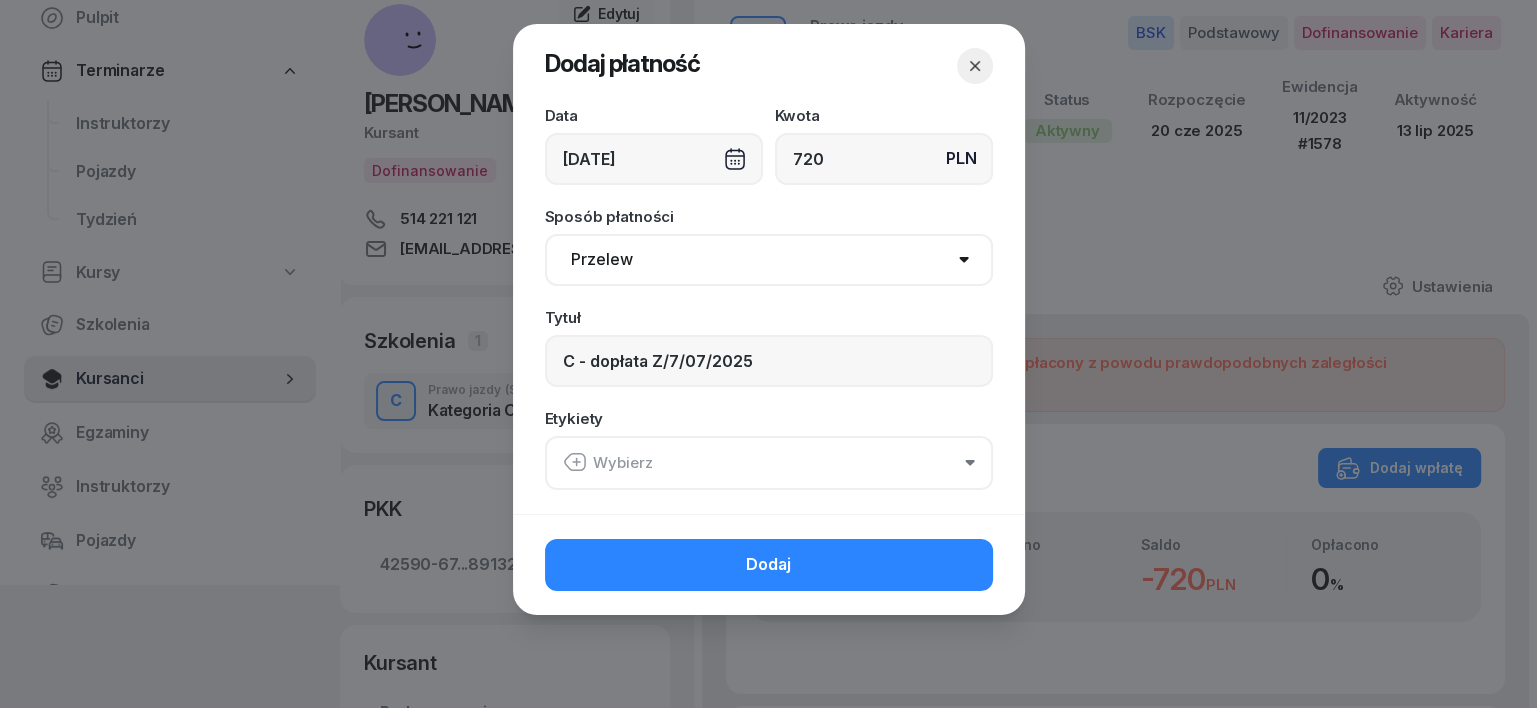 click 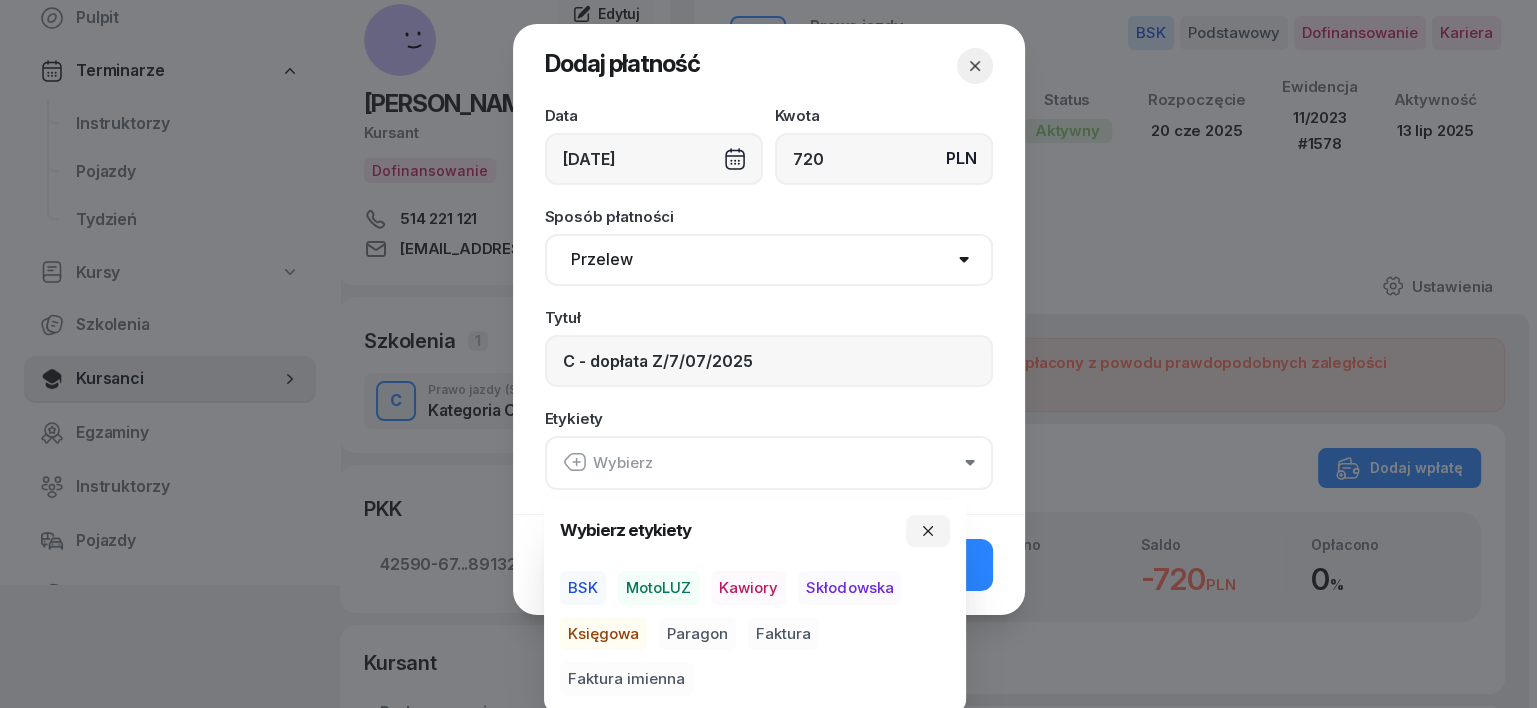 click on "BSK" at bounding box center [583, 588] 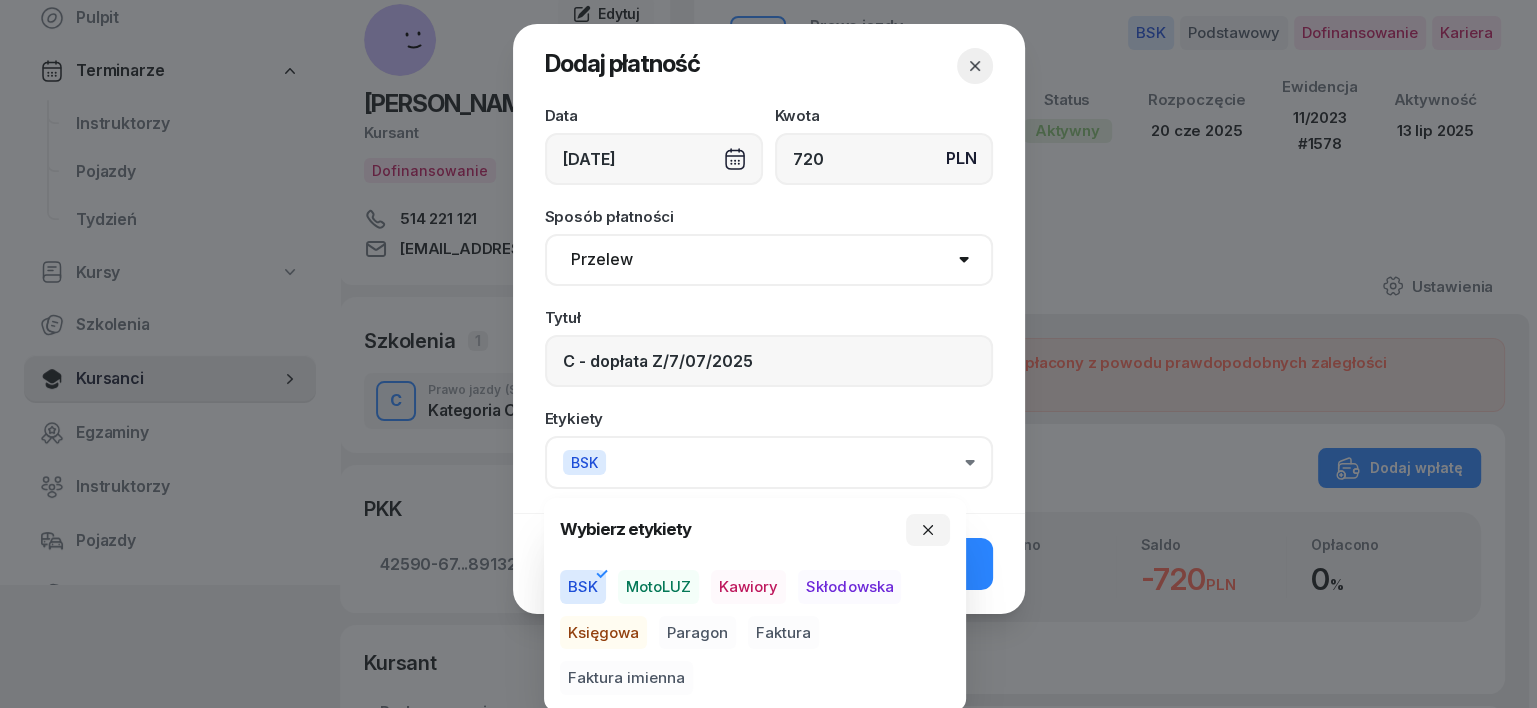 drag, startPoint x: 597, startPoint y: 626, endPoint x: 618, endPoint y: 637, distance: 23.70654 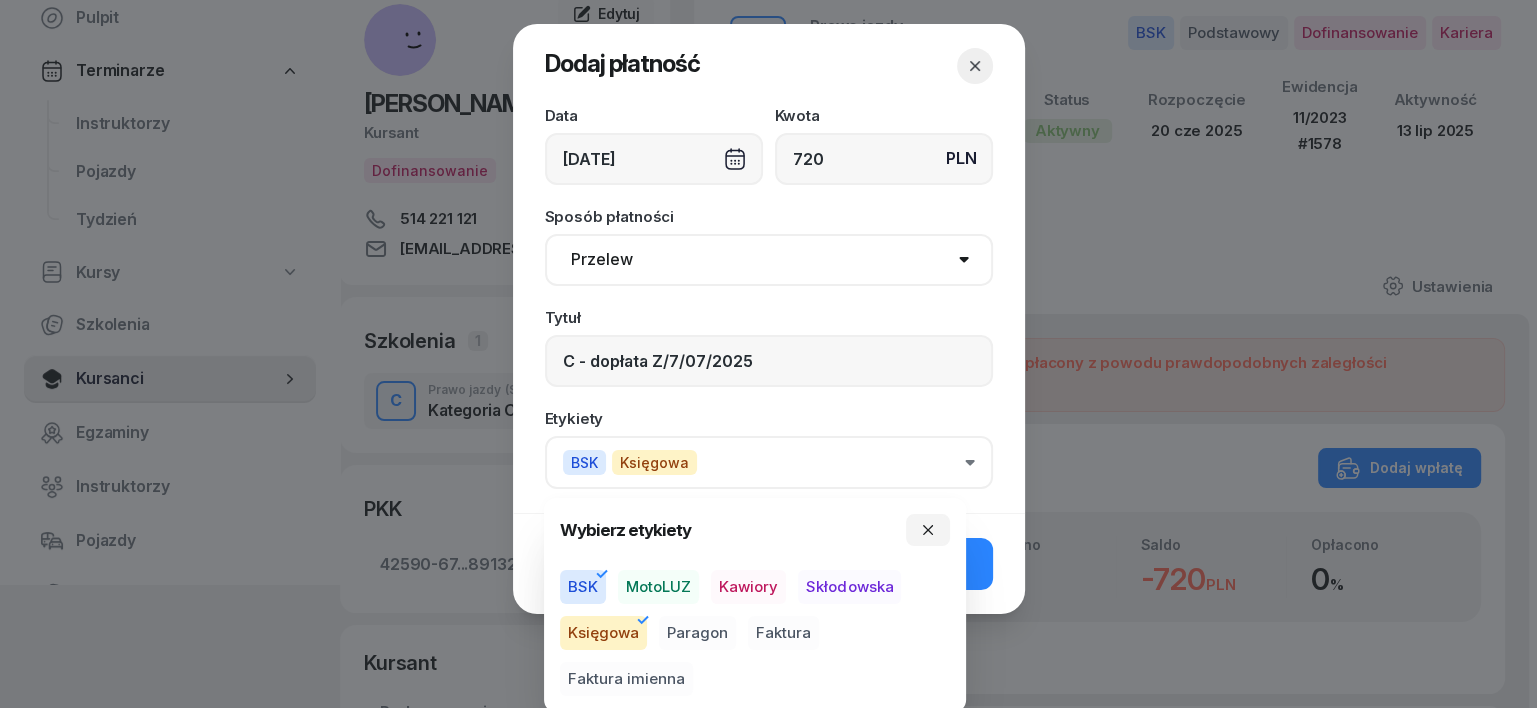 click on "Faktura imienna" at bounding box center [626, 679] 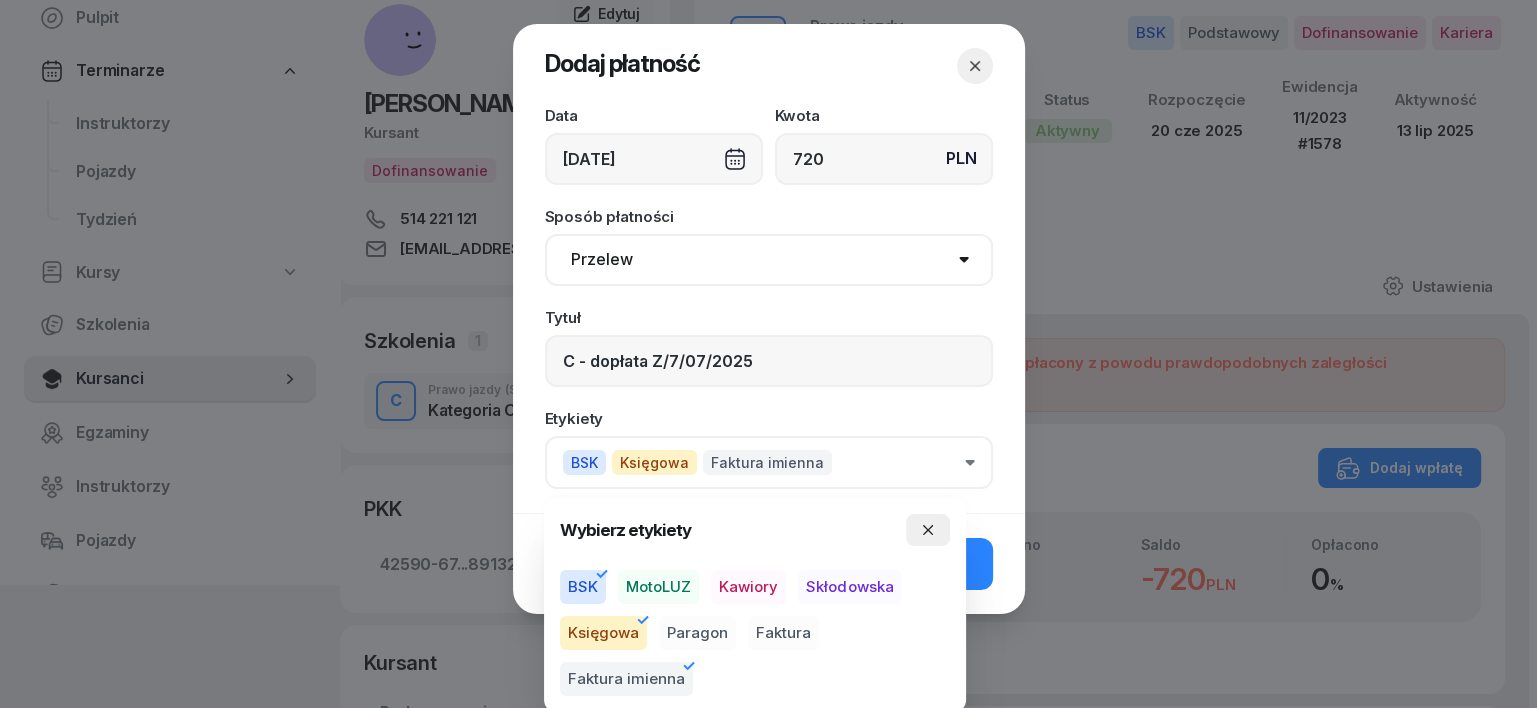 click 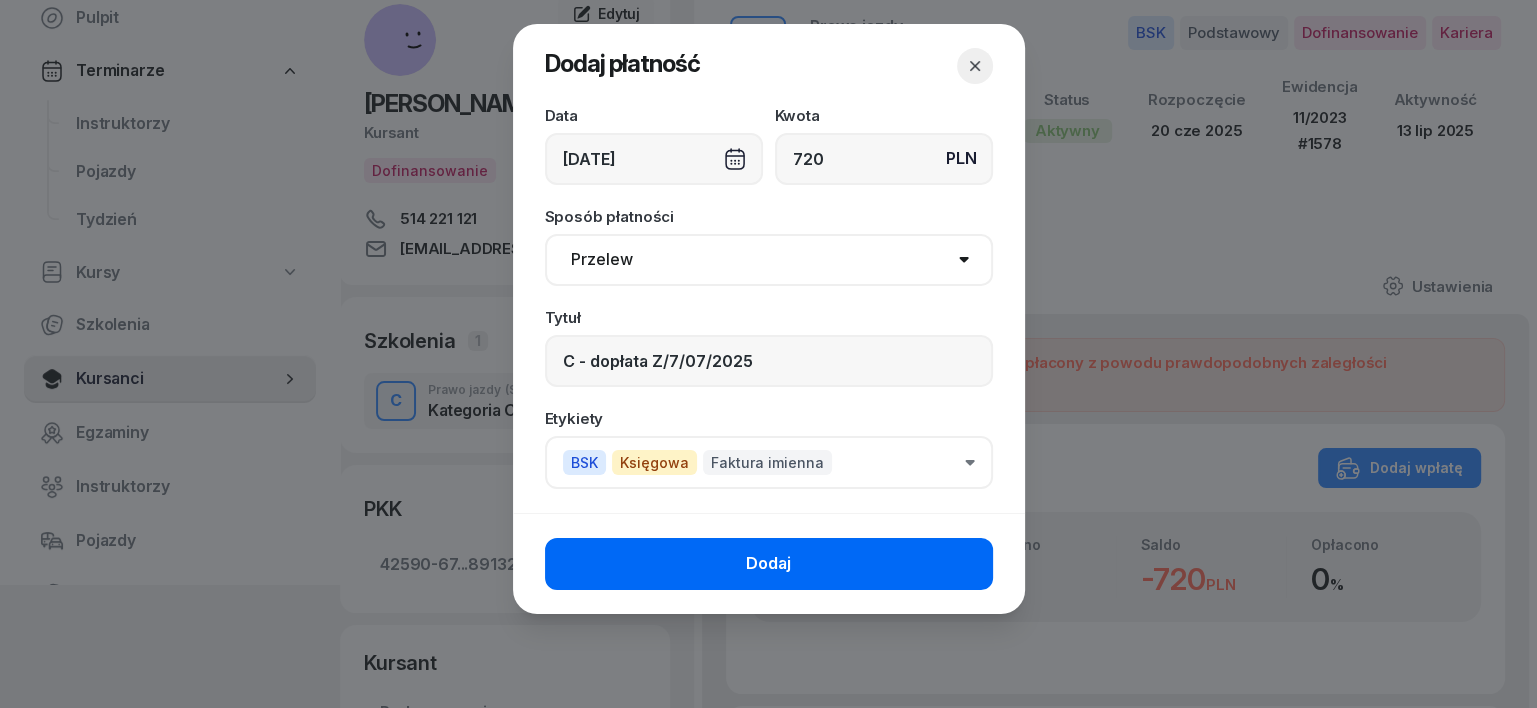 click on "Dodaj" 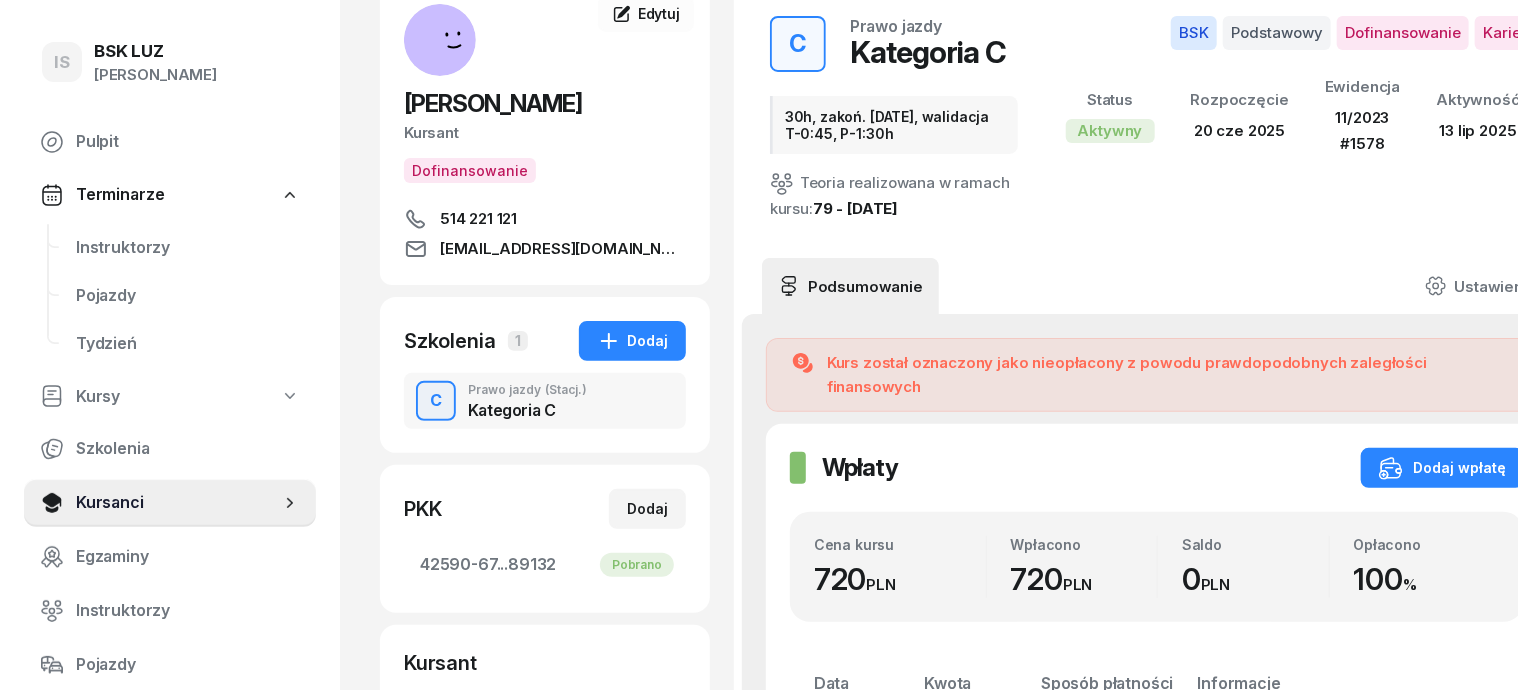 scroll, scrollTop: 0, scrollLeft: 0, axis: both 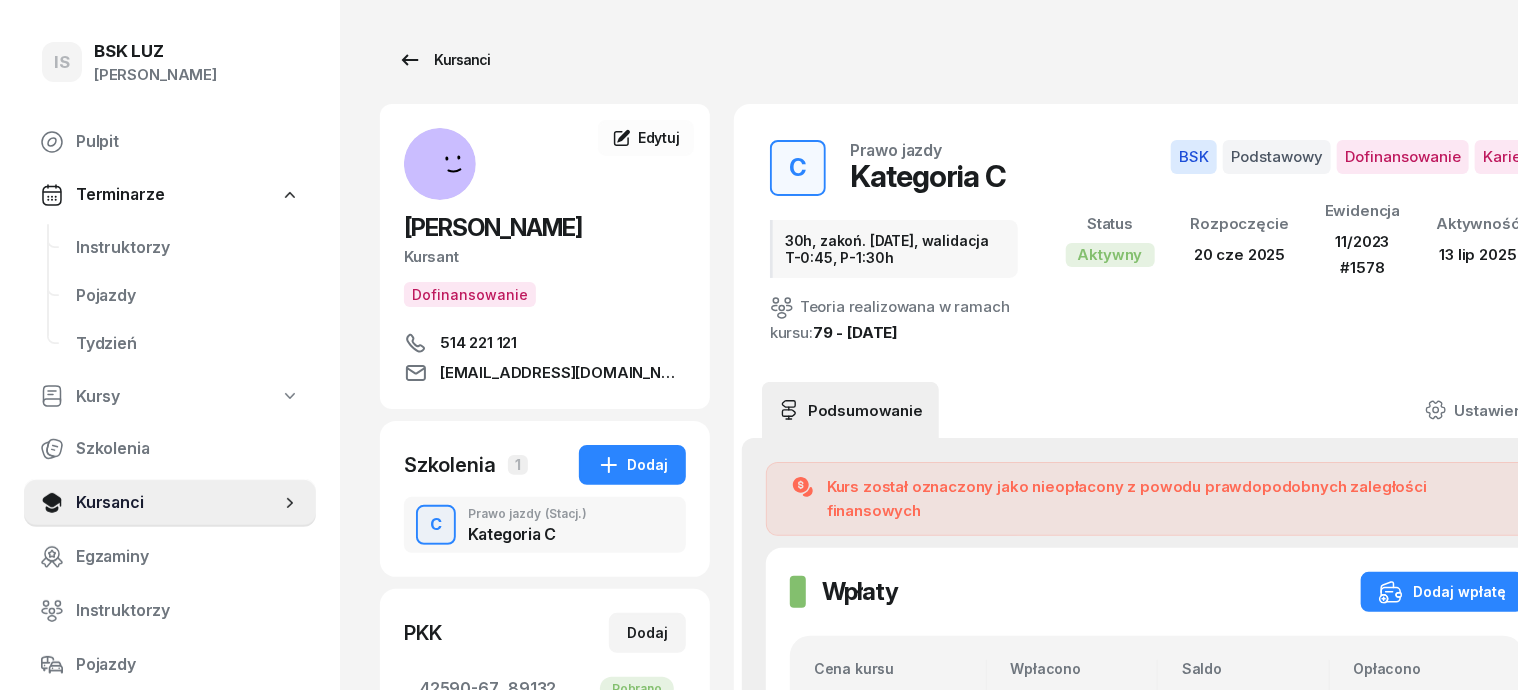 click on "Kursanci" at bounding box center [444, 60] 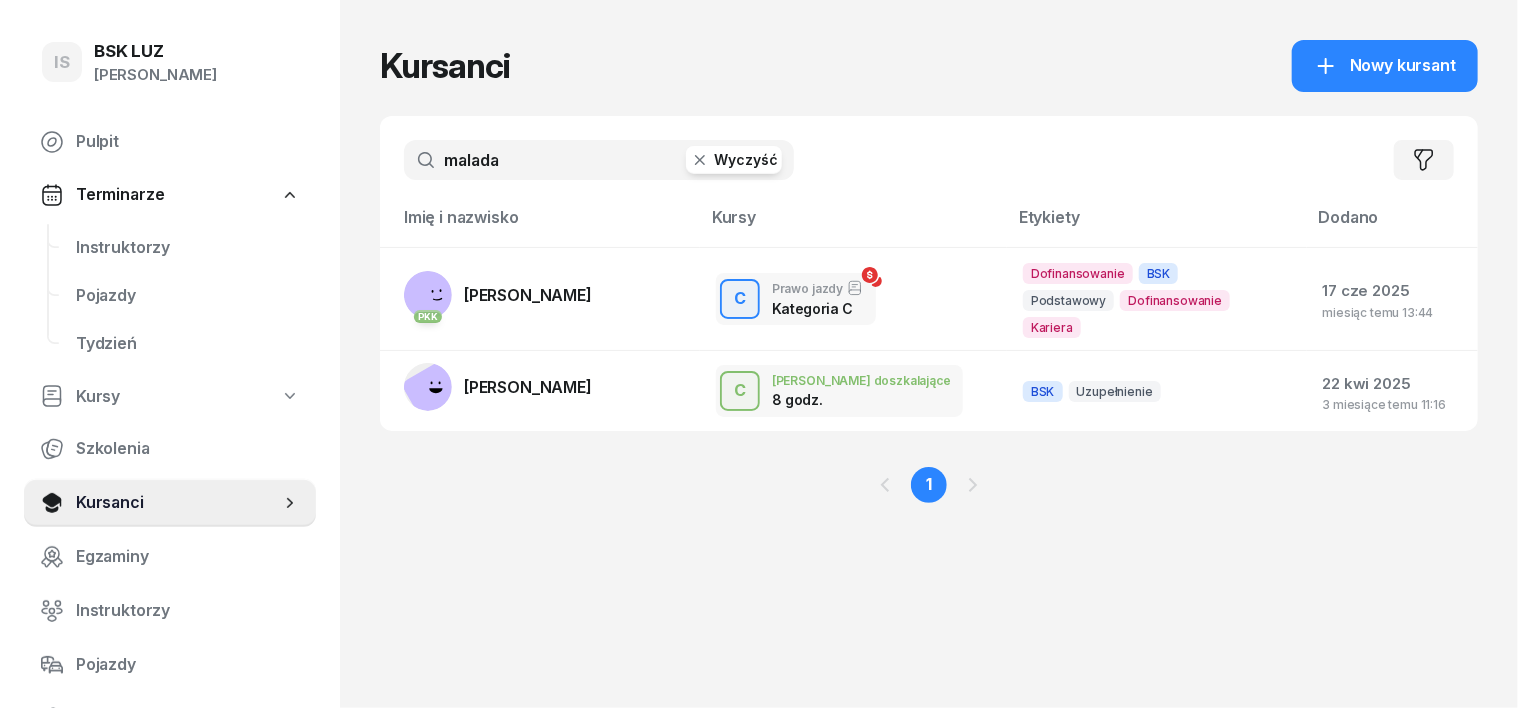 click 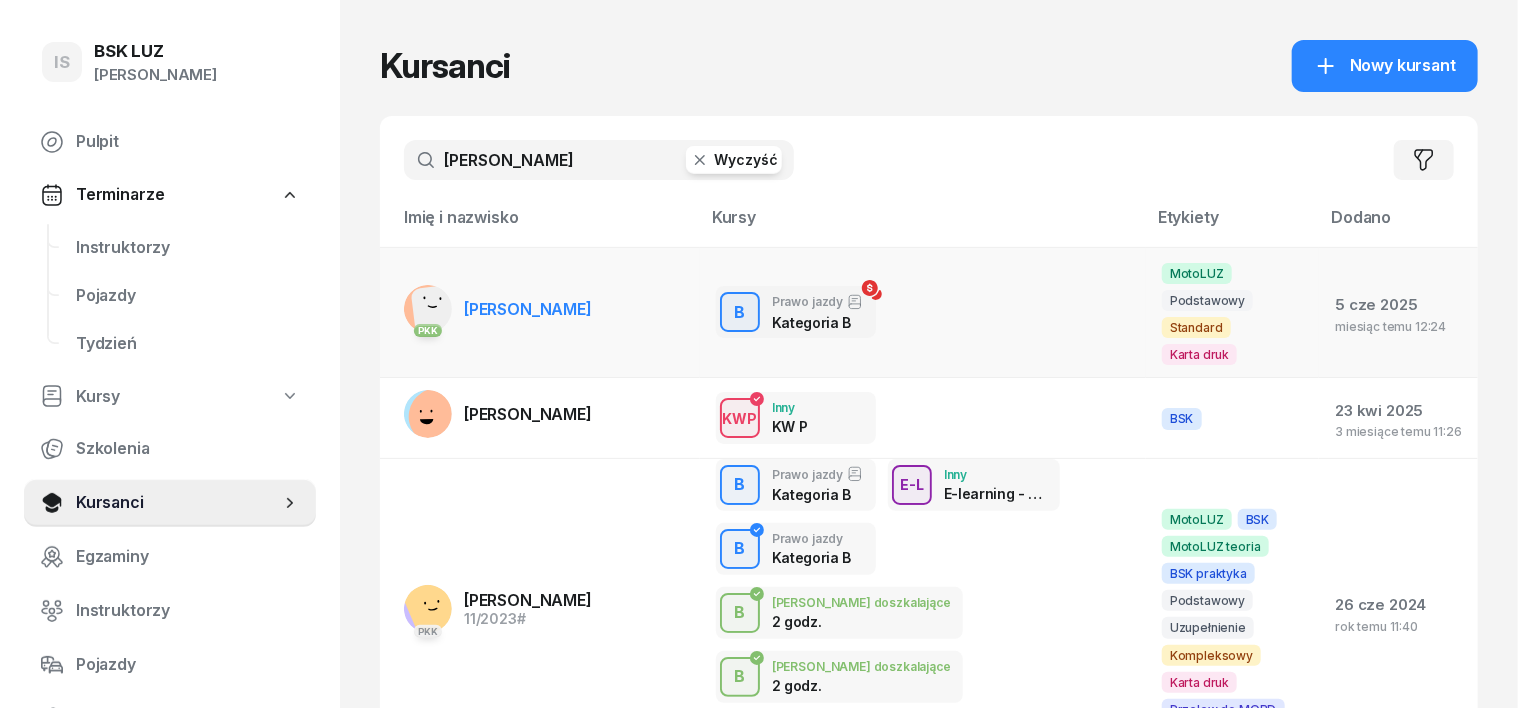 type on "[PERSON_NAME]" 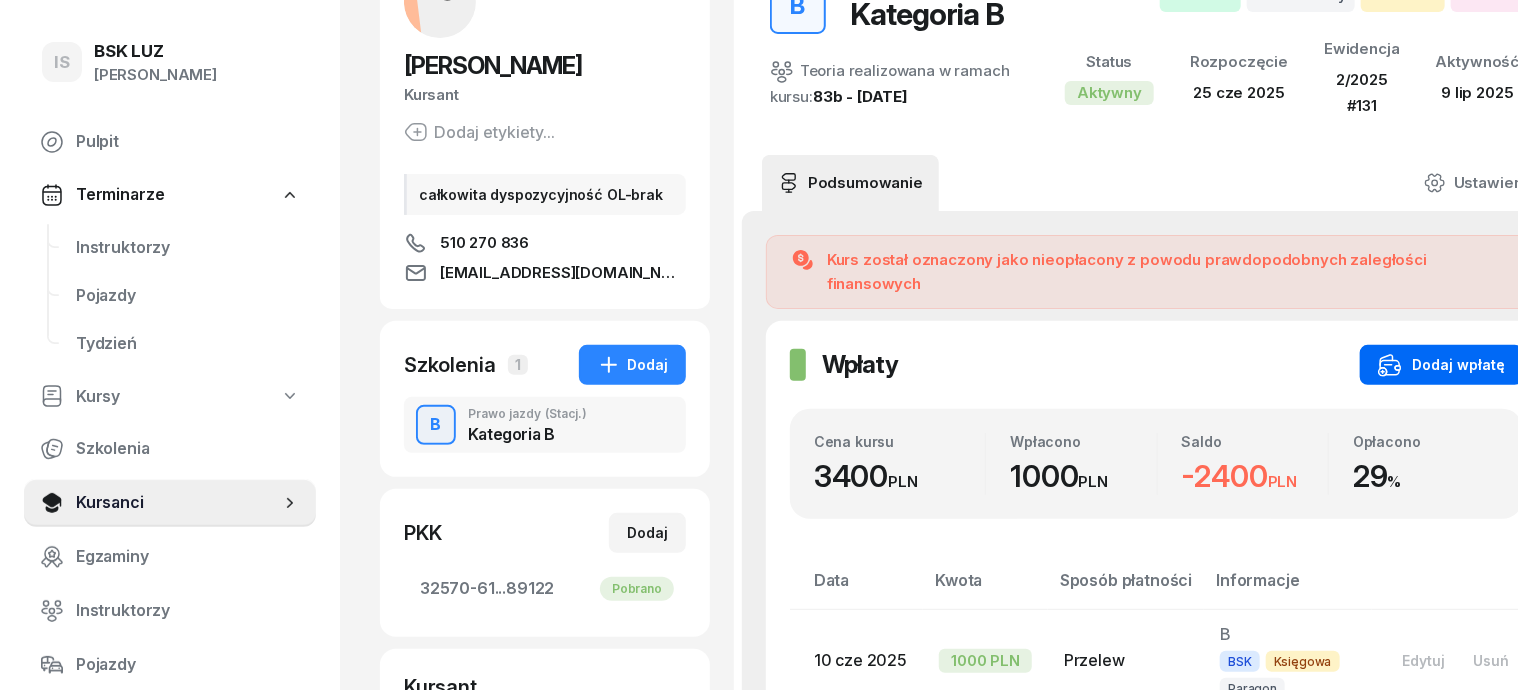 scroll, scrollTop: 124, scrollLeft: 0, axis: vertical 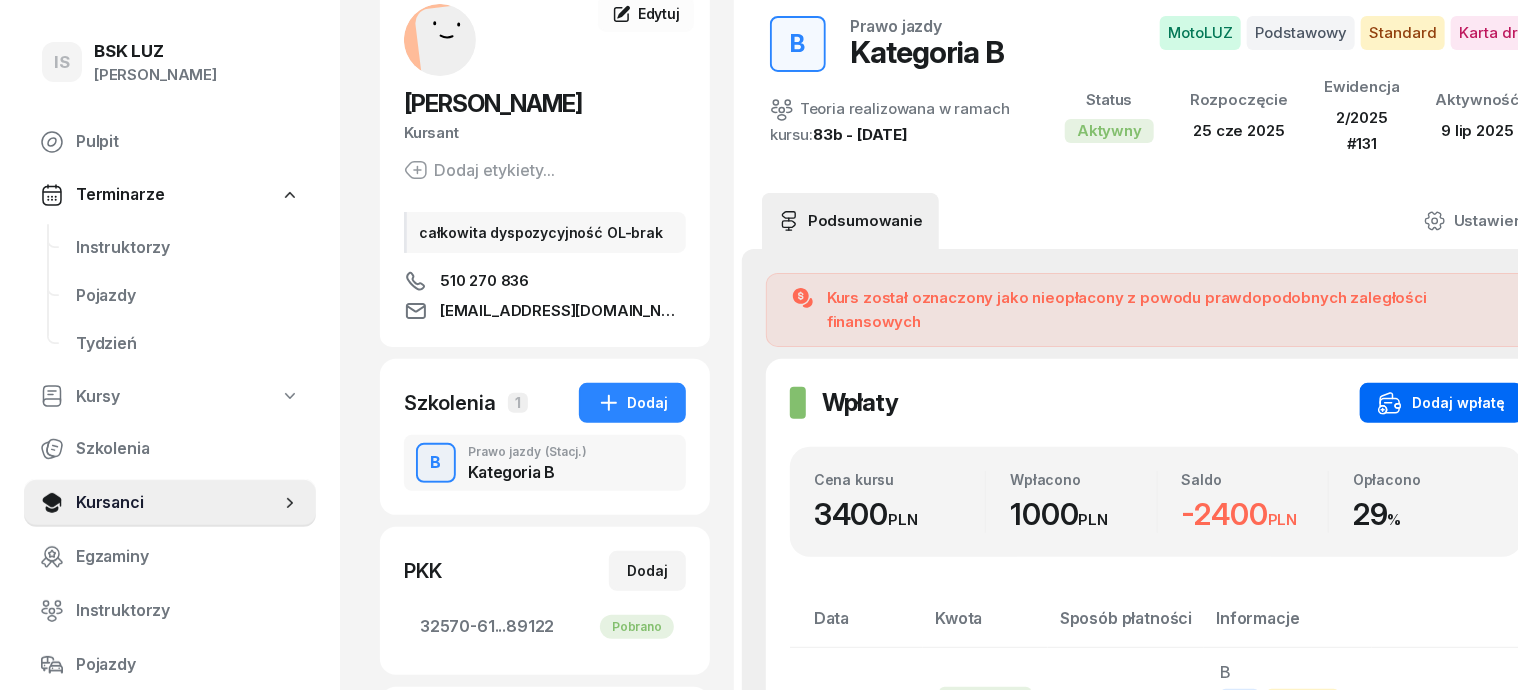 click on "Dodaj wpłatę" at bounding box center (1441, 403) 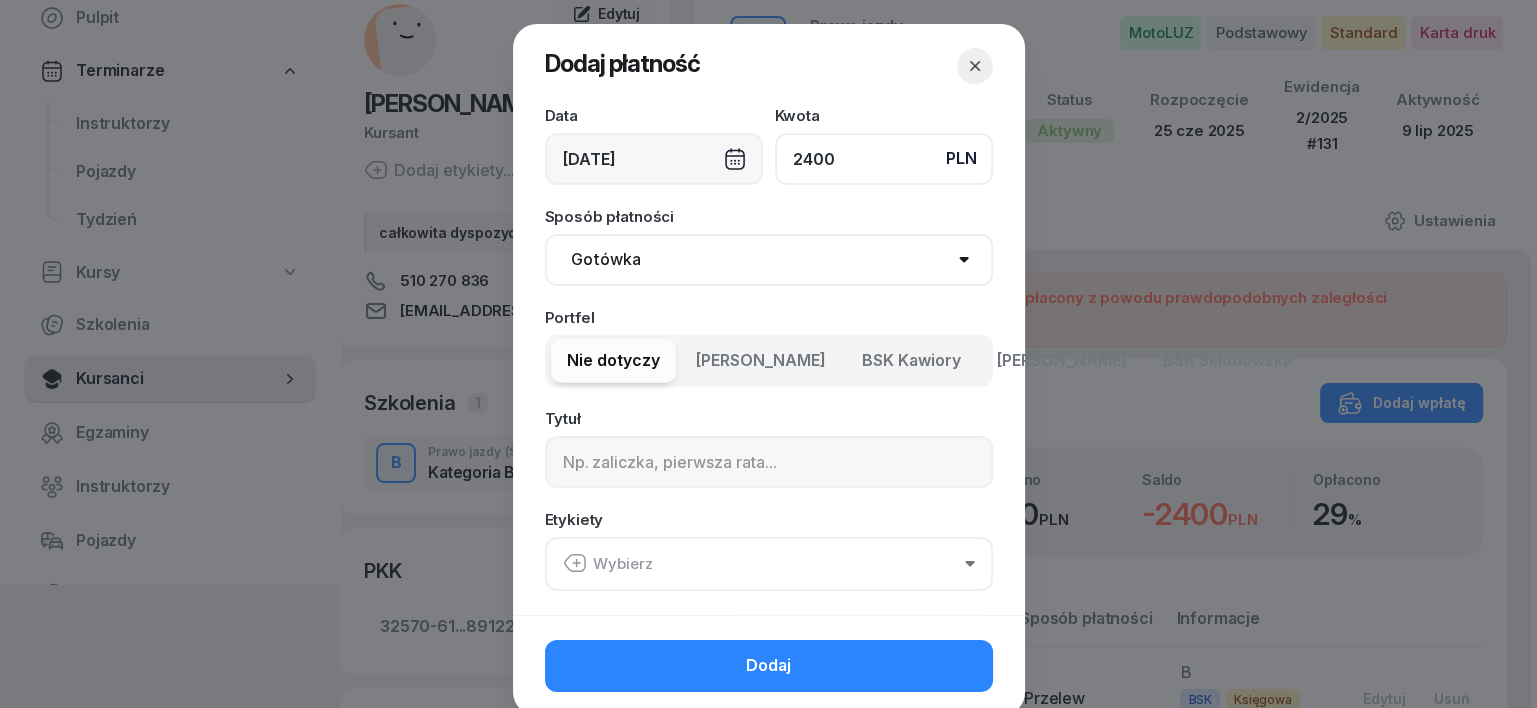 type on "2400" 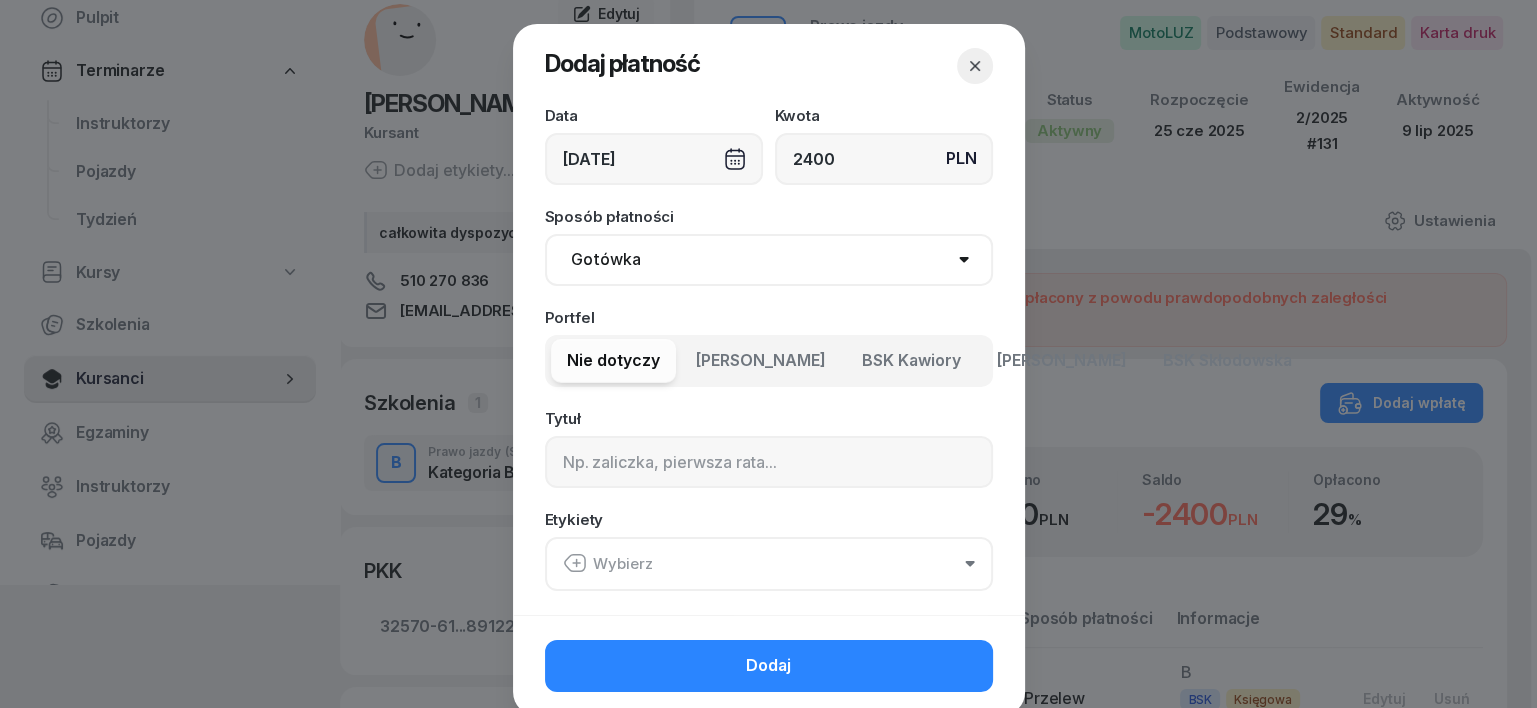 click on "Gotówka Karta Przelew Płatności online BLIK" at bounding box center [769, 260] 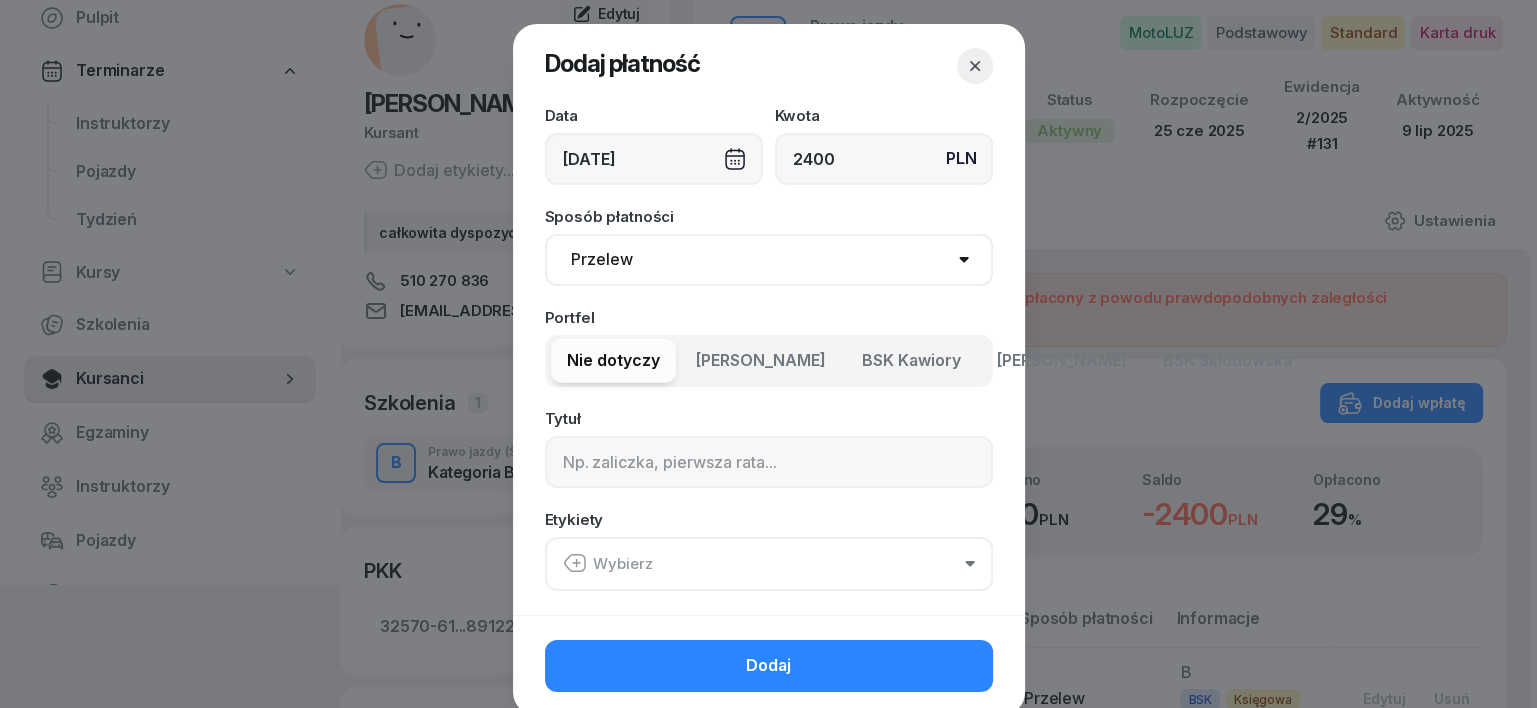 click on "Gotówka Karta Przelew Płatności online BLIK" at bounding box center [769, 260] 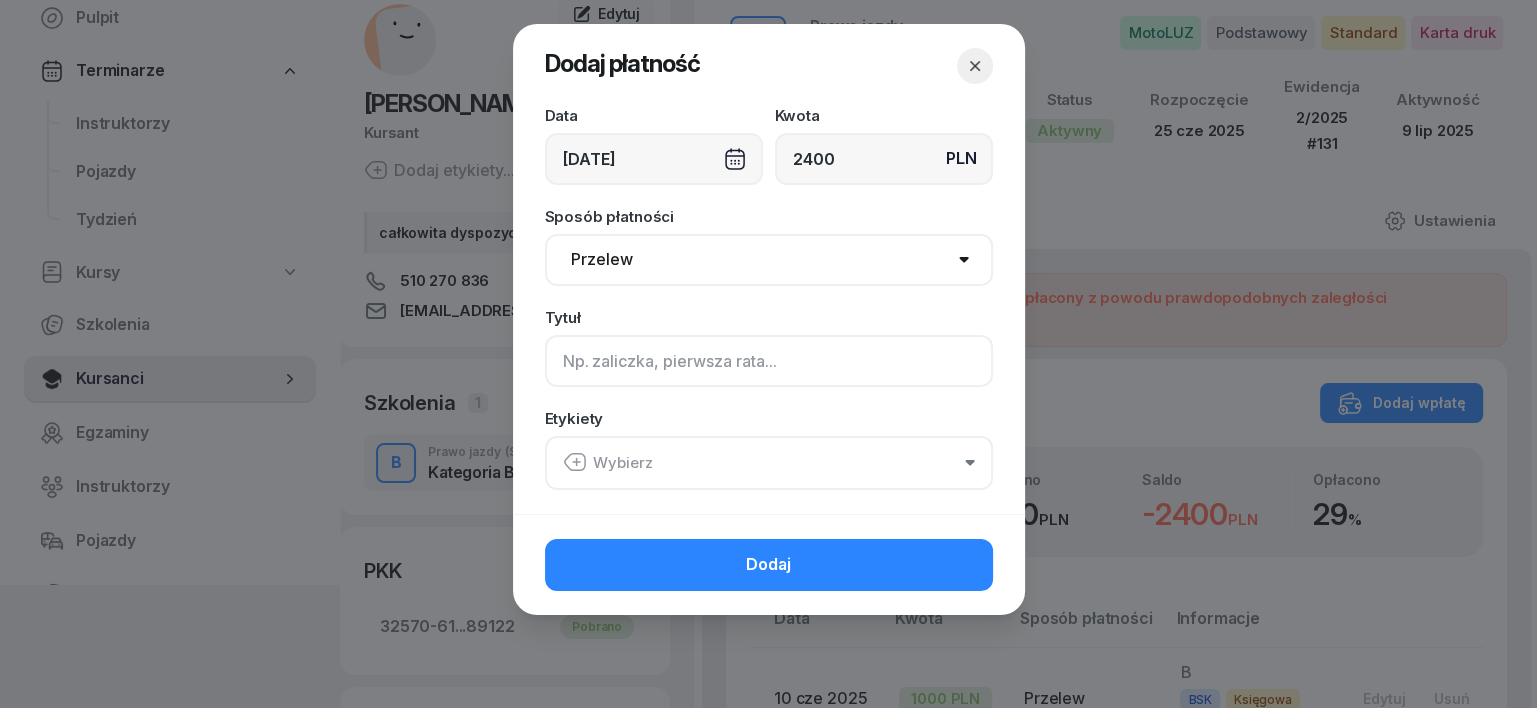 click 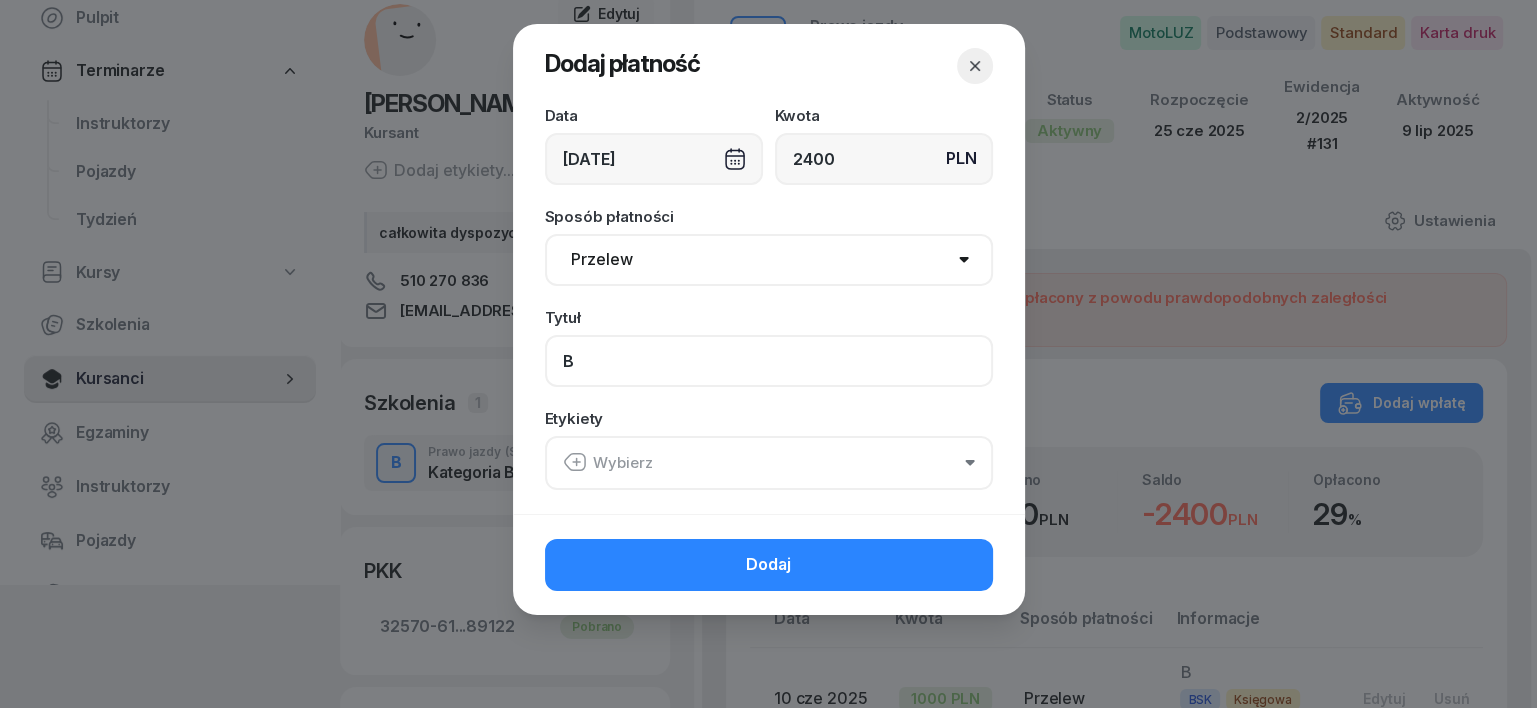 type on "B" 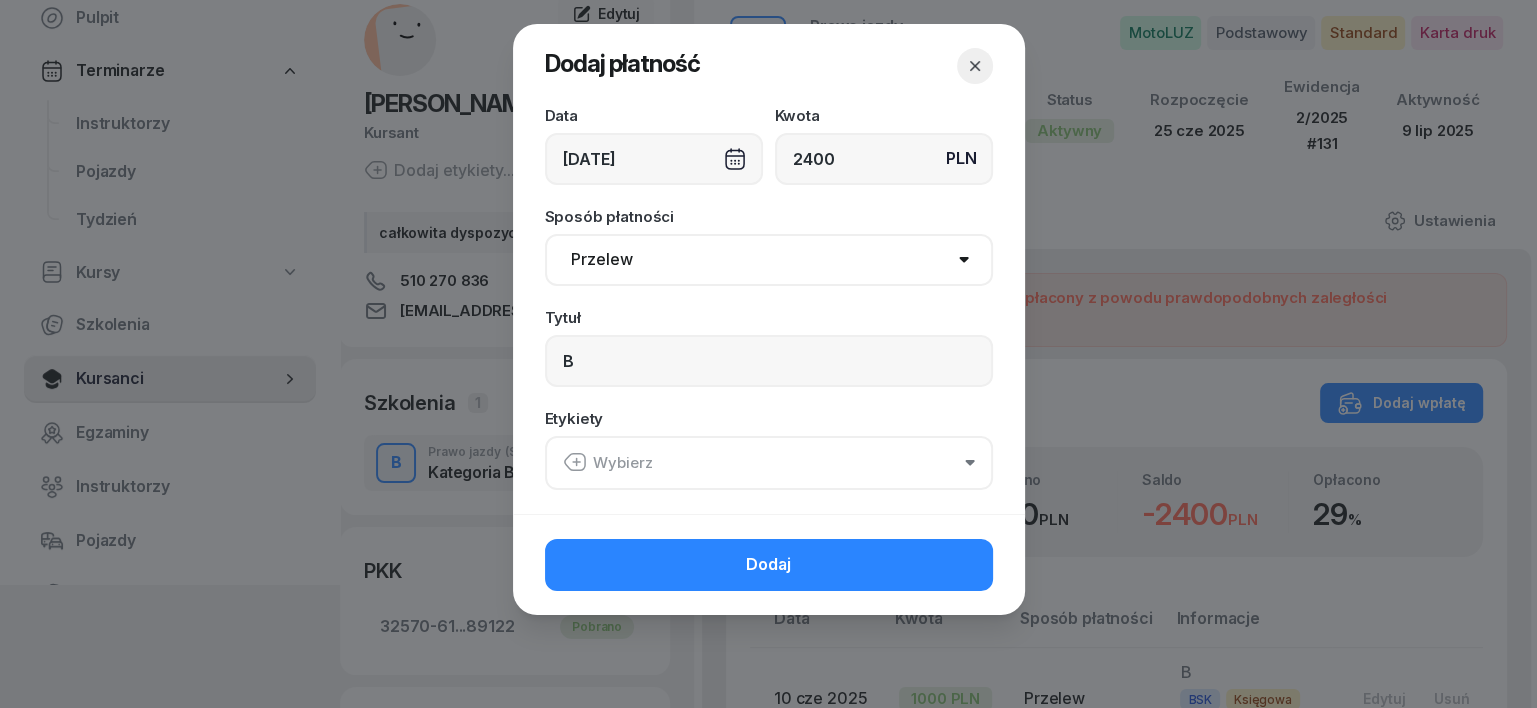 click 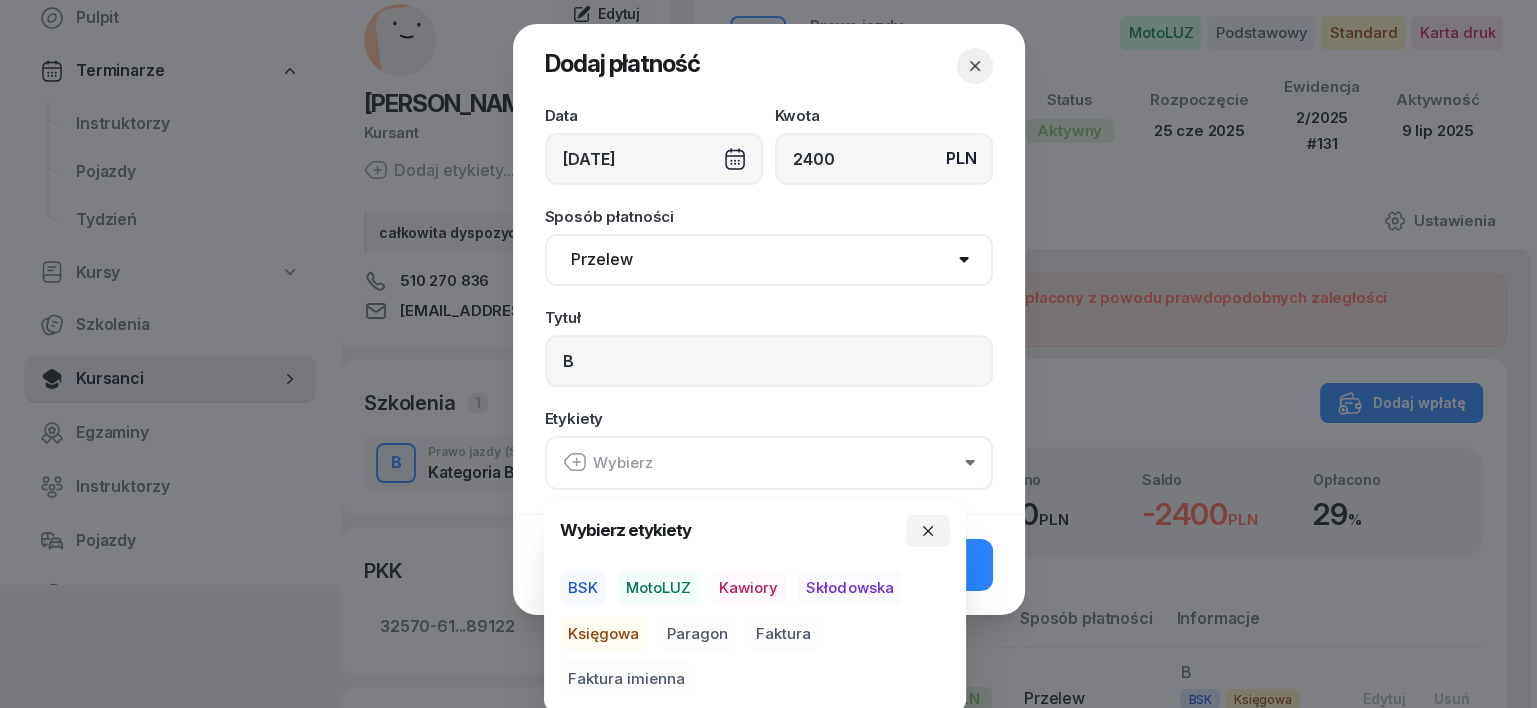 drag, startPoint x: 584, startPoint y: 583, endPoint x: 584, endPoint y: 595, distance: 12 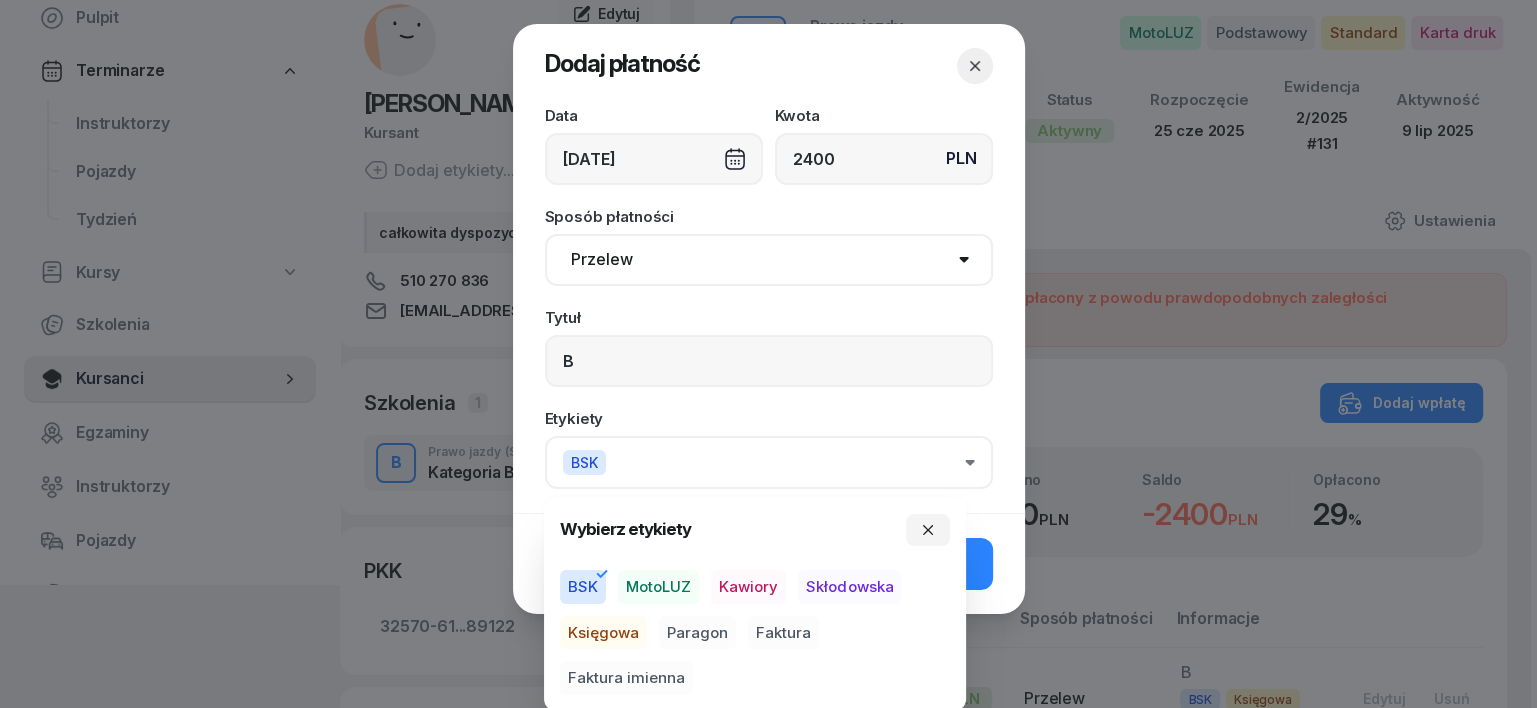 drag, startPoint x: 608, startPoint y: 632, endPoint x: 656, endPoint y: 639, distance: 48.507732 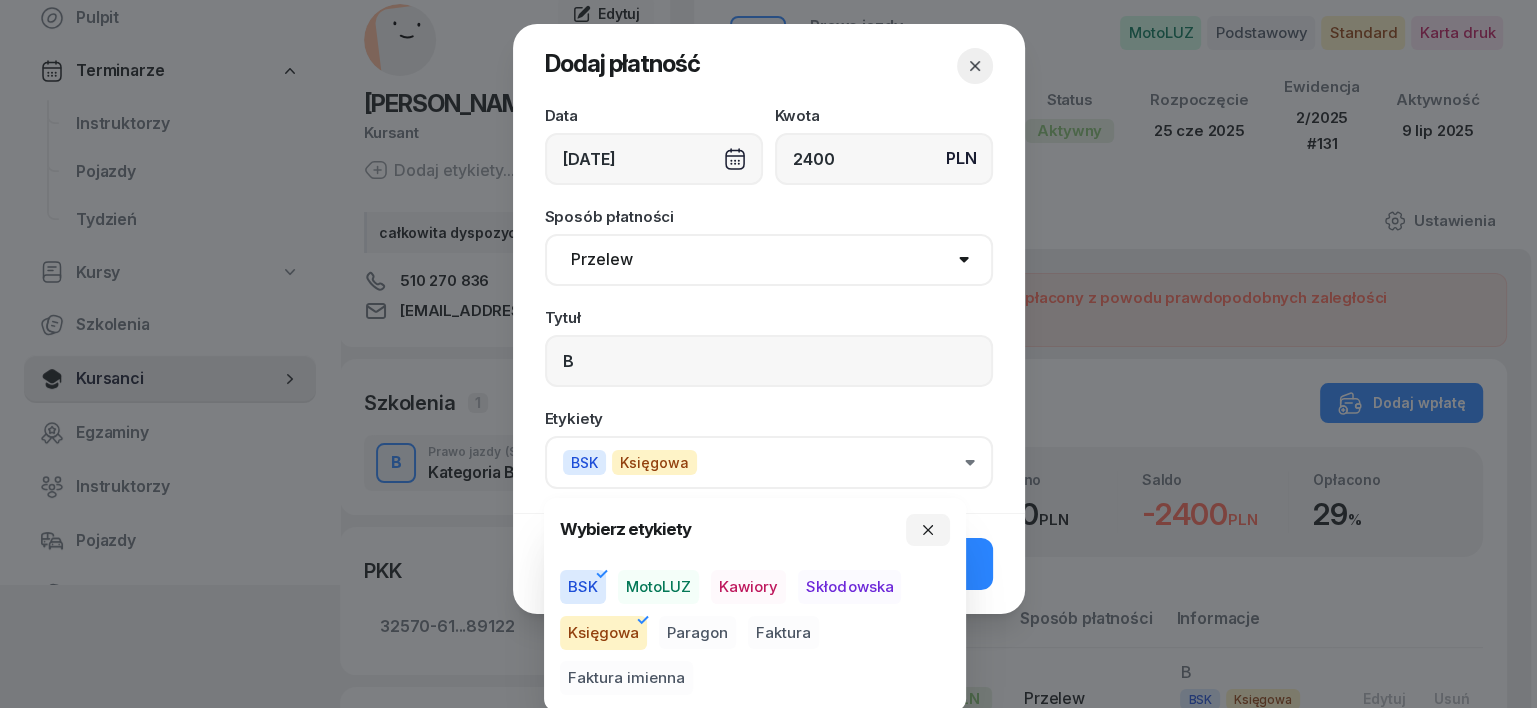 click on "Paragon" at bounding box center (697, 633) 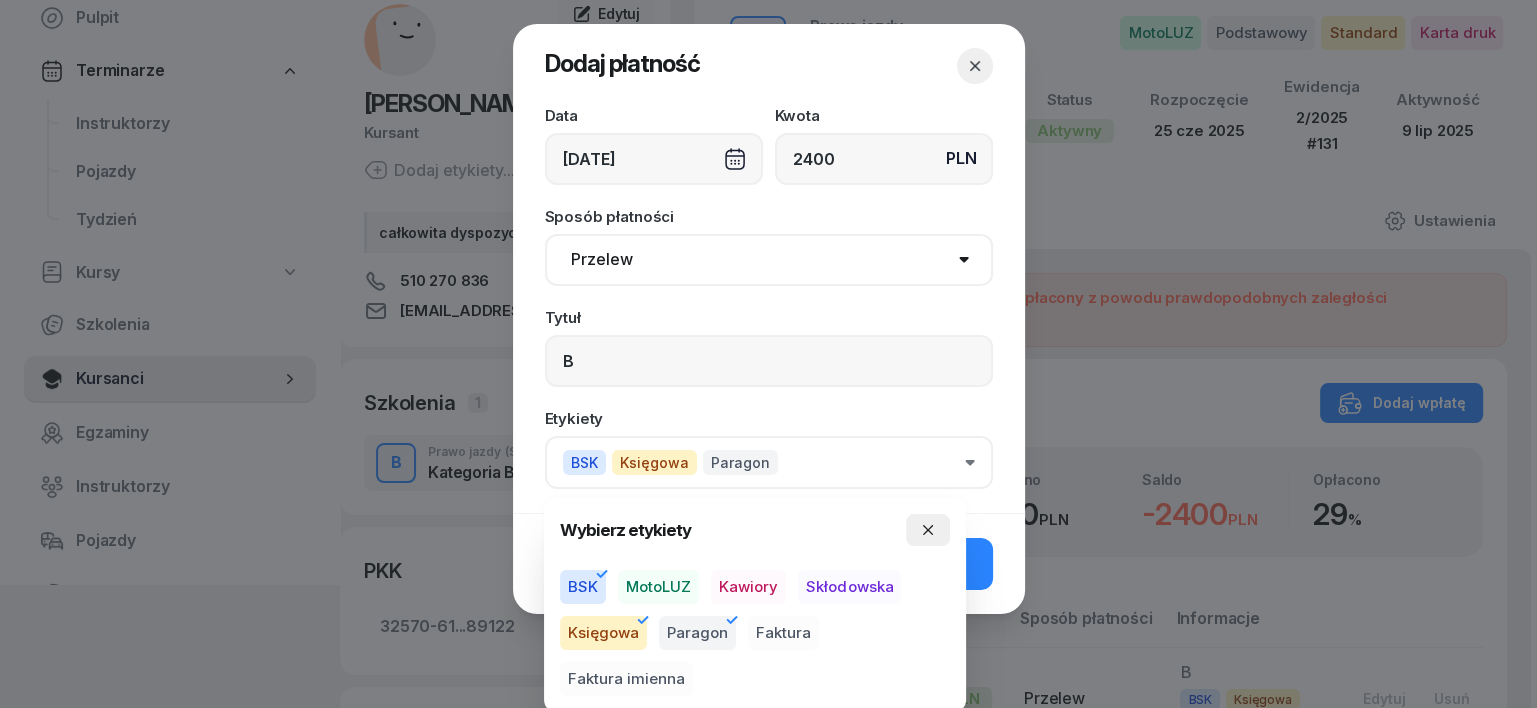 click 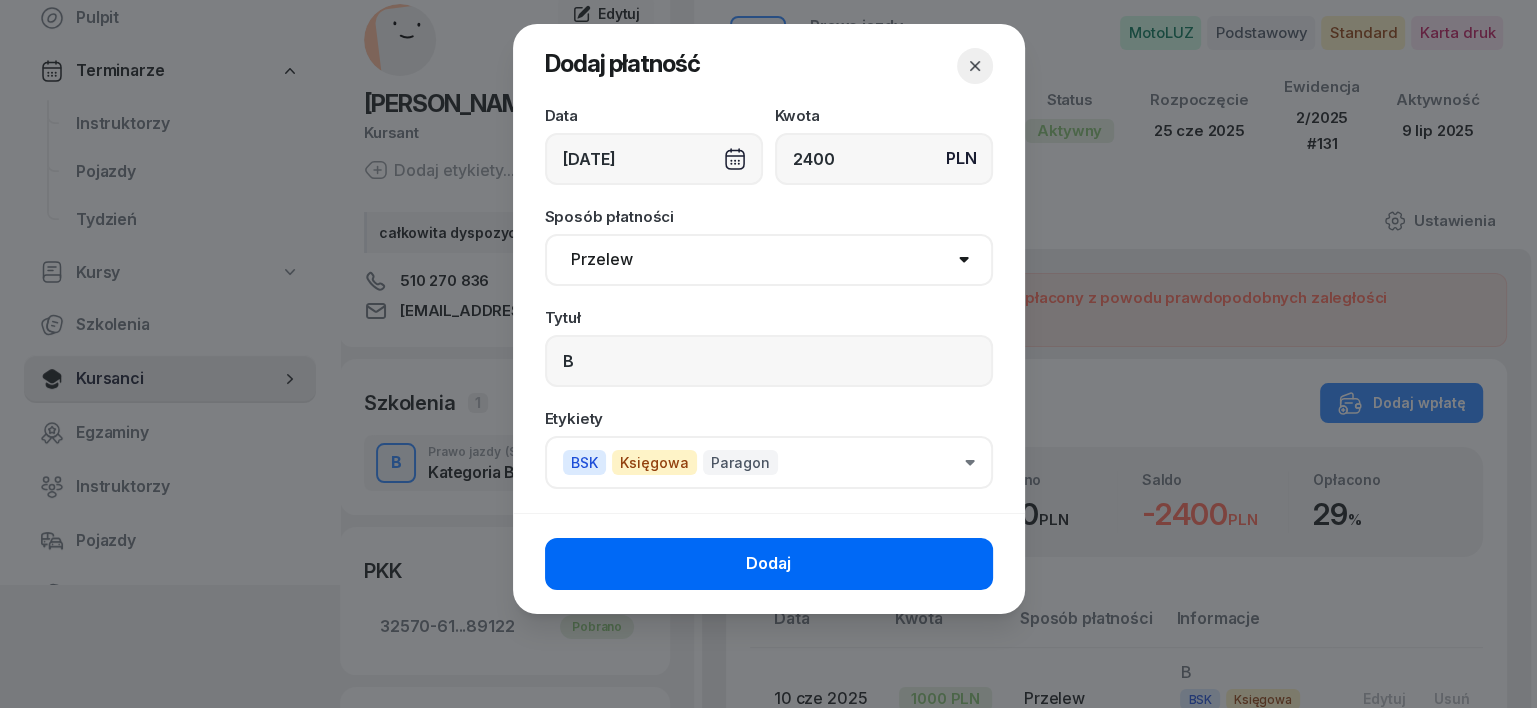 click on "Dodaj" 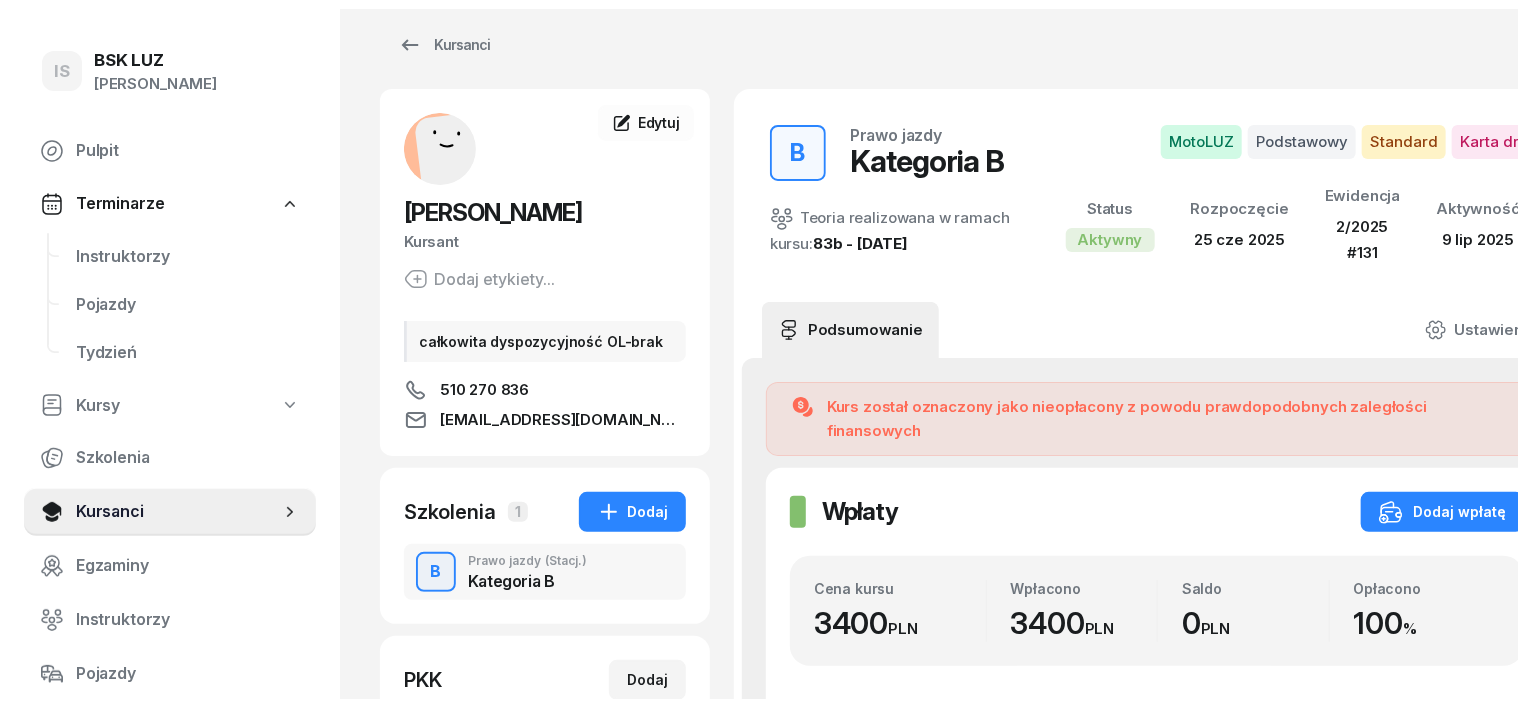 scroll, scrollTop: 0, scrollLeft: 0, axis: both 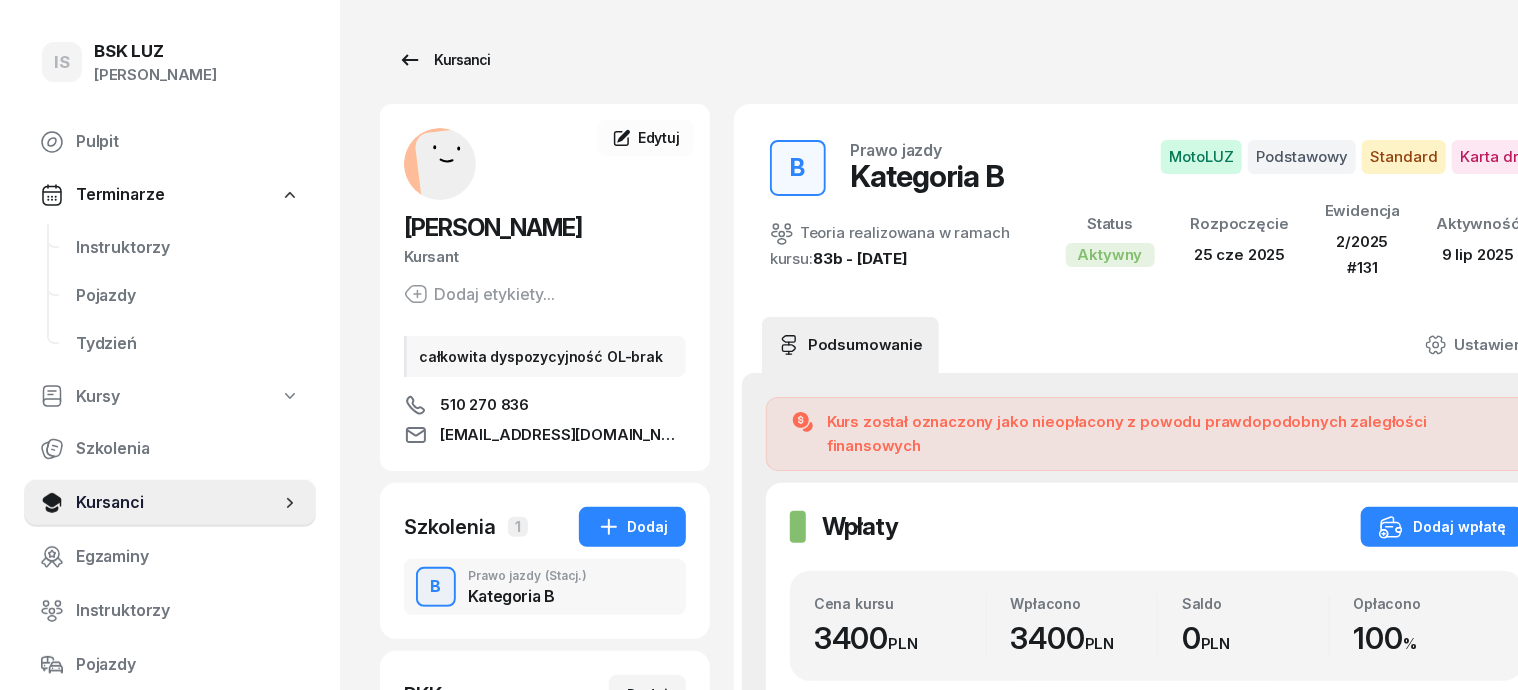 click on "Kursanci" at bounding box center (444, 60) 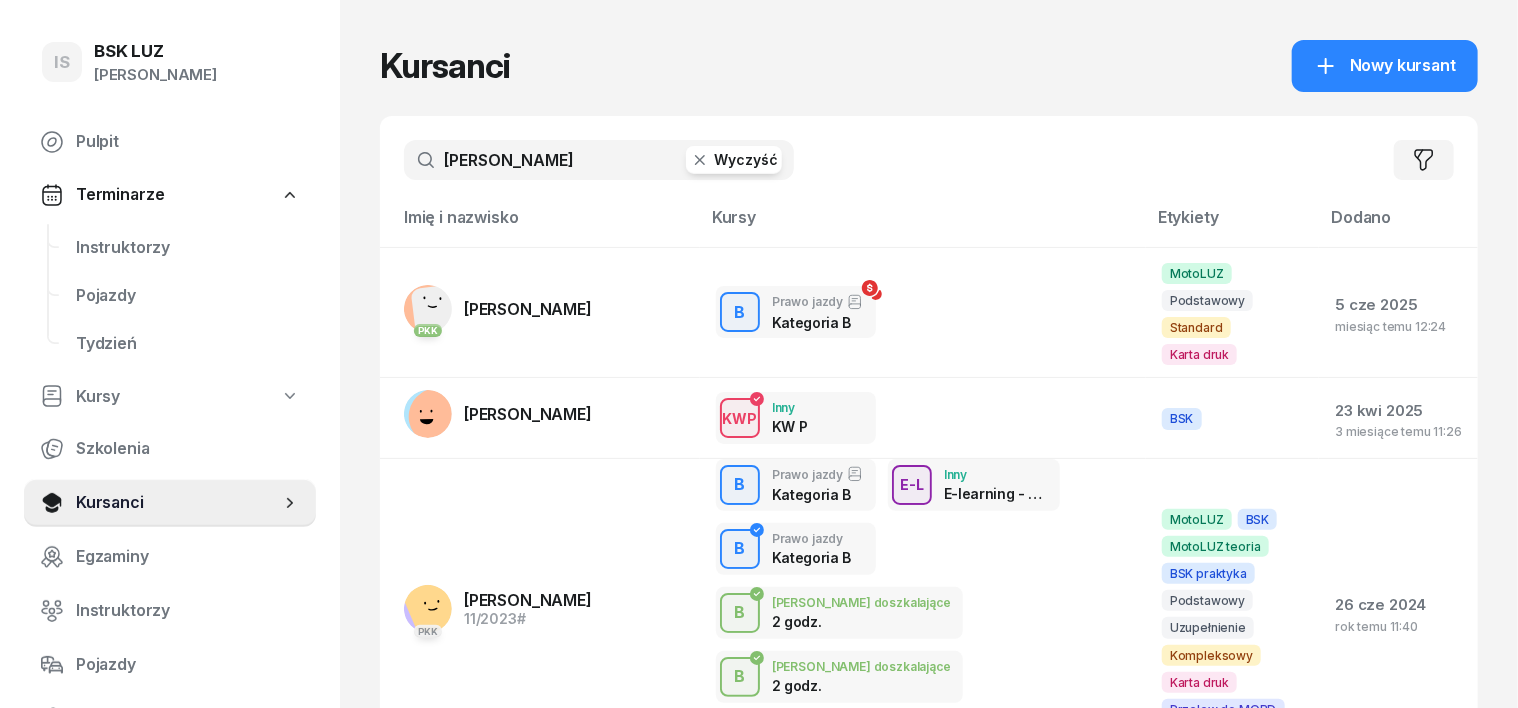 click 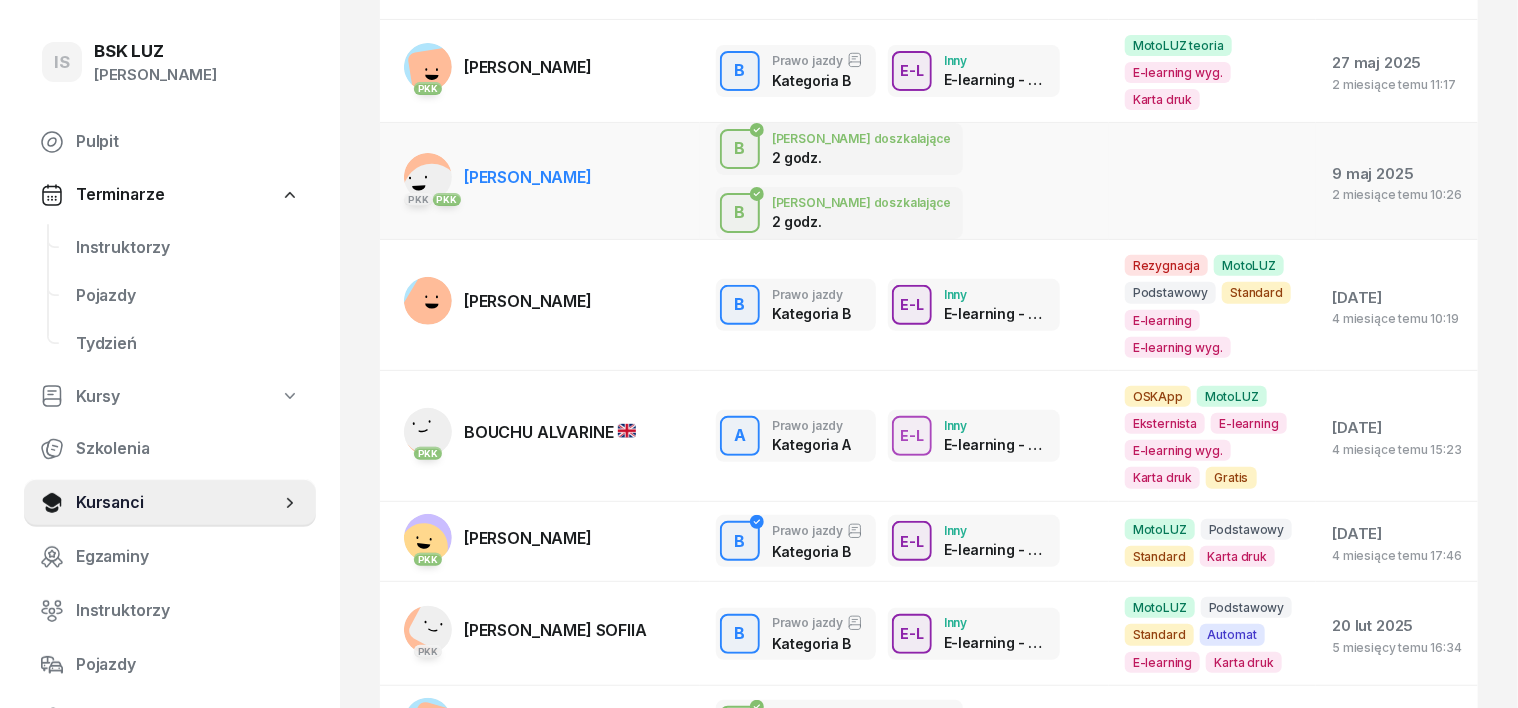 scroll, scrollTop: 375, scrollLeft: 0, axis: vertical 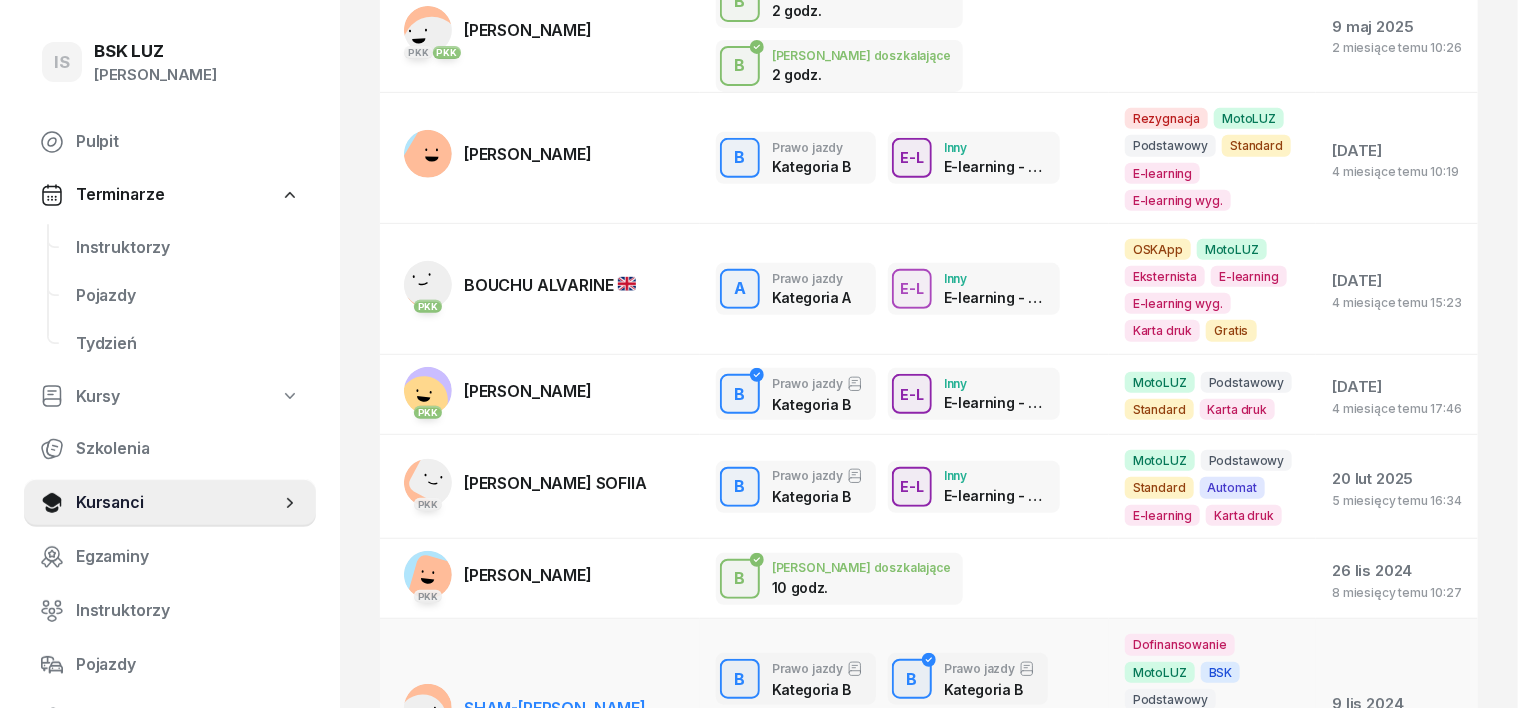 type on "[PERSON_NAME]" 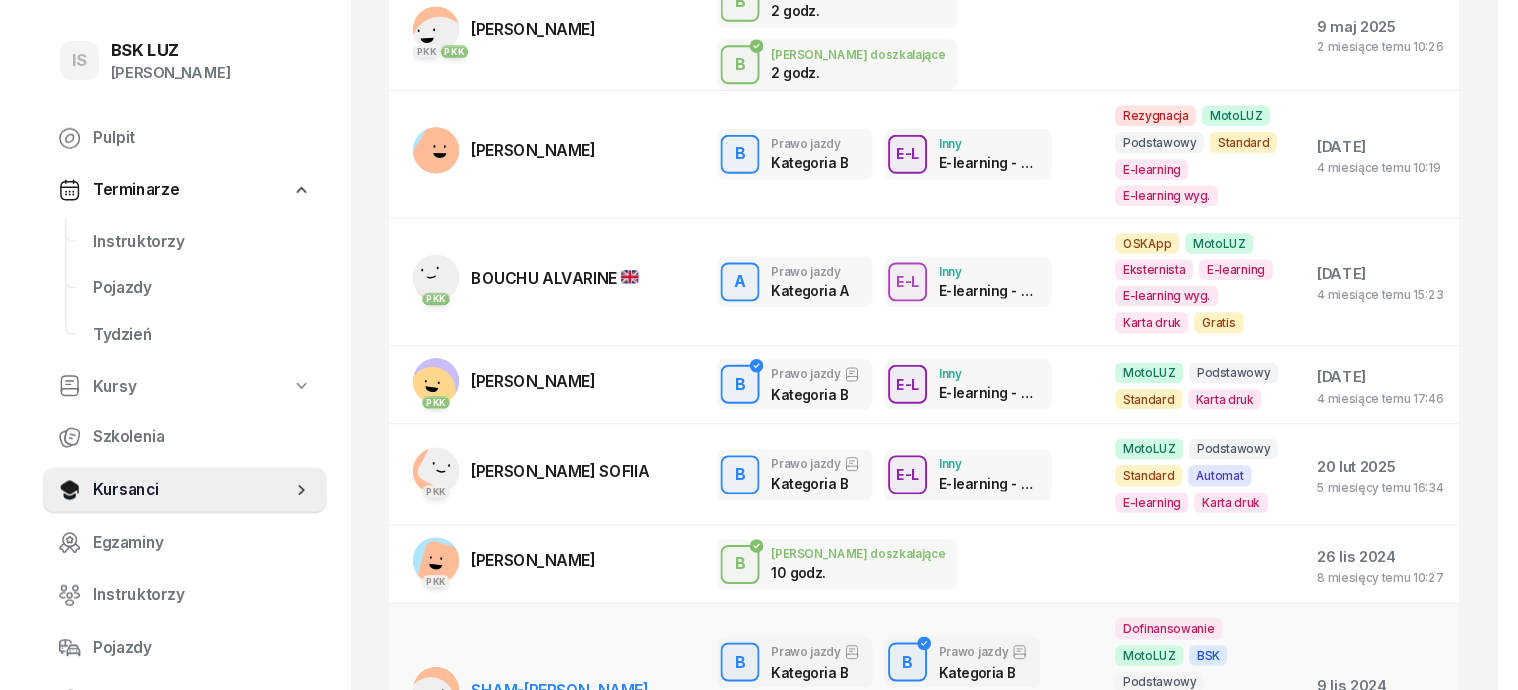 scroll, scrollTop: 0, scrollLeft: 0, axis: both 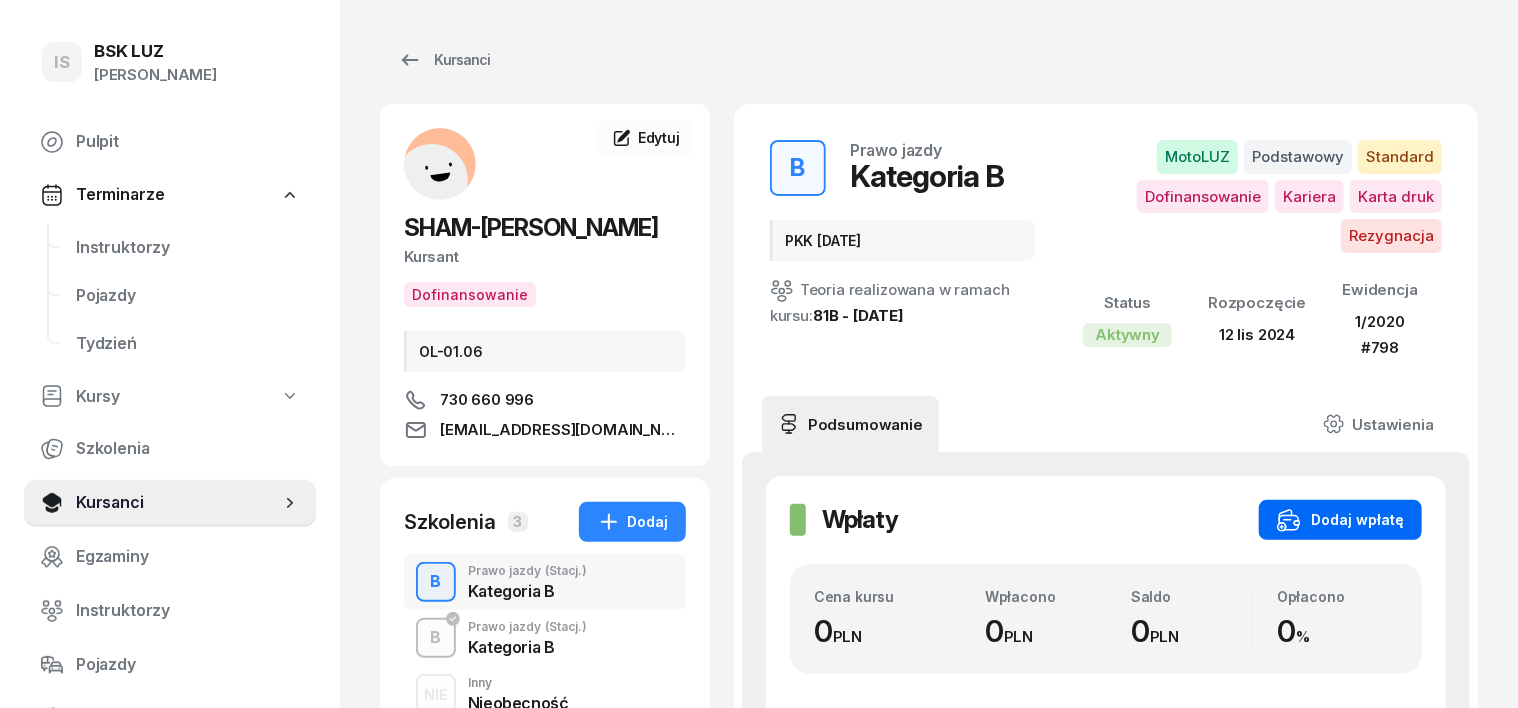 click on "Dodaj wpłatę" at bounding box center [1340, 520] 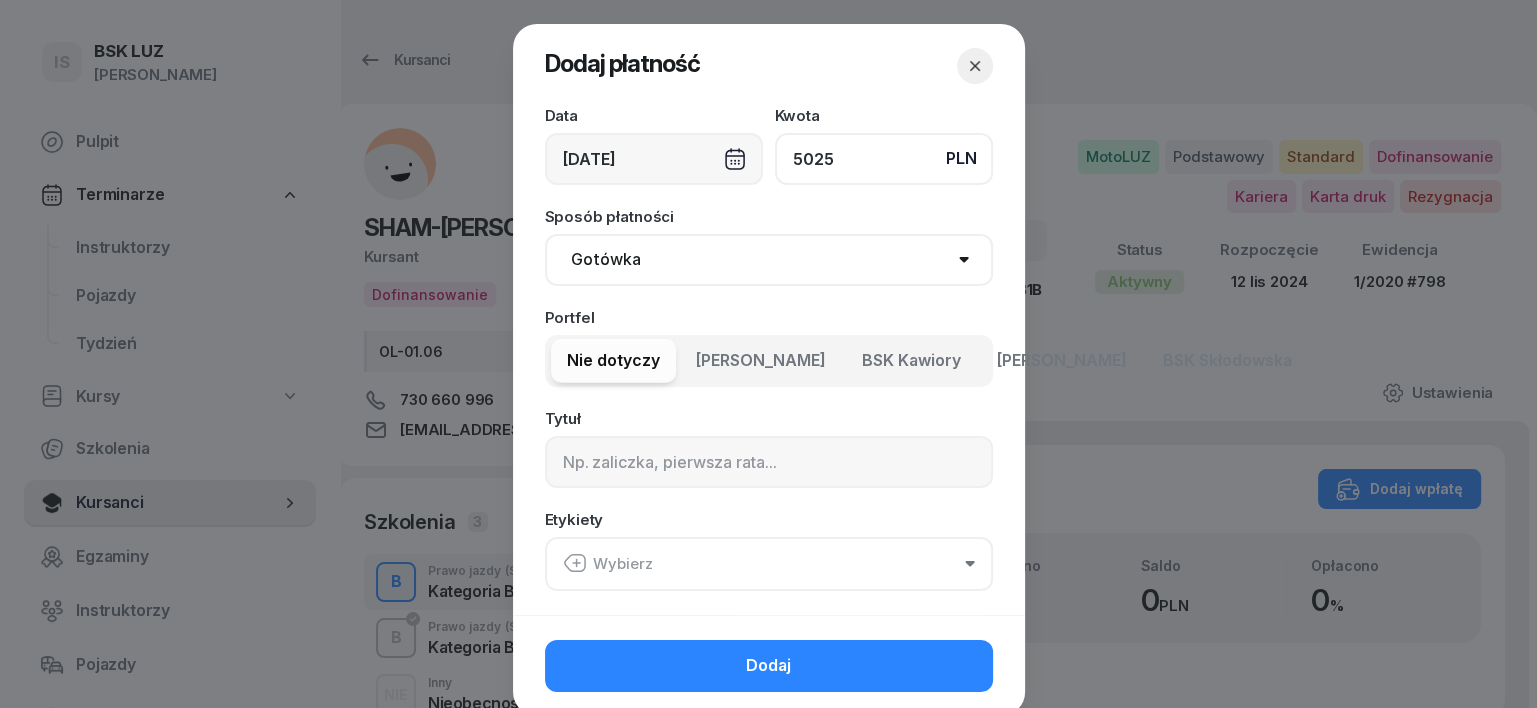 type on "5025" 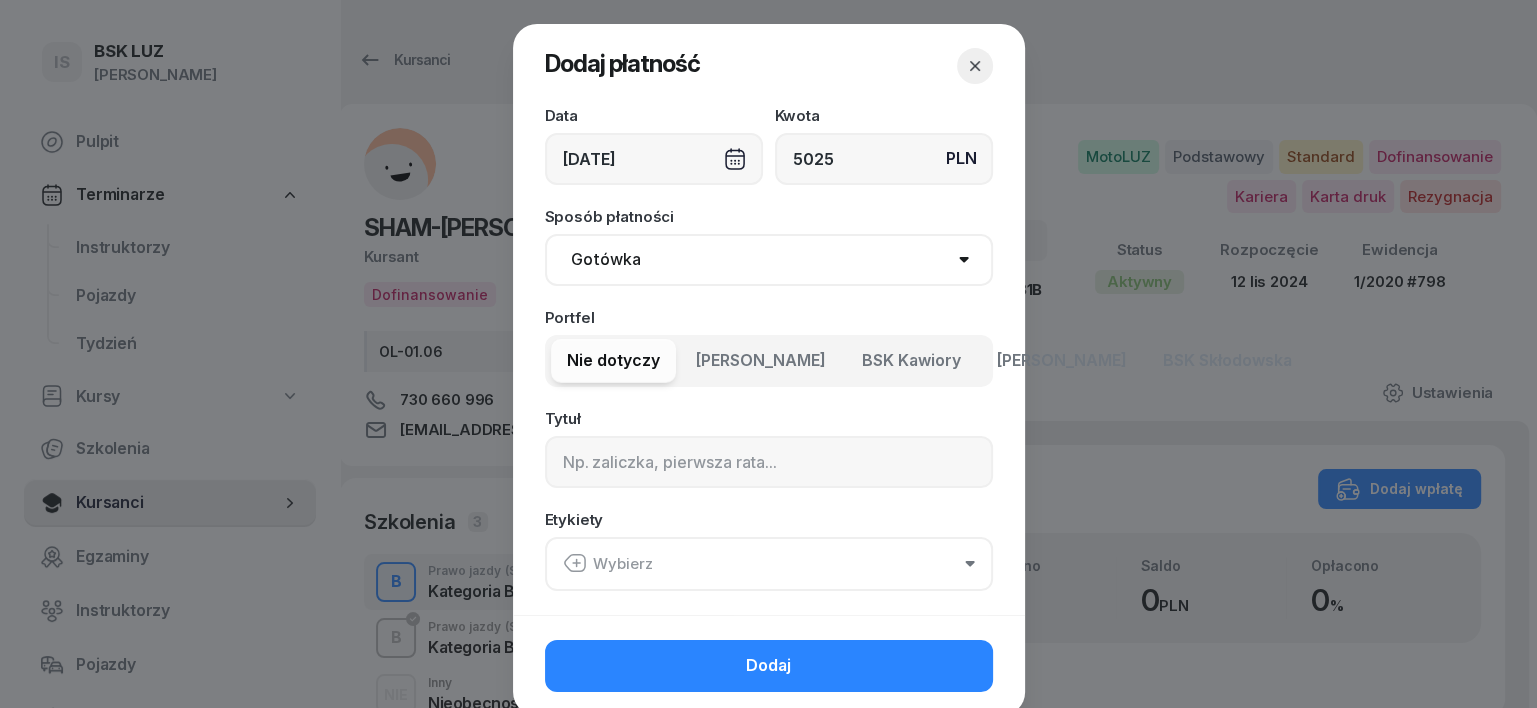 click on "Gotówka Karta Przelew Płatności online BLIK" at bounding box center (769, 260) 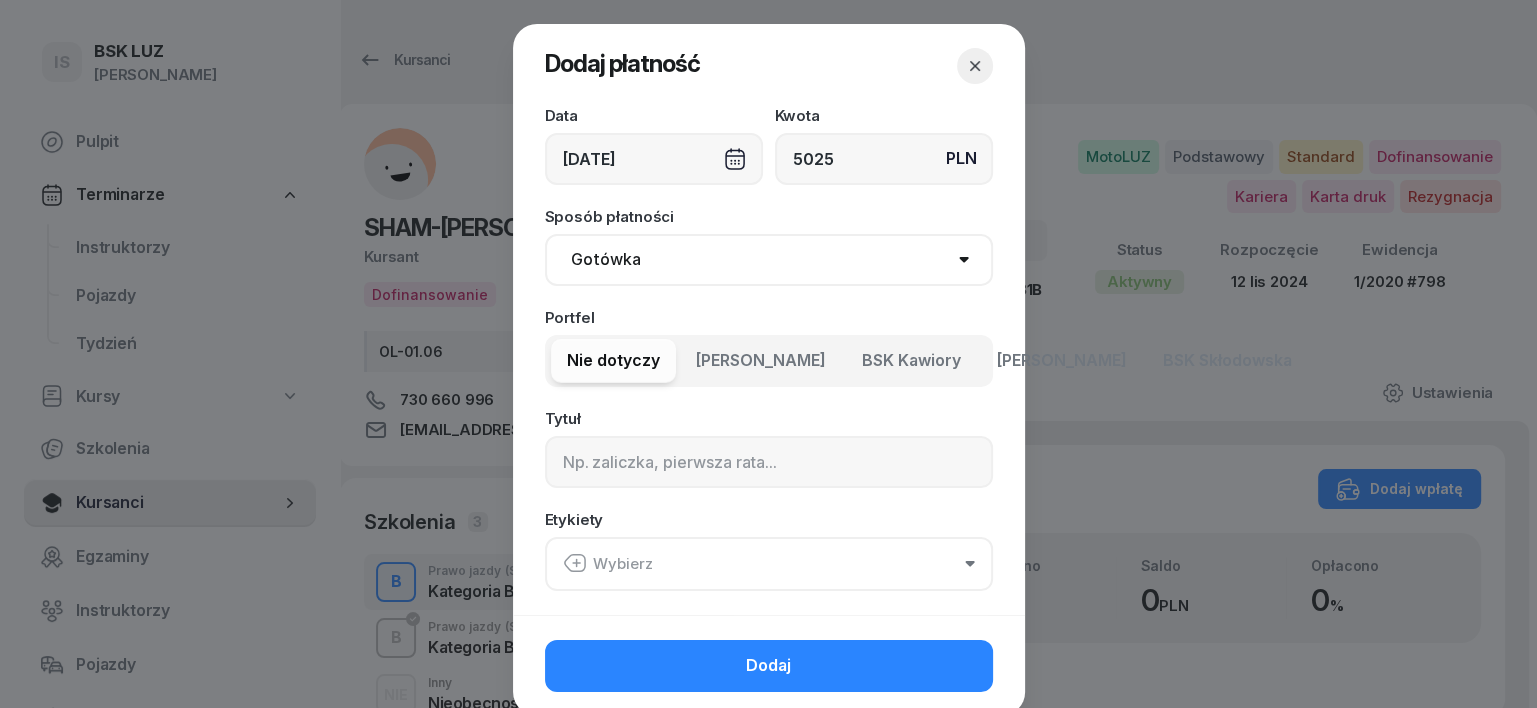 select on "transfer" 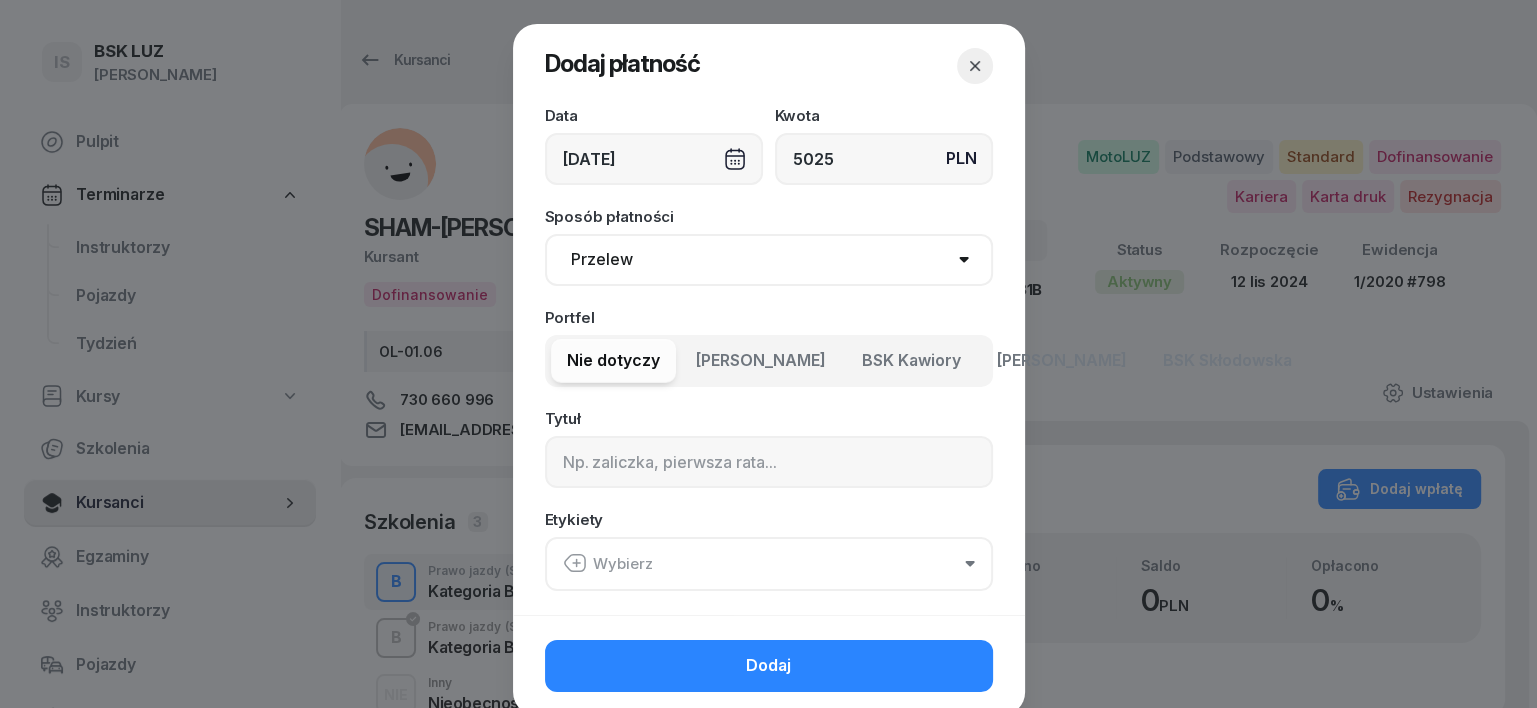 click on "Gotówka Karta Przelew Płatności online BLIK" at bounding box center [769, 260] 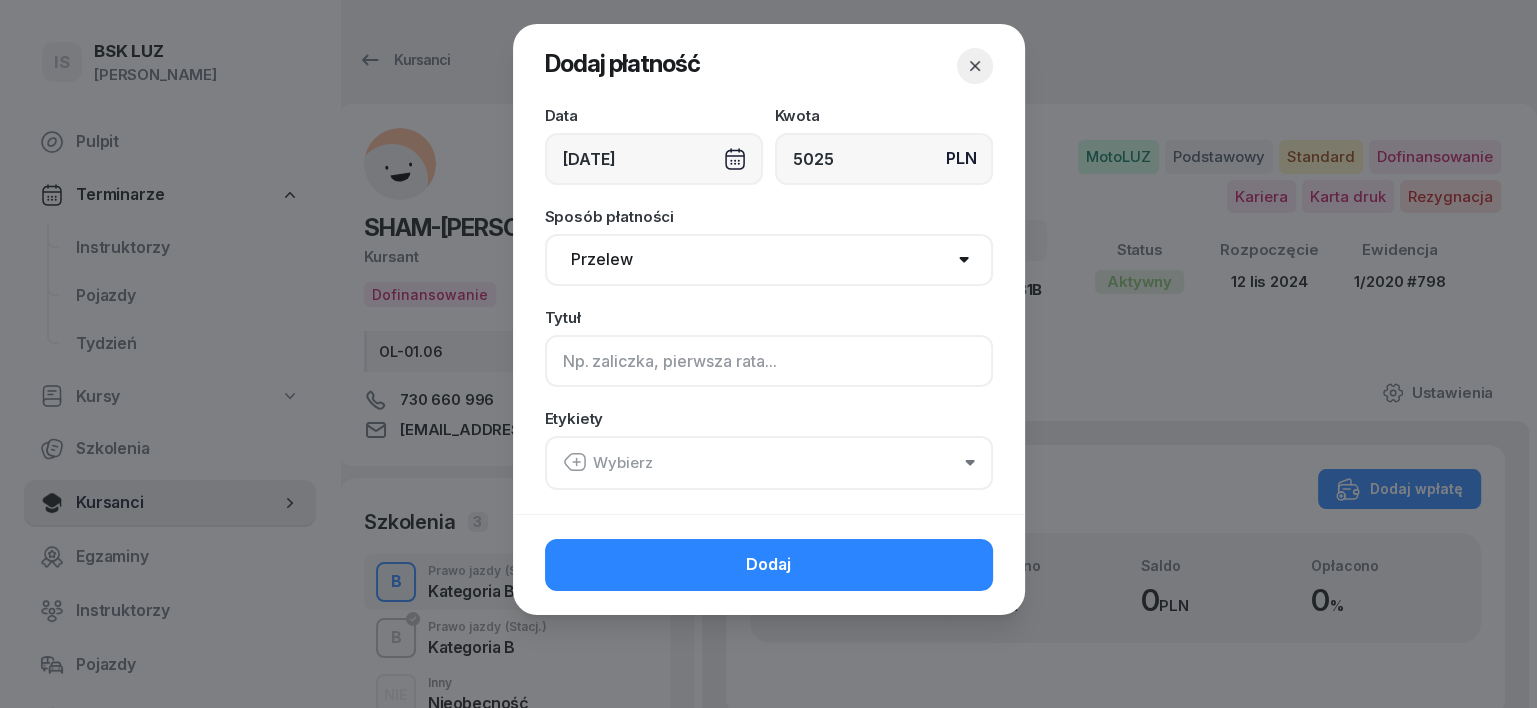 click 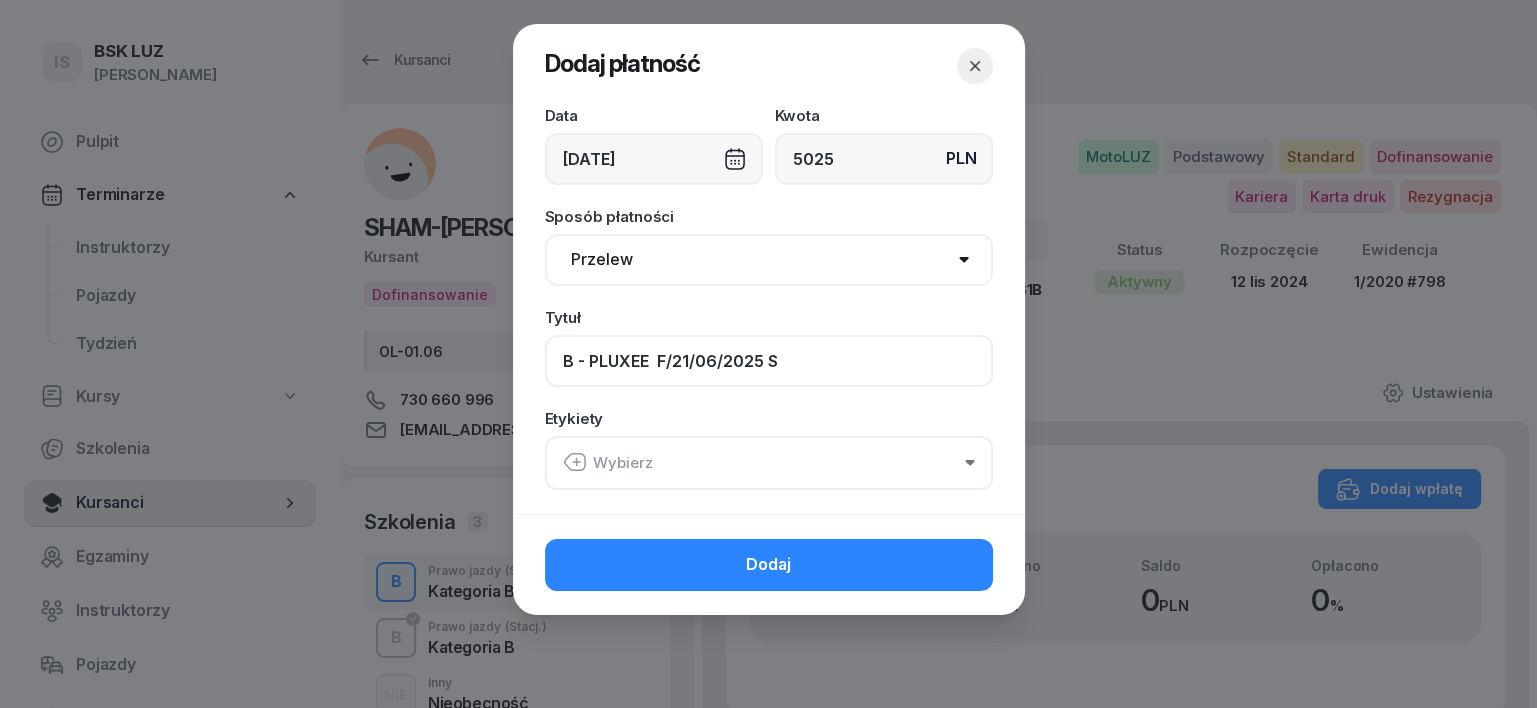 type on "B - PLUXEE  F/21/06/2025 S" 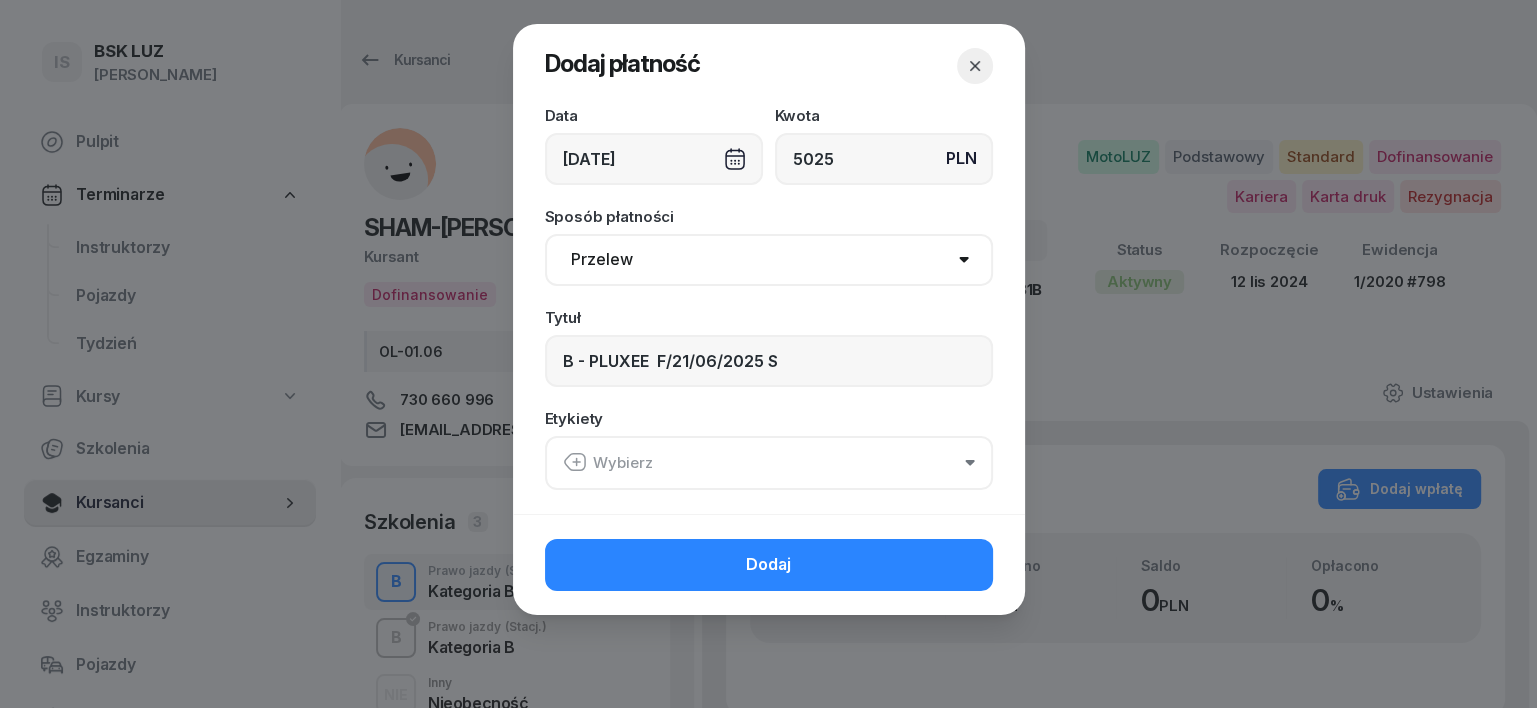 click 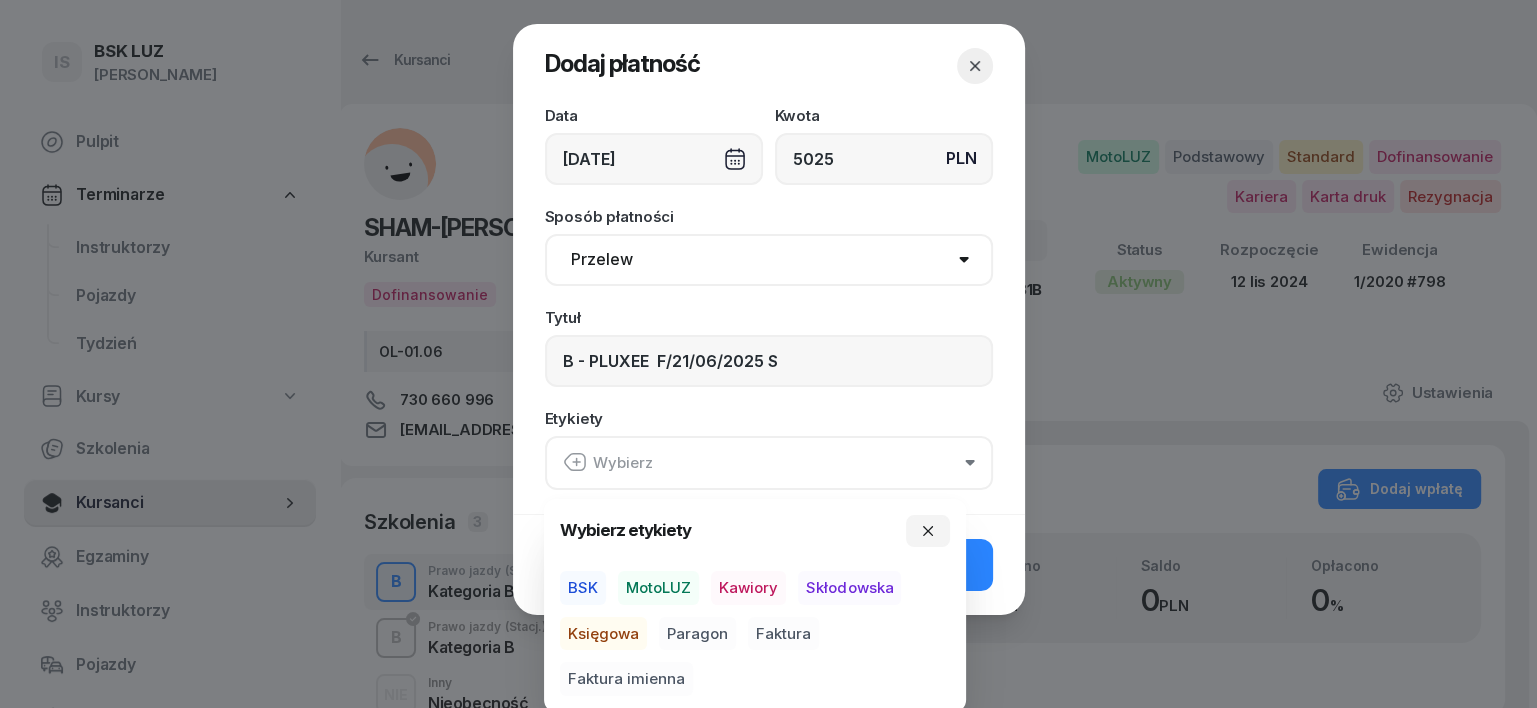 drag, startPoint x: 584, startPoint y: 582, endPoint x: 576, endPoint y: 615, distance: 33.955853 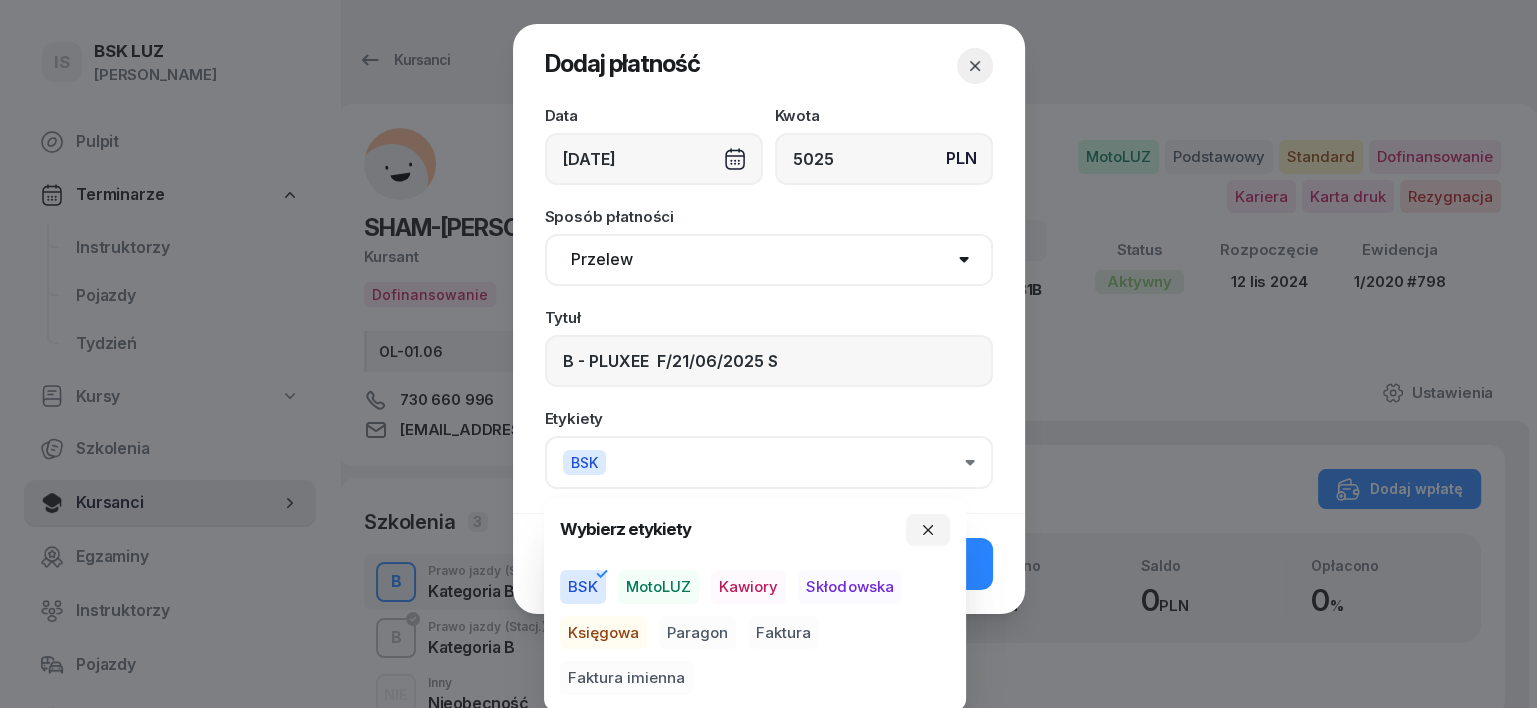 click on "Księgowa" at bounding box center (603, 633) 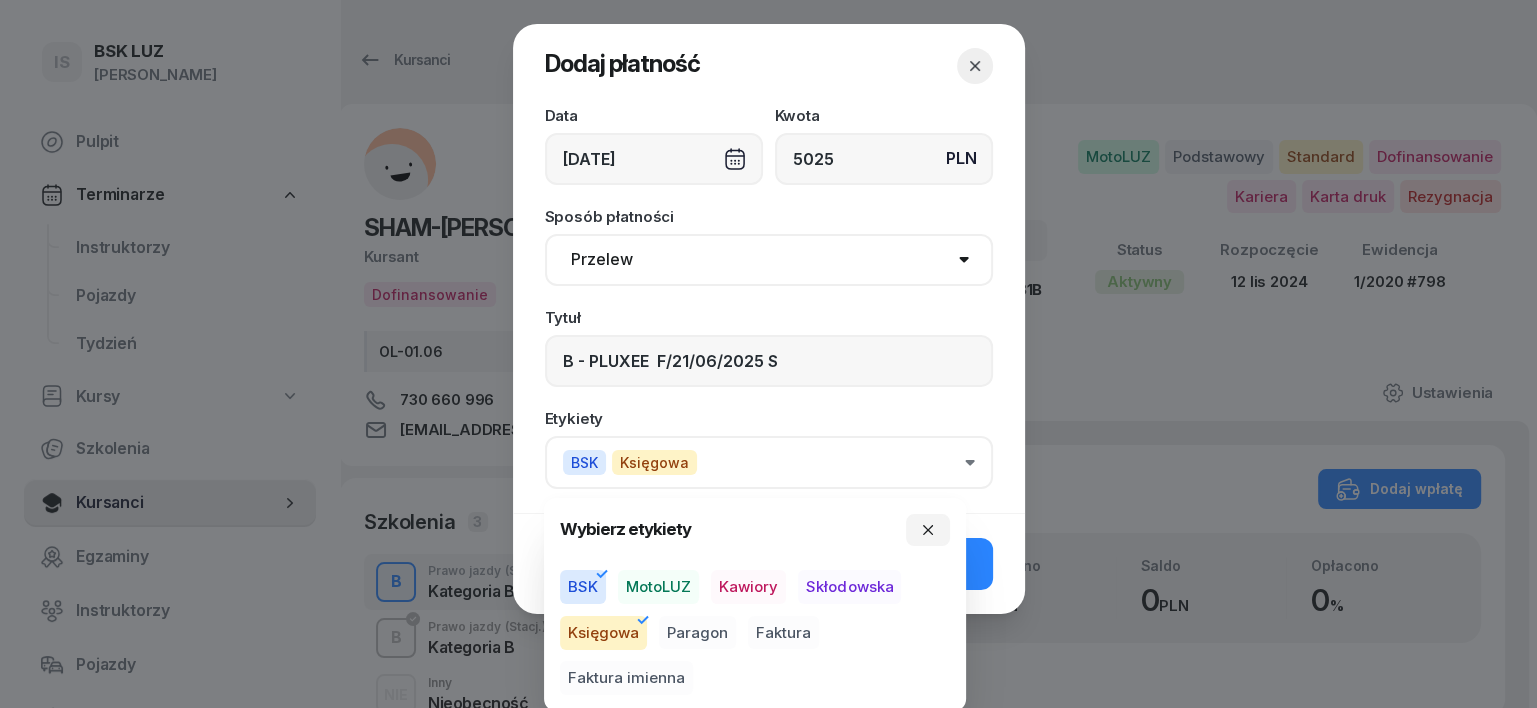 drag, startPoint x: 775, startPoint y: 632, endPoint x: 851, endPoint y: 600, distance: 82.46211 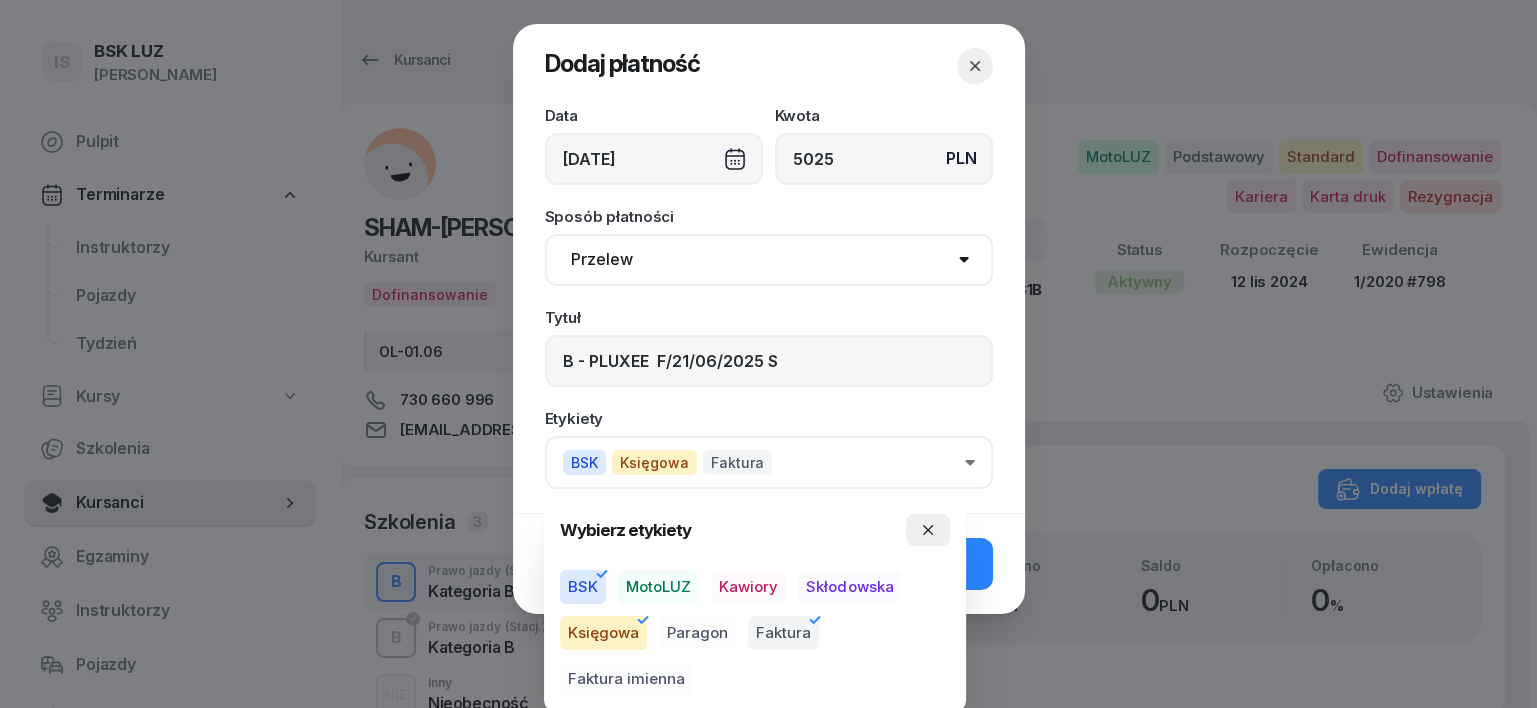 click 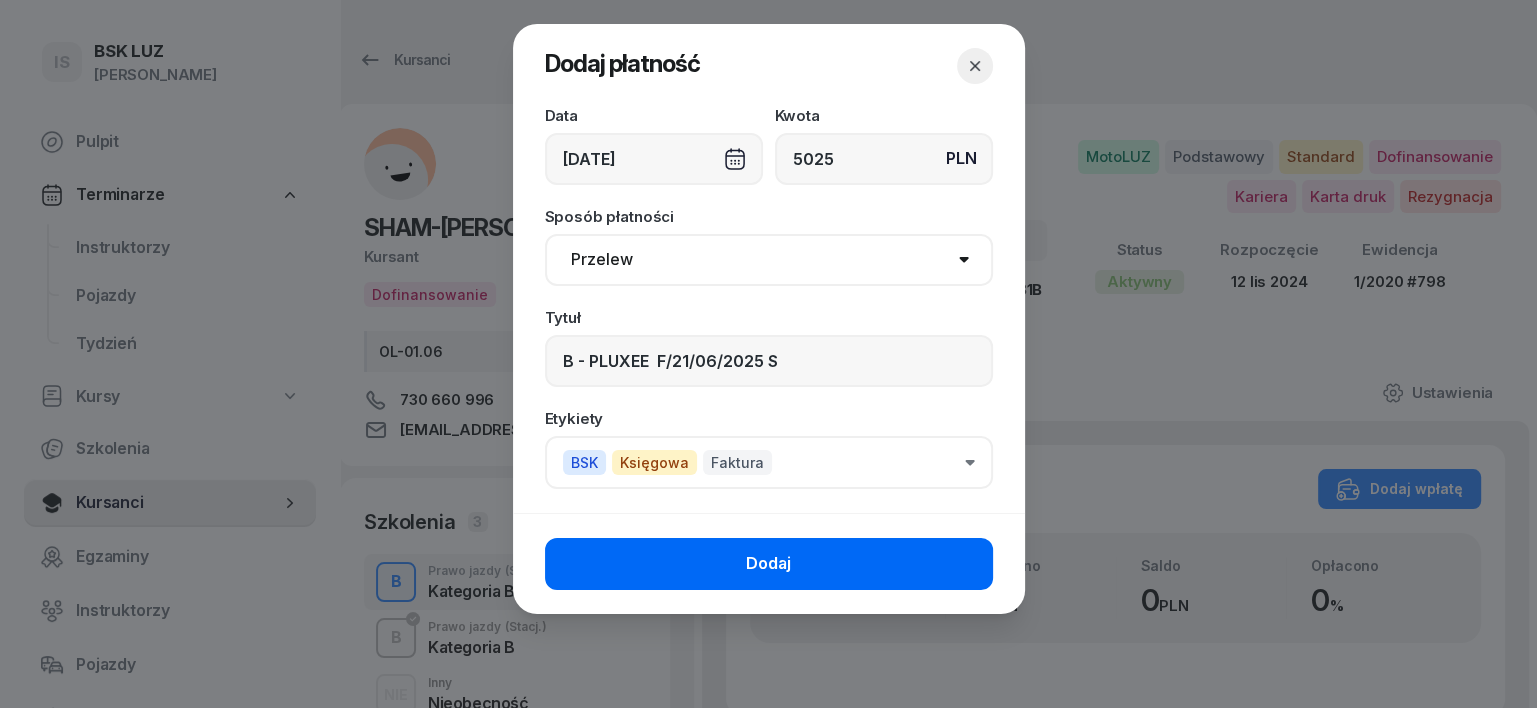 click on "Dodaj" 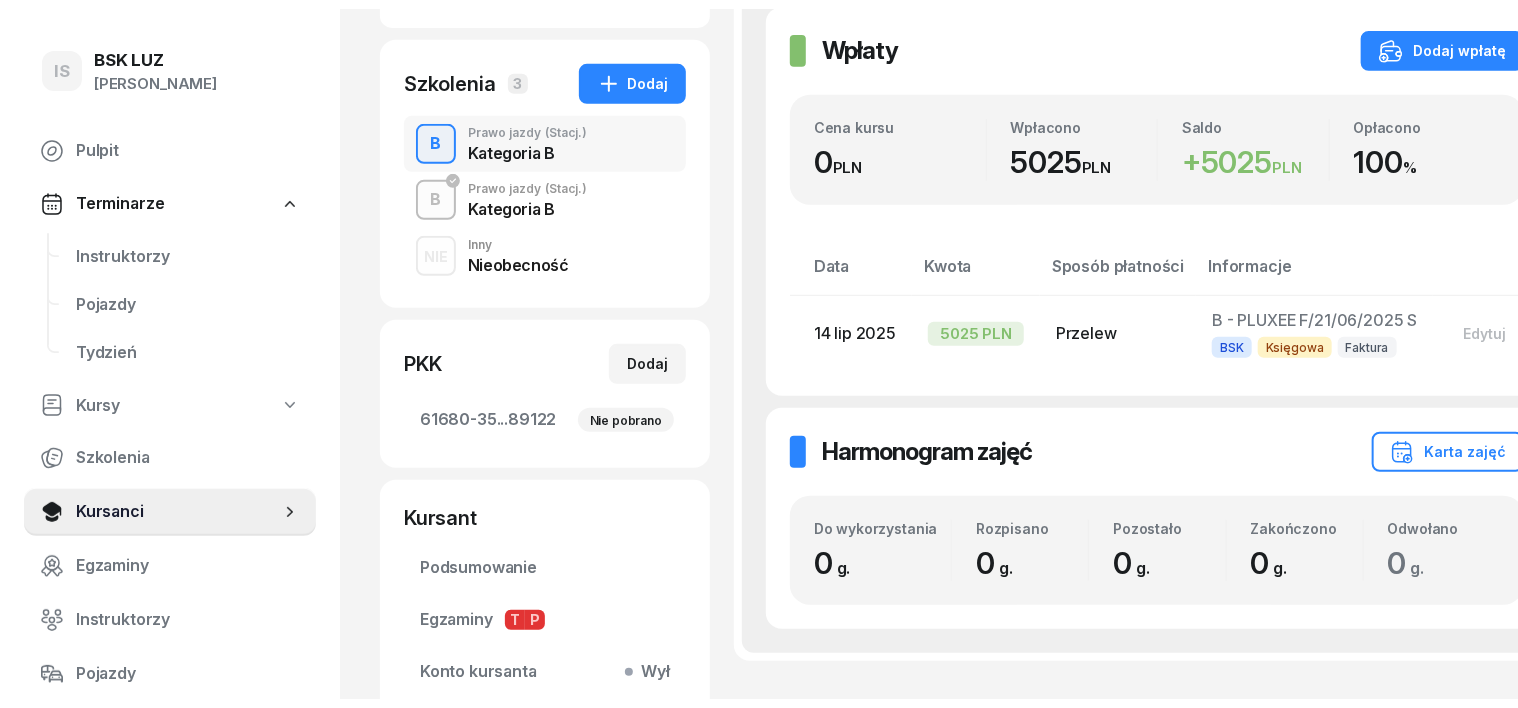 scroll, scrollTop: 188, scrollLeft: 0, axis: vertical 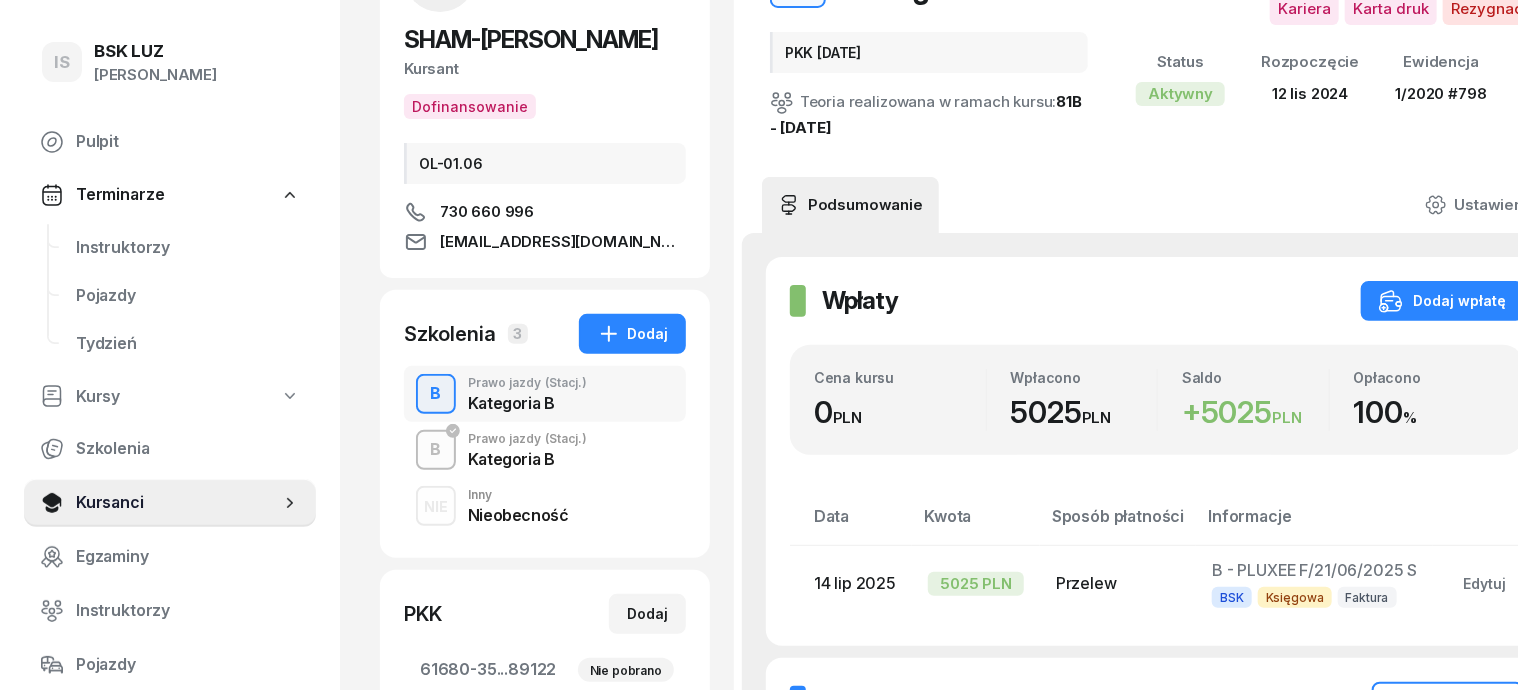 click on "Usuń" at bounding box center (1552, 583) 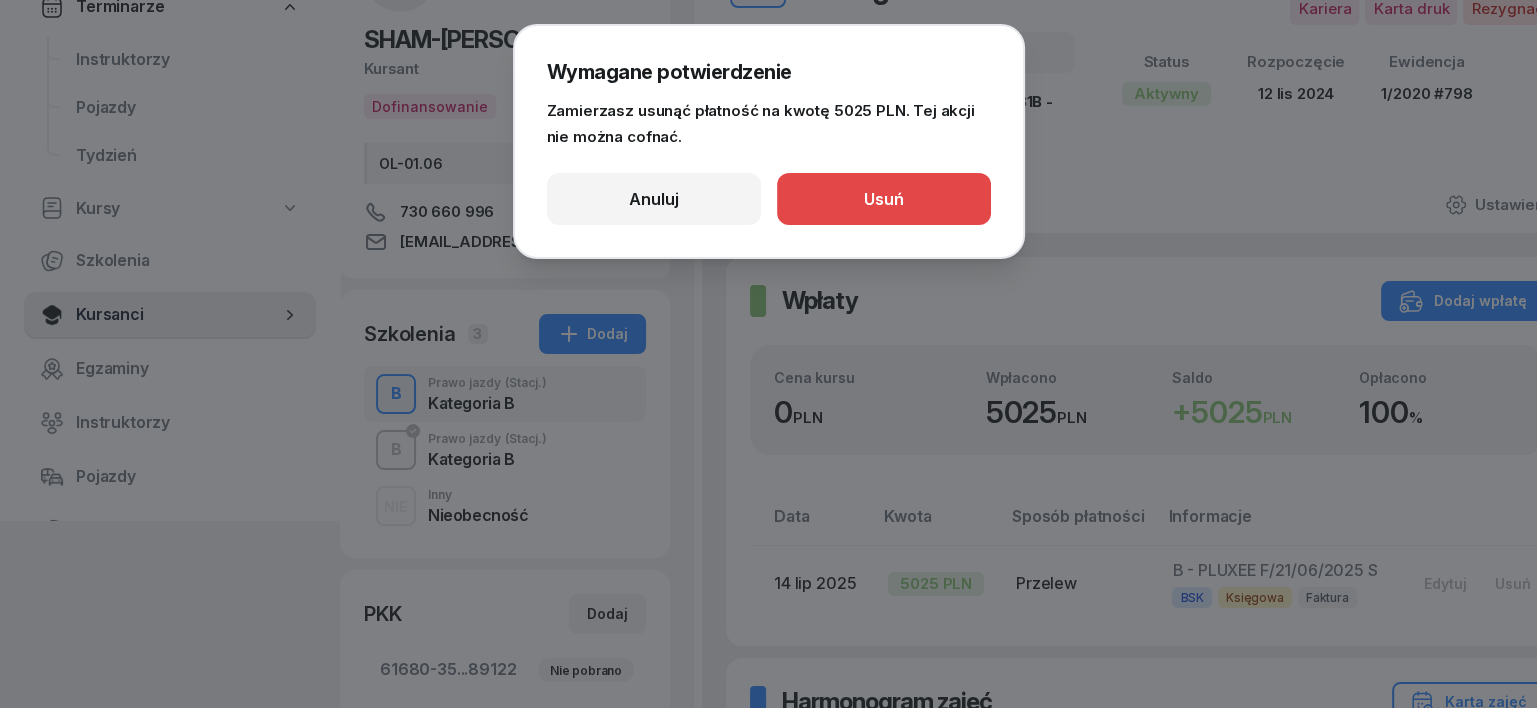 click on "Usuń" at bounding box center (884, 199) 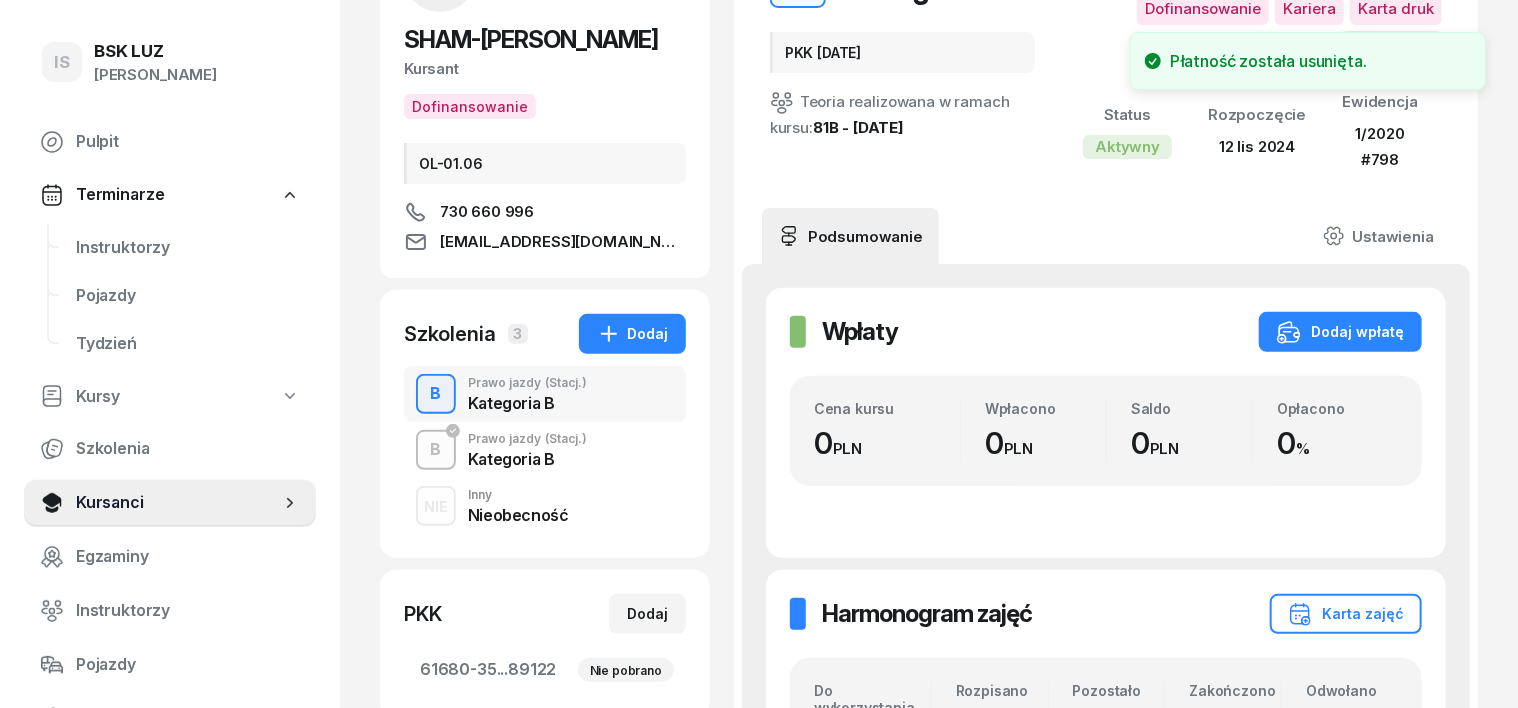 click on "B" at bounding box center [436, 450] 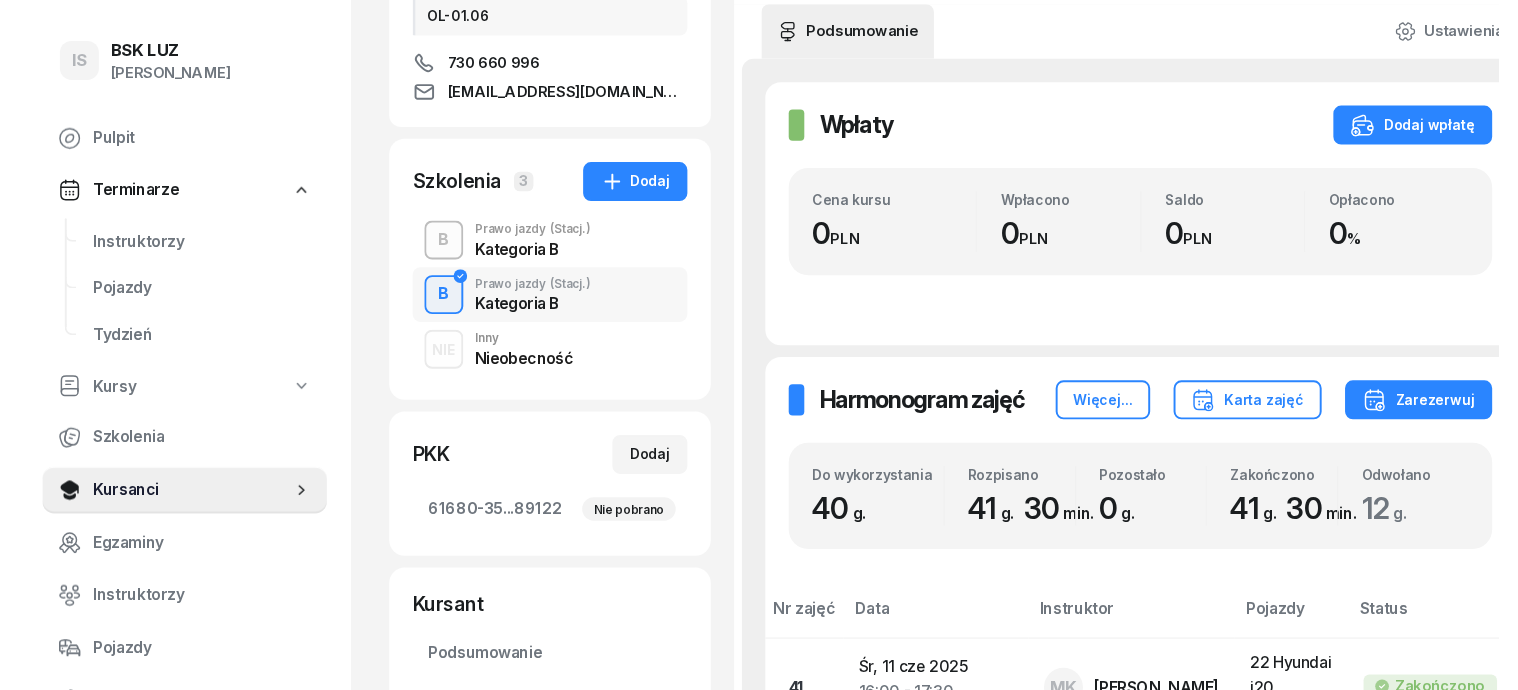 scroll, scrollTop: 375, scrollLeft: 0, axis: vertical 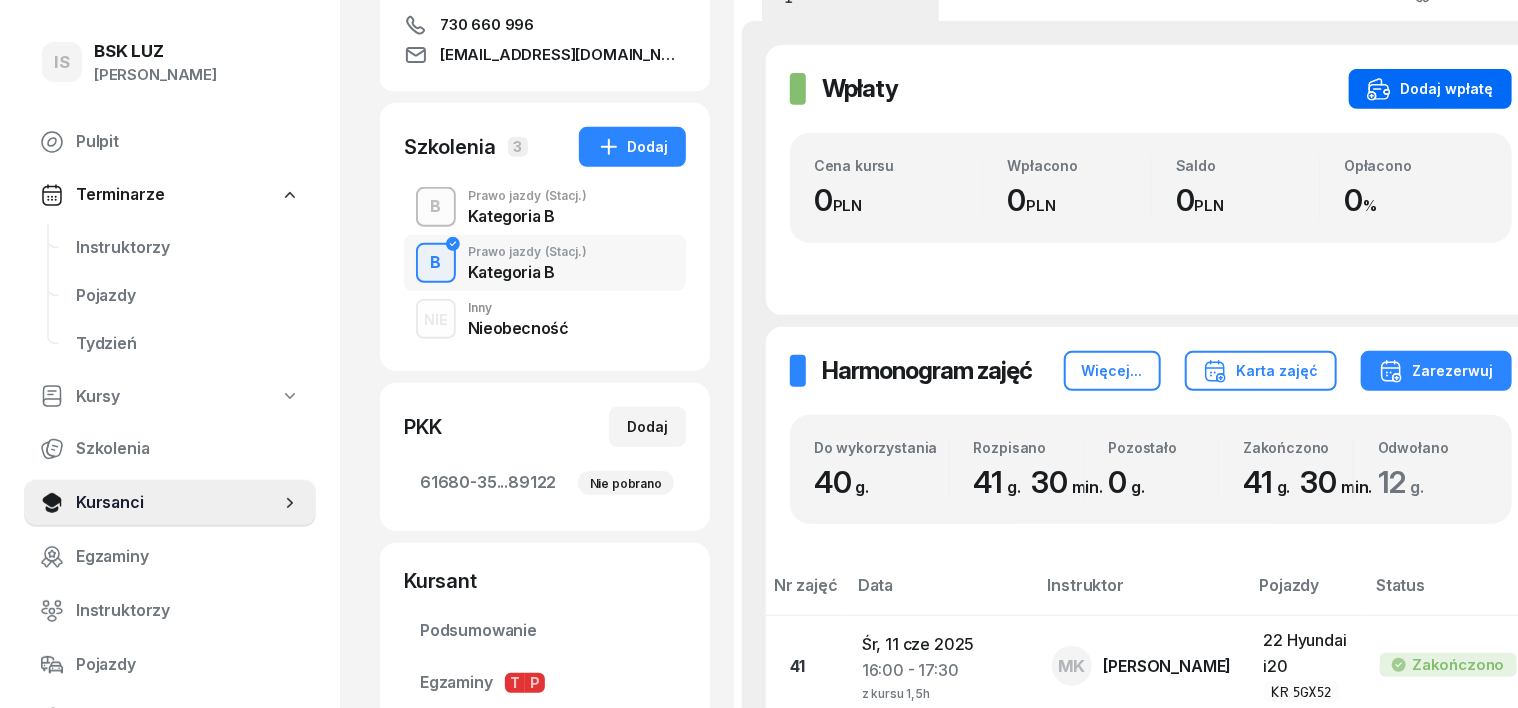 click on "Dodaj wpłatę" at bounding box center (1430, 89) 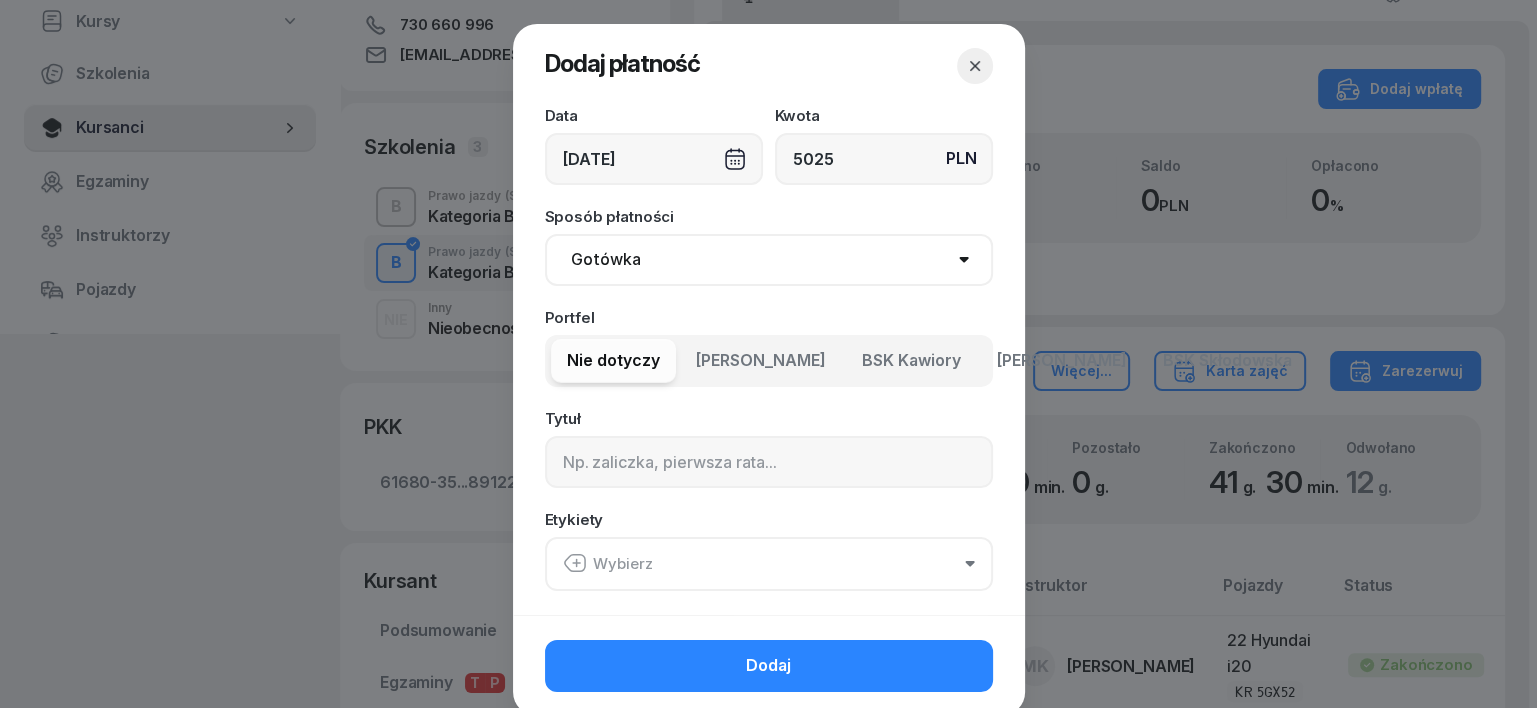 type on "5025" 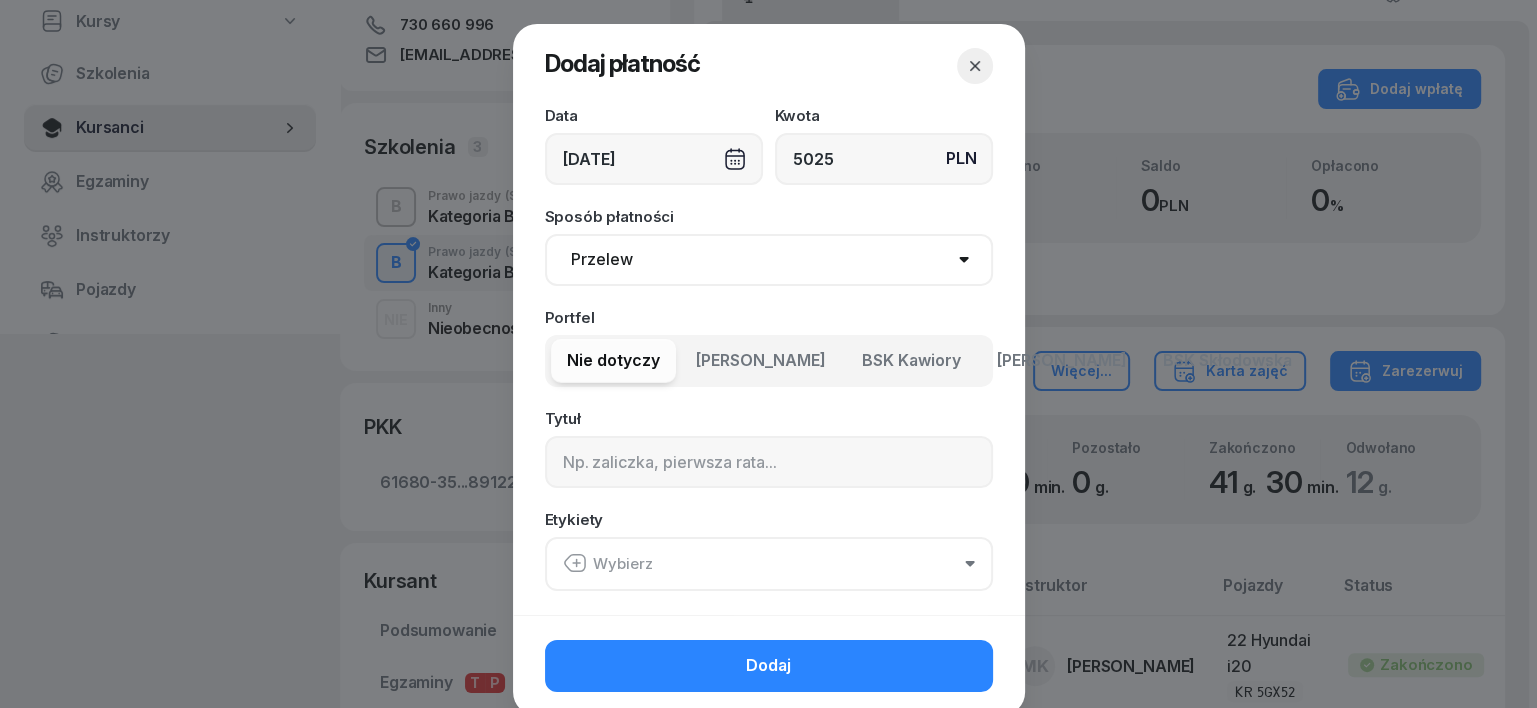 click on "Gotówka Karta Przelew Płatności online BLIK" at bounding box center [769, 260] 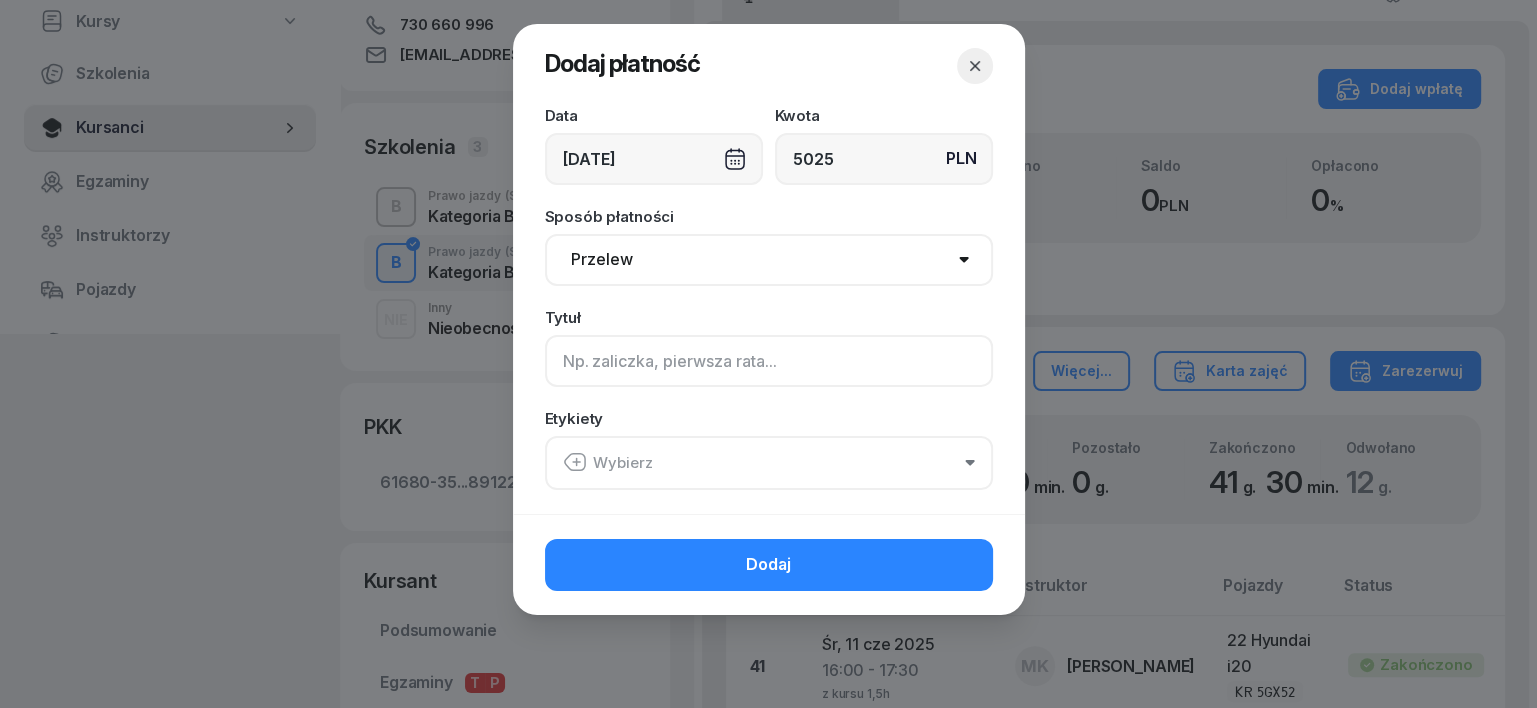 click 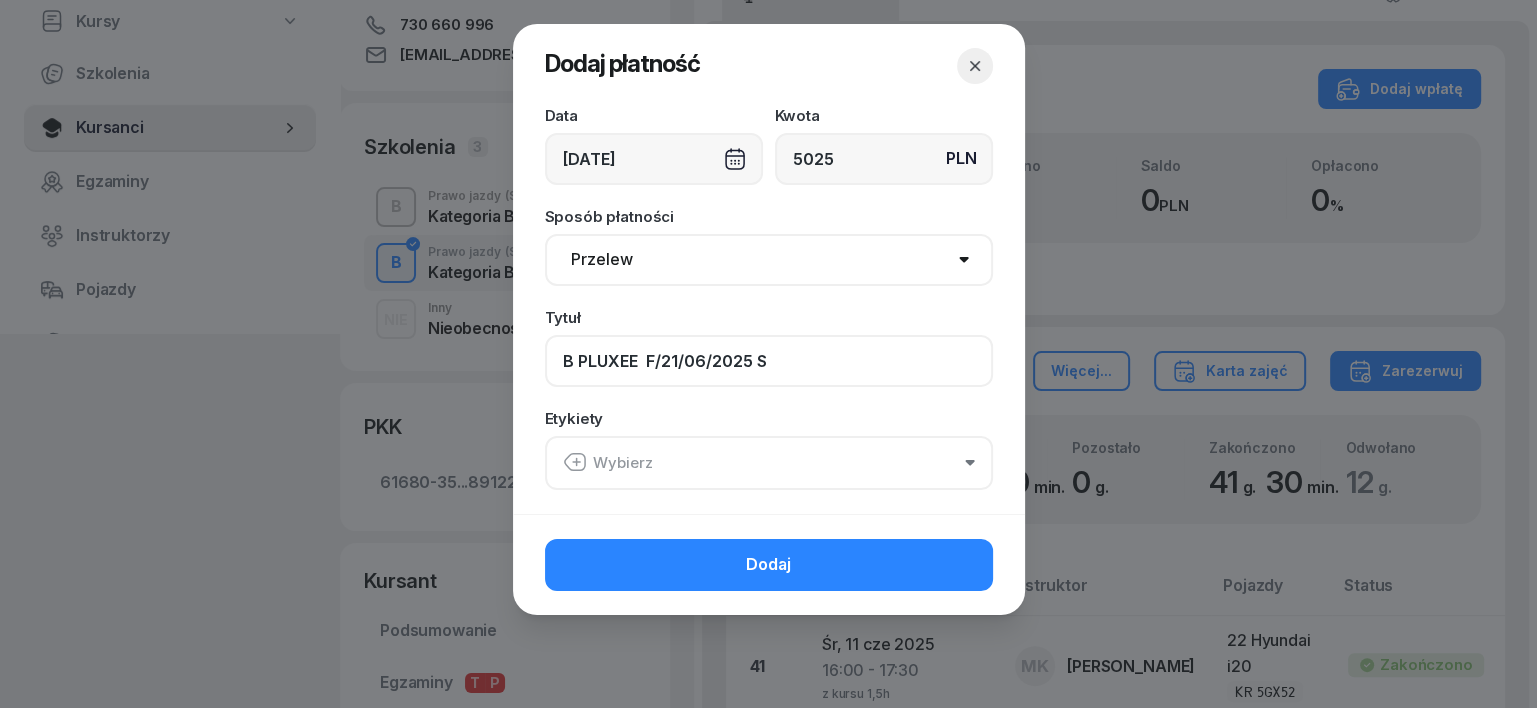type on "B PLUXEE  F/21/06/2025 S" 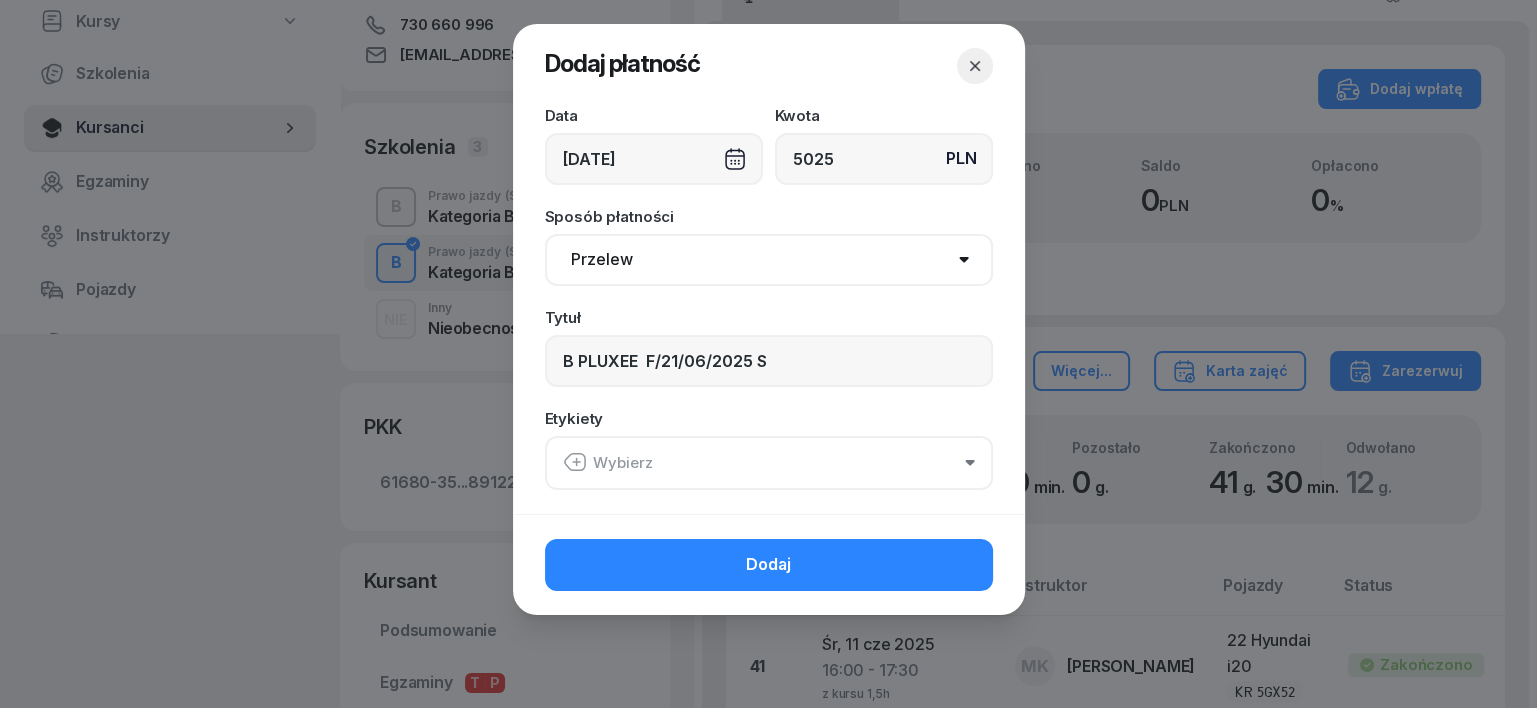click 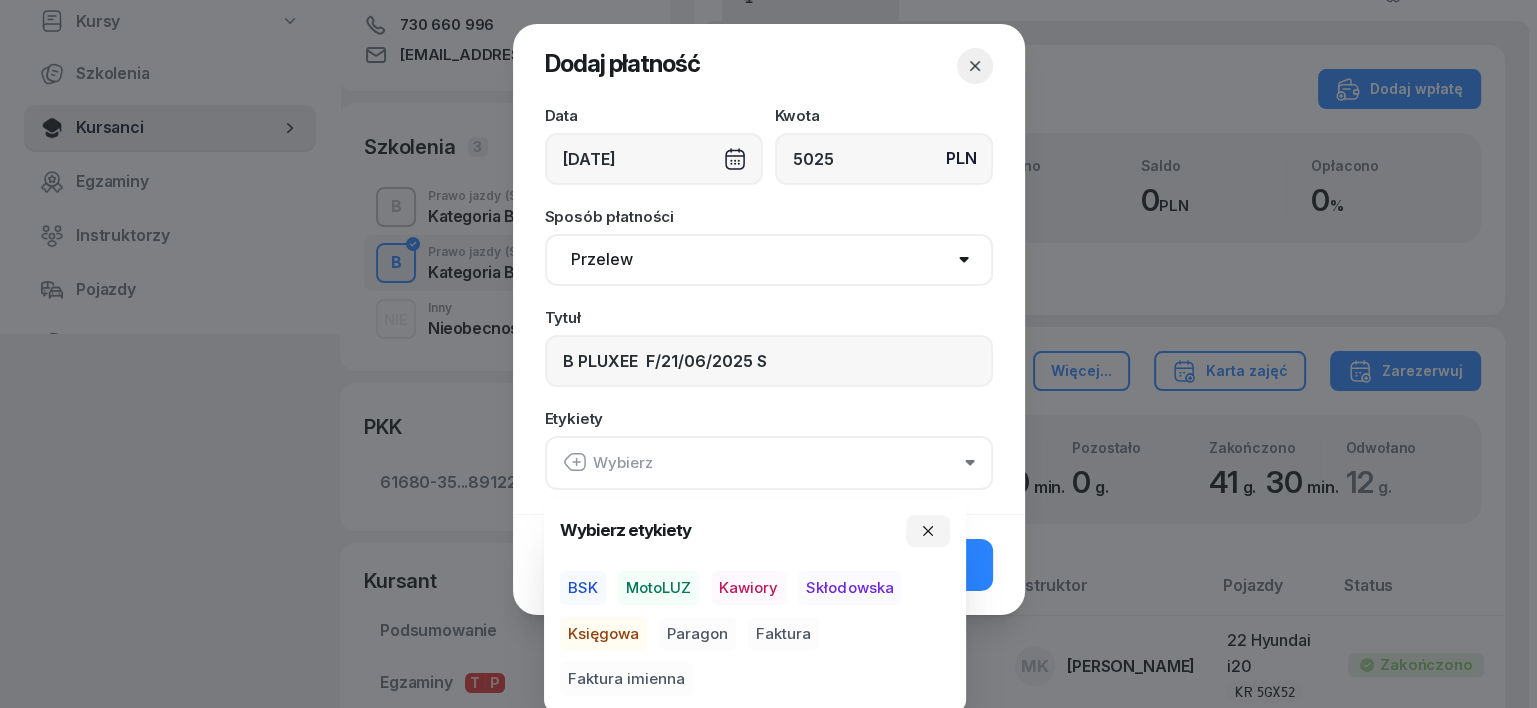drag, startPoint x: 569, startPoint y: 580, endPoint x: 561, endPoint y: 626, distance: 46.69047 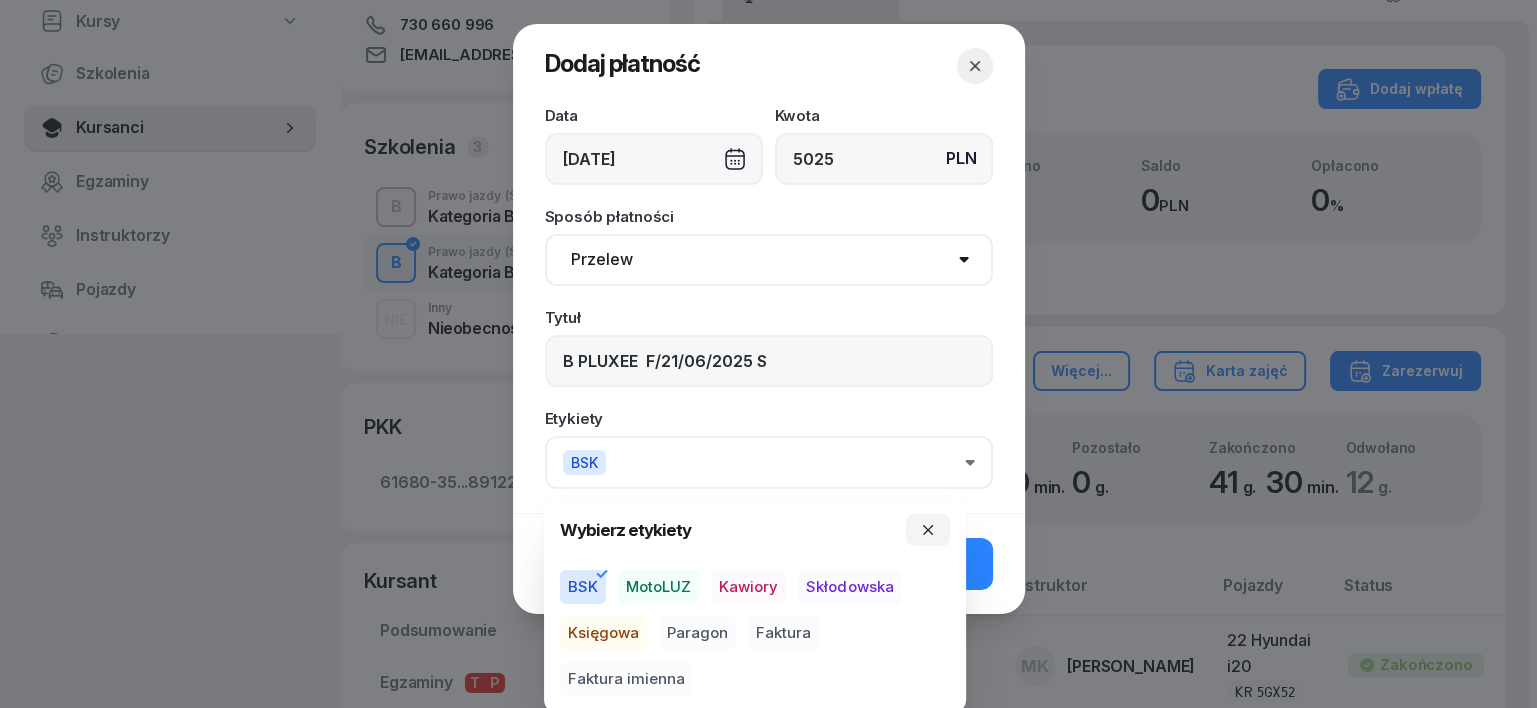 drag, startPoint x: 605, startPoint y: 631, endPoint x: 586, endPoint y: 677, distance: 49.76947 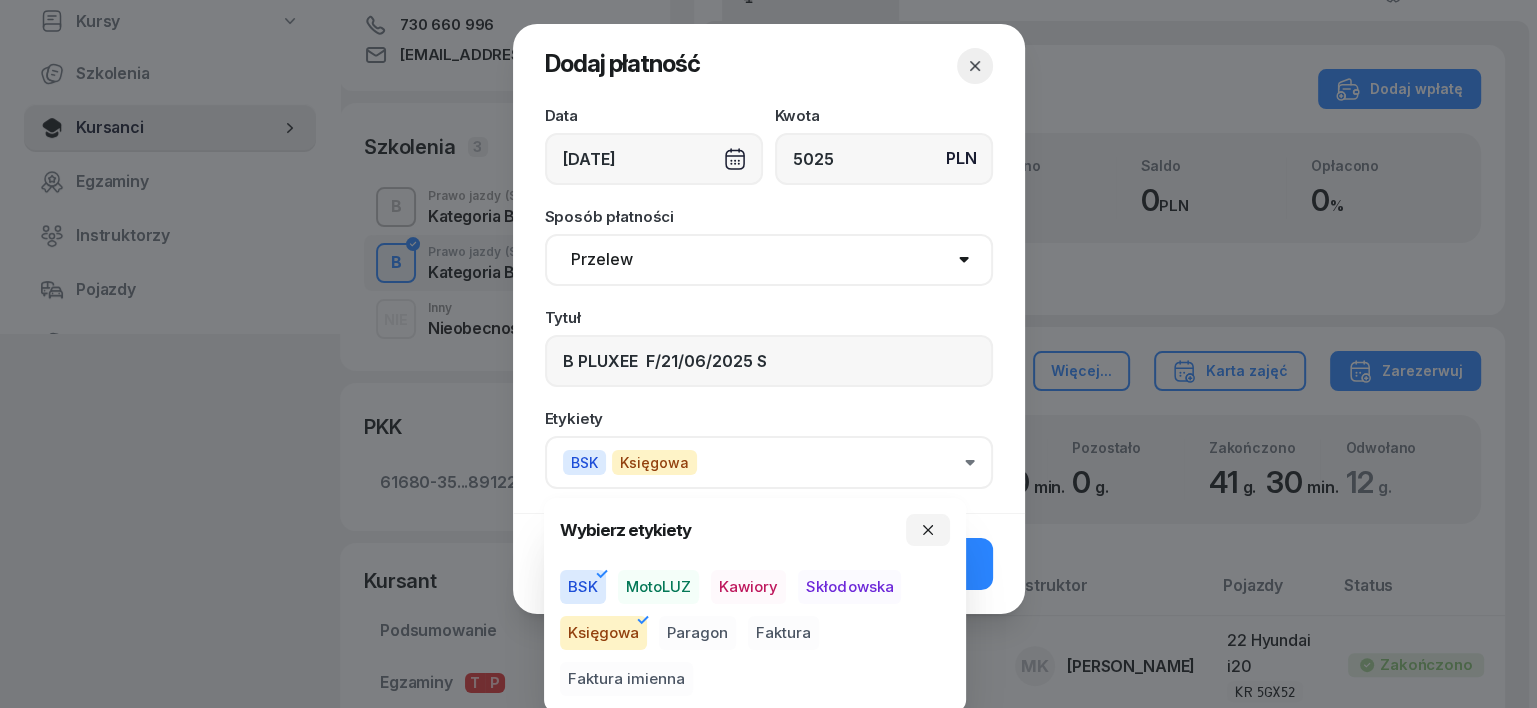 click on "Faktura" at bounding box center [783, 633] 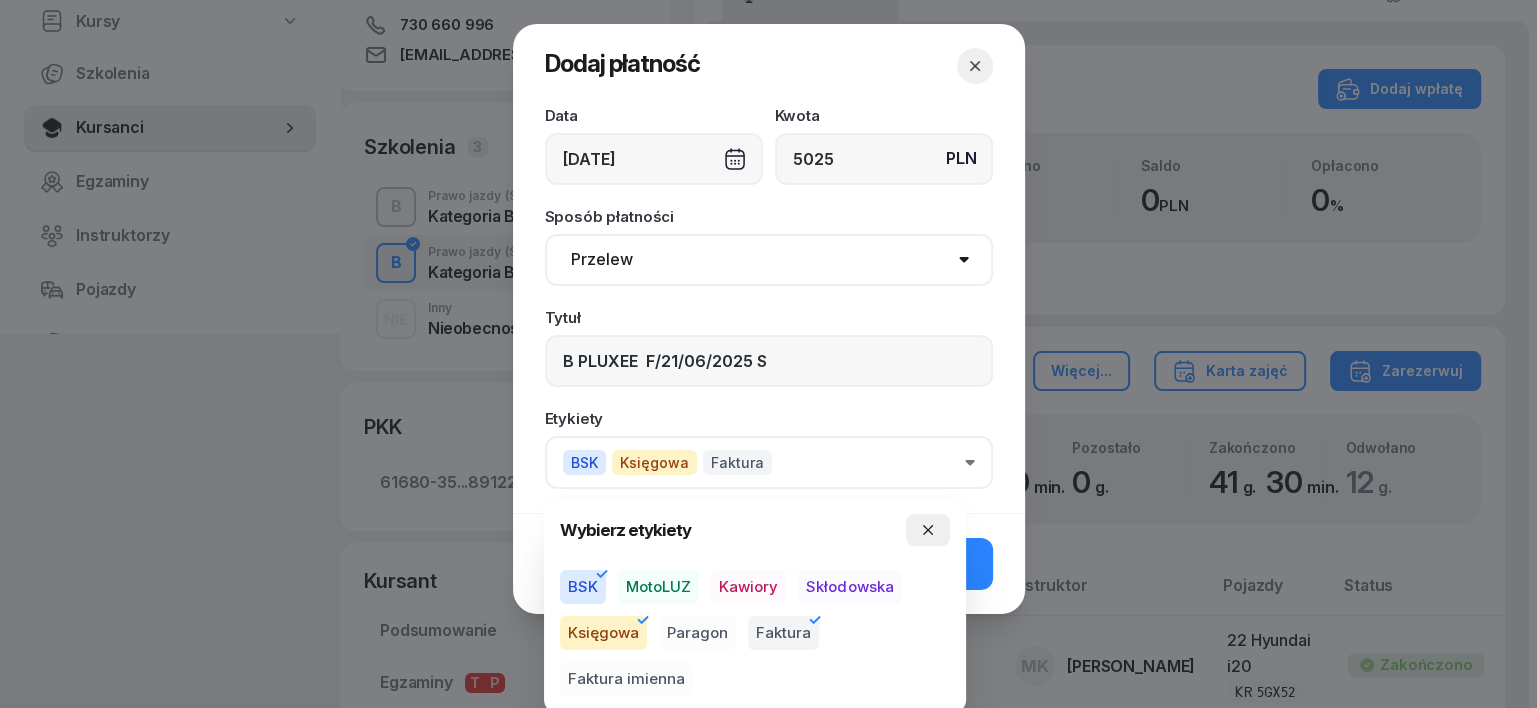 click at bounding box center (928, 530) 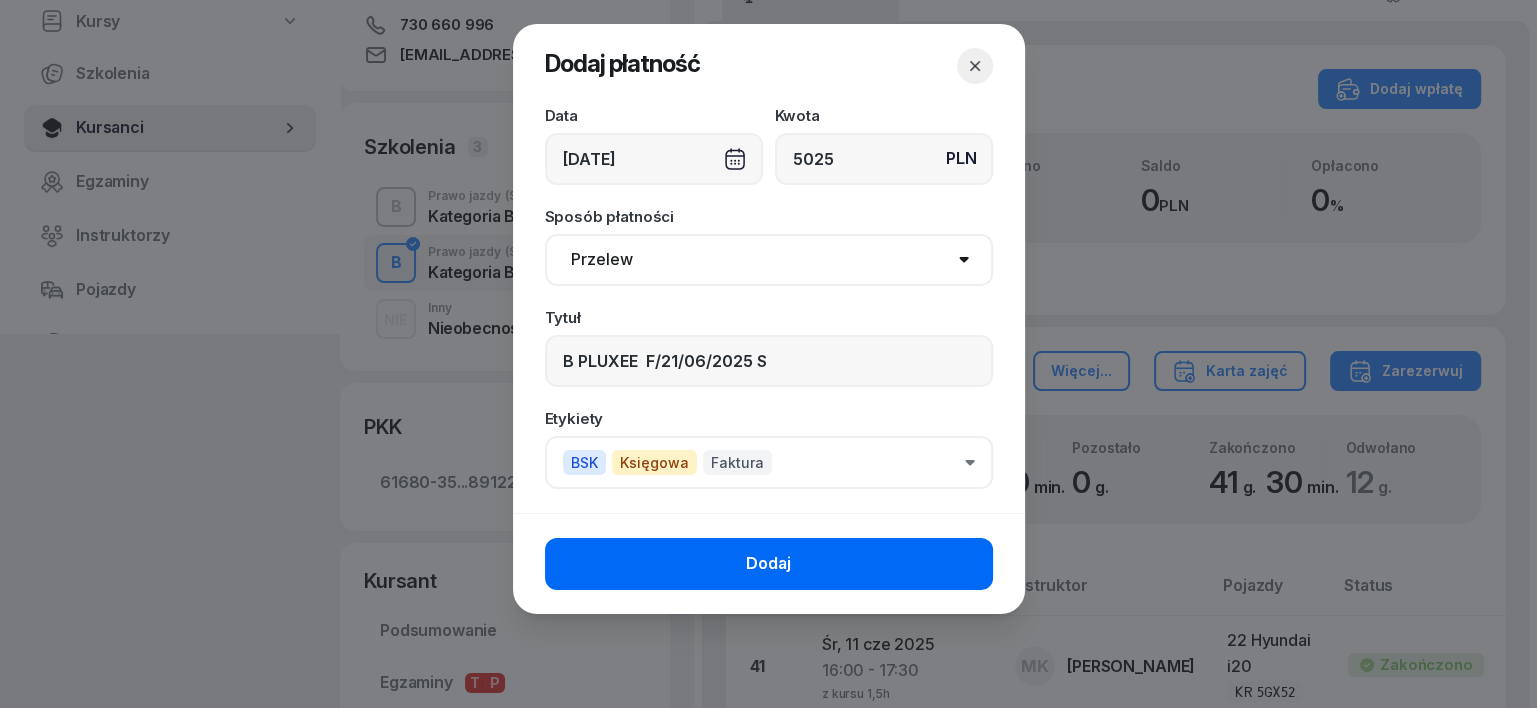 click on "Dodaj" 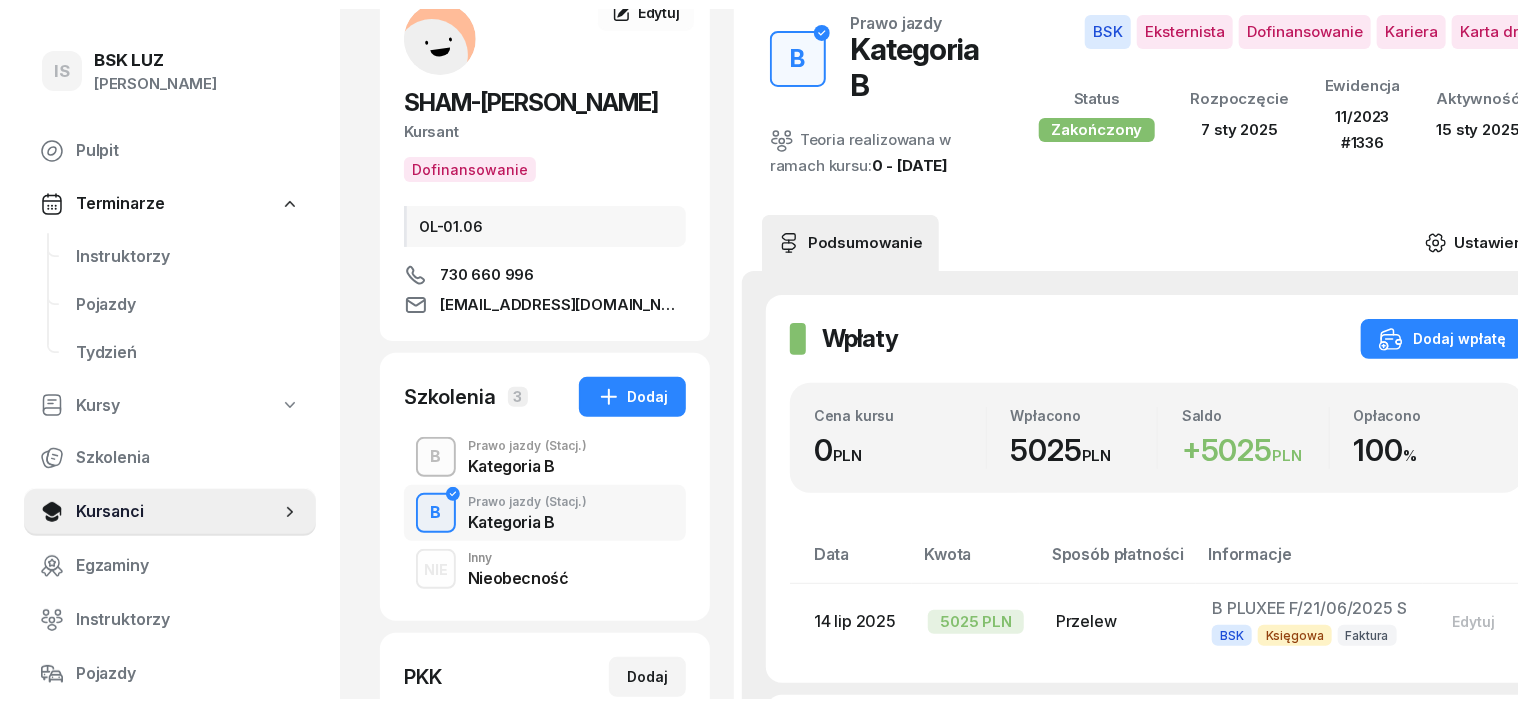 scroll, scrollTop: 124, scrollLeft: 0, axis: vertical 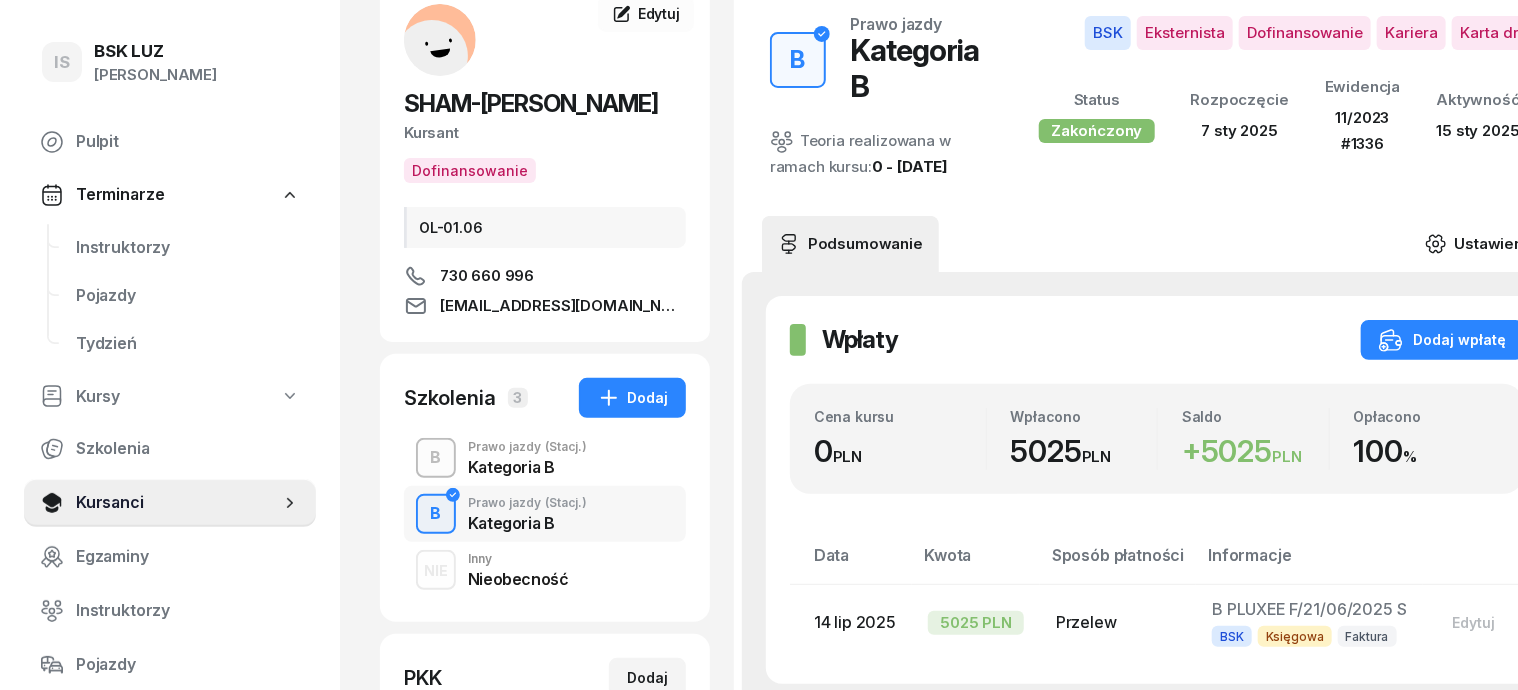 click 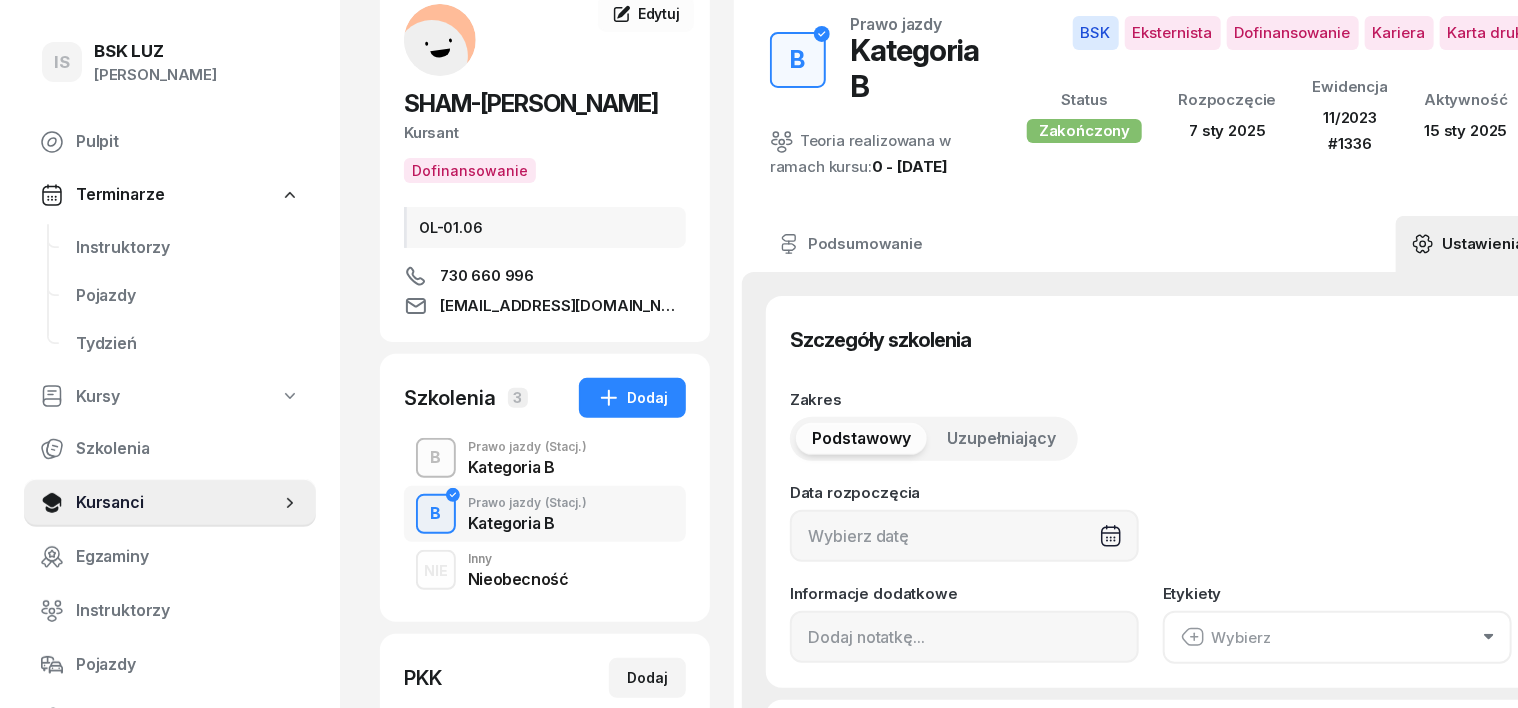 type on "[DATE]" 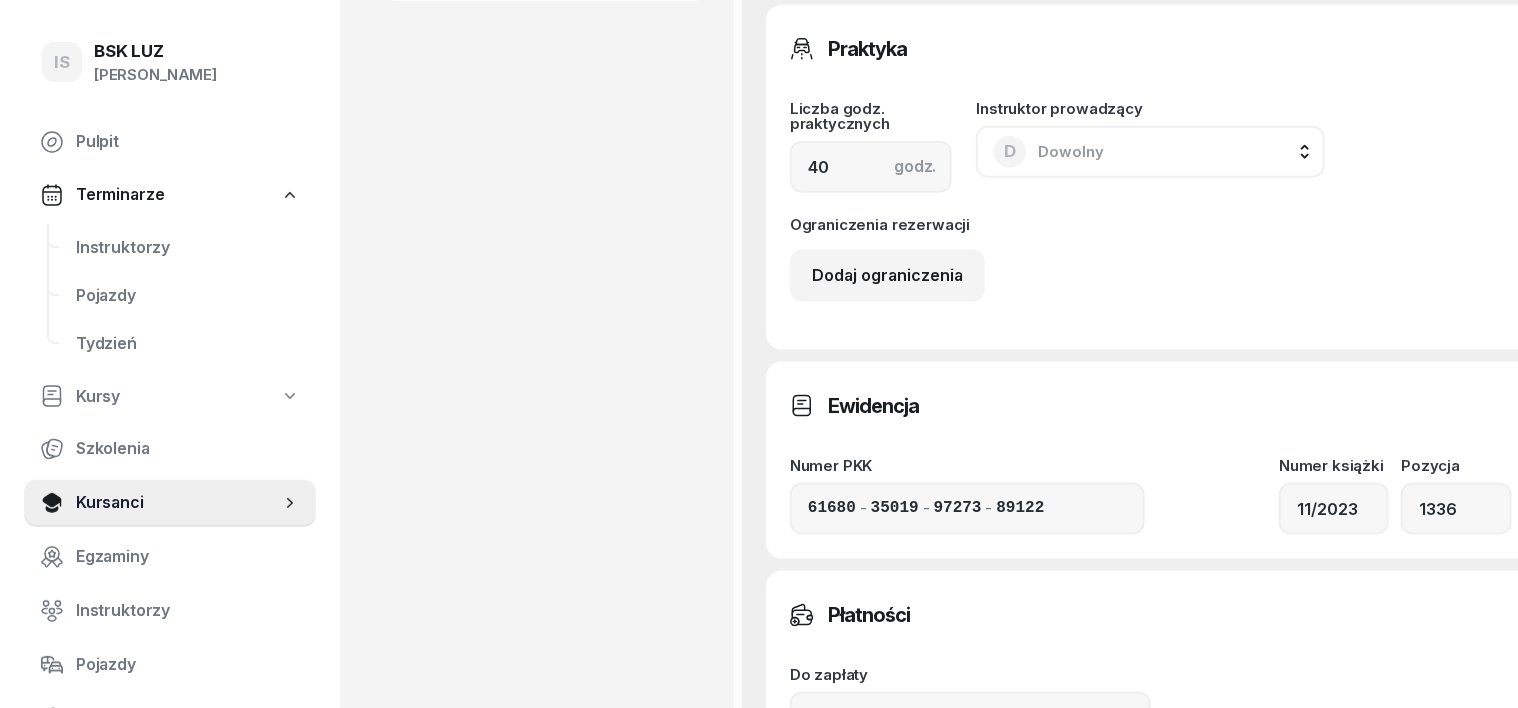scroll, scrollTop: 1375, scrollLeft: 0, axis: vertical 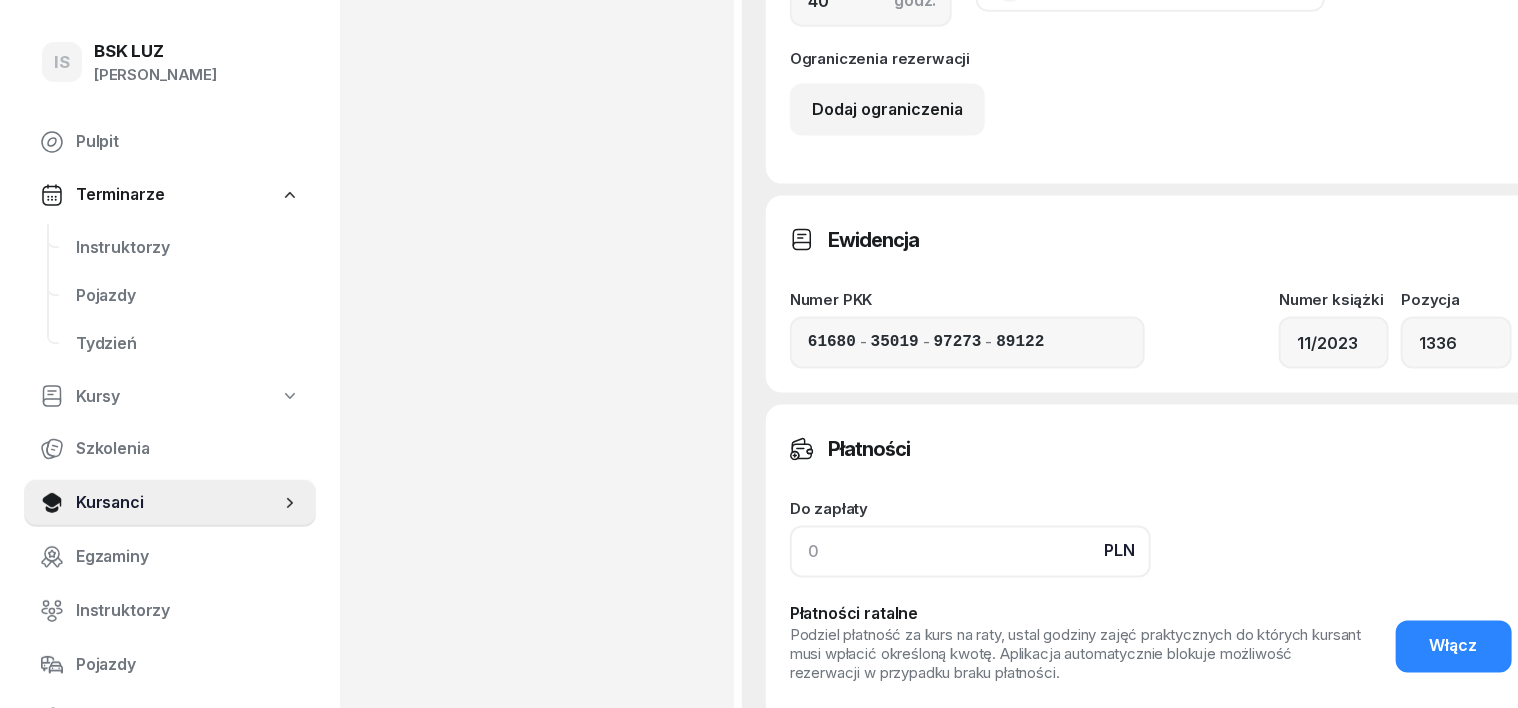 click 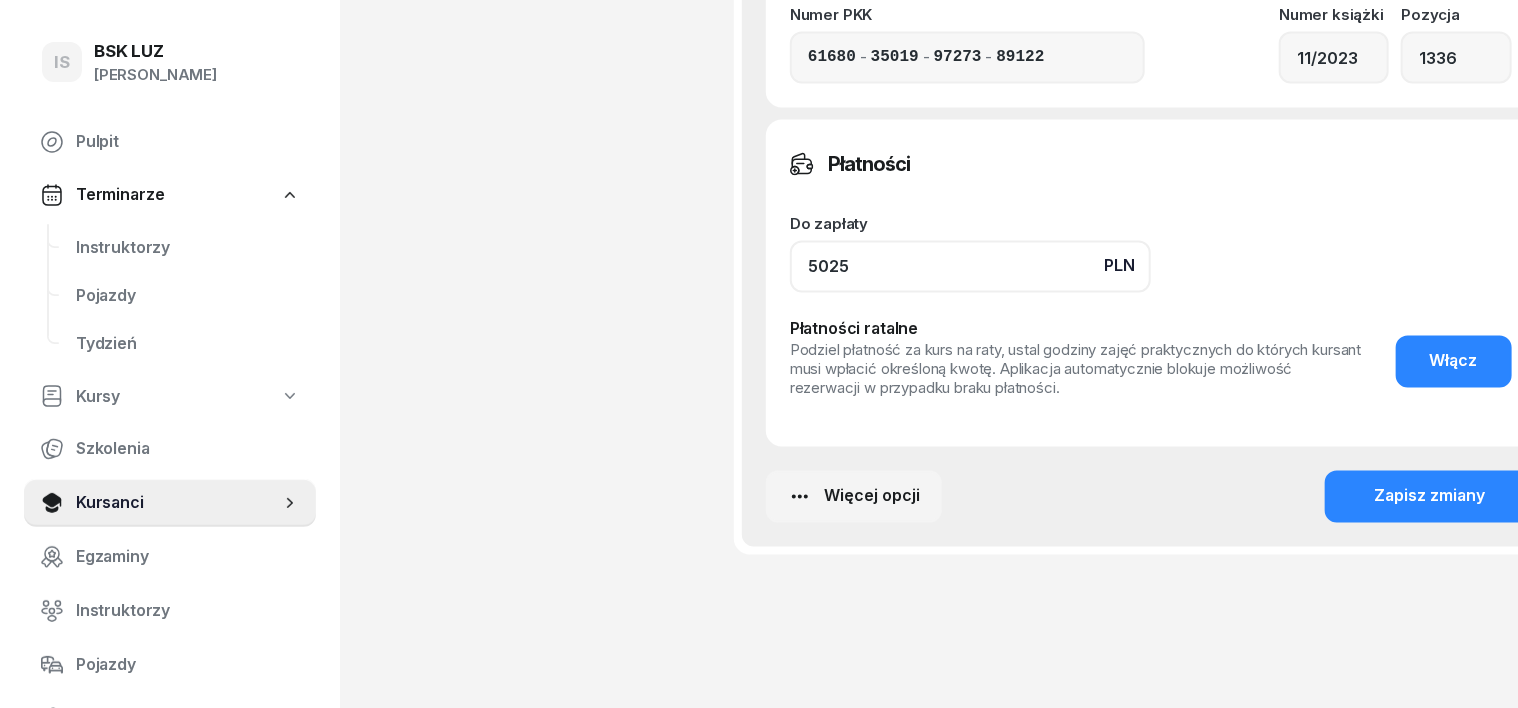 scroll, scrollTop: 1701, scrollLeft: 0, axis: vertical 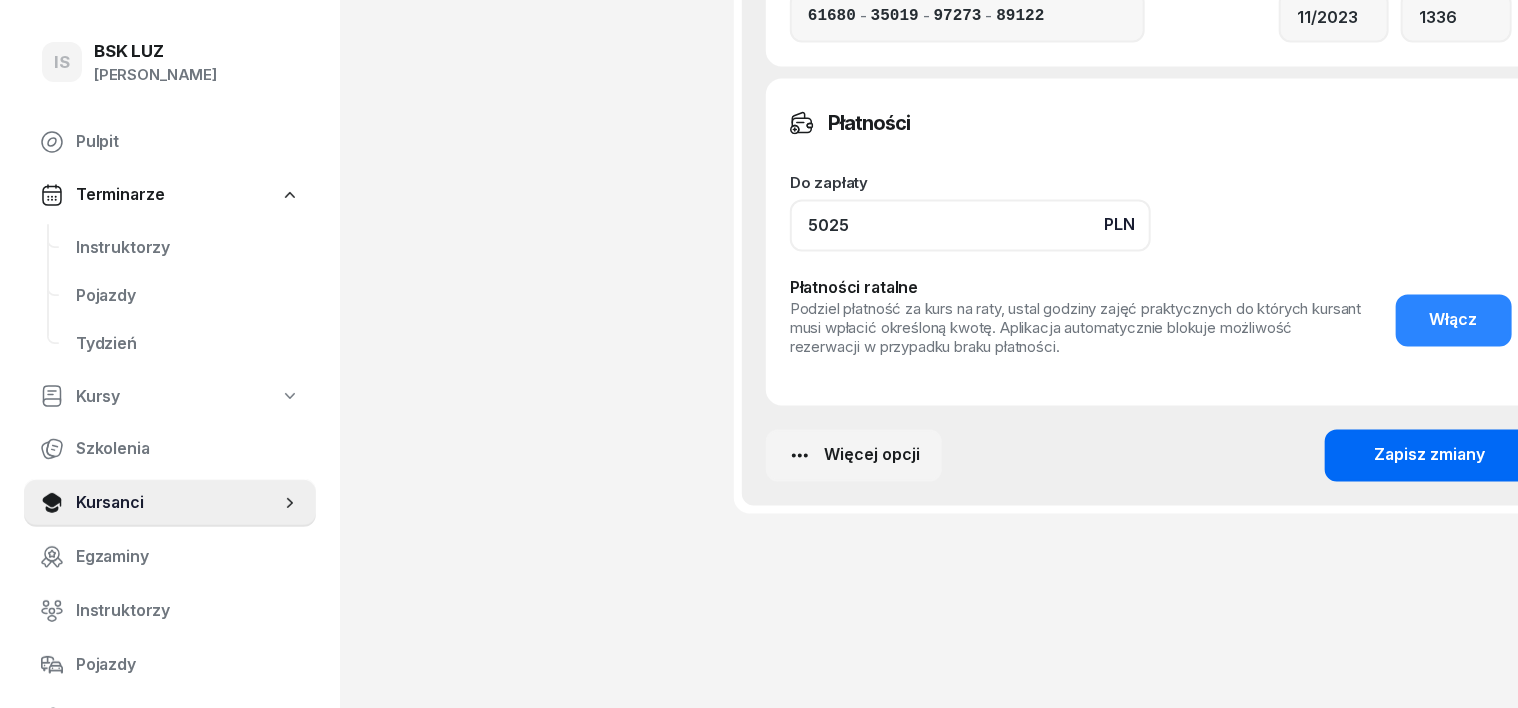 type on "5025" 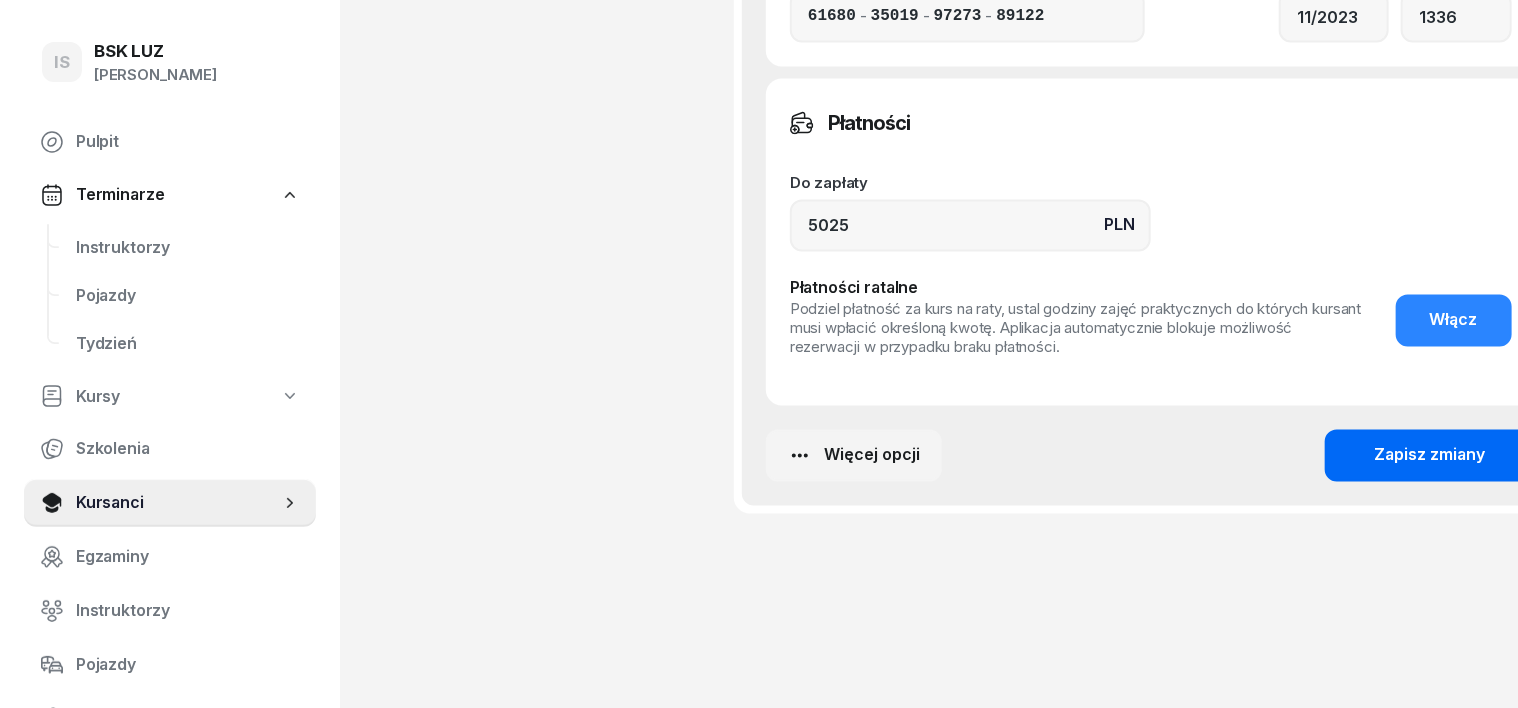click on "Zapisz zmiany" 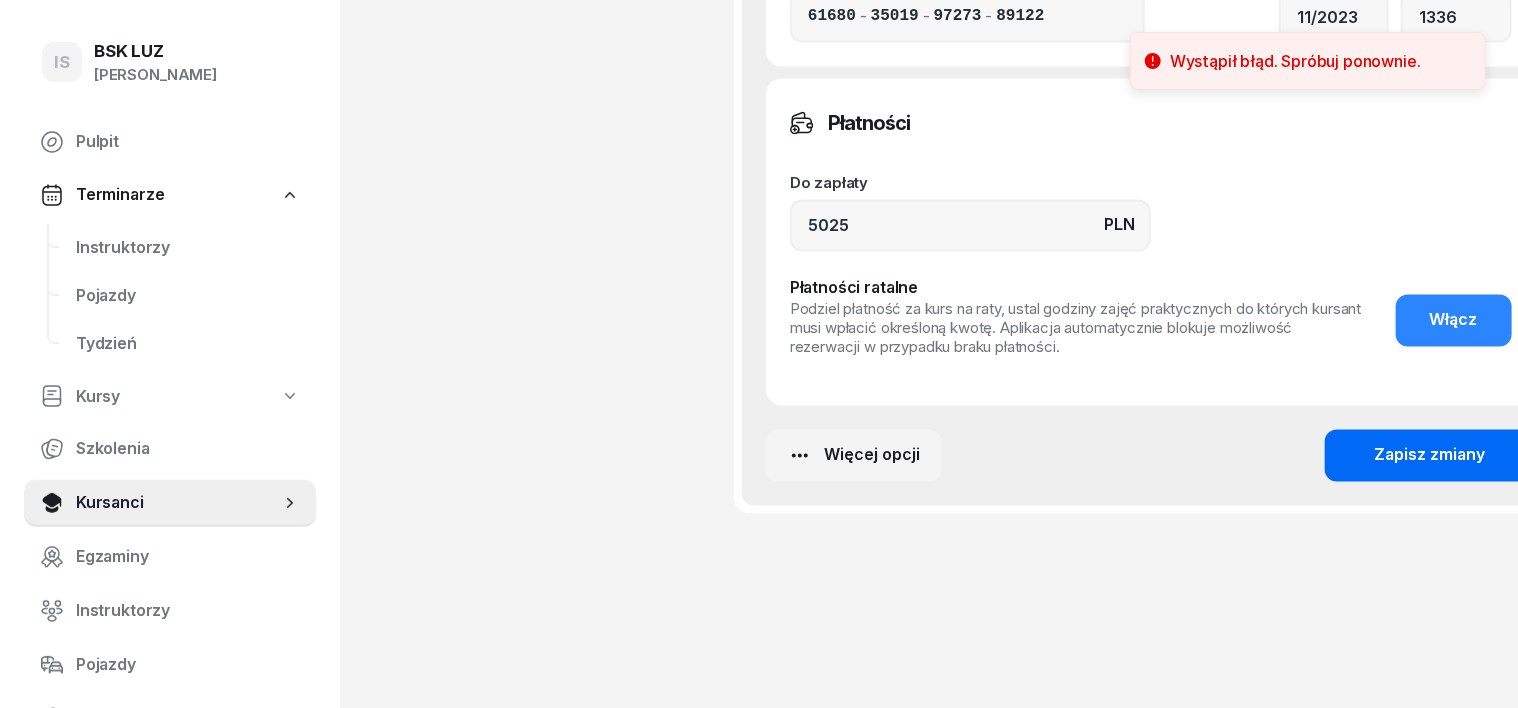 click on "Zapisz zmiany" at bounding box center [1430, 456] 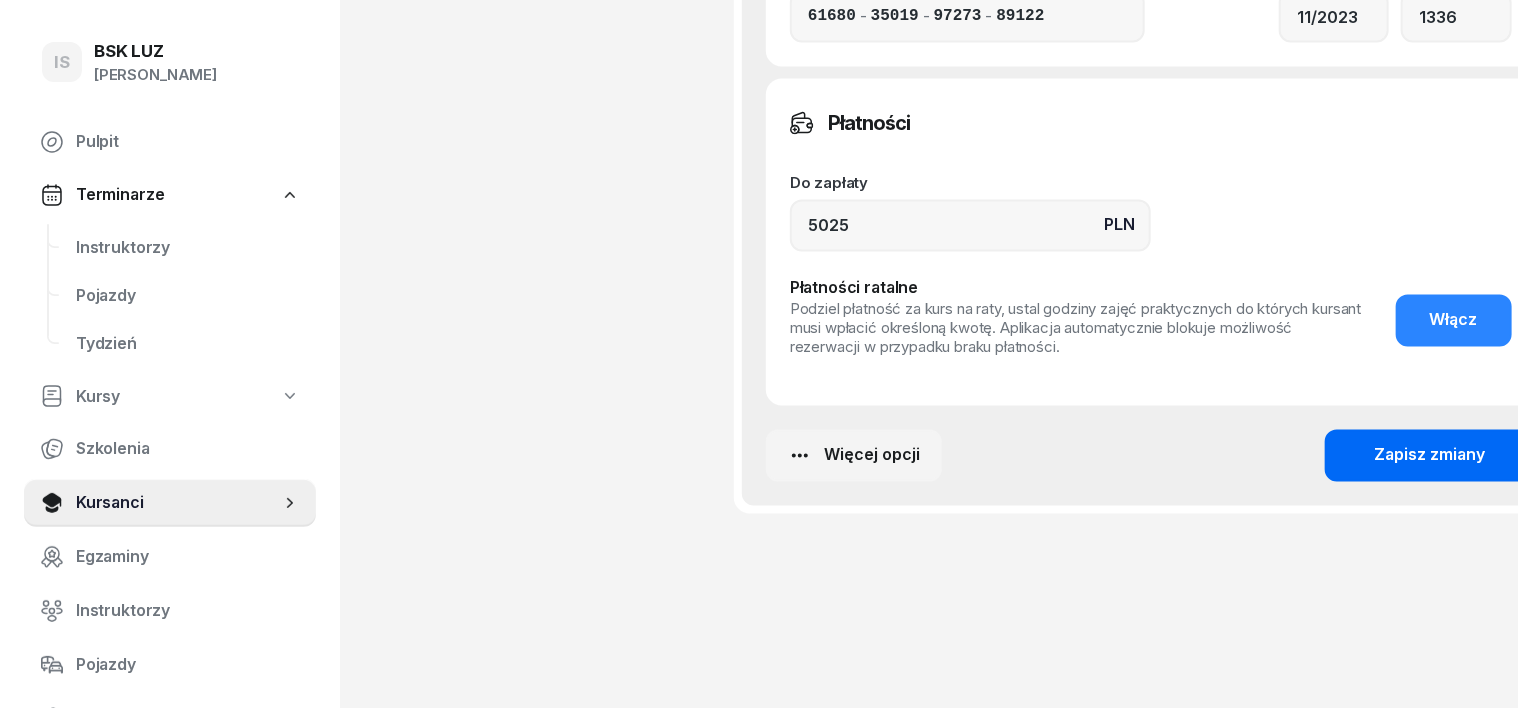 click on "Zapisz zmiany" at bounding box center (1430, 456) 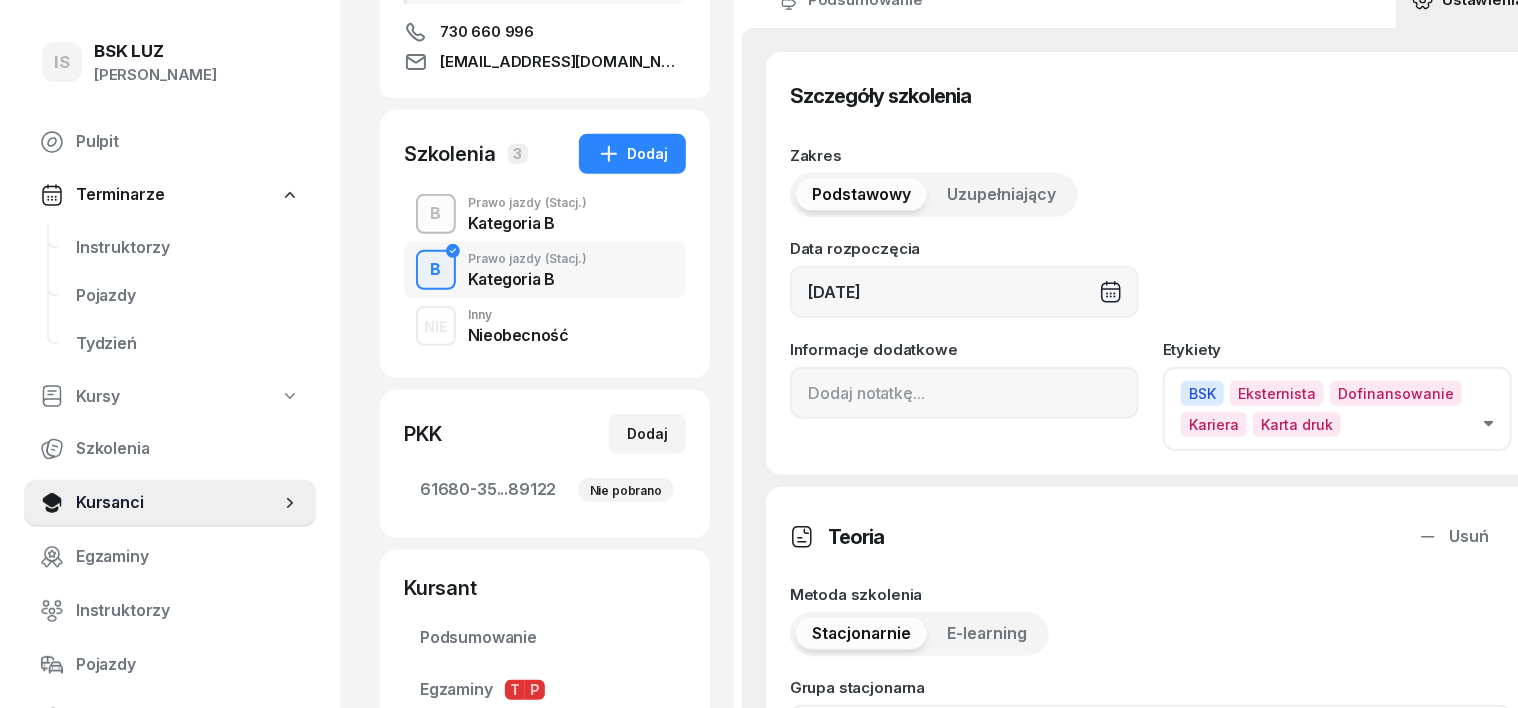 scroll, scrollTop: 201, scrollLeft: 0, axis: vertical 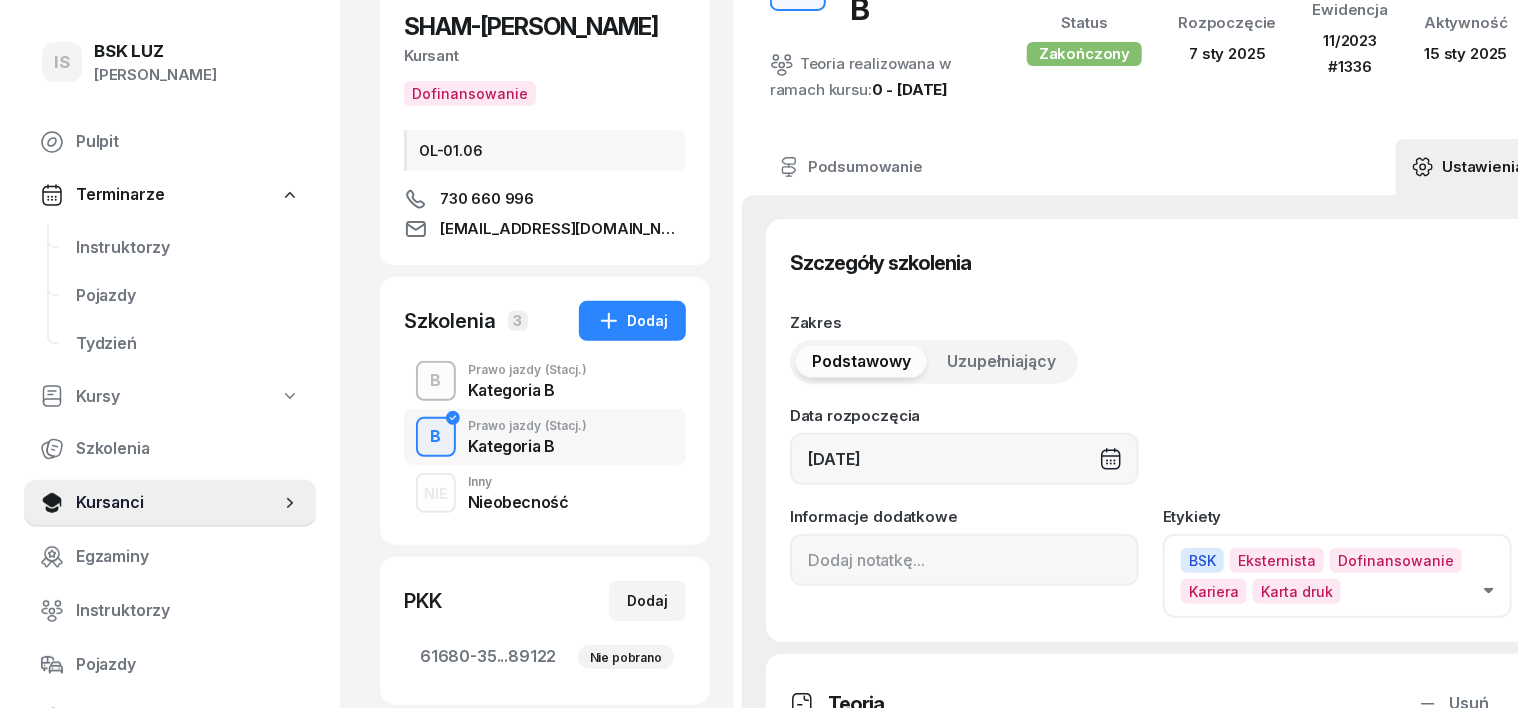 click 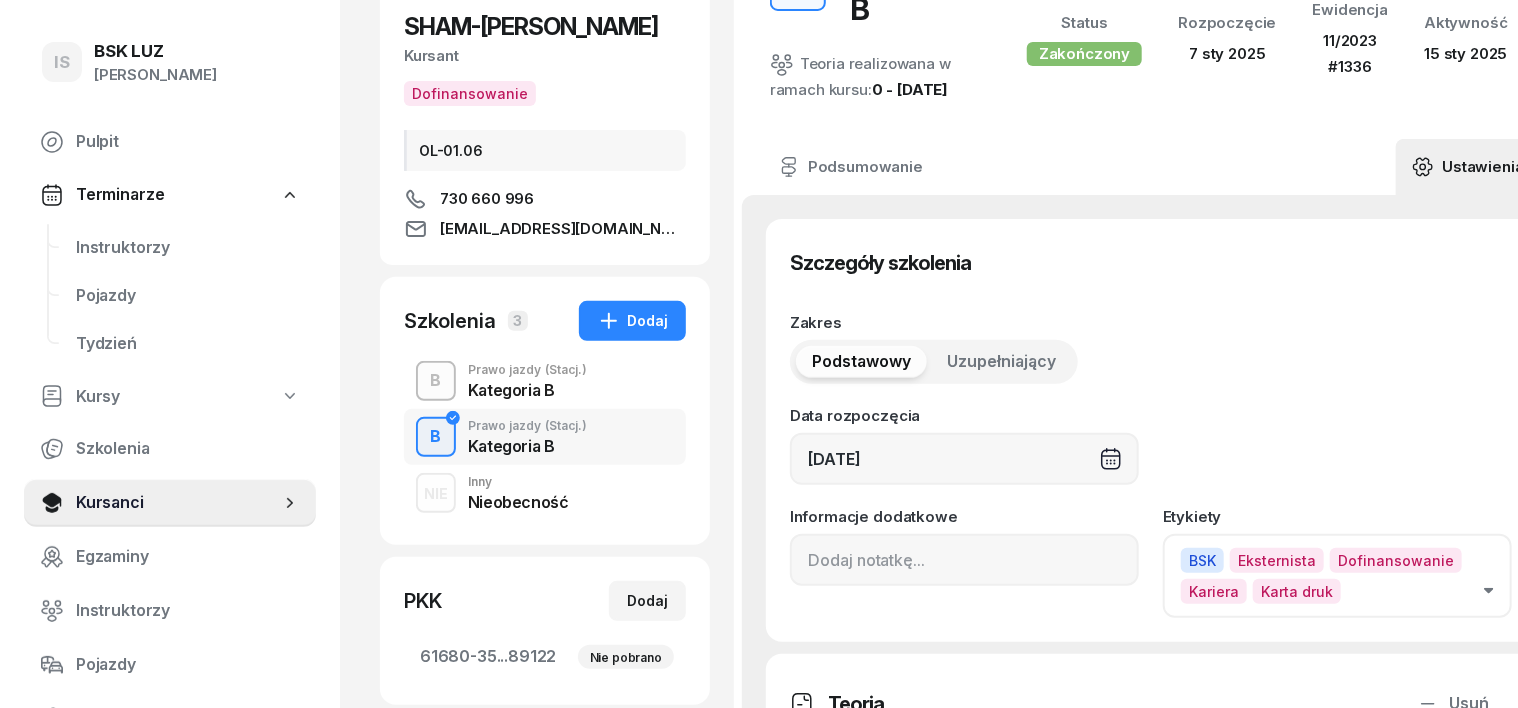click 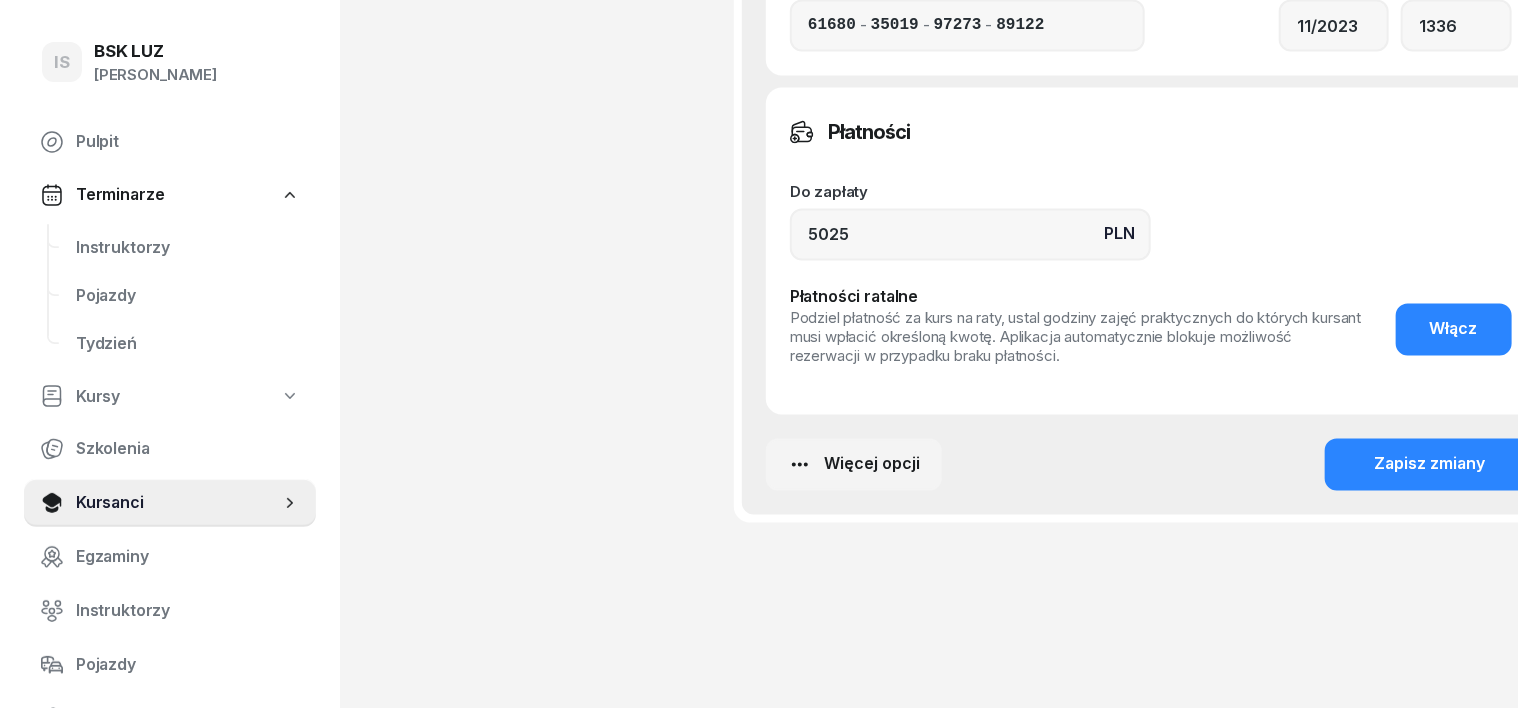 scroll, scrollTop: 1701, scrollLeft: 0, axis: vertical 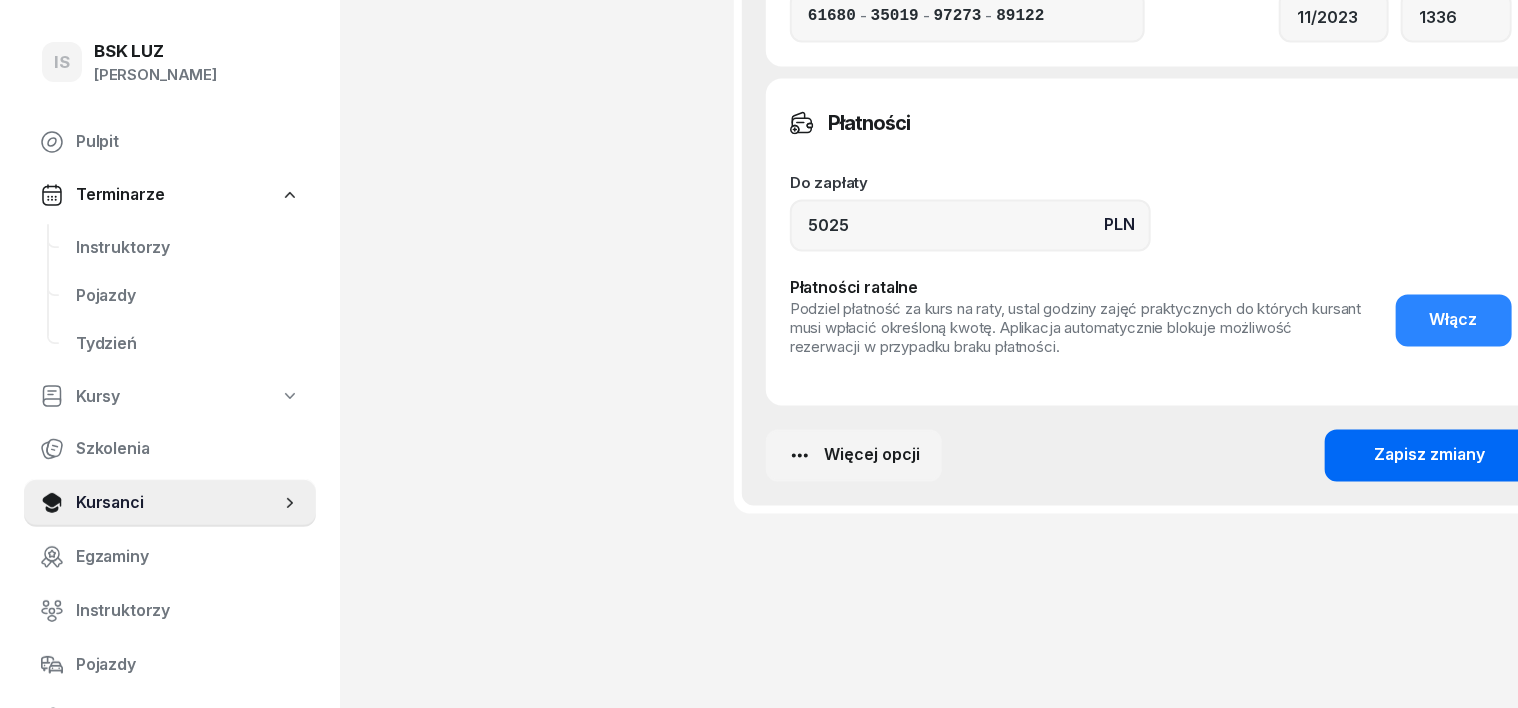 click on "Zapisz zmiany" at bounding box center (1430, 456) 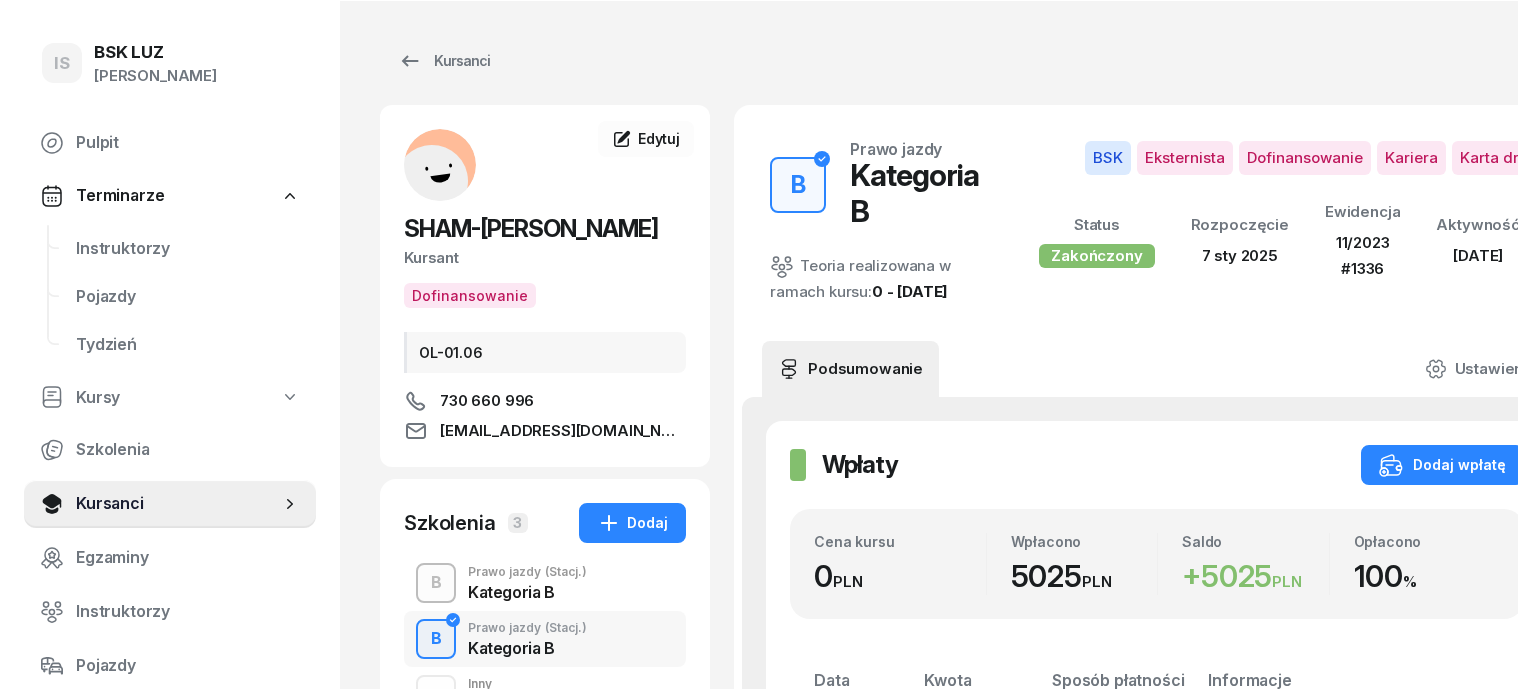 scroll, scrollTop: 0, scrollLeft: 0, axis: both 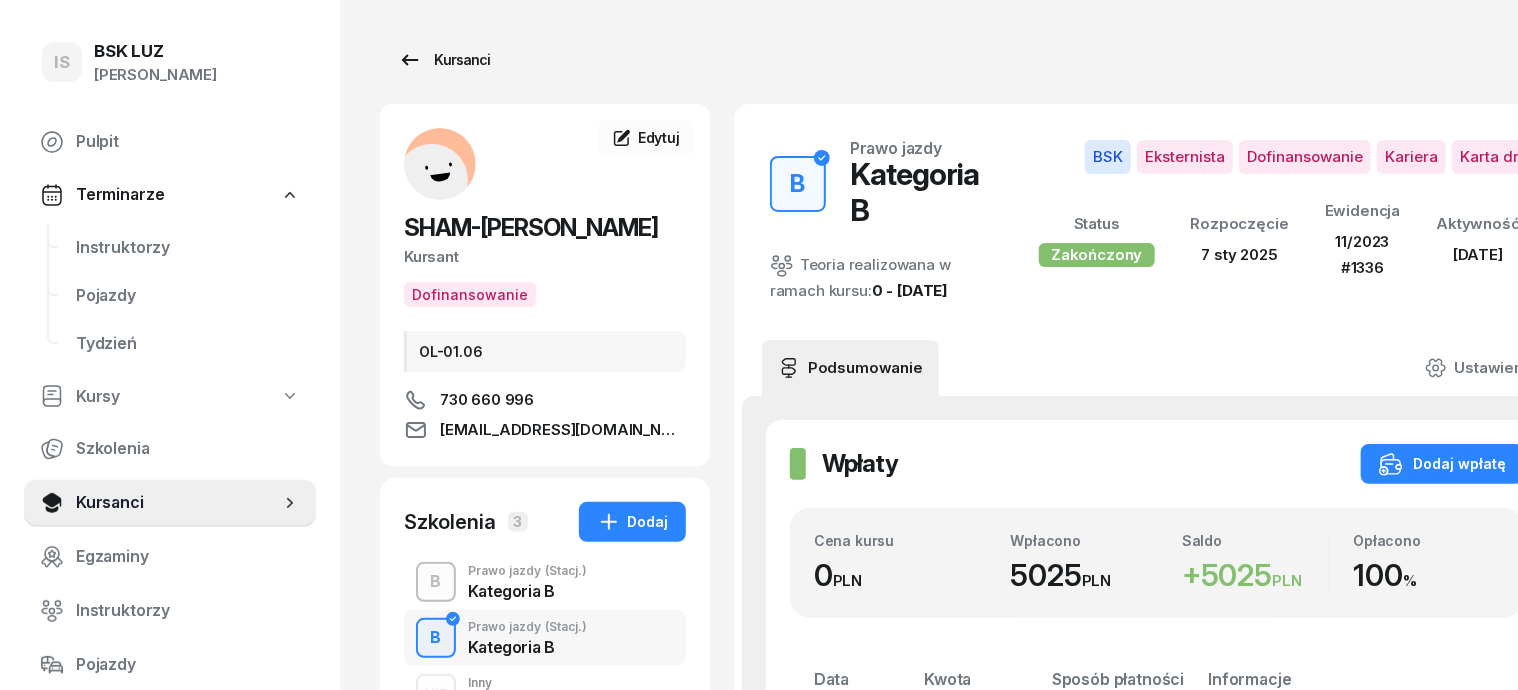 click on "Kursanci" at bounding box center (444, 60) 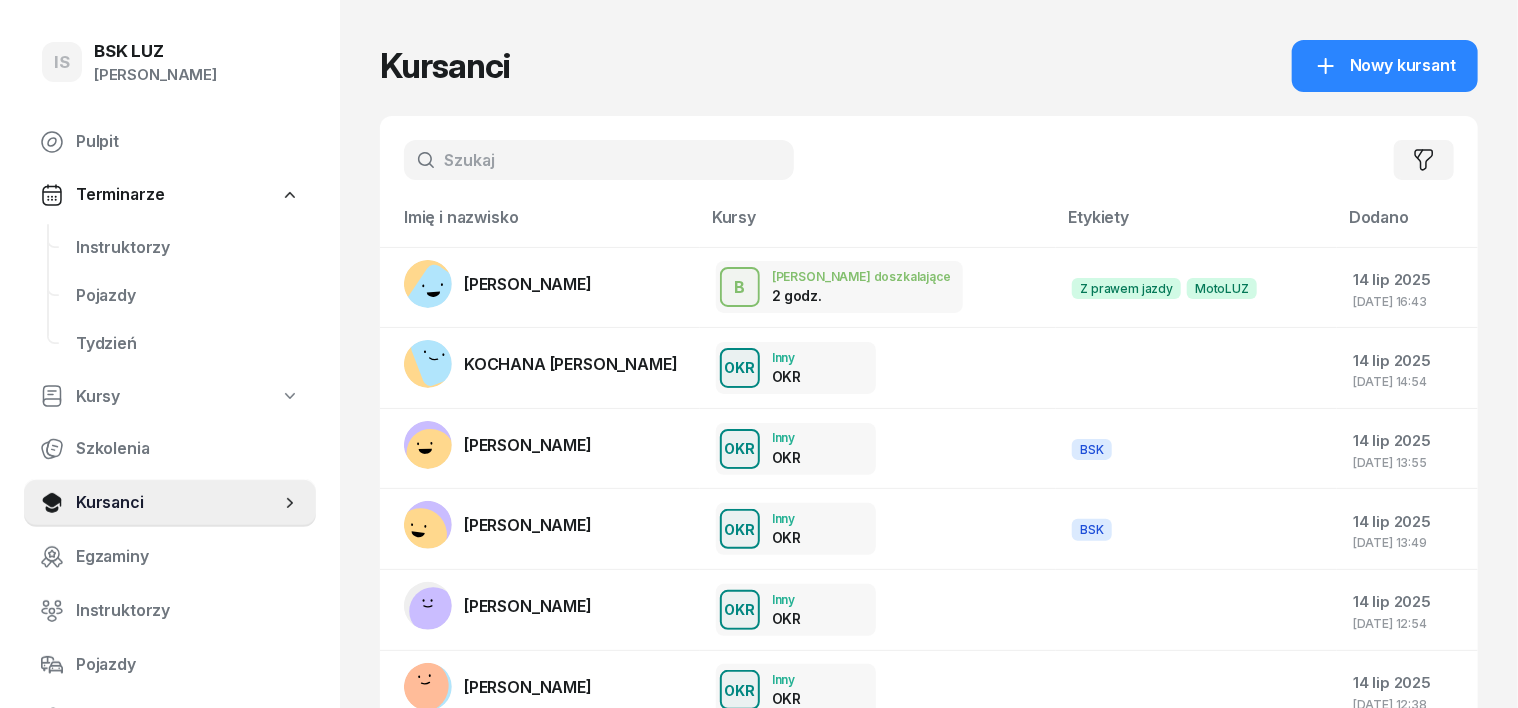 click at bounding box center [599, 160] 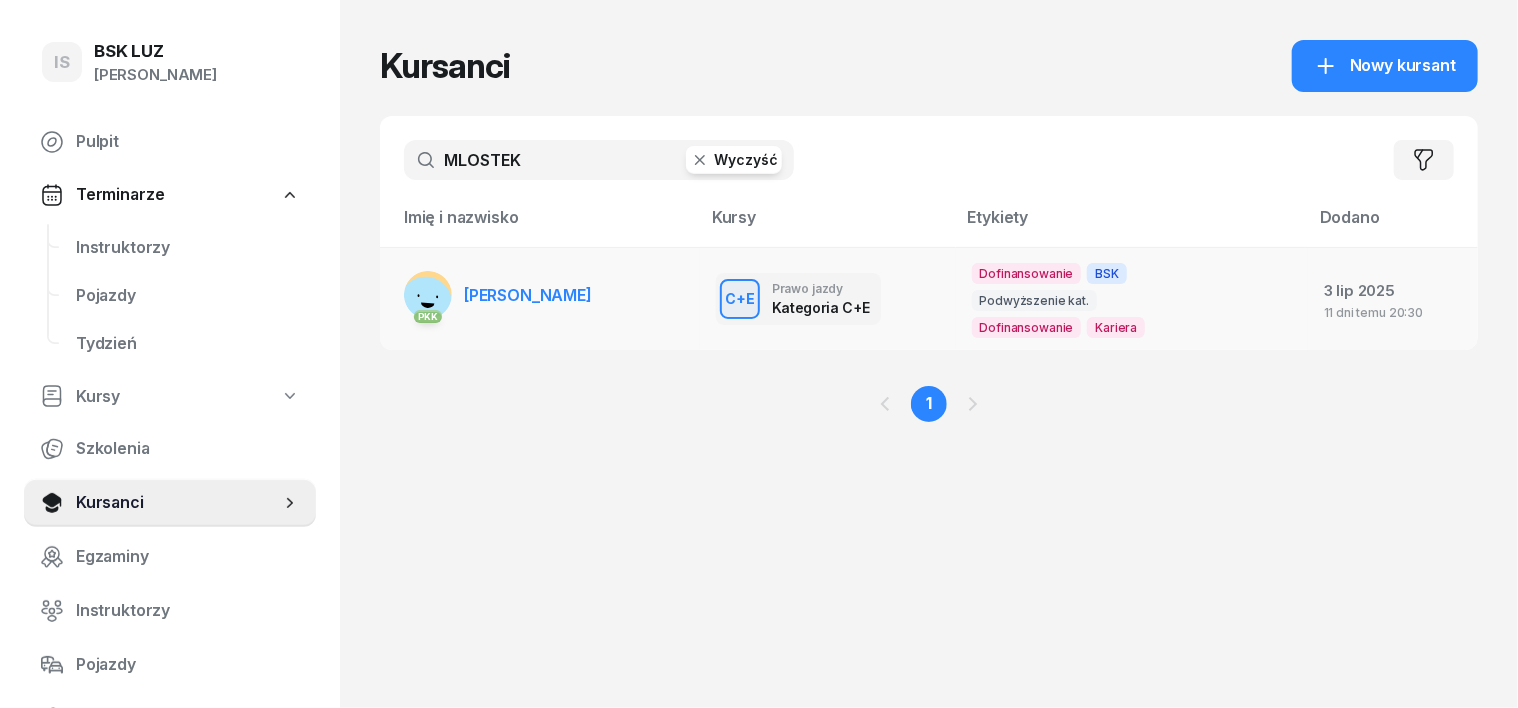 type on "MLOSTEK" 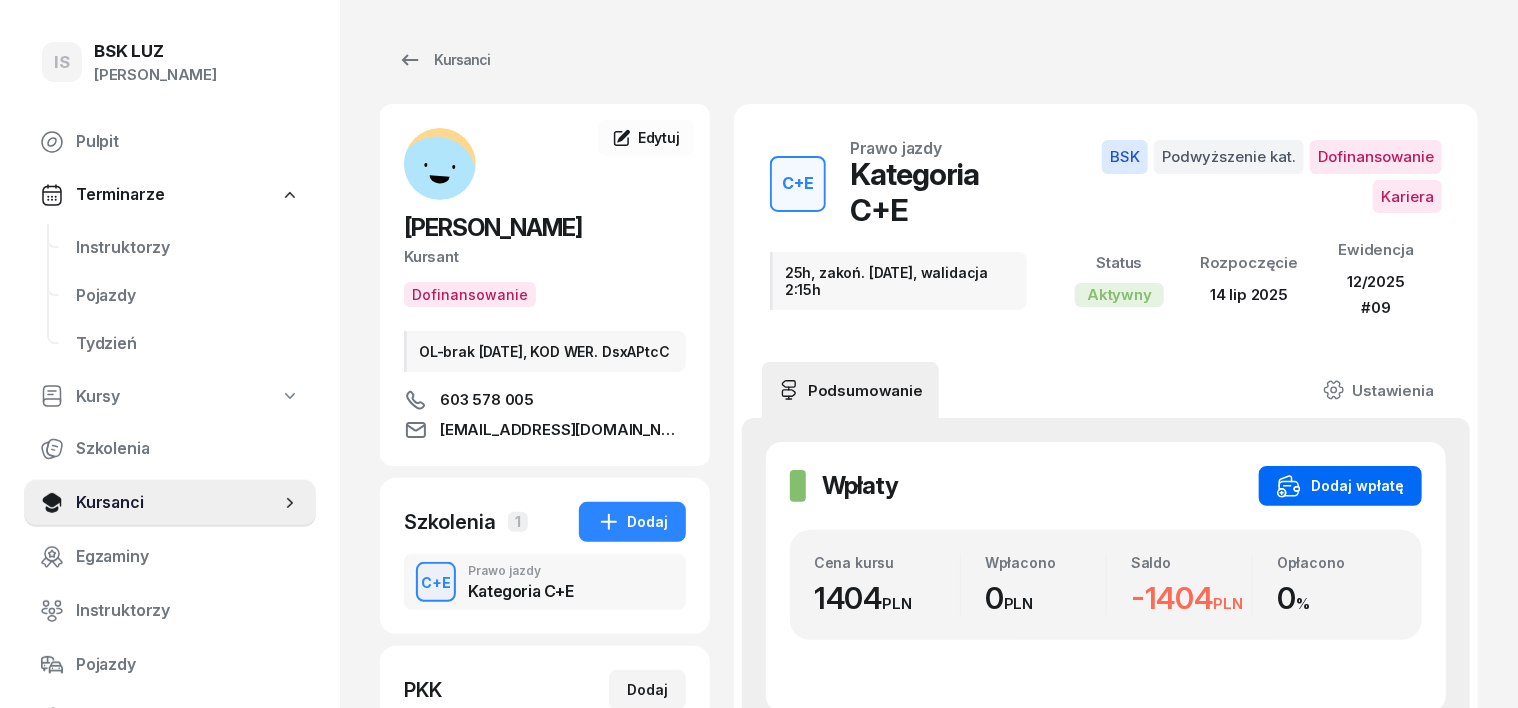 click on "Dodaj wpłatę" at bounding box center (1340, 486) 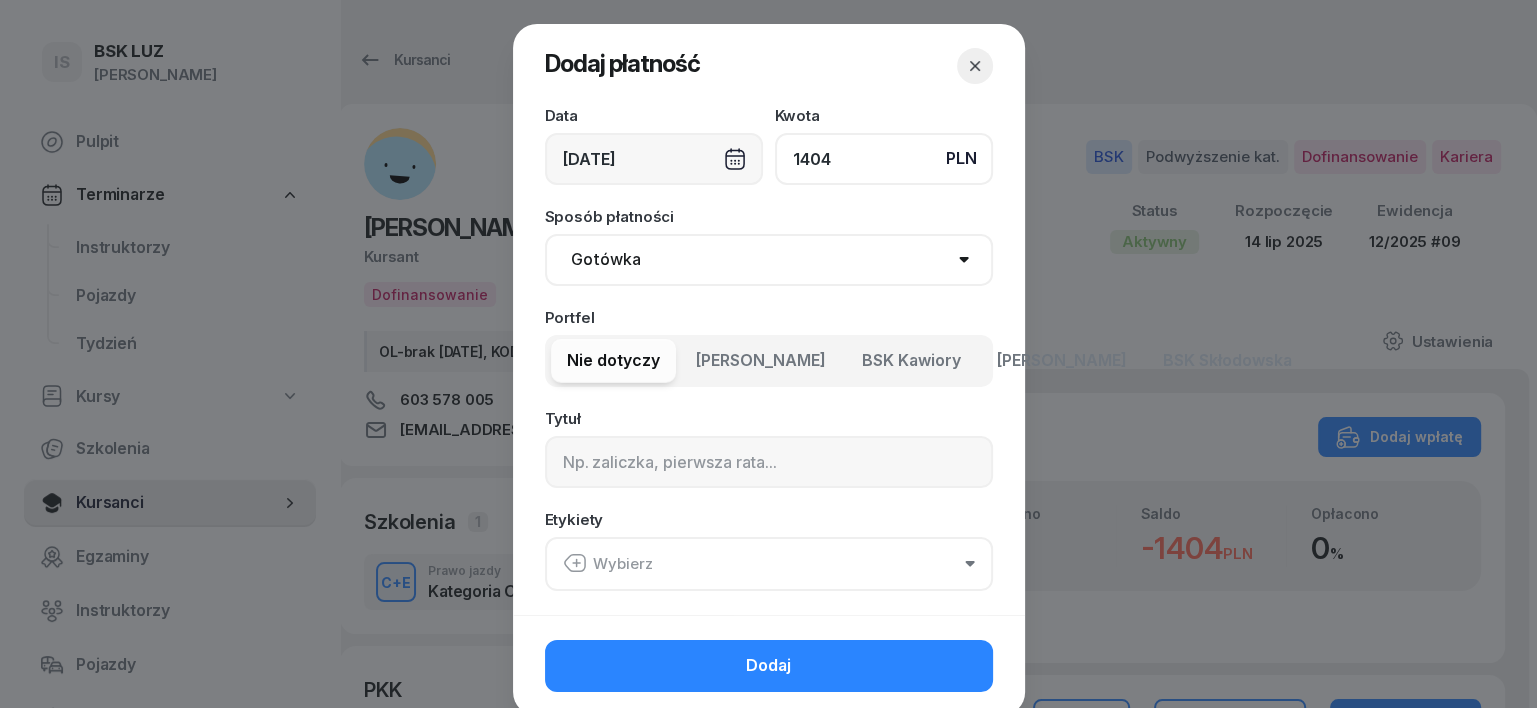 type on "1404" 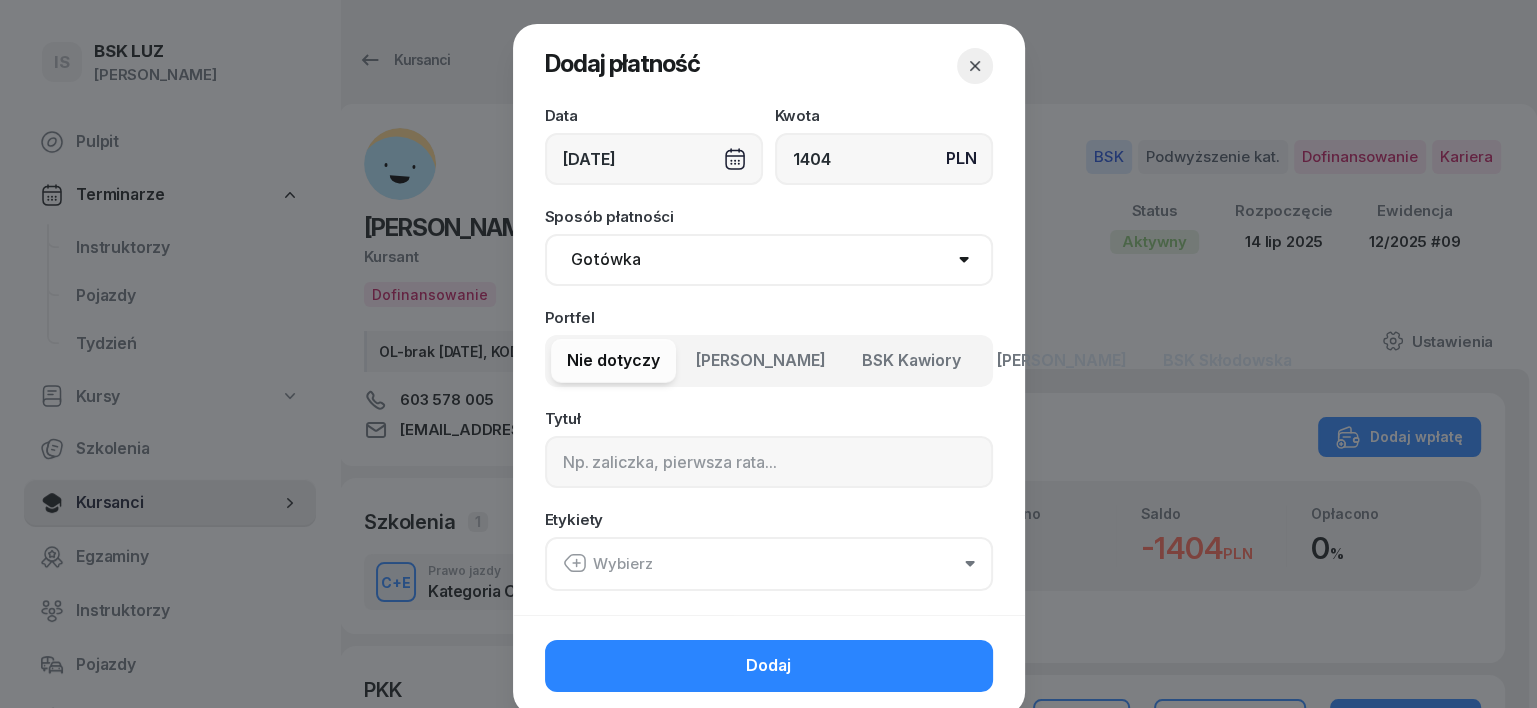 click on "Gotówka Karta Przelew Płatności online BLIK" at bounding box center (769, 260) 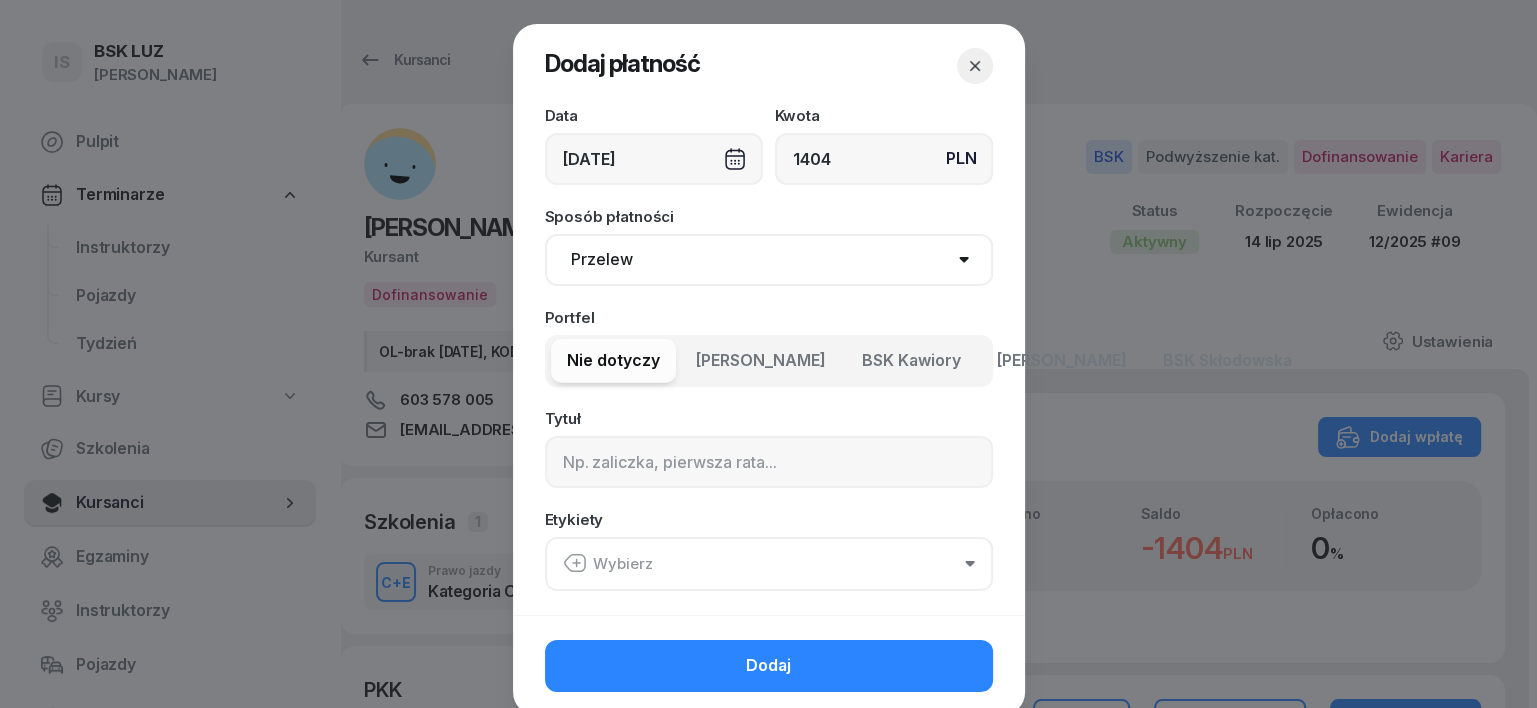 click on "Gotówka Karta Przelew Płatności online BLIK" at bounding box center [769, 260] 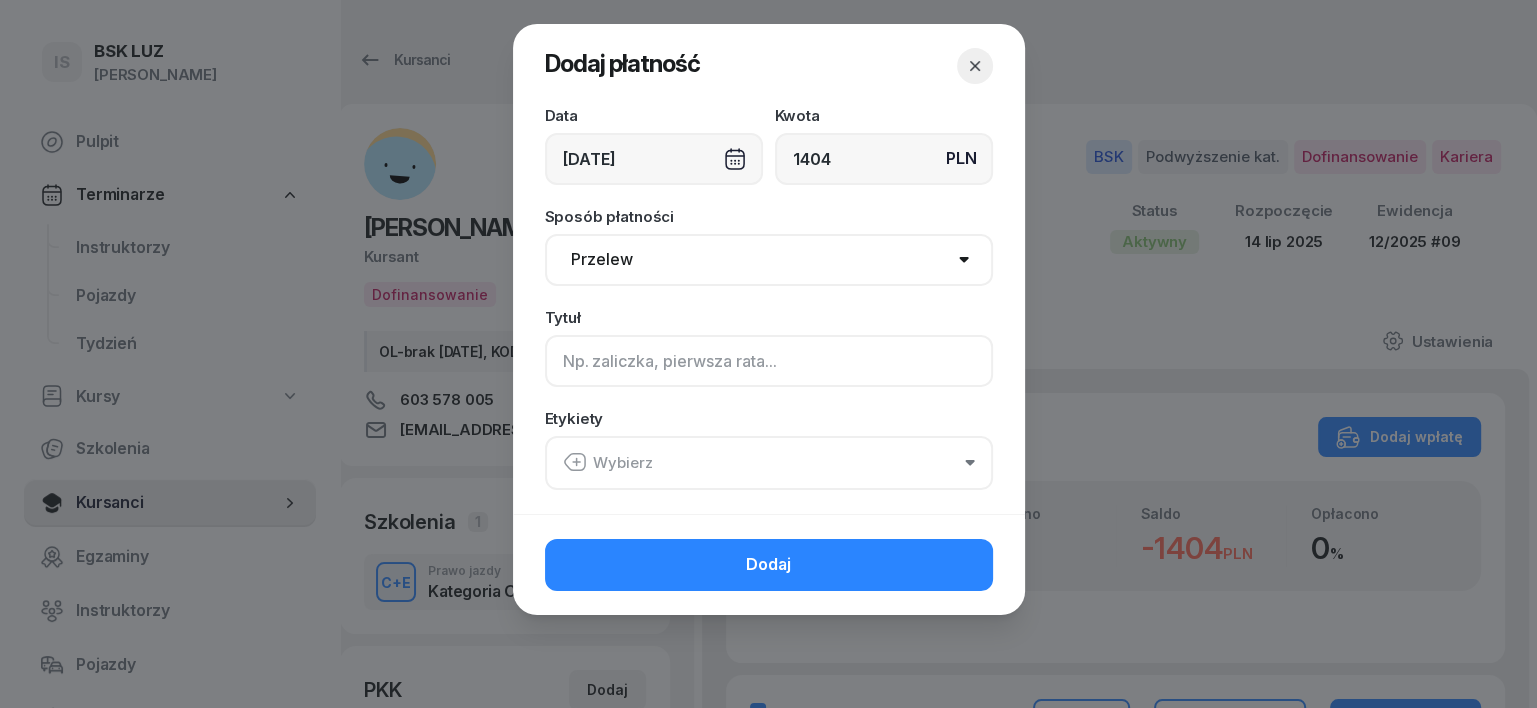 click 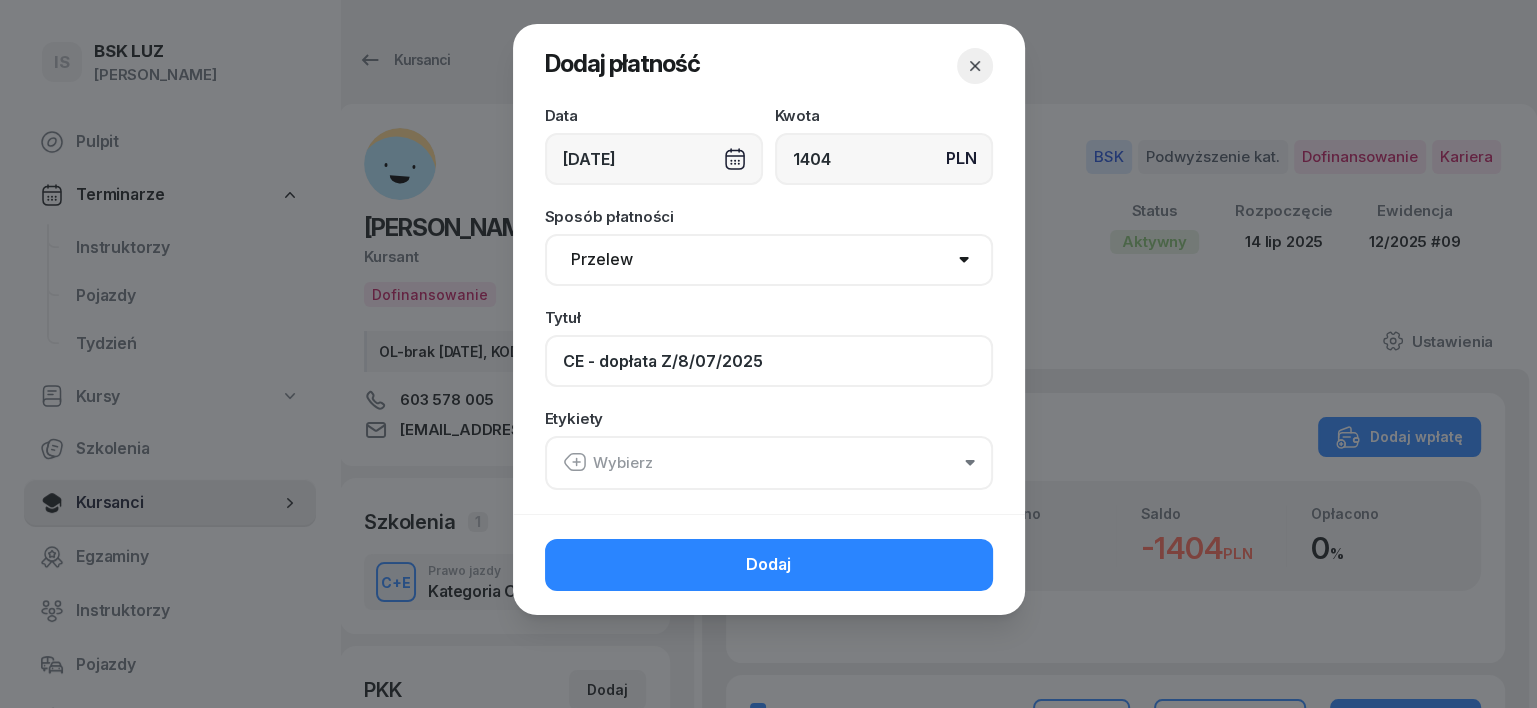 type on "CE - dopłata Z/8/07/2025" 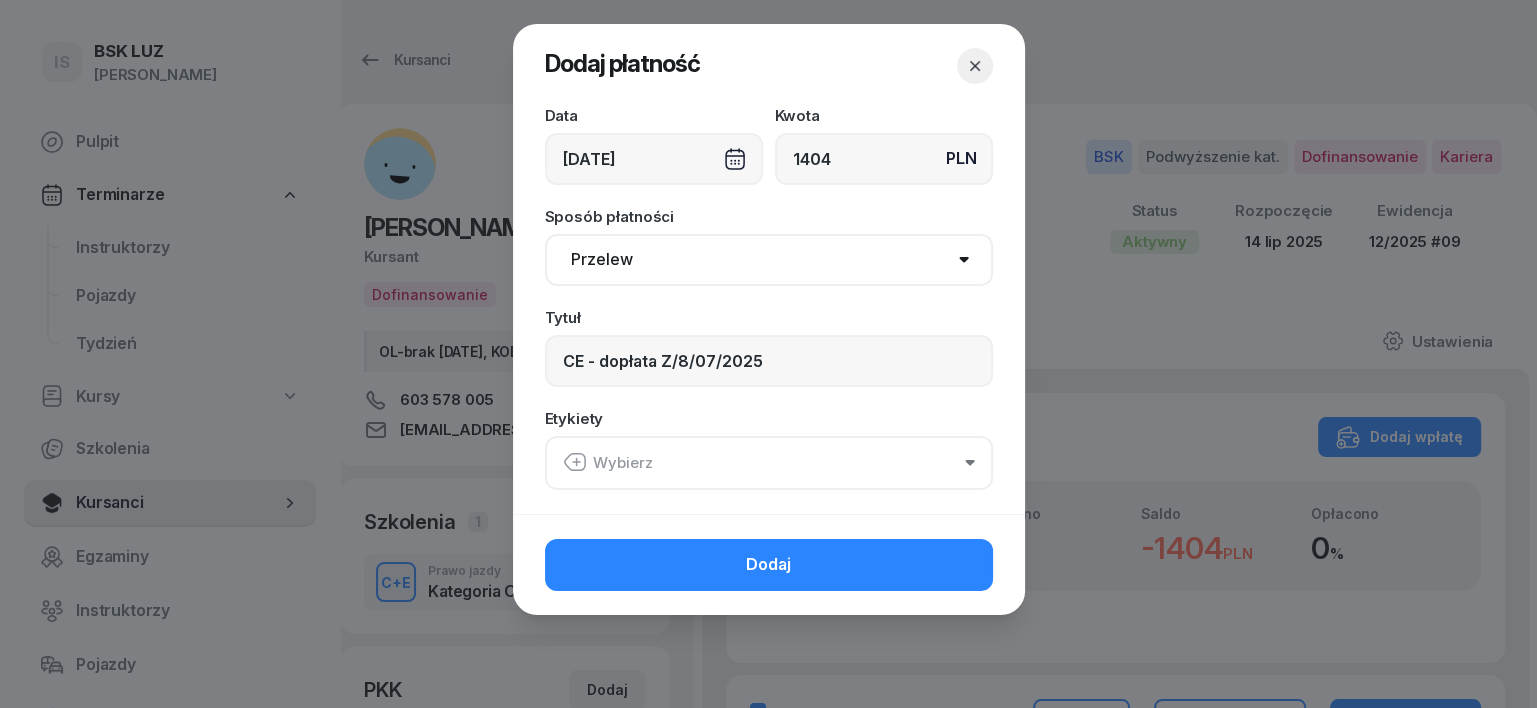 click 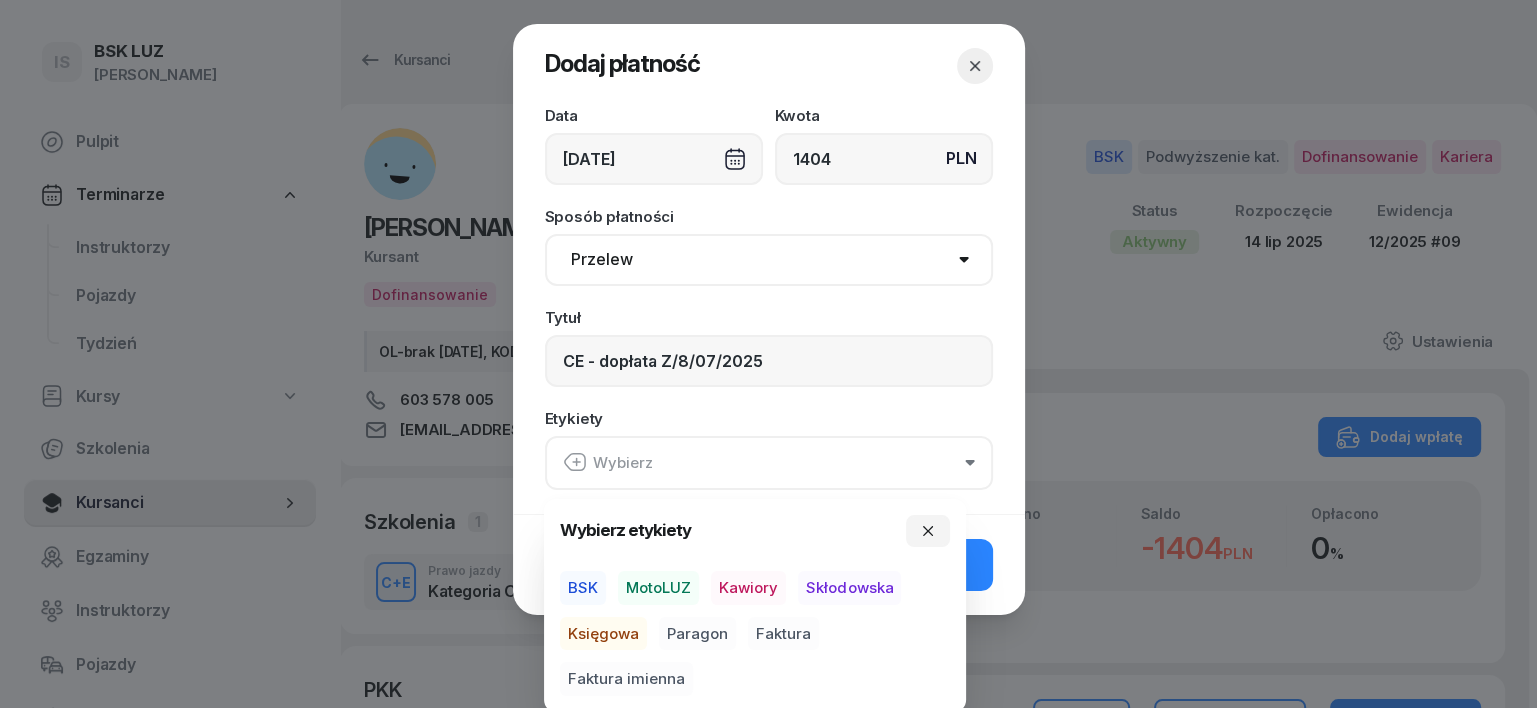 click on "BSK" at bounding box center [583, 588] 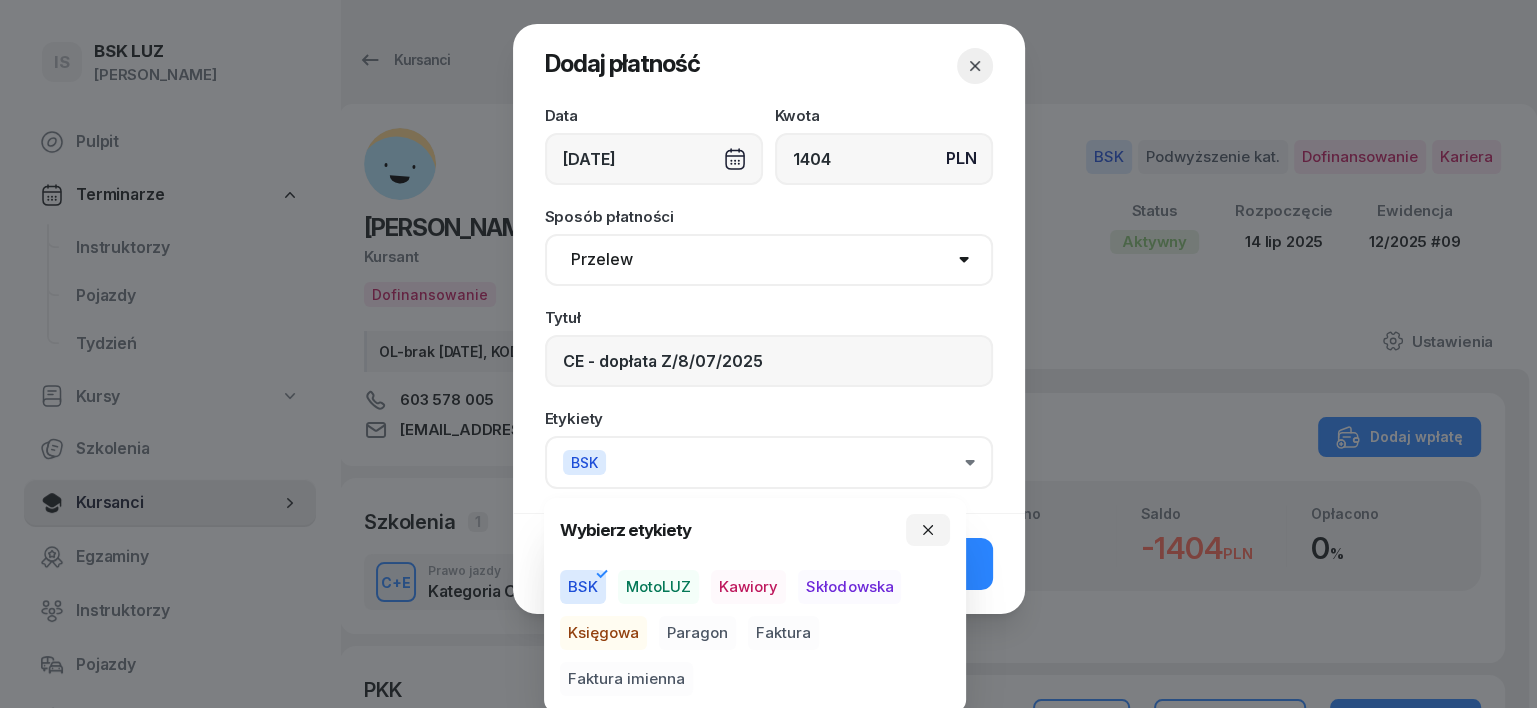 click on "Księgowa" at bounding box center [603, 633] 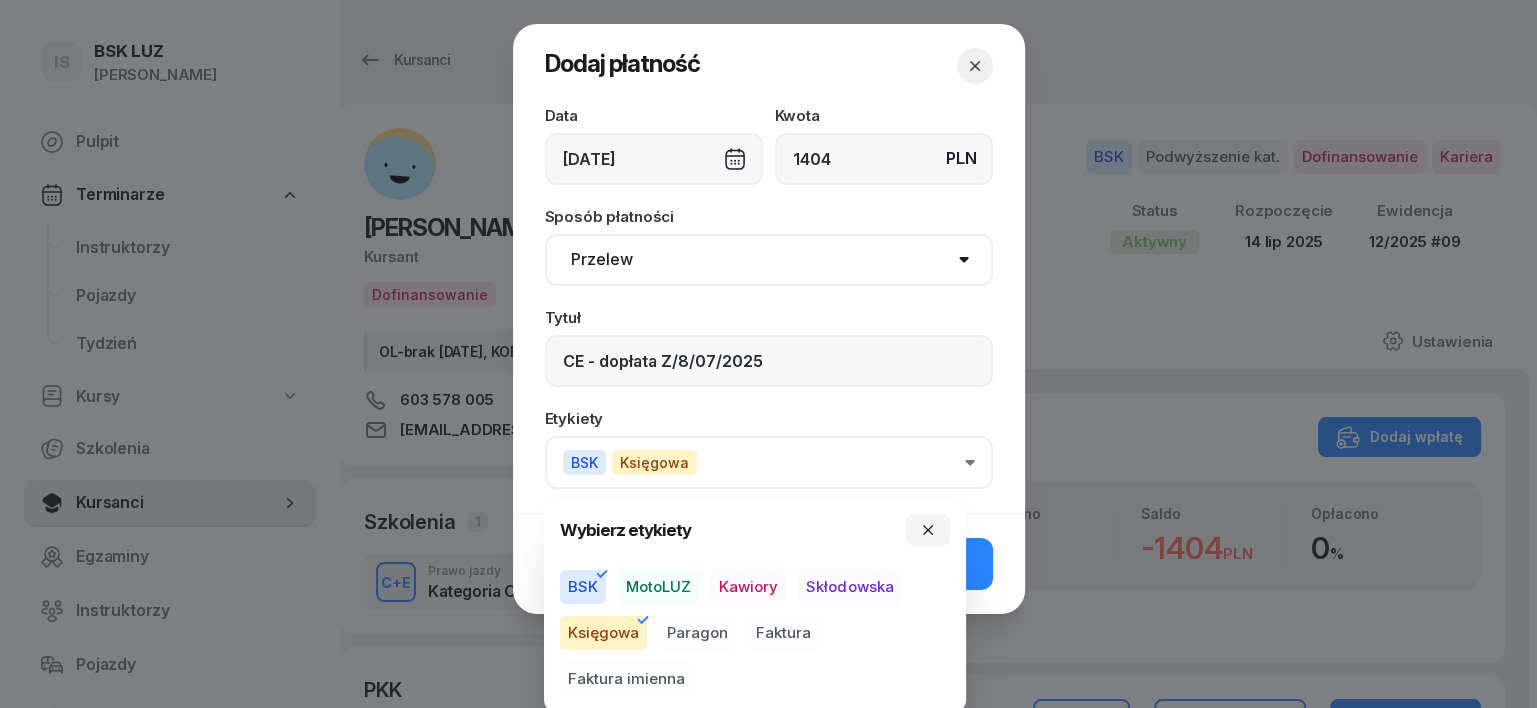 click on "Faktura imienna" at bounding box center (626, 679) 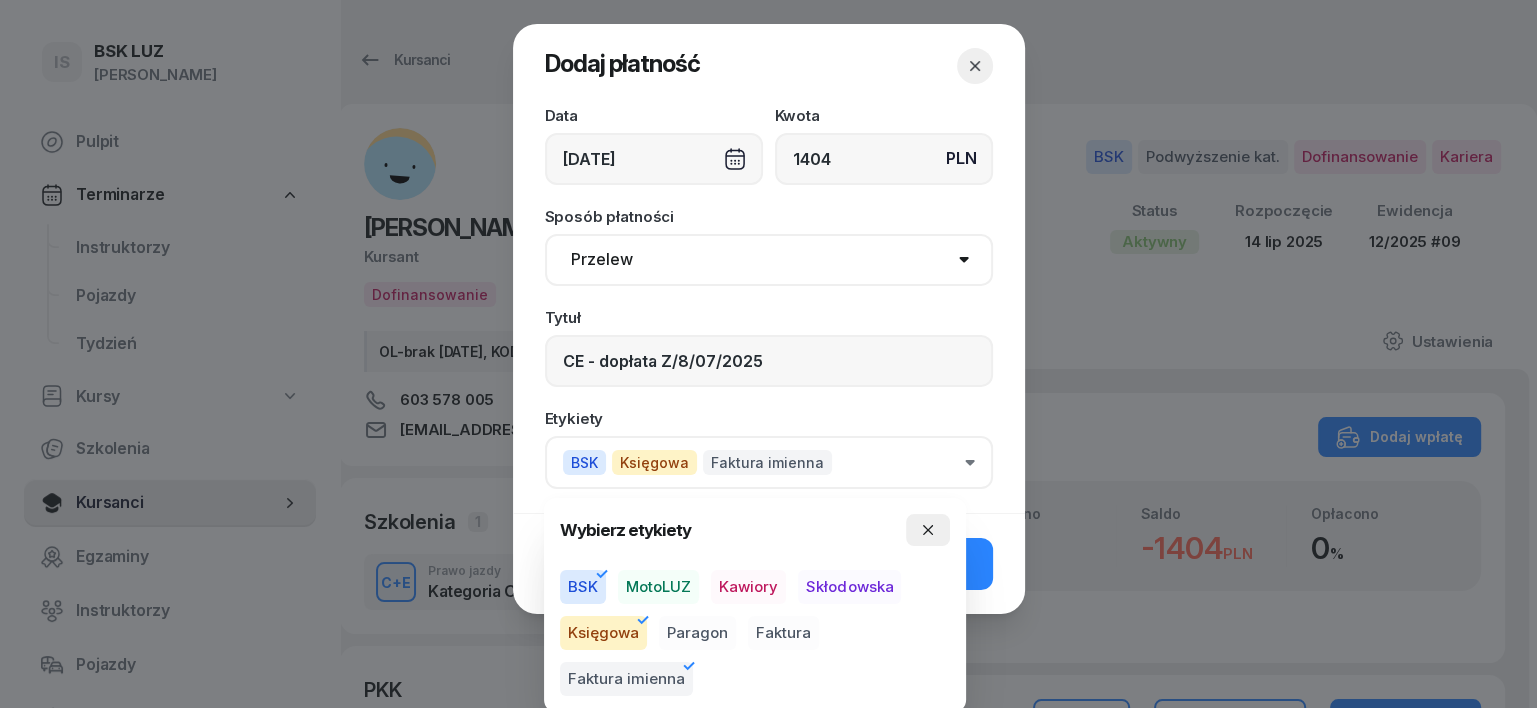 drag, startPoint x: 927, startPoint y: 540, endPoint x: 965, endPoint y: 569, distance: 47.801674 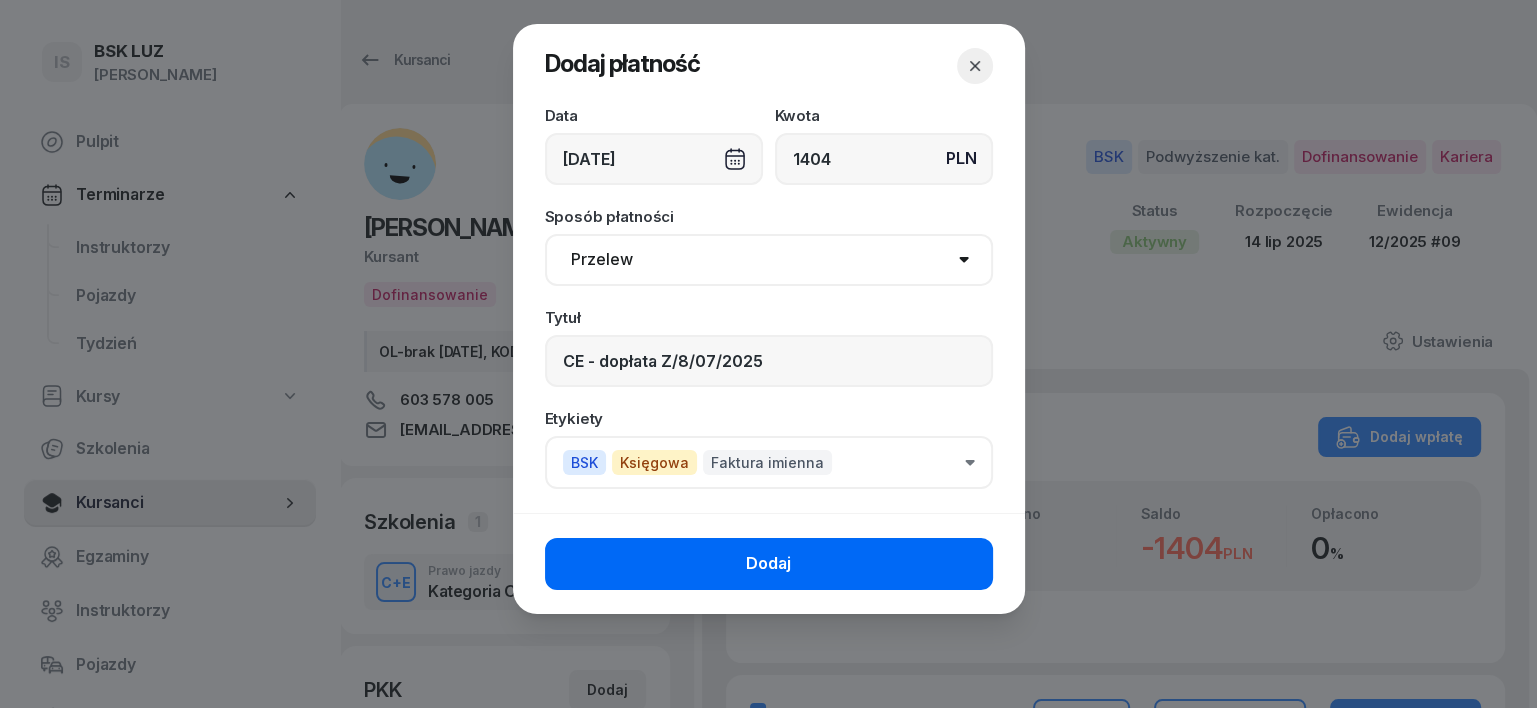 click on "Dodaj" 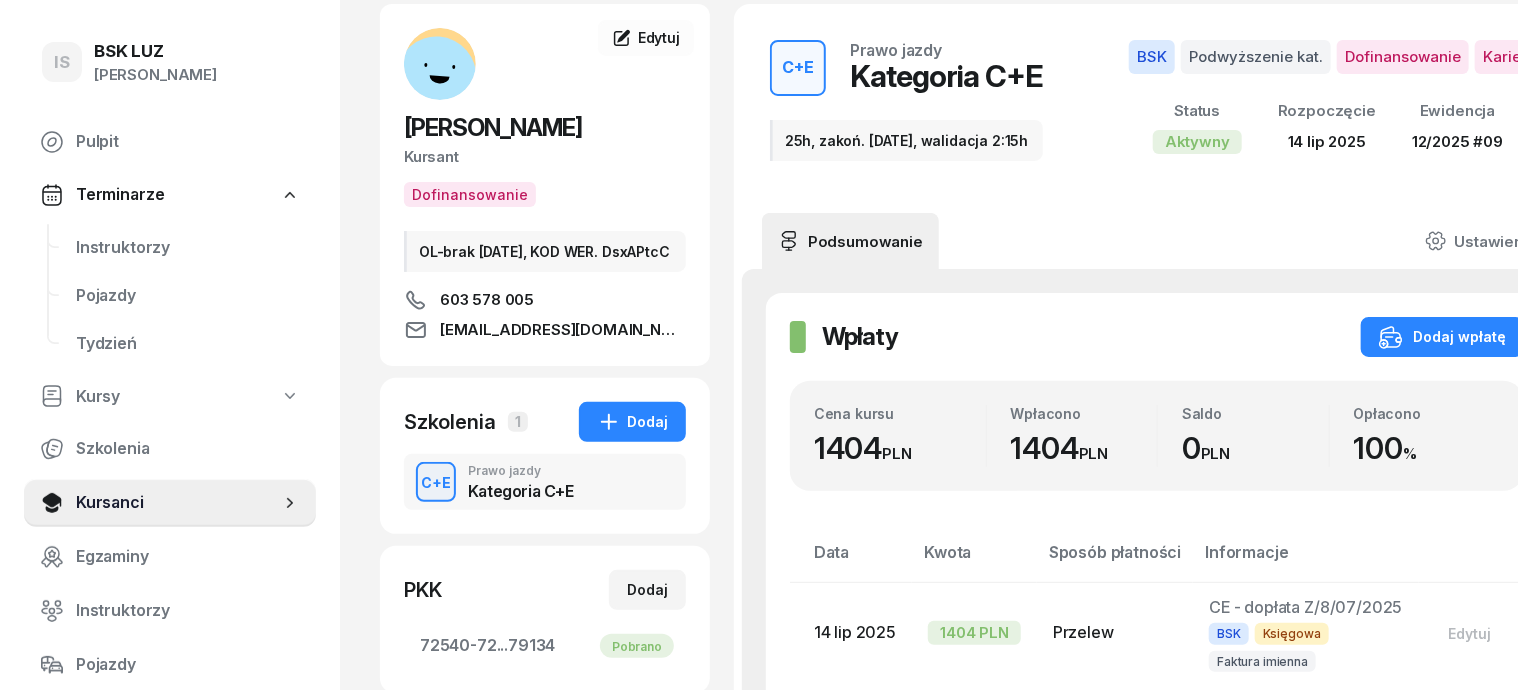 scroll, scrollTop: 0, scrollLeft: 0, axis: both 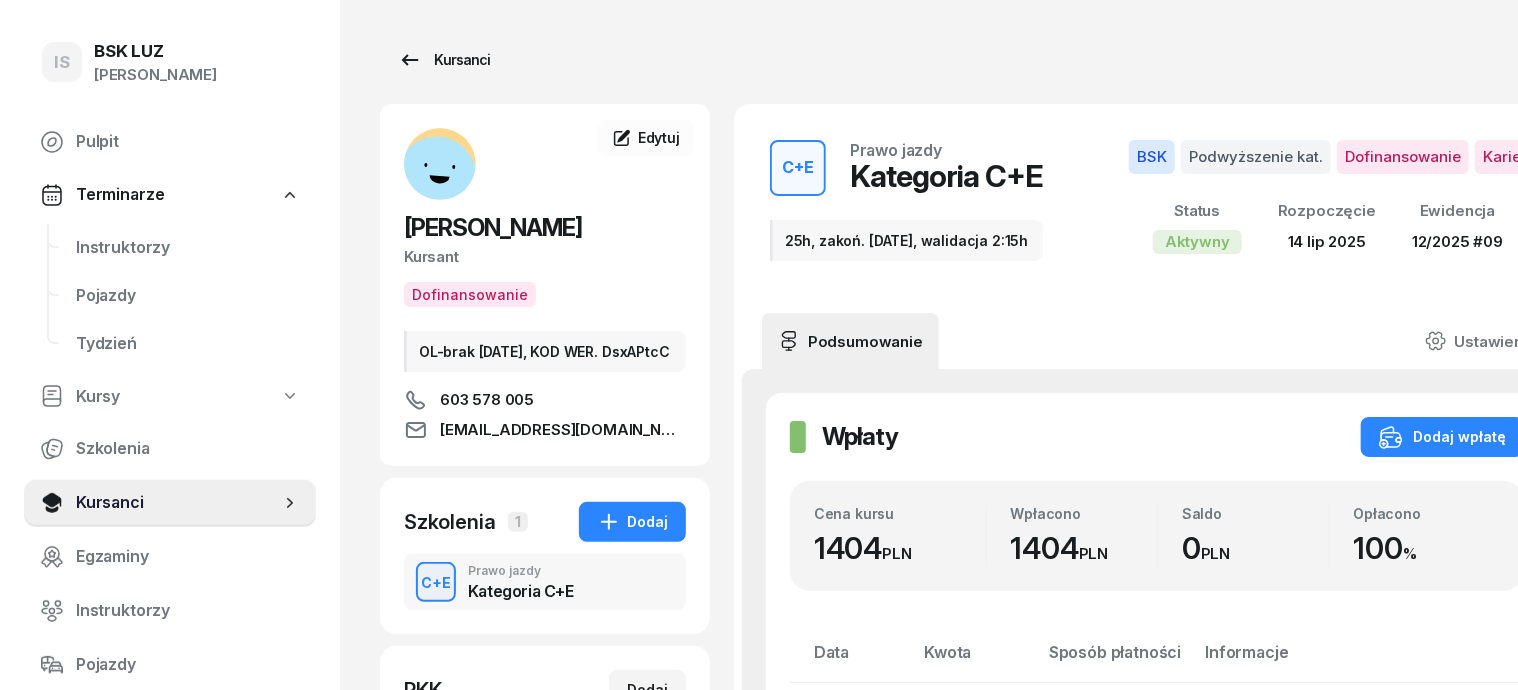 click on "Kursanci" at bounding box center [444, 60] 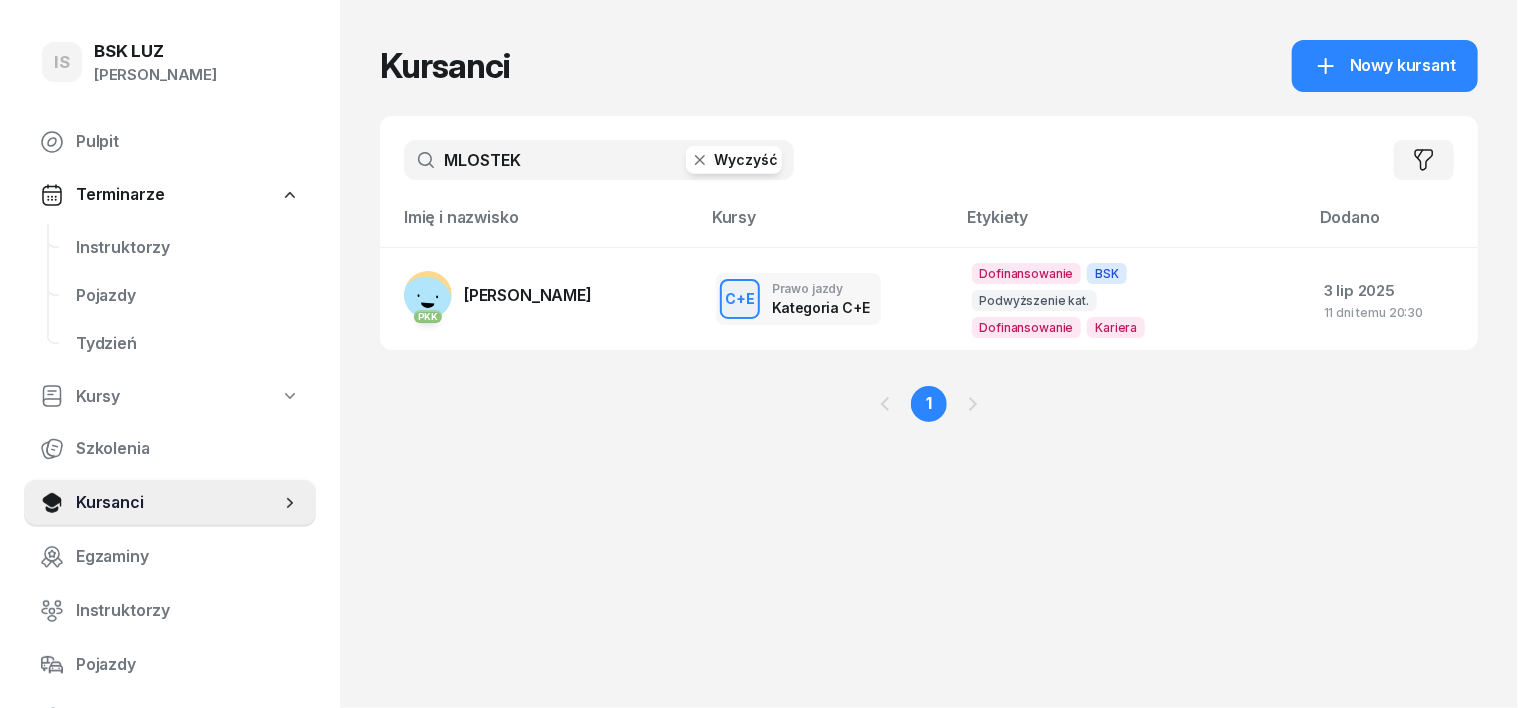 click 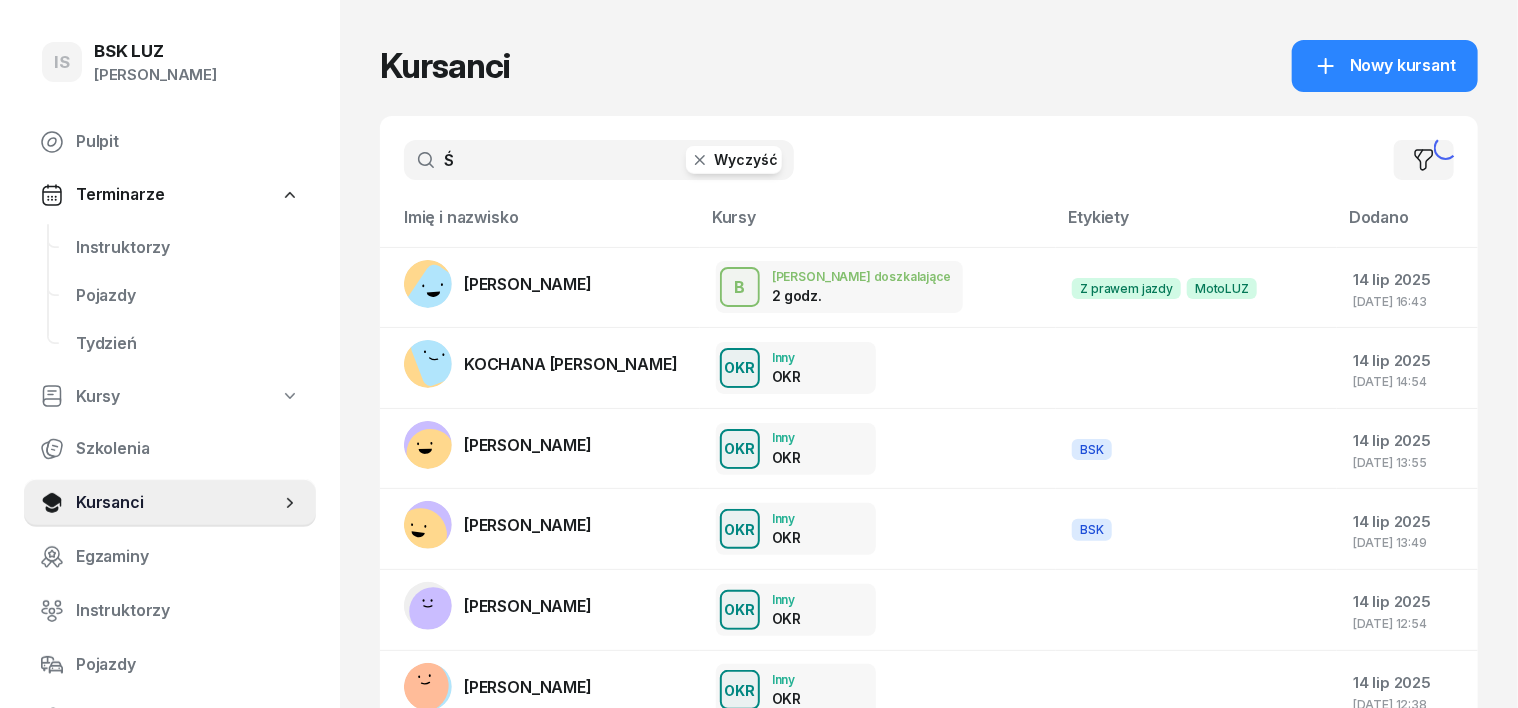 click on "Ś  Wyczyść  Filtruj" 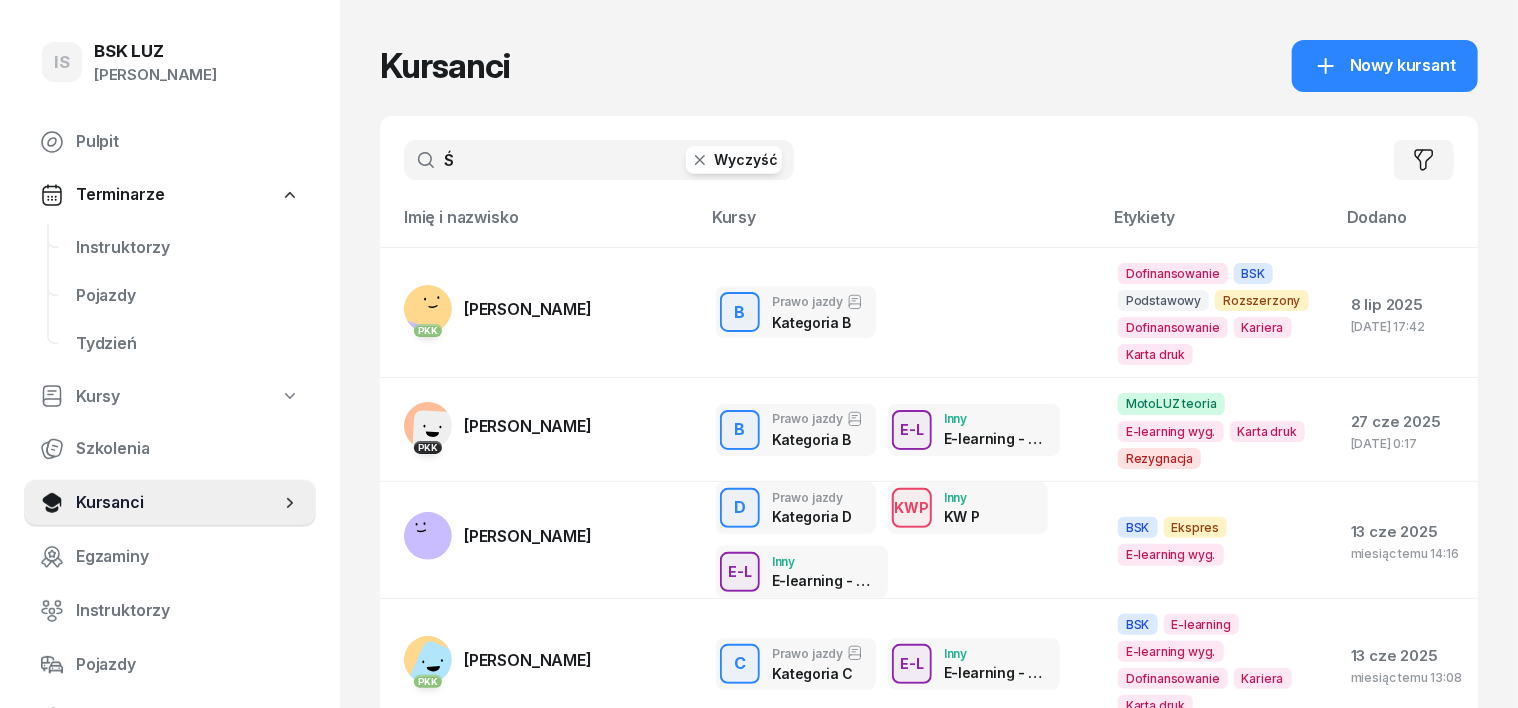 click on "Ś" at bounding box center [599, 160] 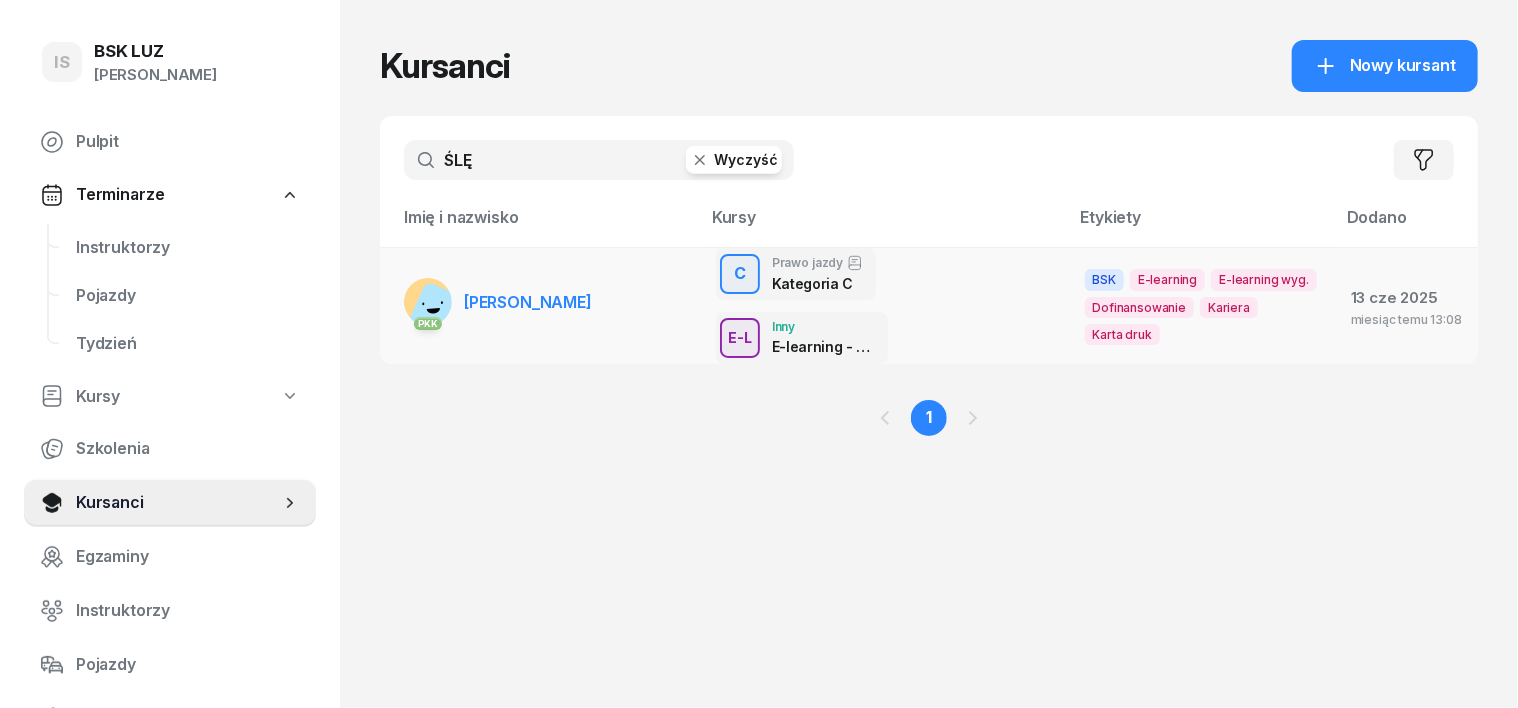 type on "ŚLĘ" 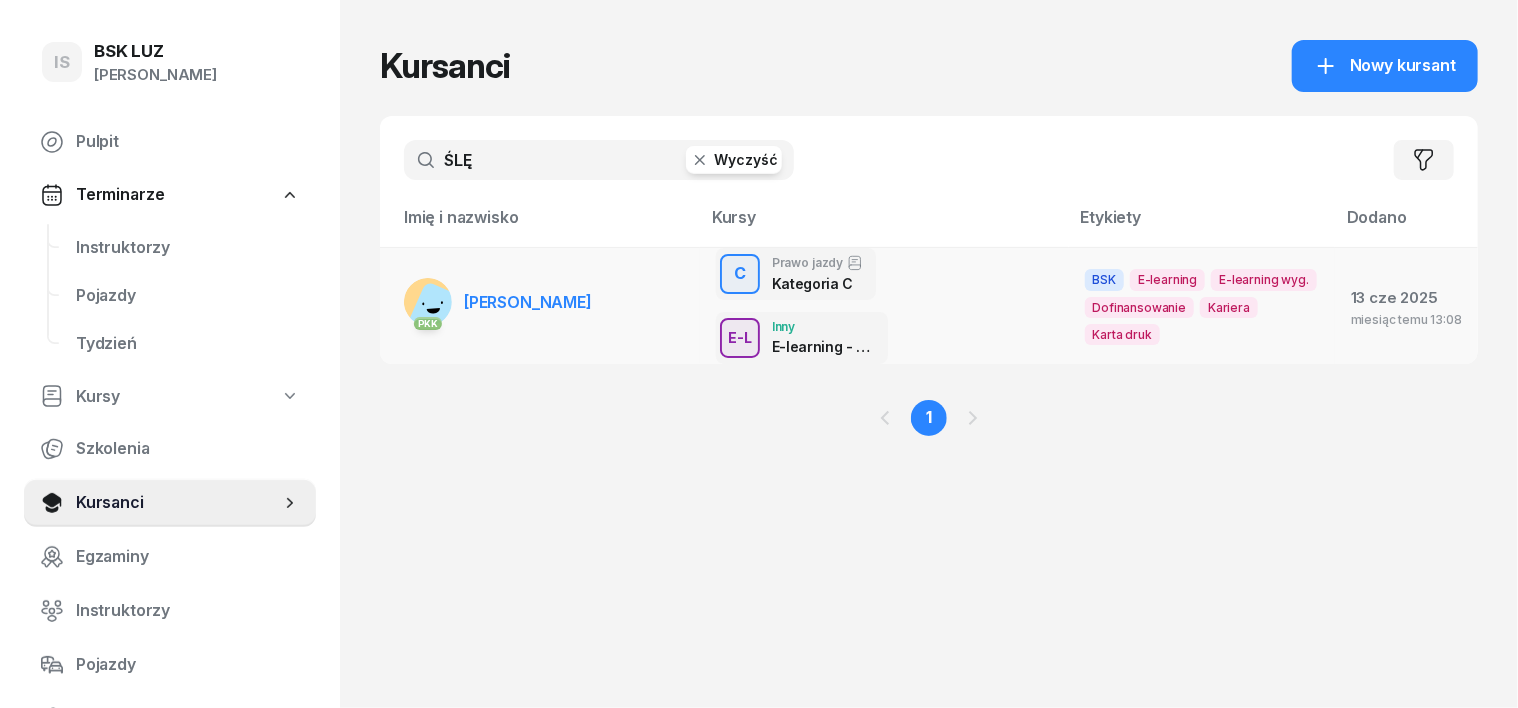 click 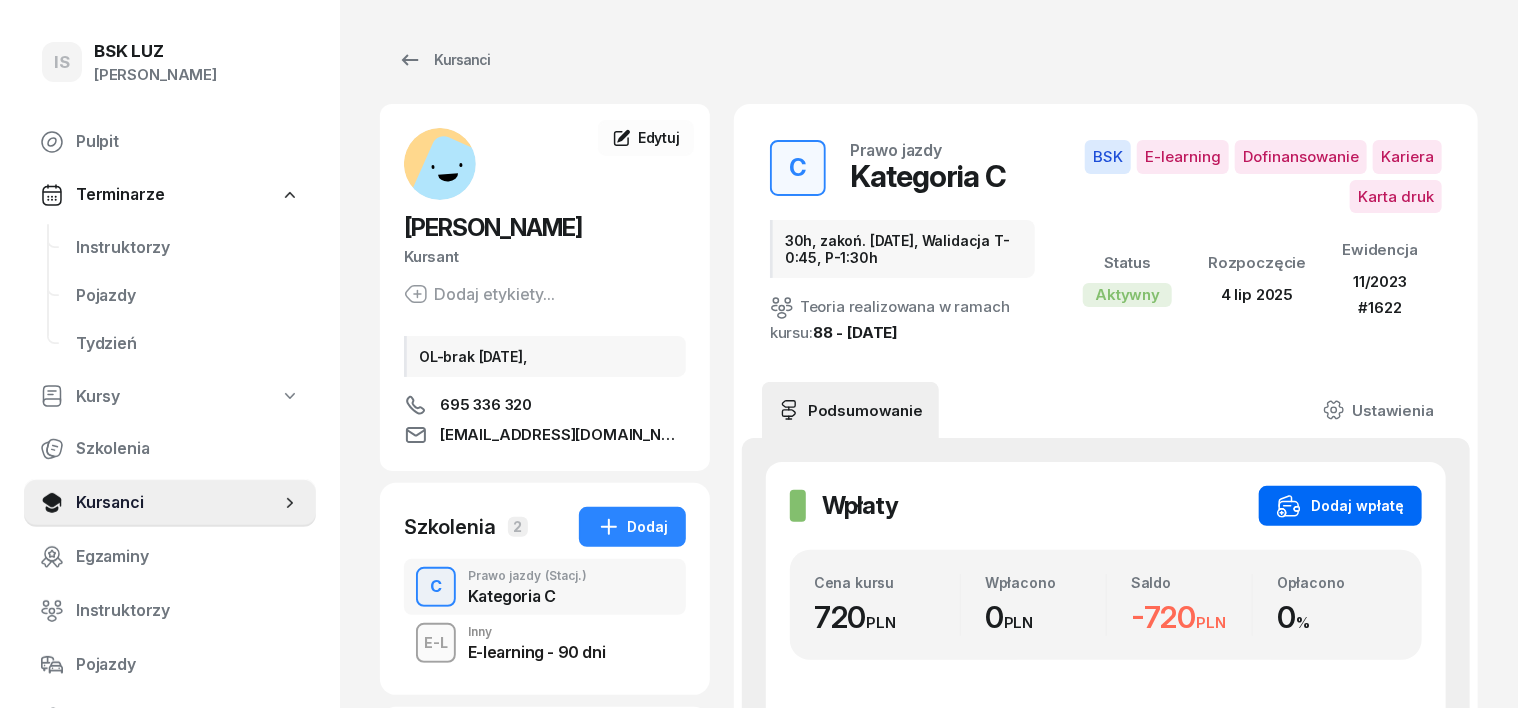 click on "Dodaj wpłatę" at bounding box center (1340, 506) 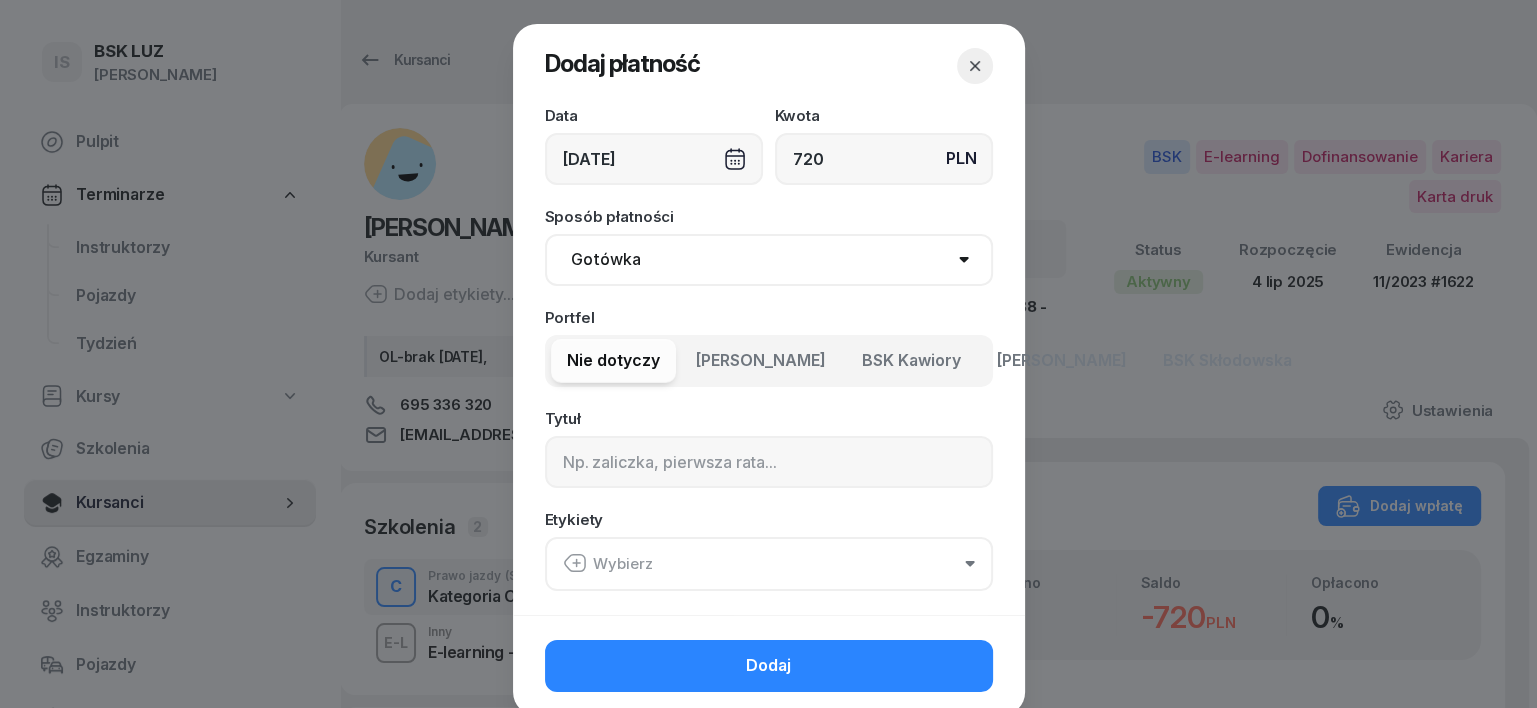 type on "720" 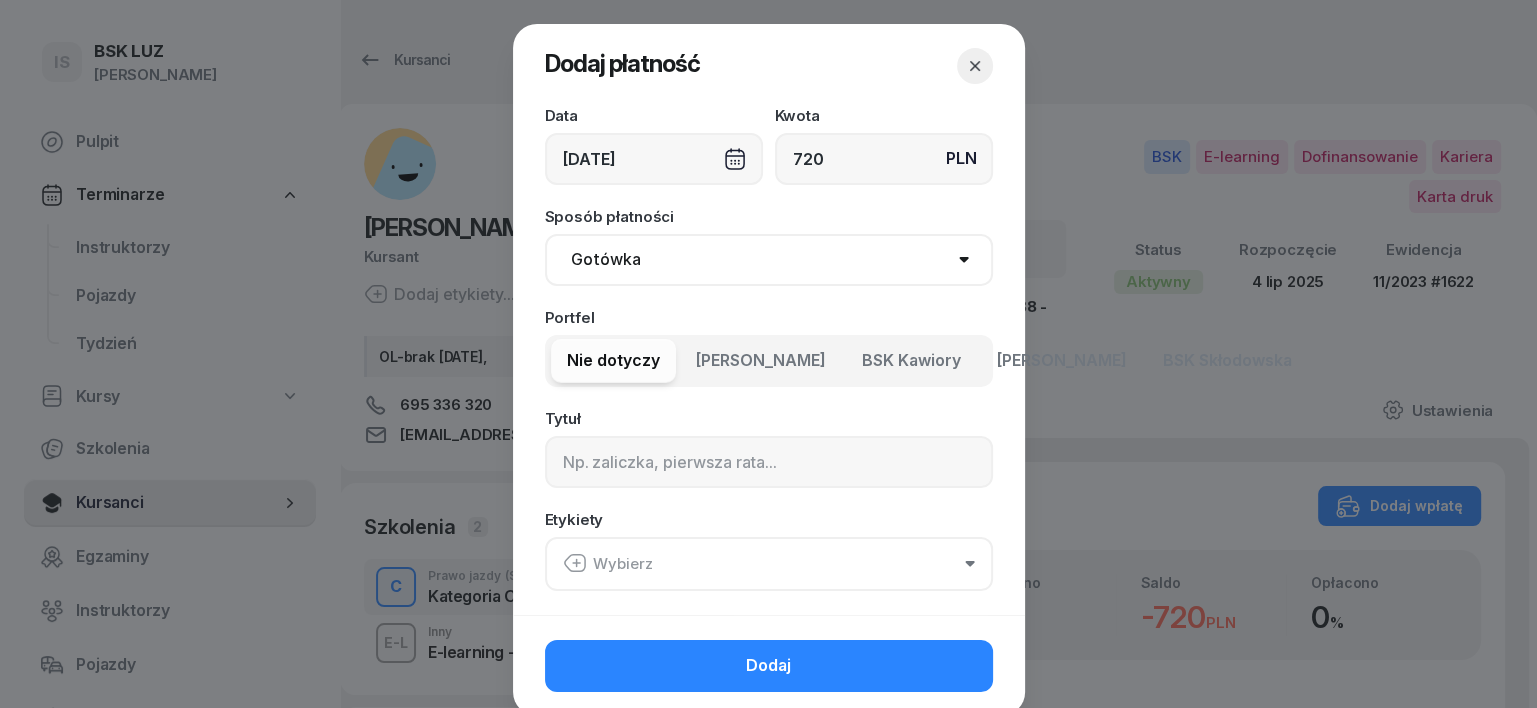 select on "transfer" 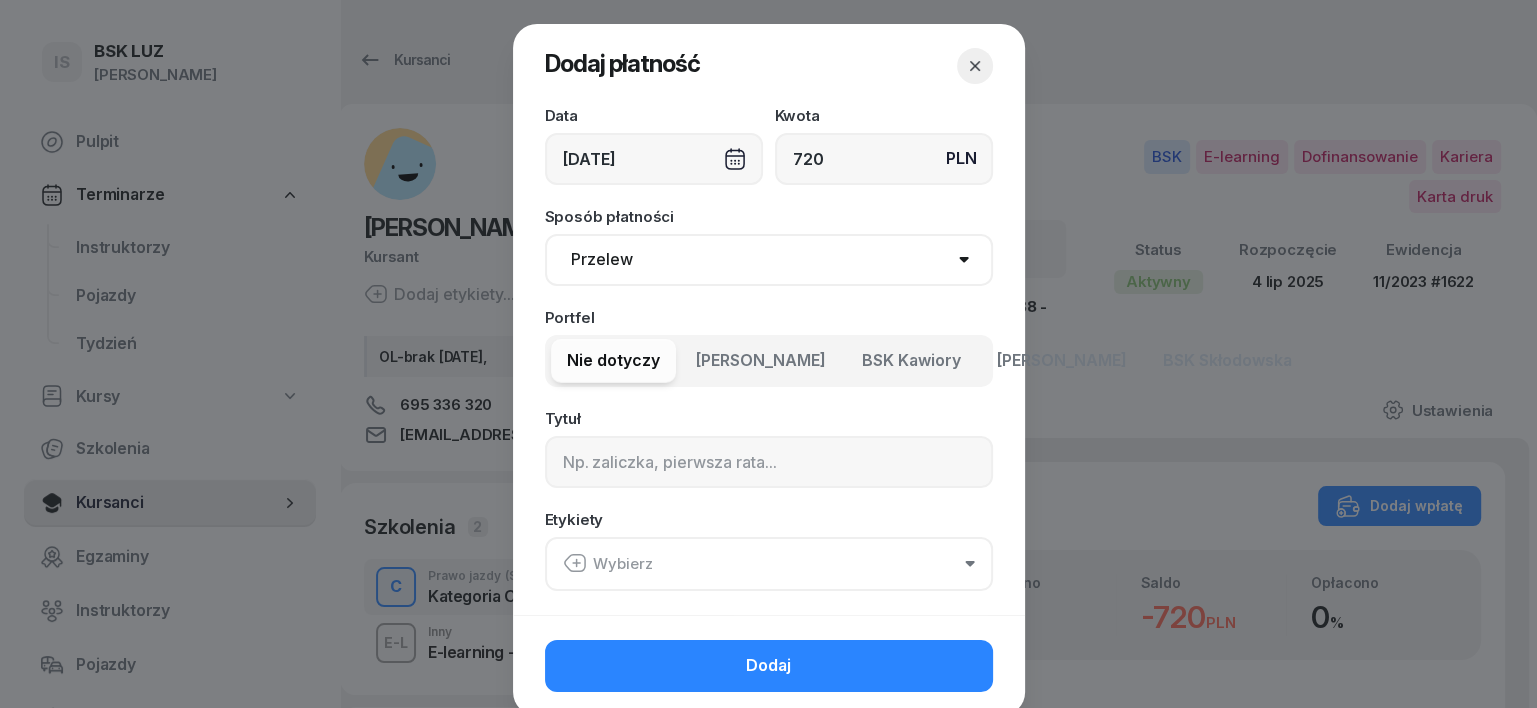 click on "Gotówka Karta Przelew Płatności online BLIK" at bounding box center [769, 260] 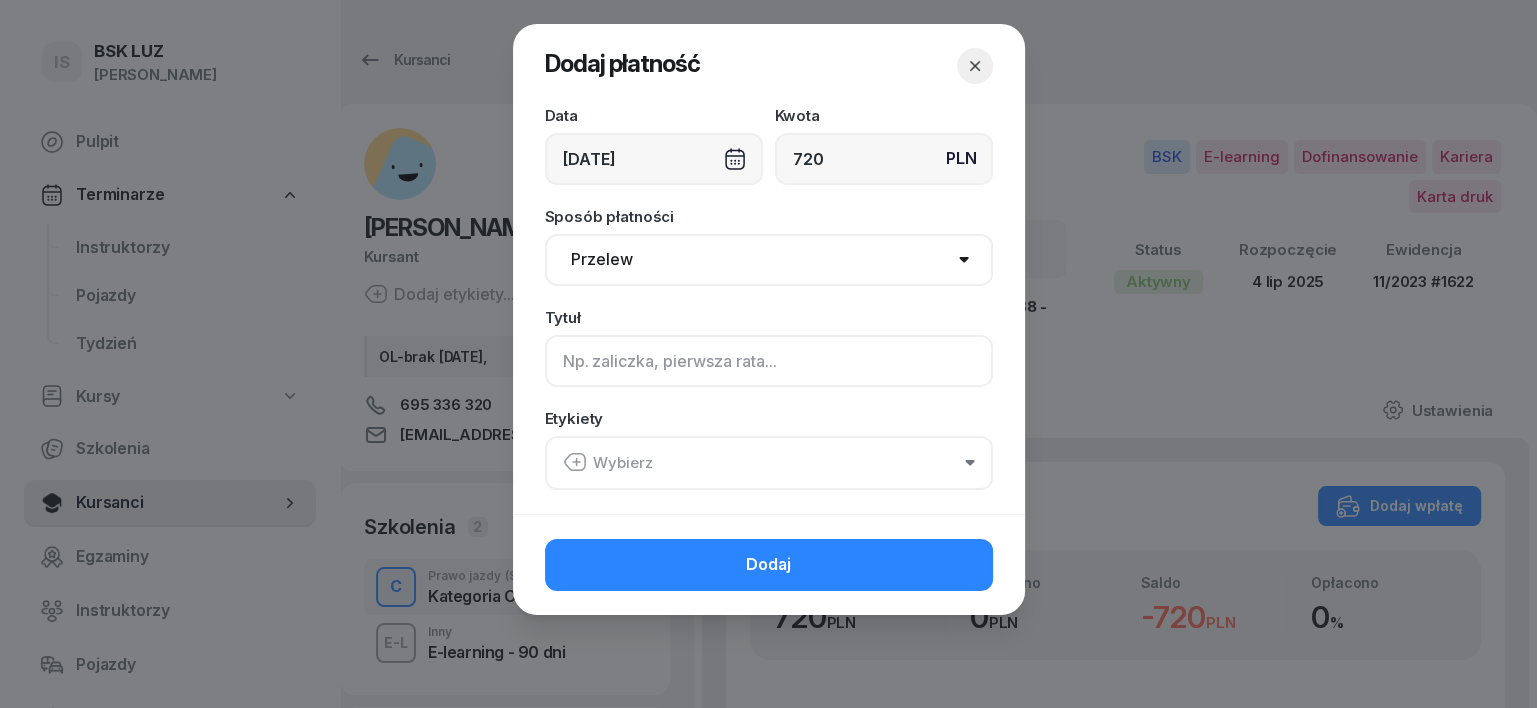 click 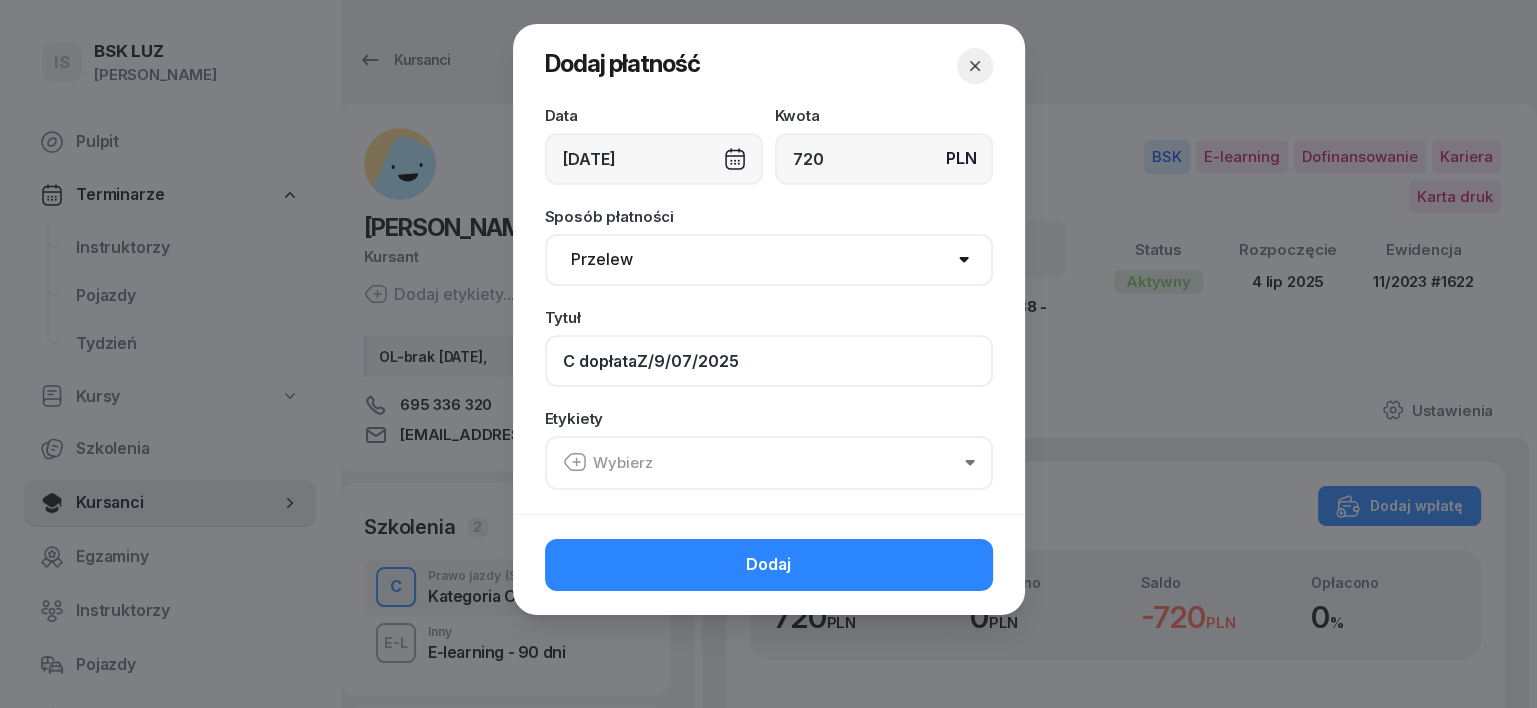 click on "C dopłataZ/9/07/2025" 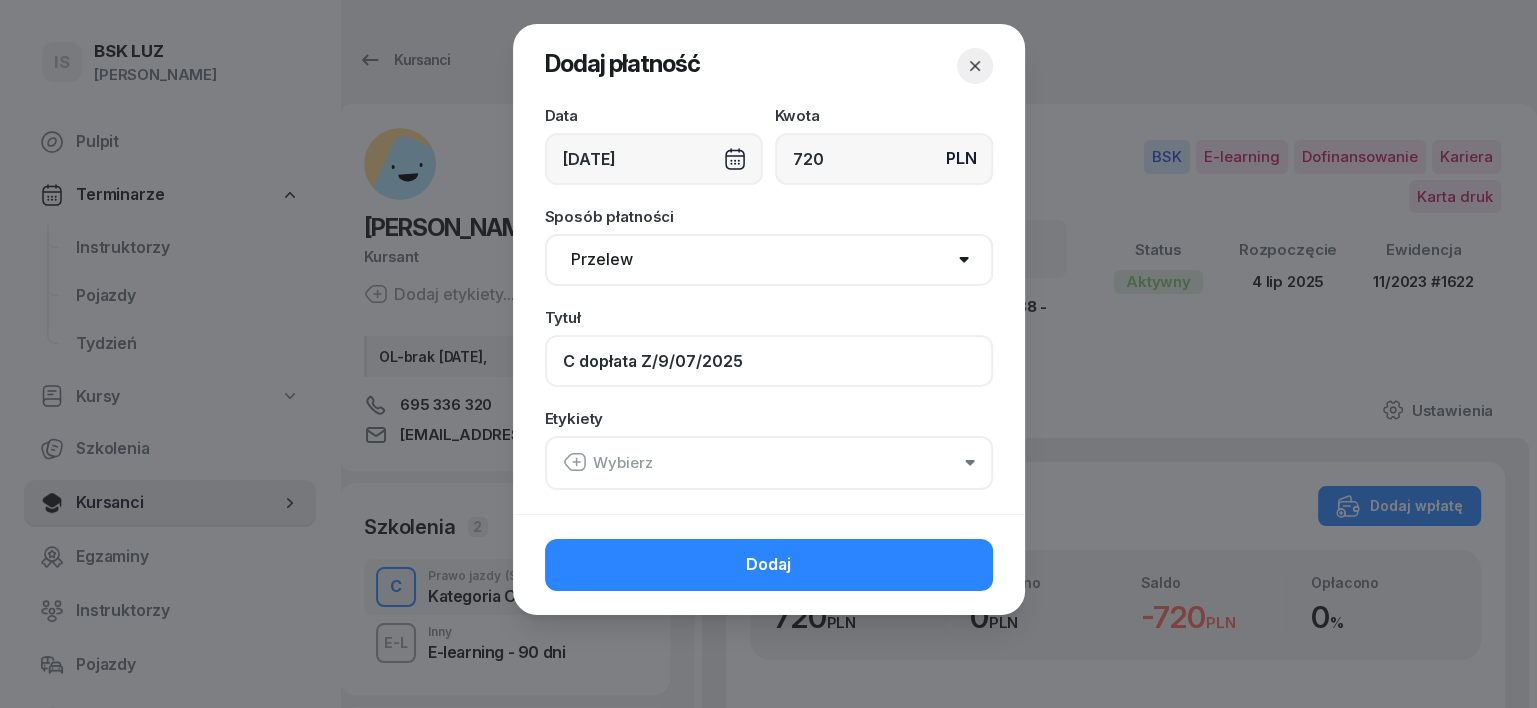 type on "C dopłata Z/9/07/2025" 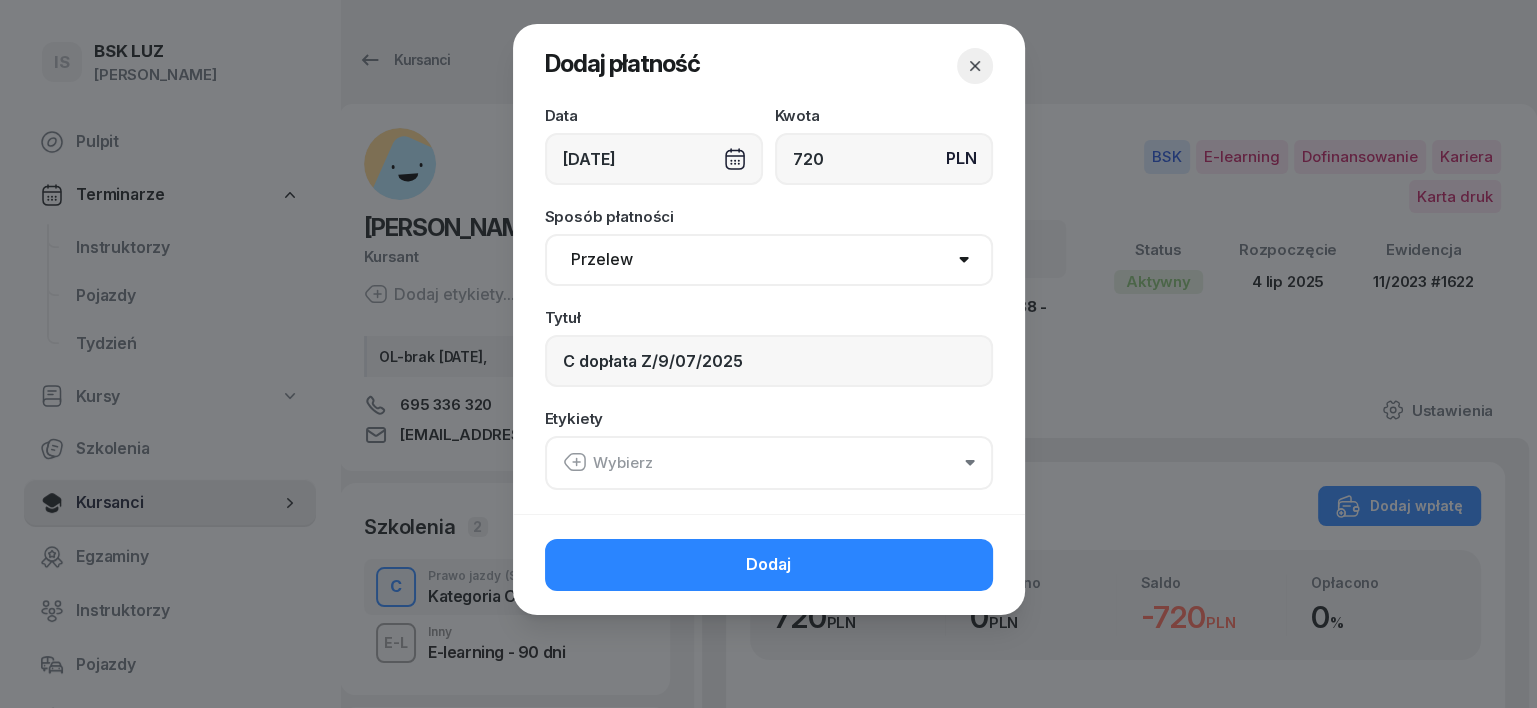 click 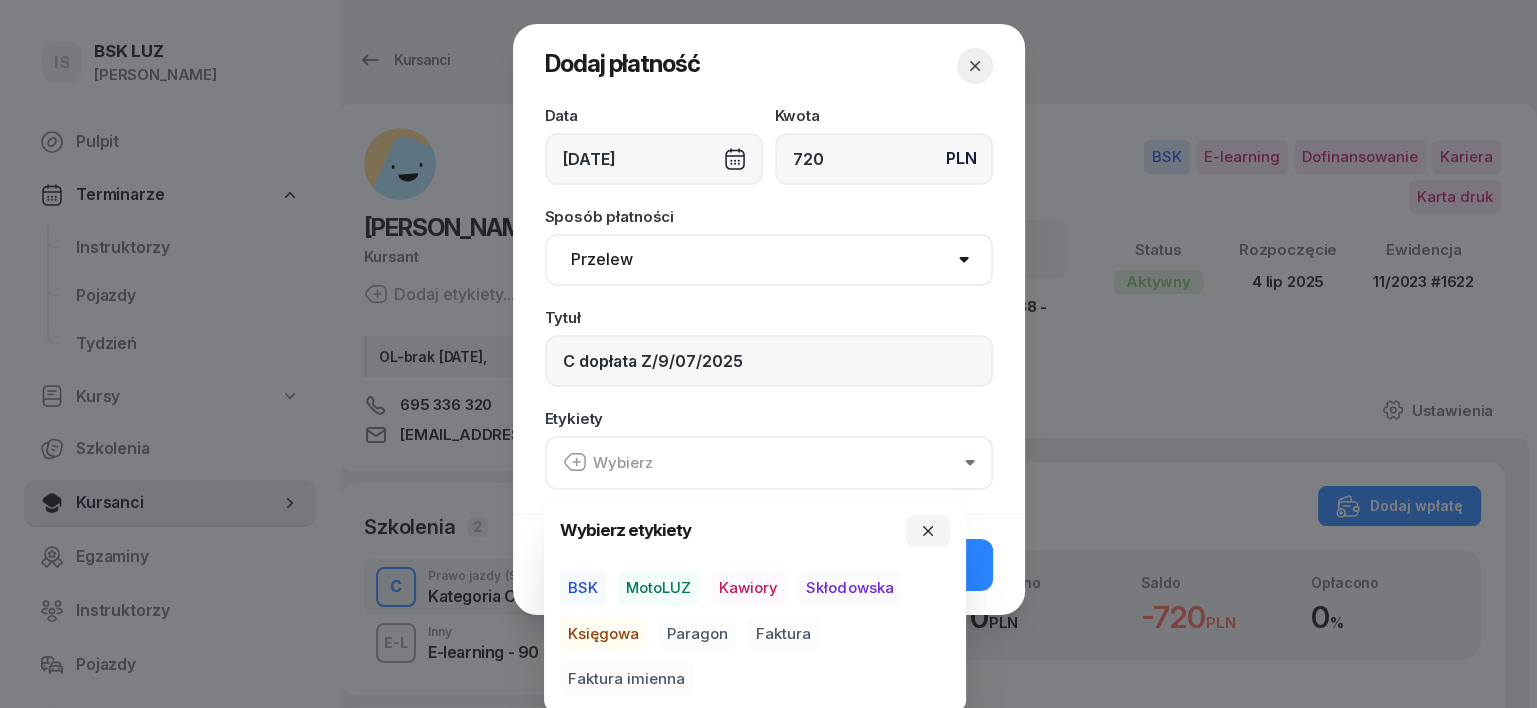 drag, startPoint x: 582, startPoint y: 583, endPoint x: 577, endPoint y: 618, distance: 35.35534 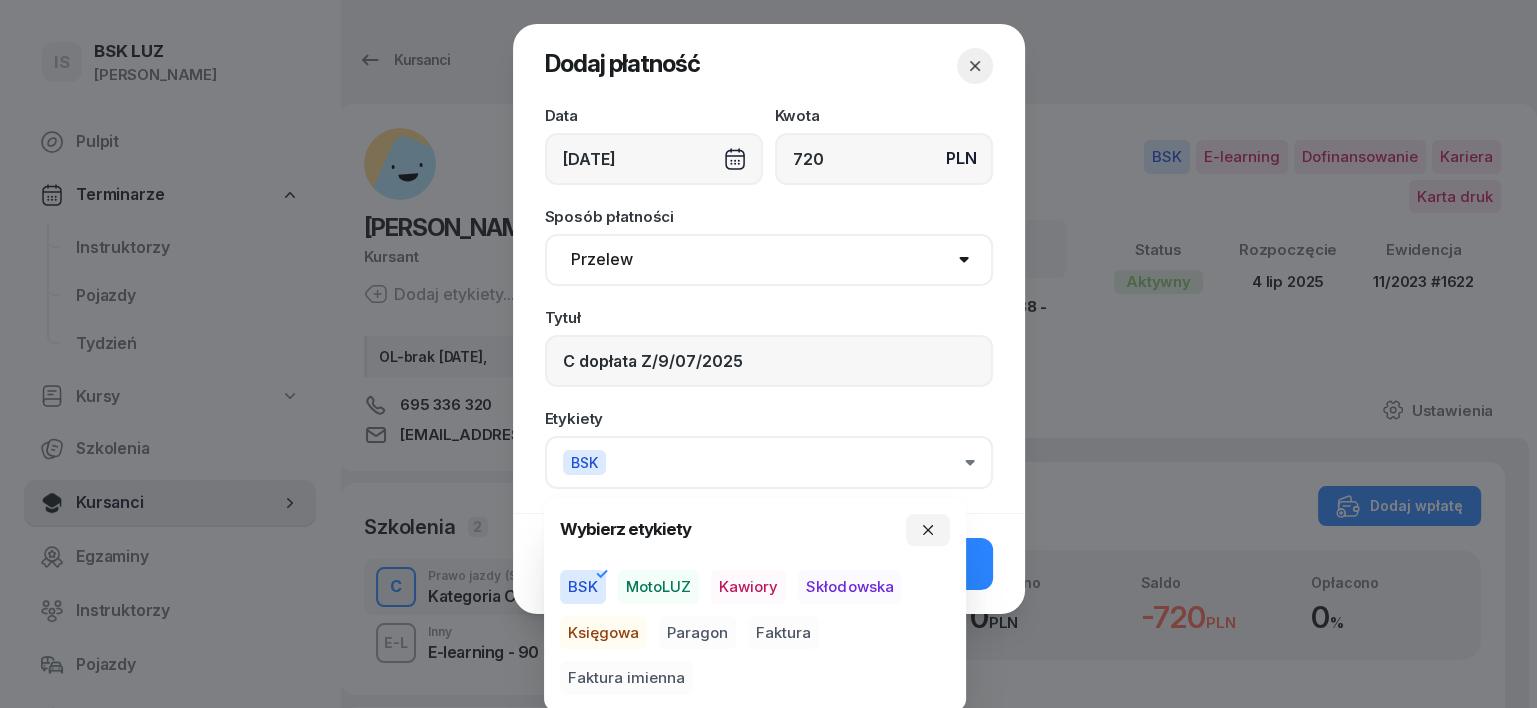 click on "Księgowa" at bounding box center [603, 633] 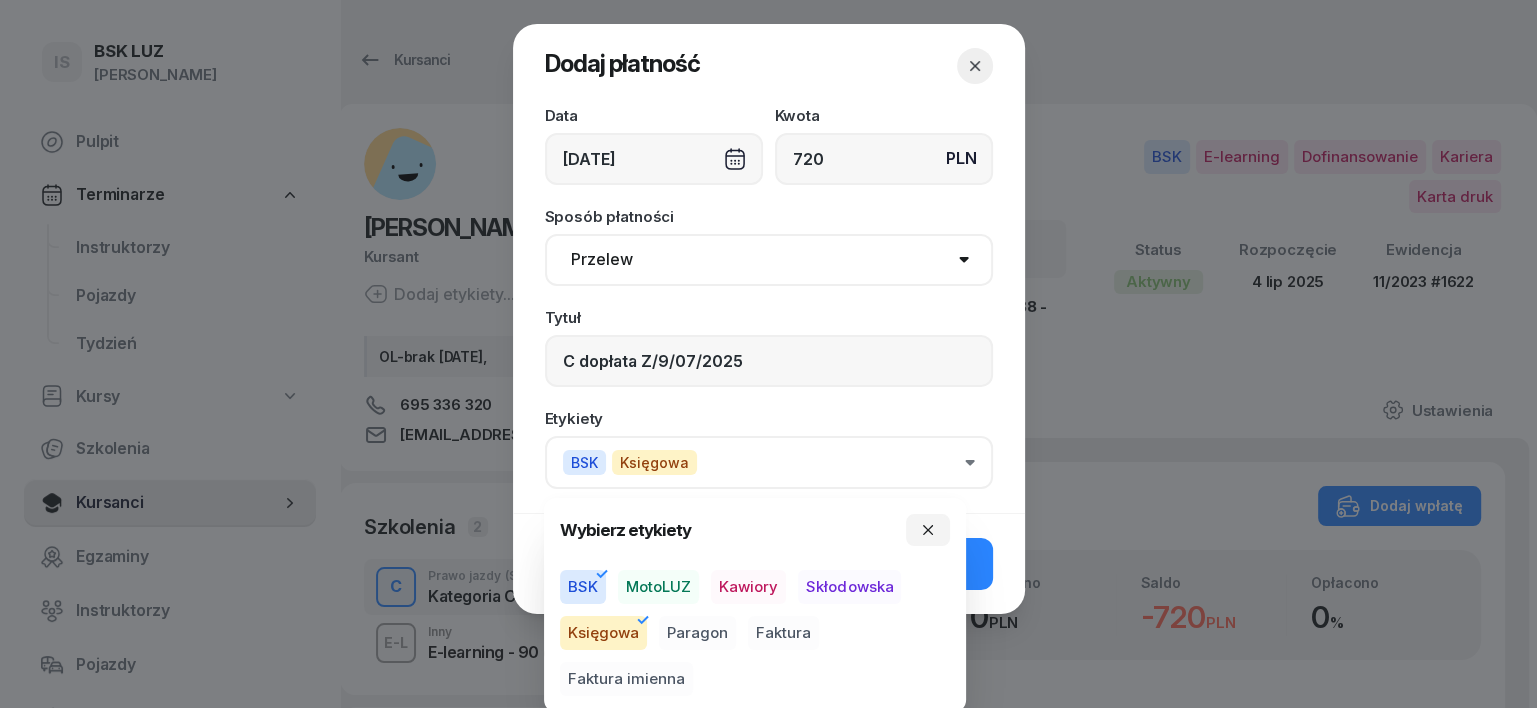click on "Faktura imienna" at bounding box center (626, 679) 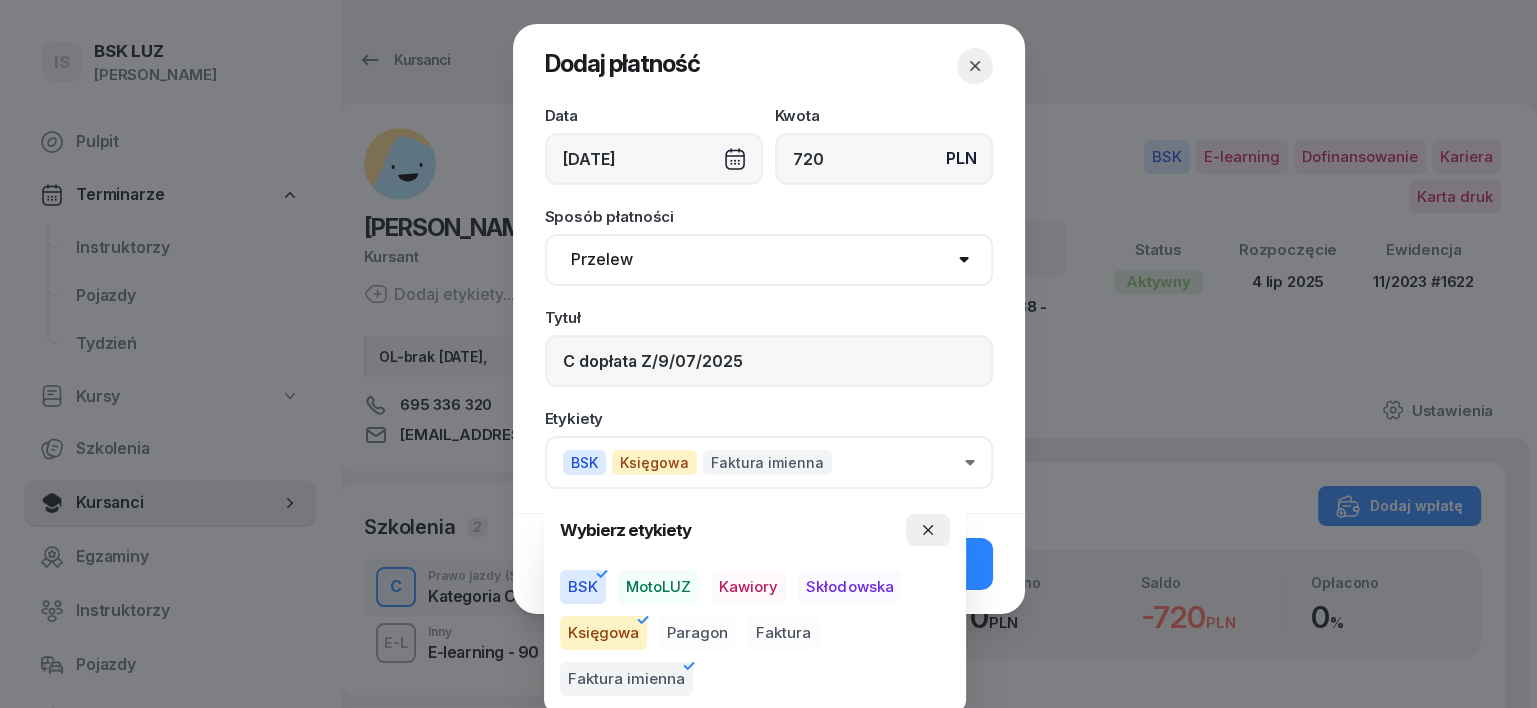 drag, startPoint x: 927, startPoint y: 527, endPoint x: 928, endPoint y: 537, distance: 10.049875 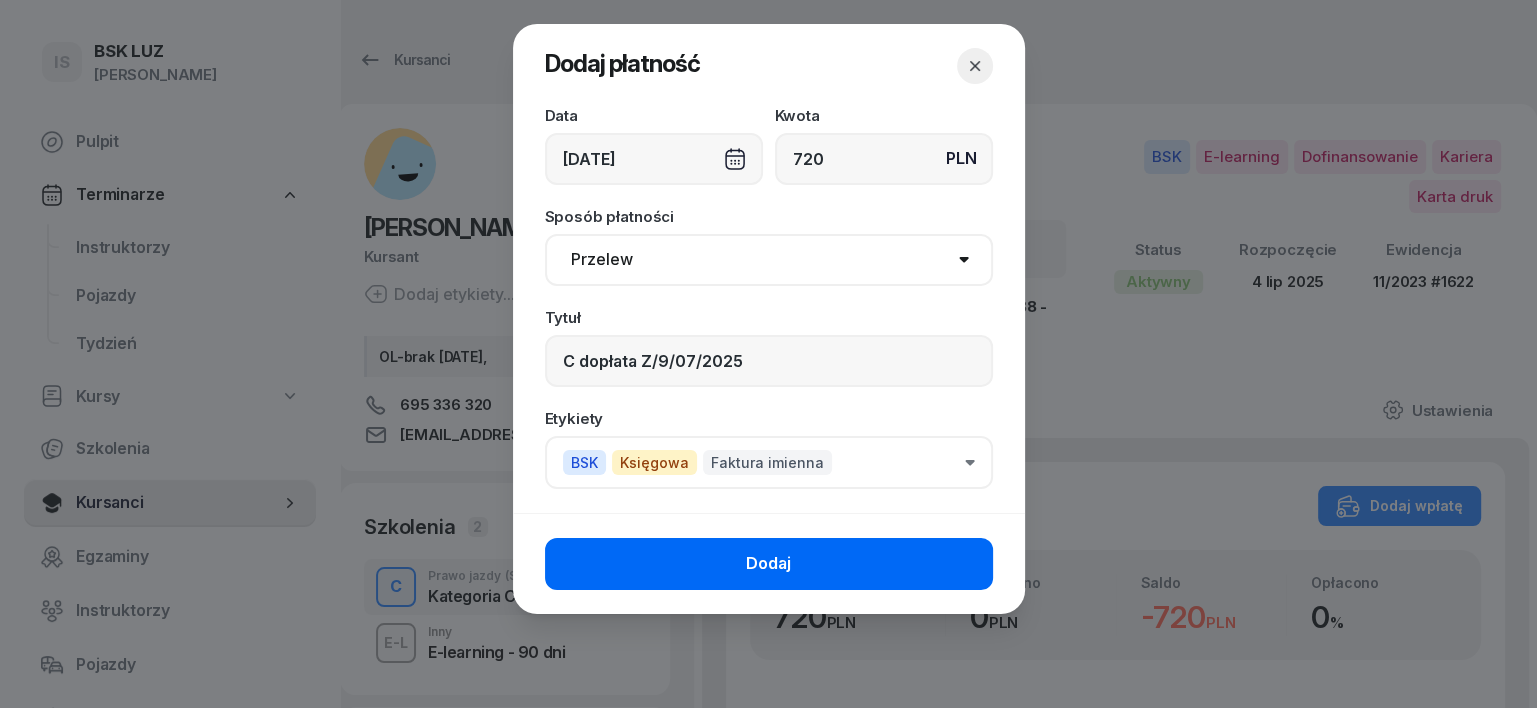 click on "Dodaj" 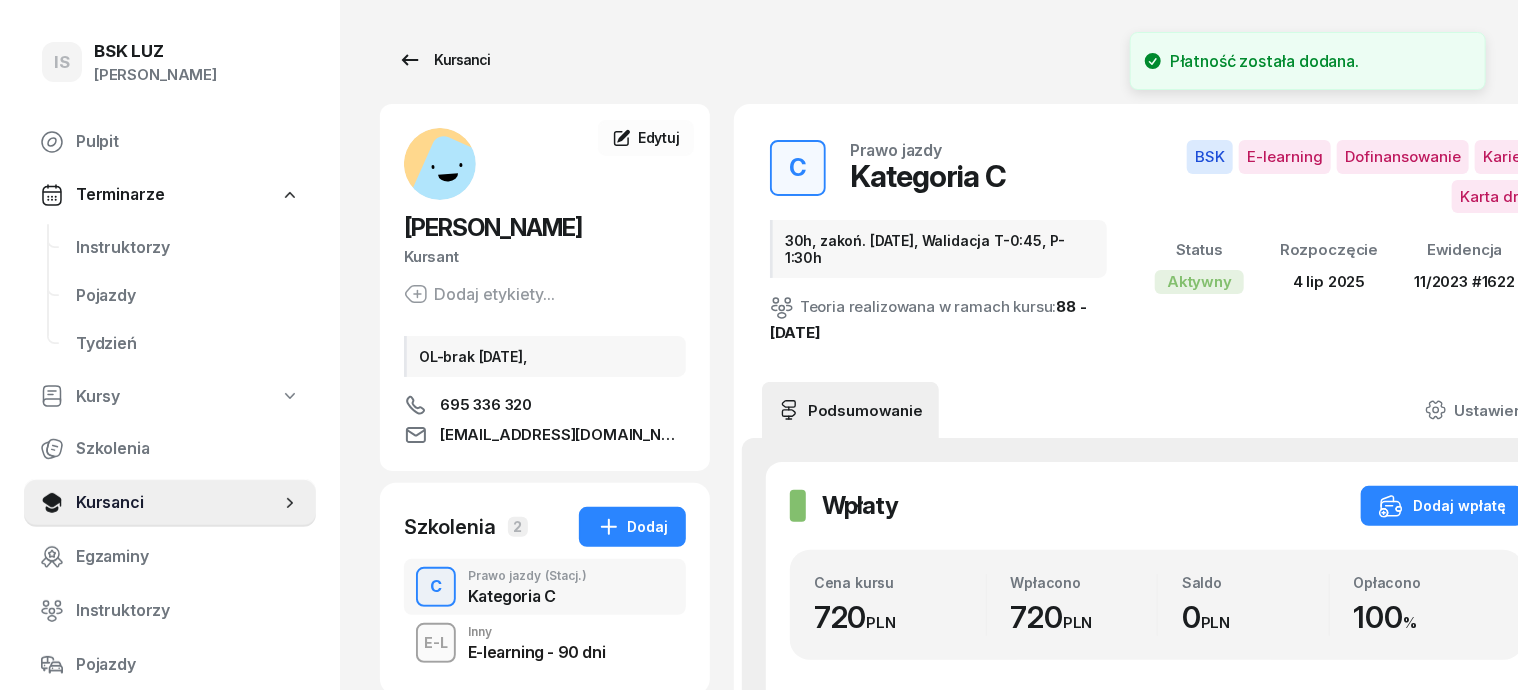 click on "Kursanci" at bounding box center (444, 60) 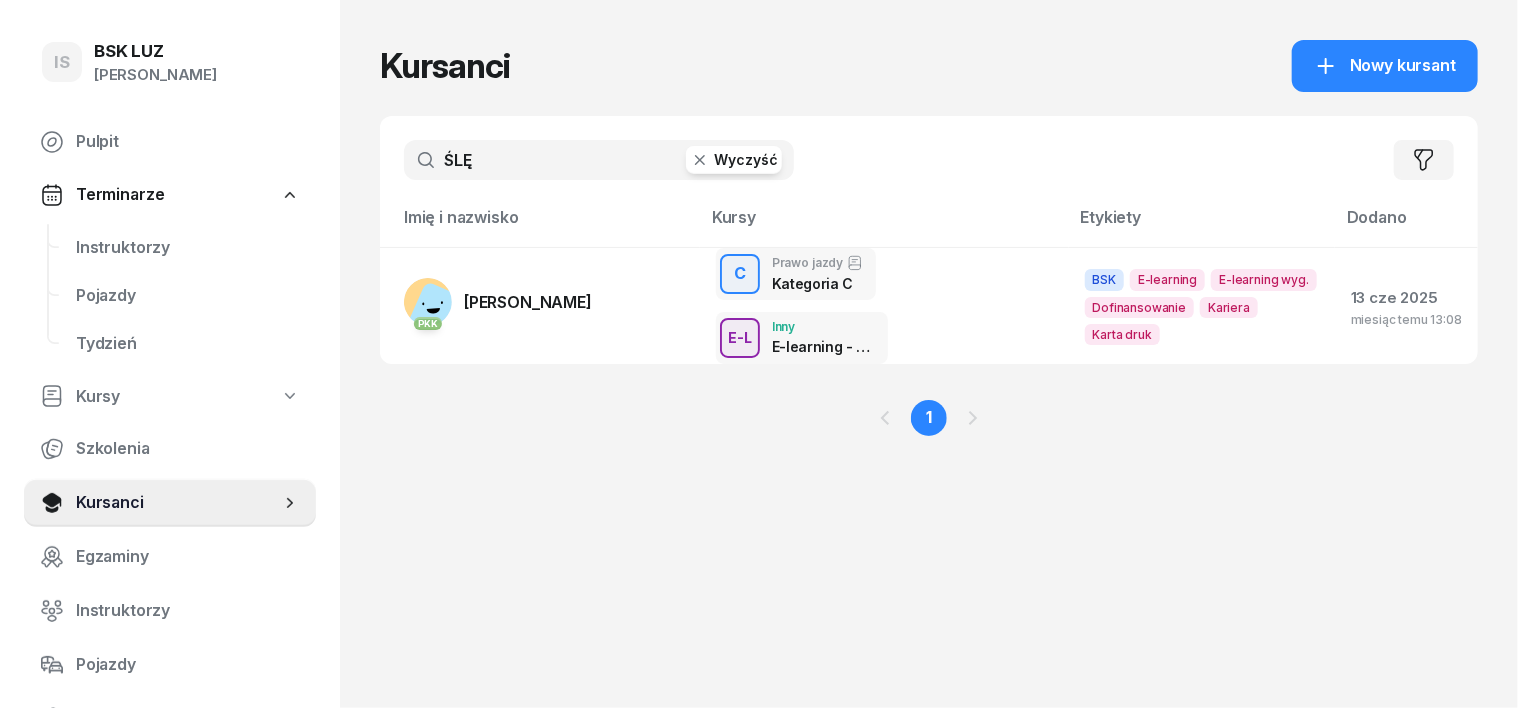 click 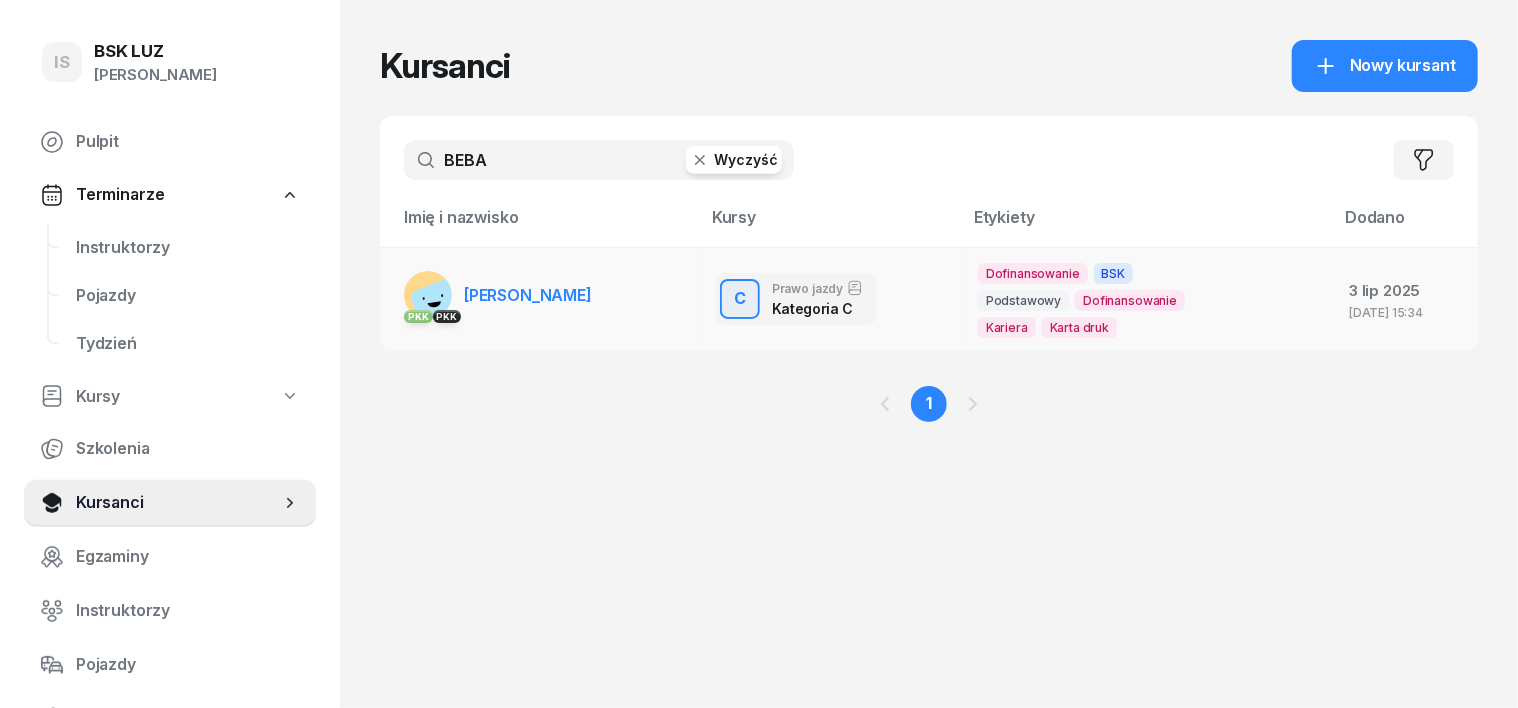 type on "BEBA" 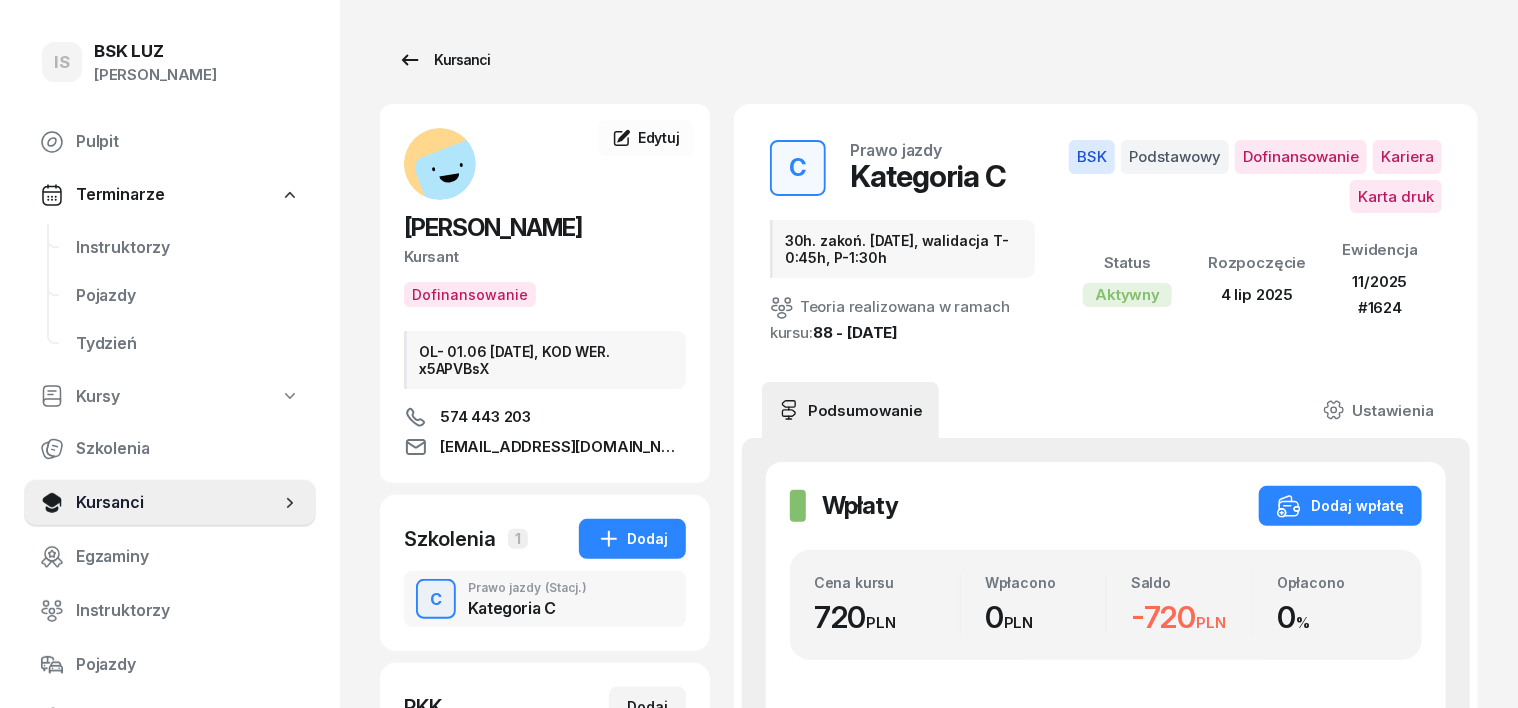 click on "Kursanci" at bounding box center (444, 60) 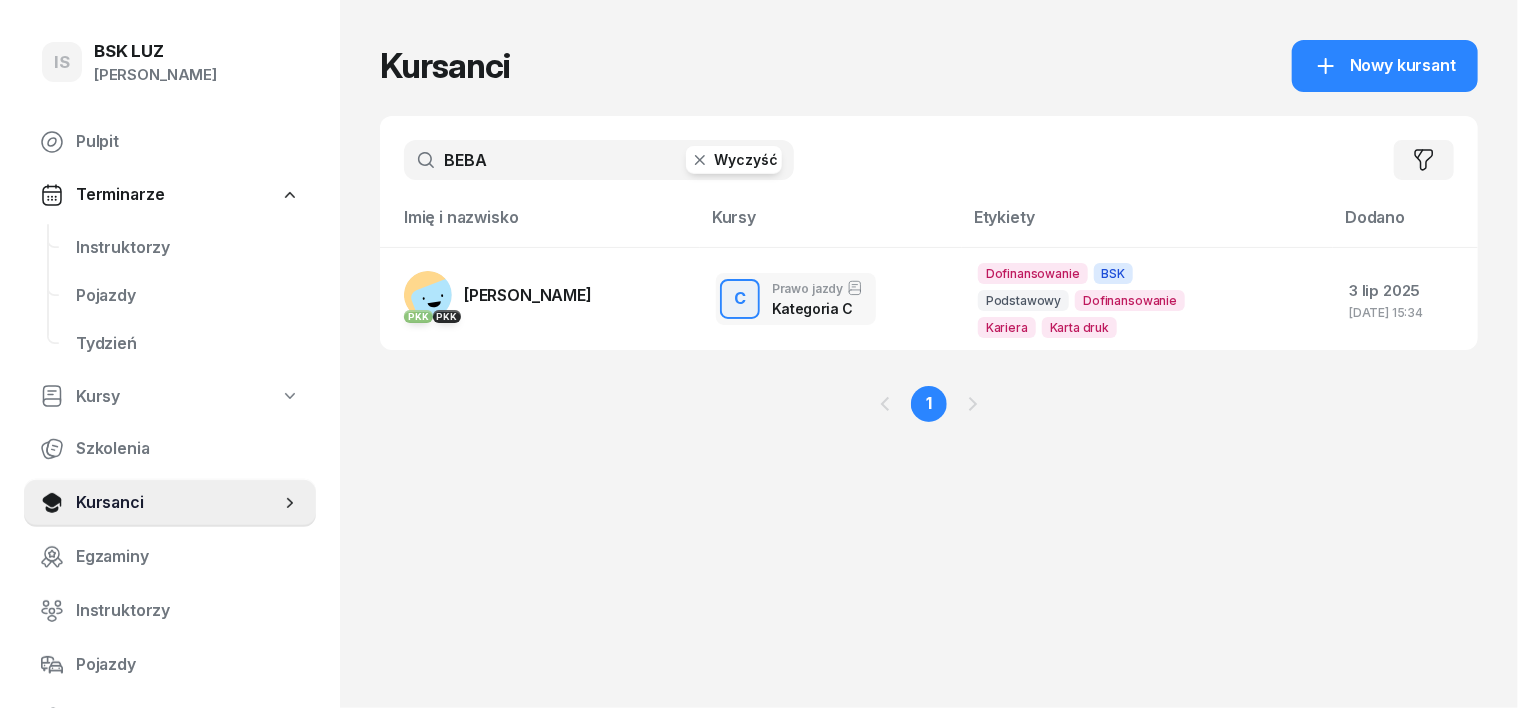 click 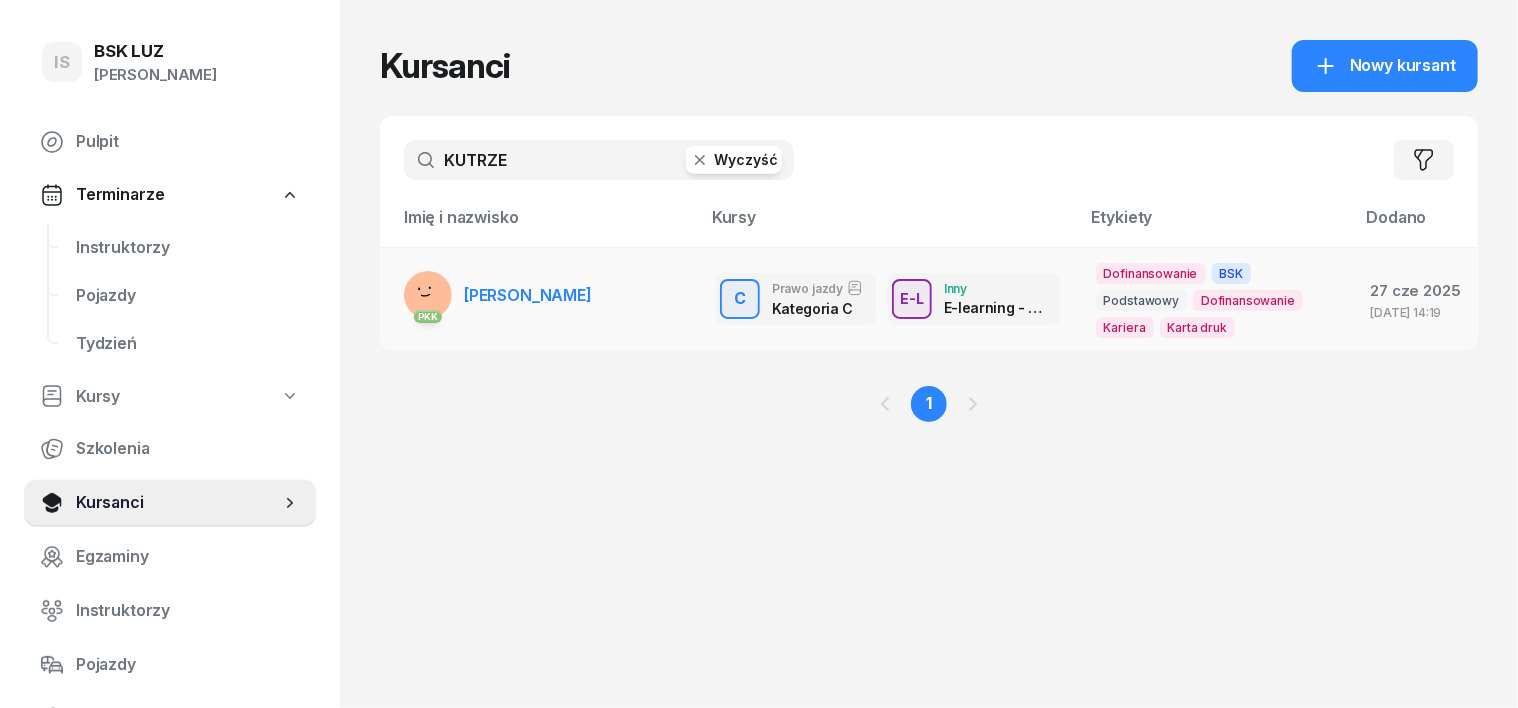 type on "KUTRZE" 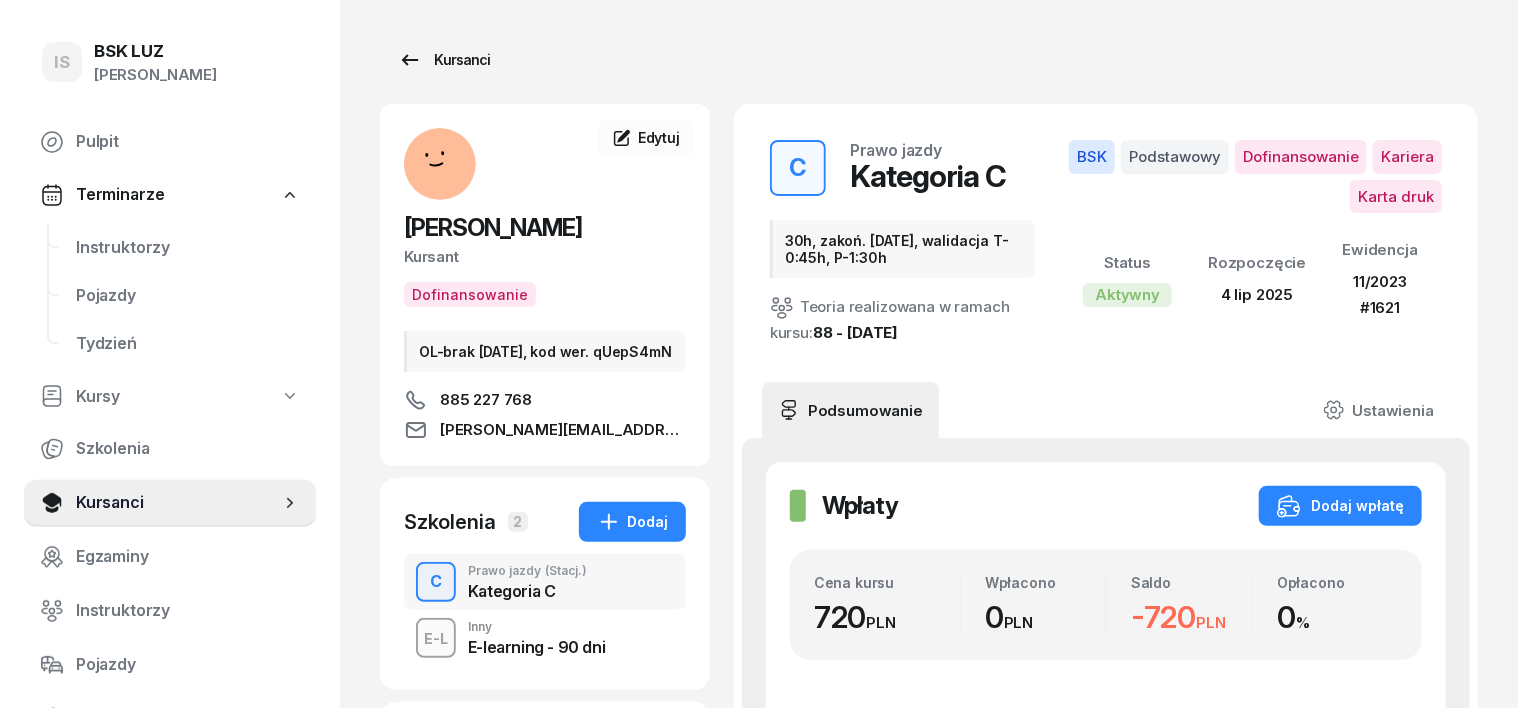 click on "Kursanci" at bounding box center (444, 60) 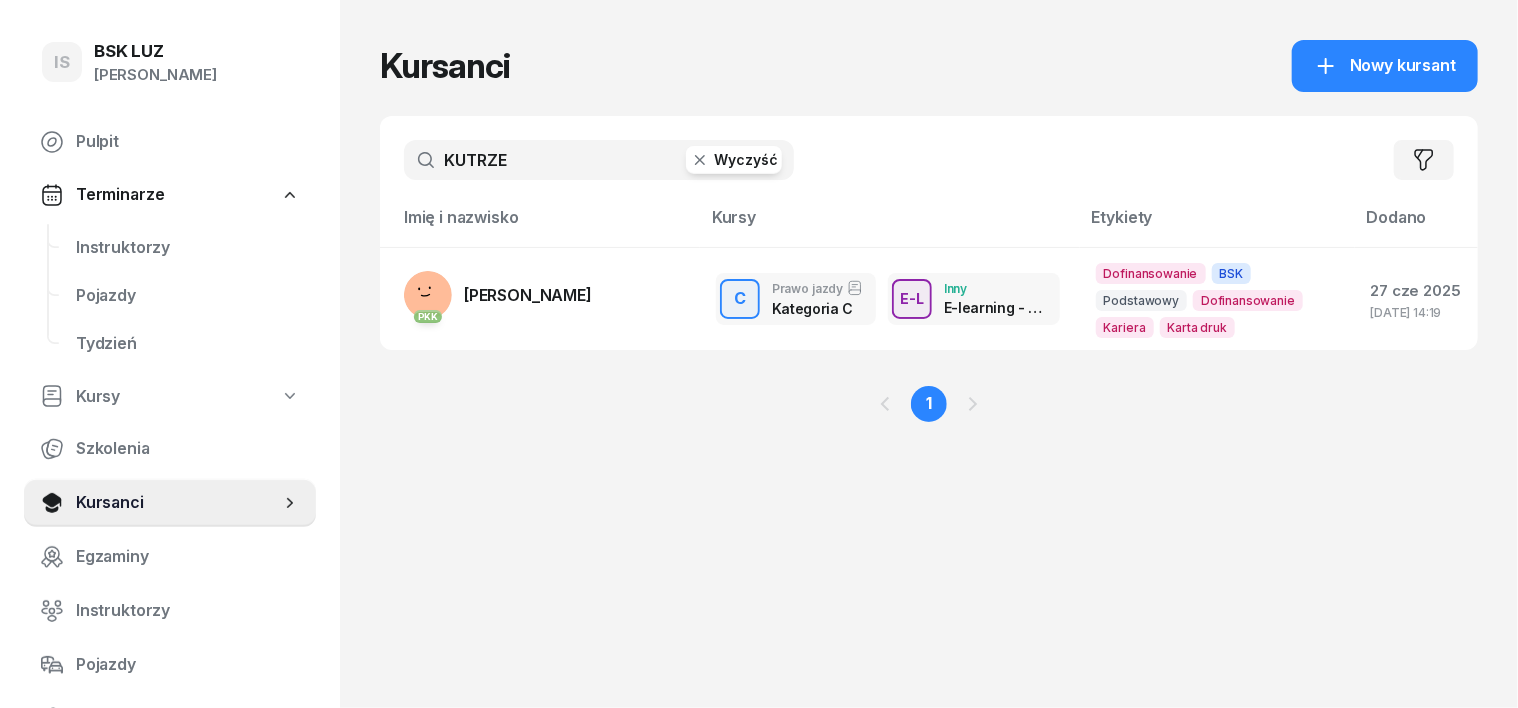 click 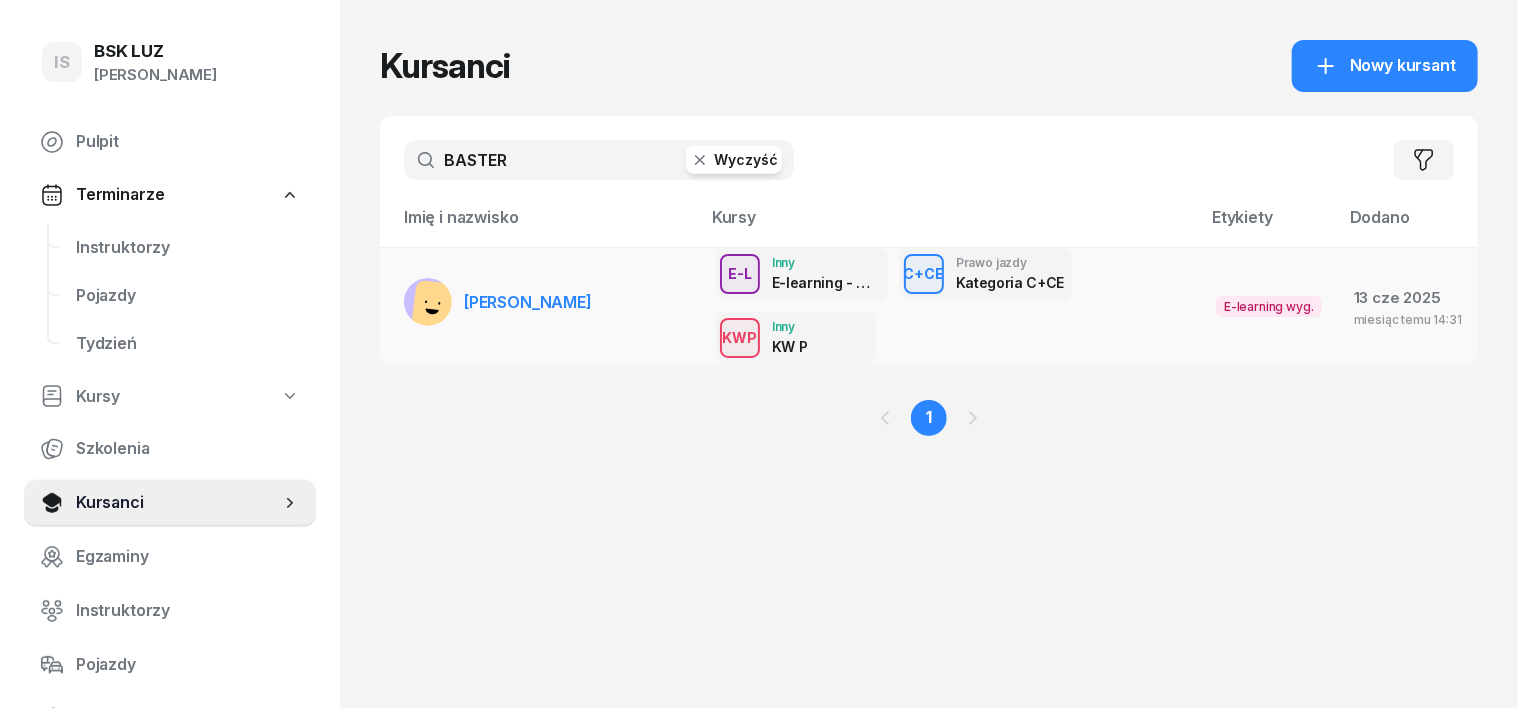 type on "BASTER" 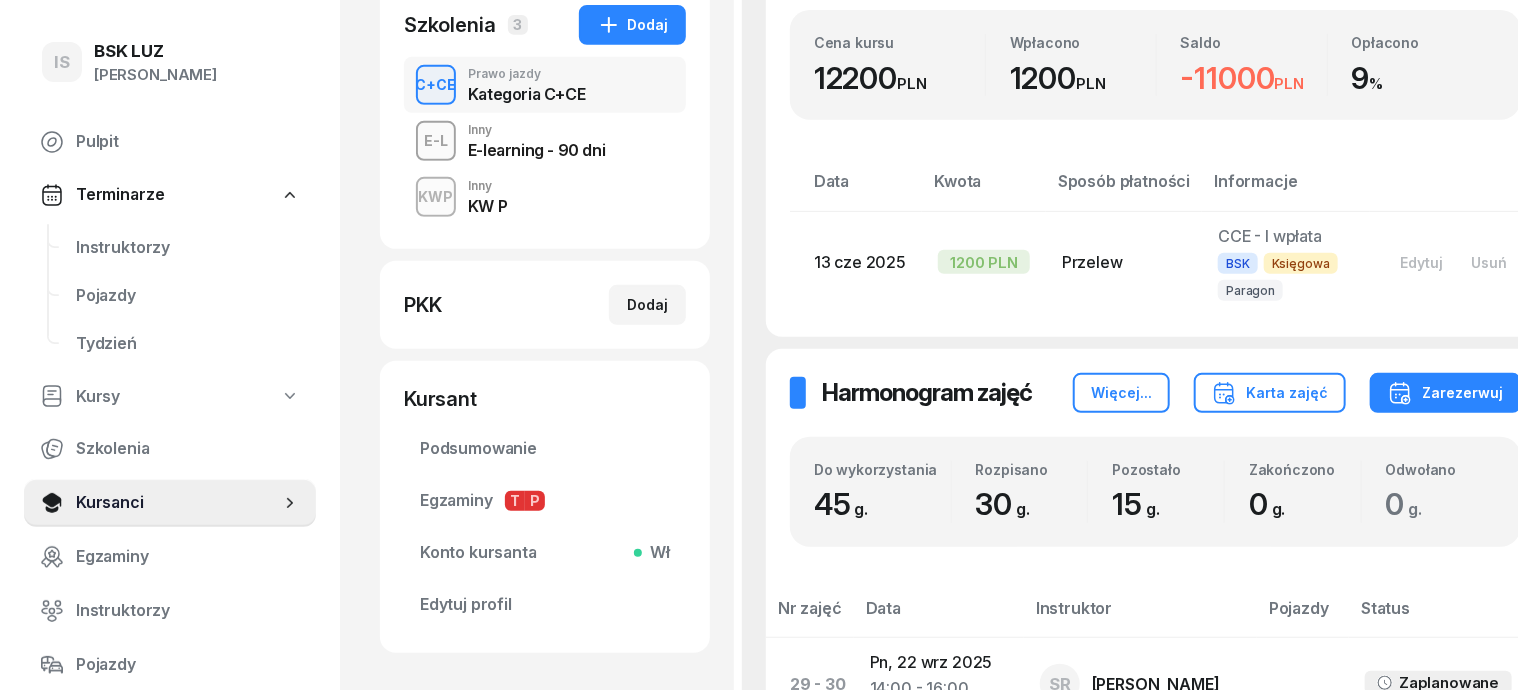 scroll, scrollTop: 375, scrollLeft: 0, axis: vertical 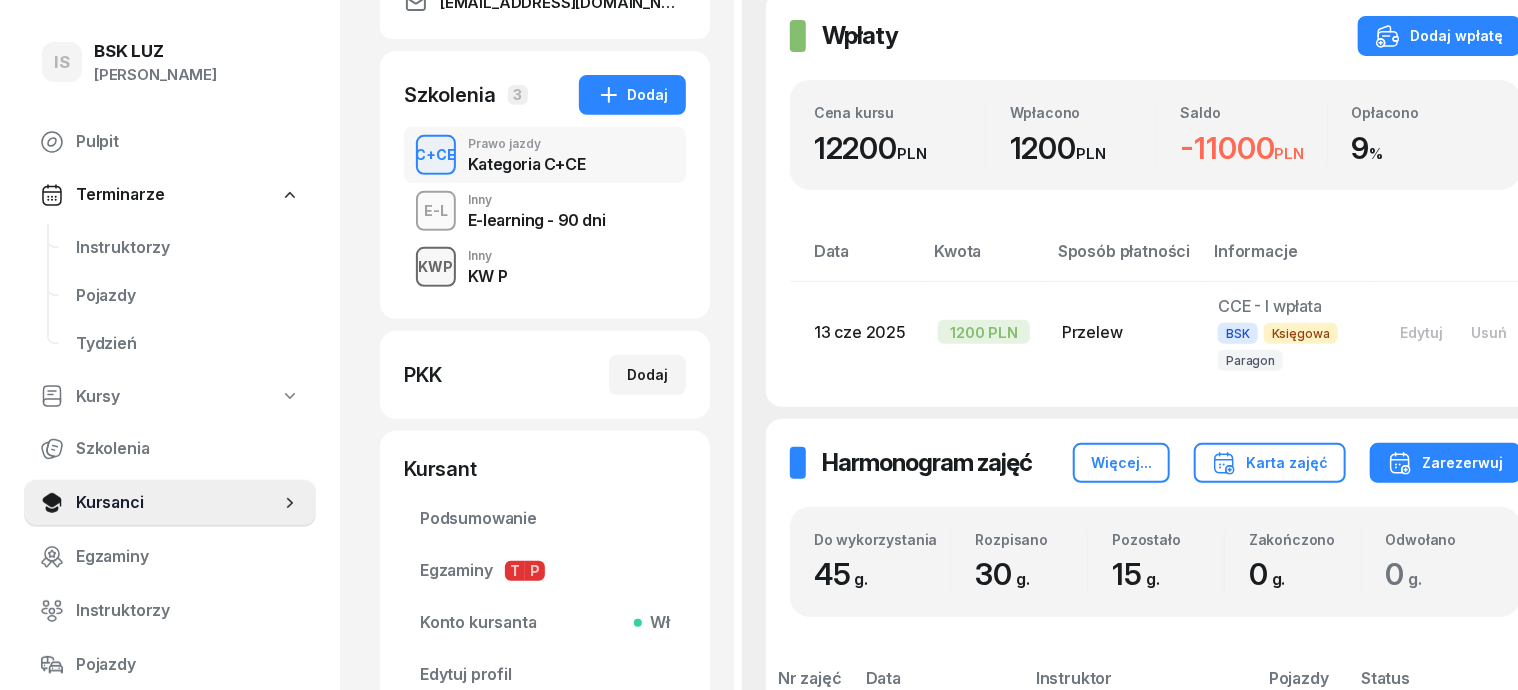 click on "KWP" at bounding box center [436, 266] 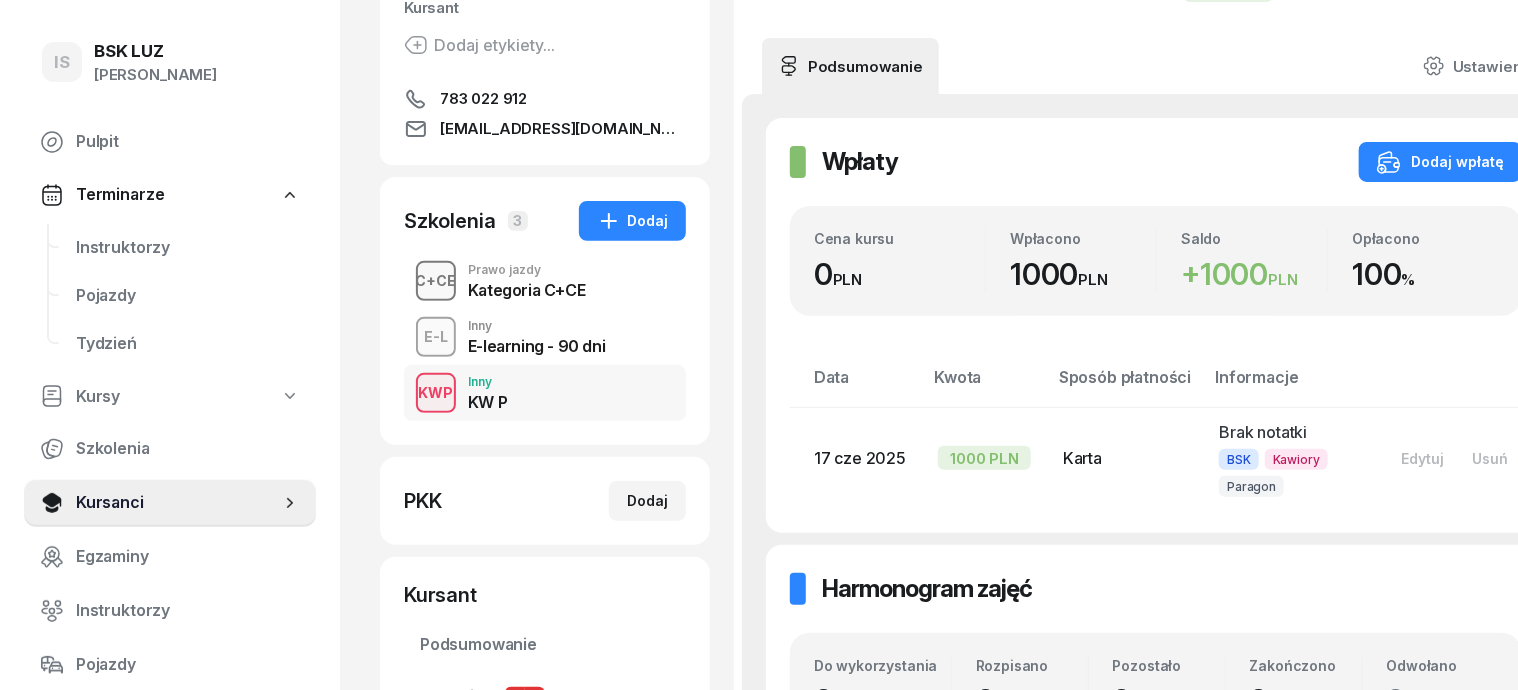 scroll, scrollTop: 250, scrollLeft: 0, axis: vertical 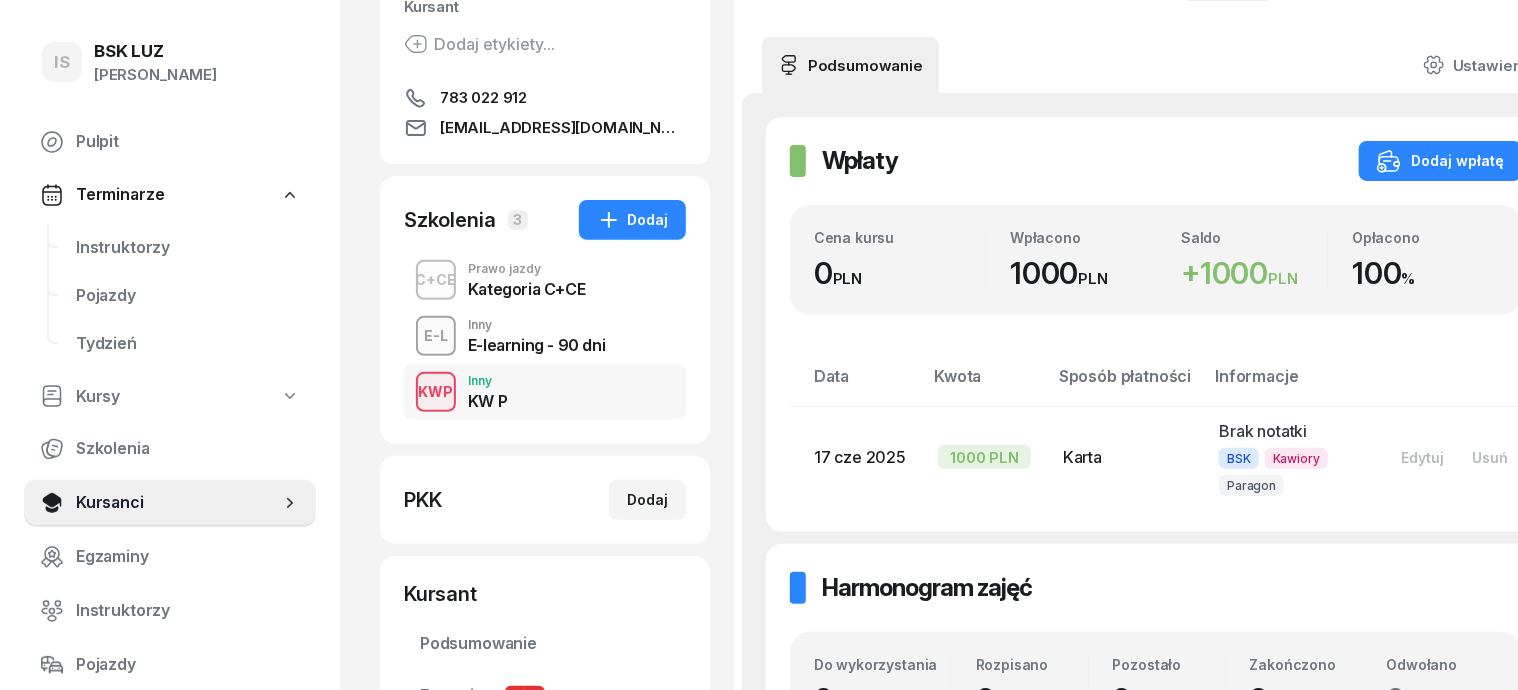 click on "KWP" at bounding box center [436, 391] 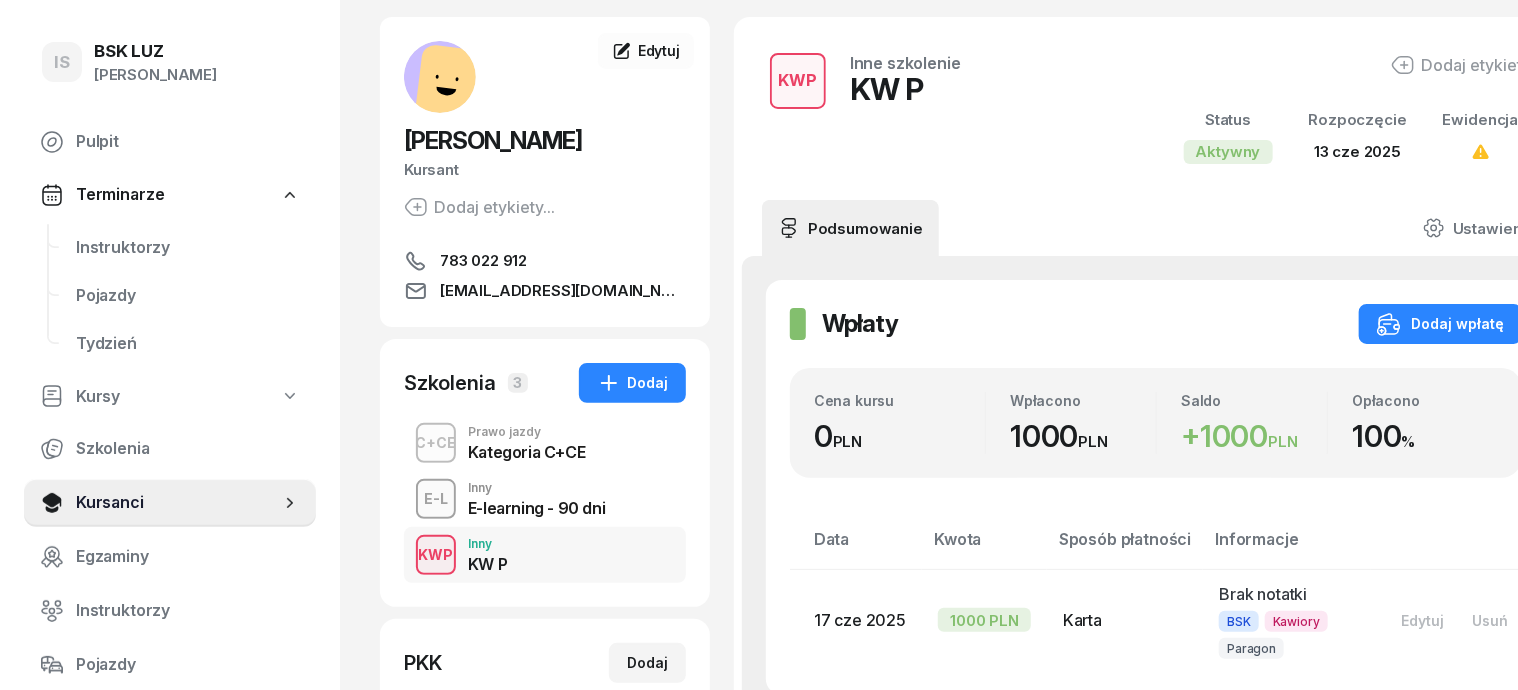 scroll, scrollTop: 124, scrollLeft: 0, axis: vertical 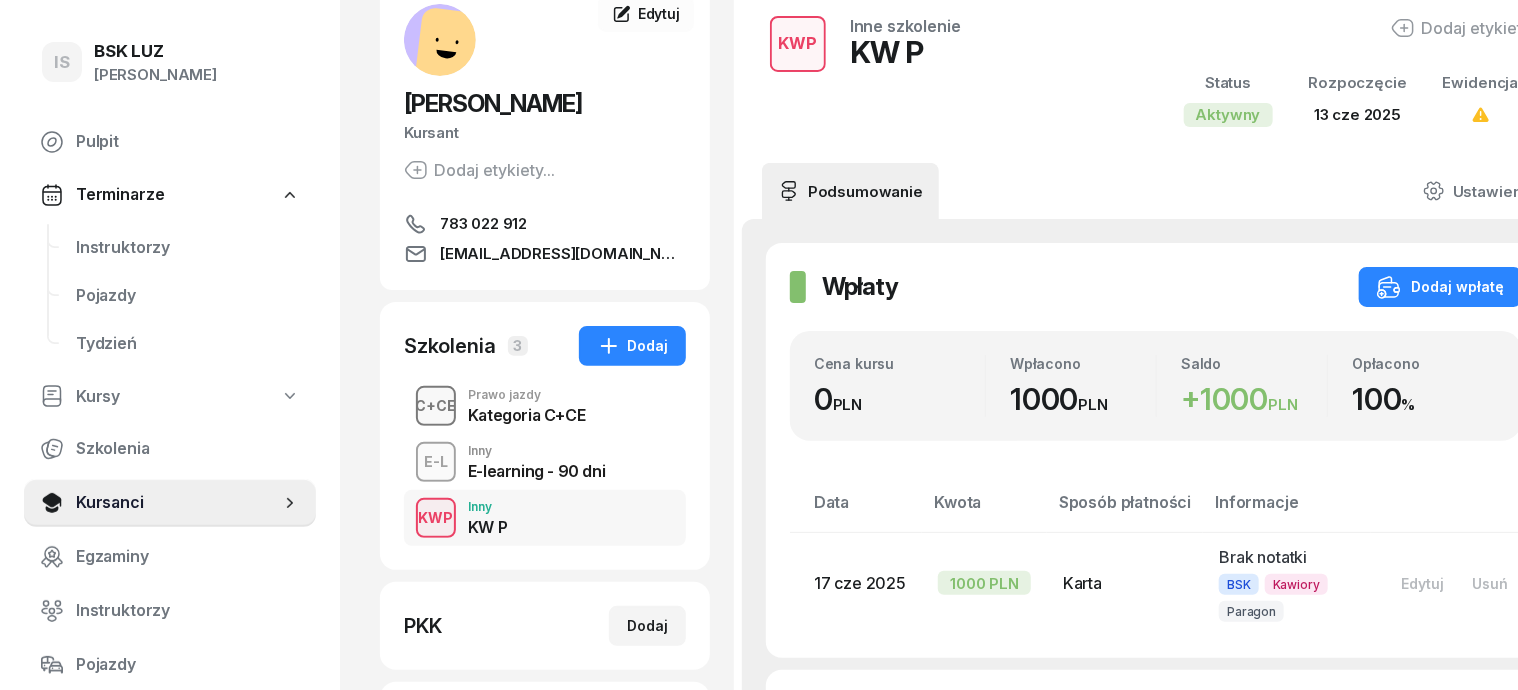 click on "C+CE" at bounding box center [436, 405] 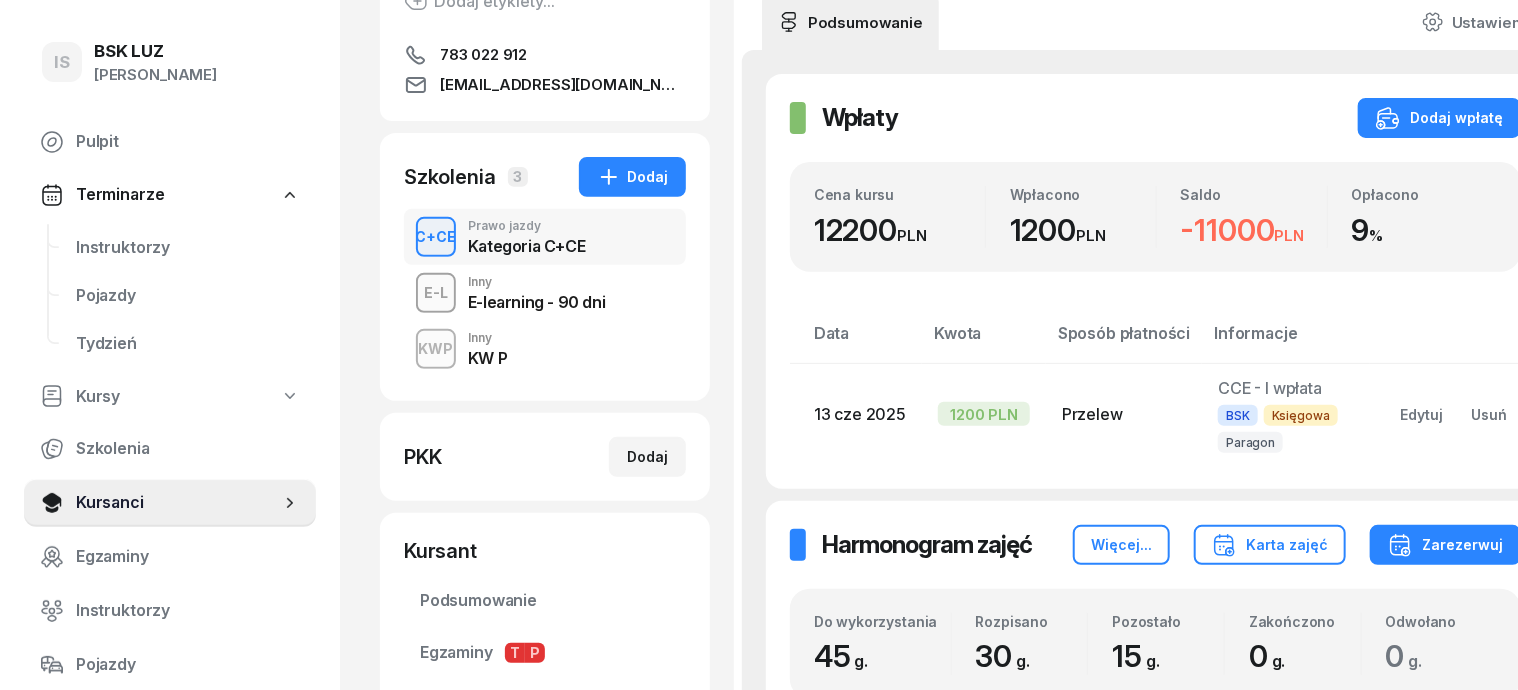 scroll, scrollTop: 418, scrollLeft: 0, axis: vertical 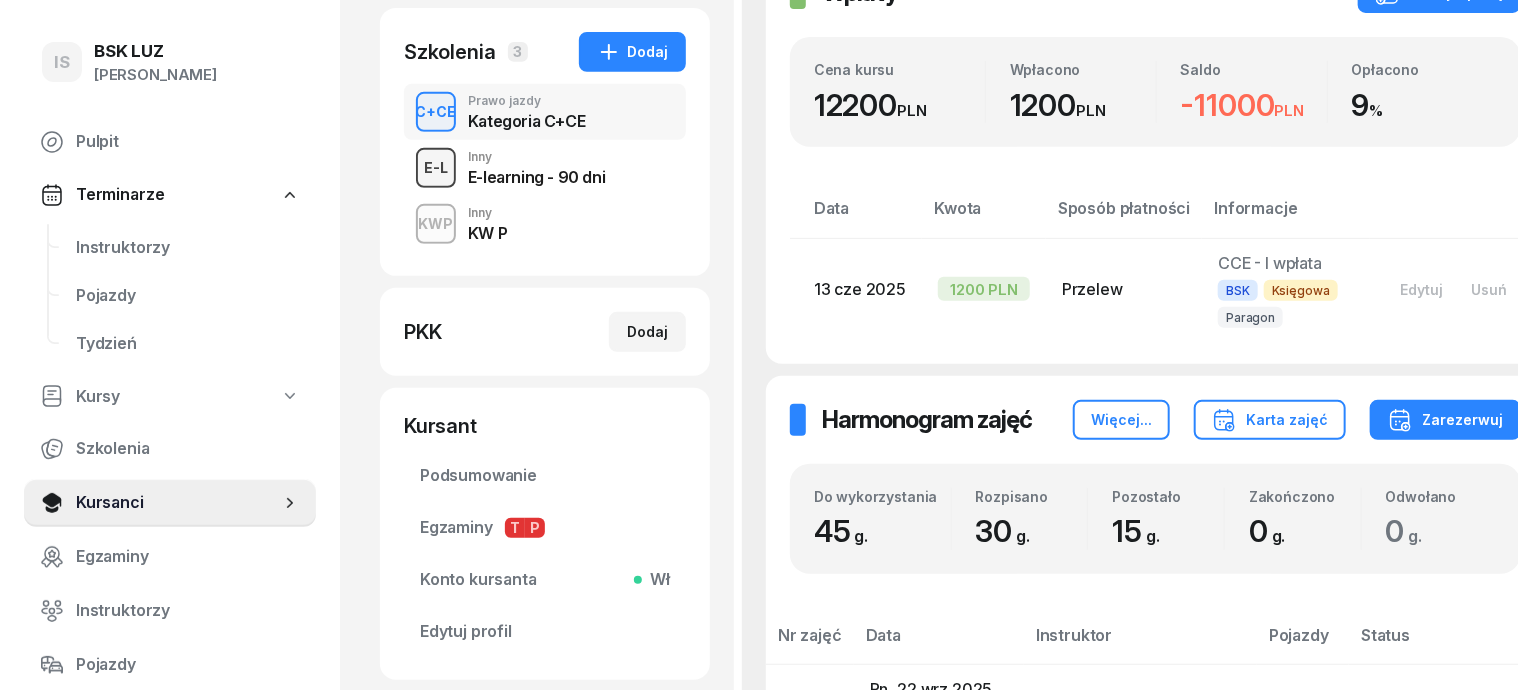 click on "E-L" at bounding box center [436, 167] 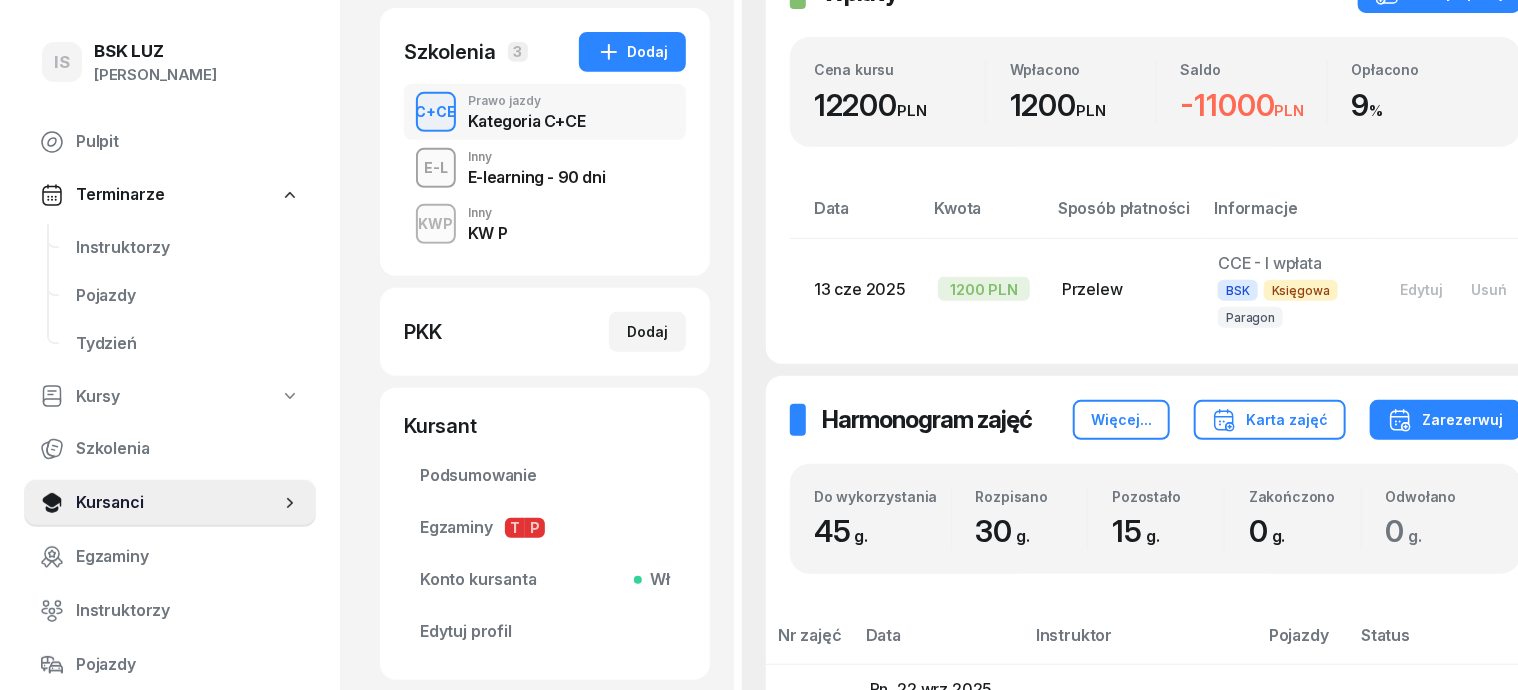 scroll, scrollTop: 0, scrollLeft: 0, axis: both 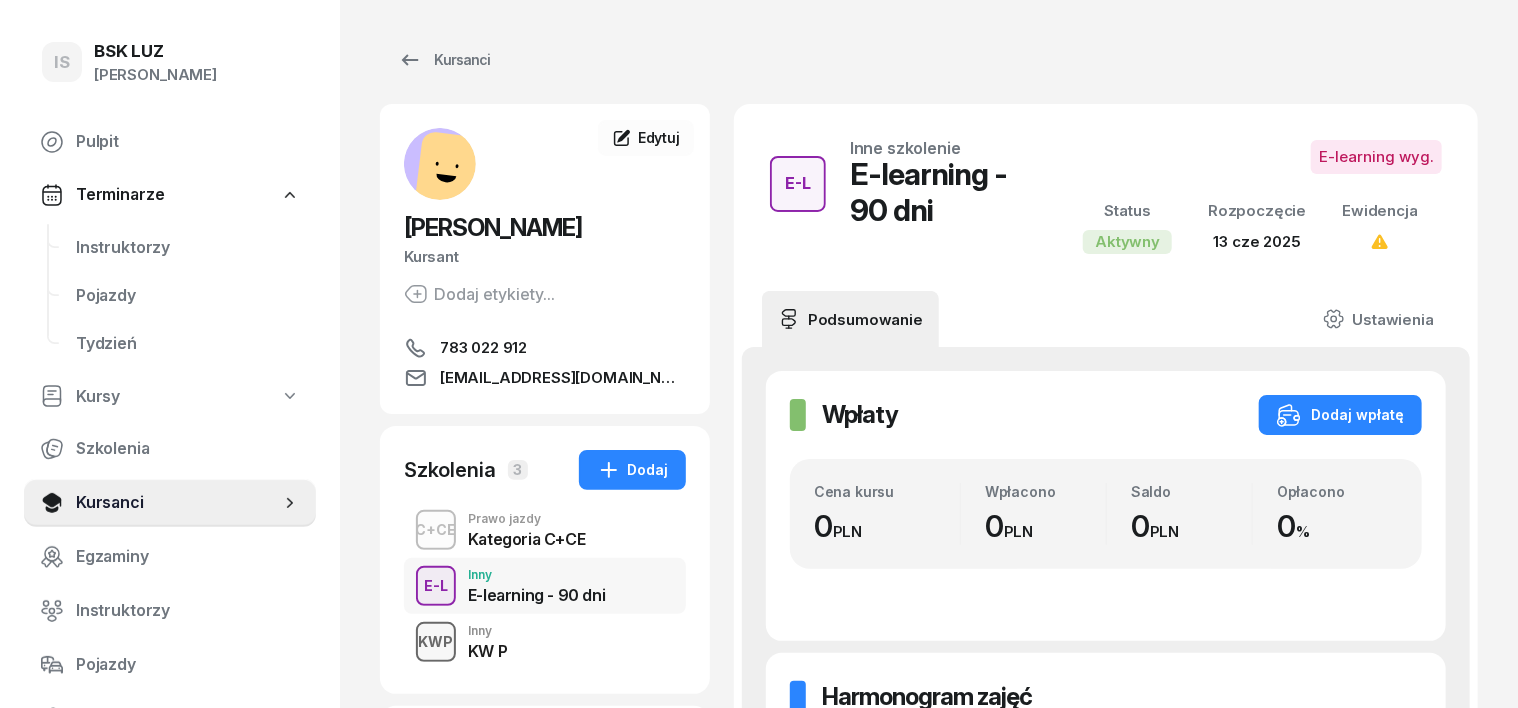 click on "KWP" at bounding box center (436, 641) 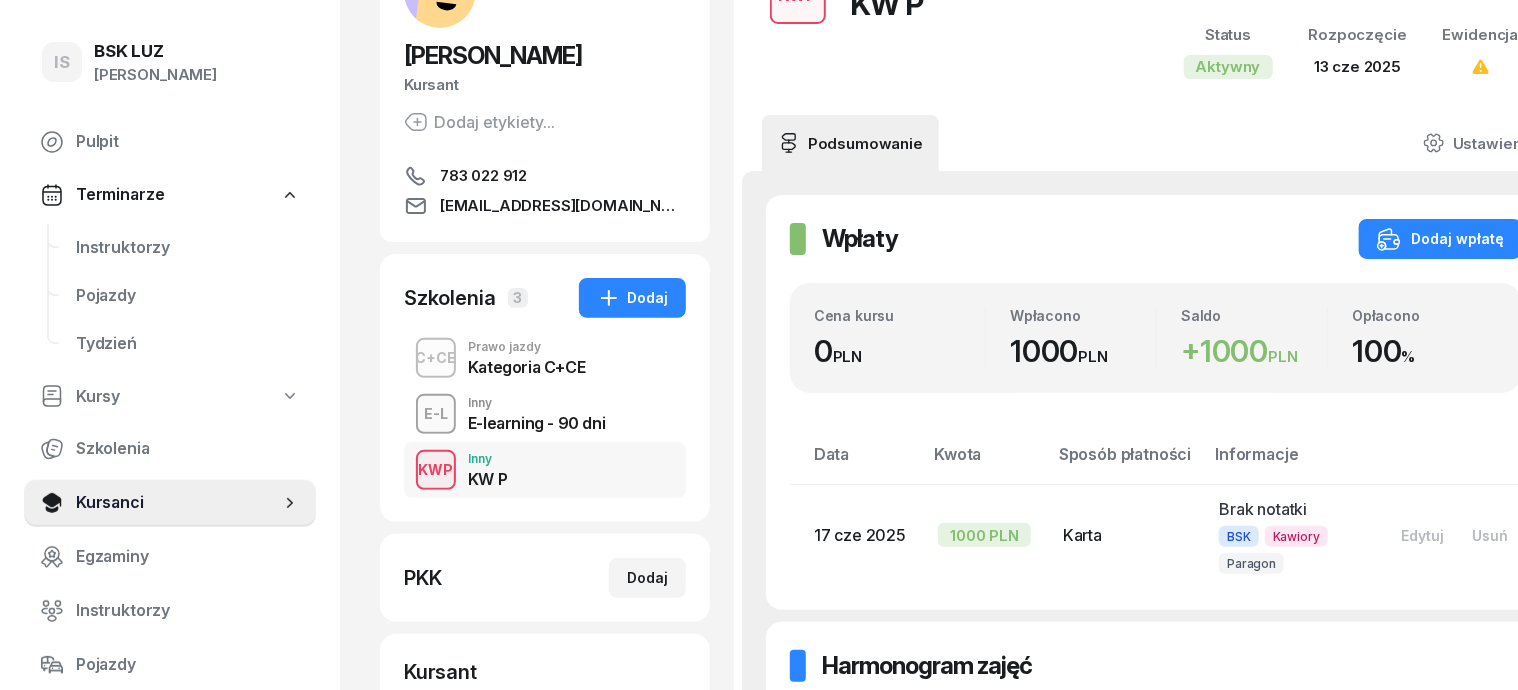 scroll, scrollTop: 0, scrollLeft: 0, axis: both 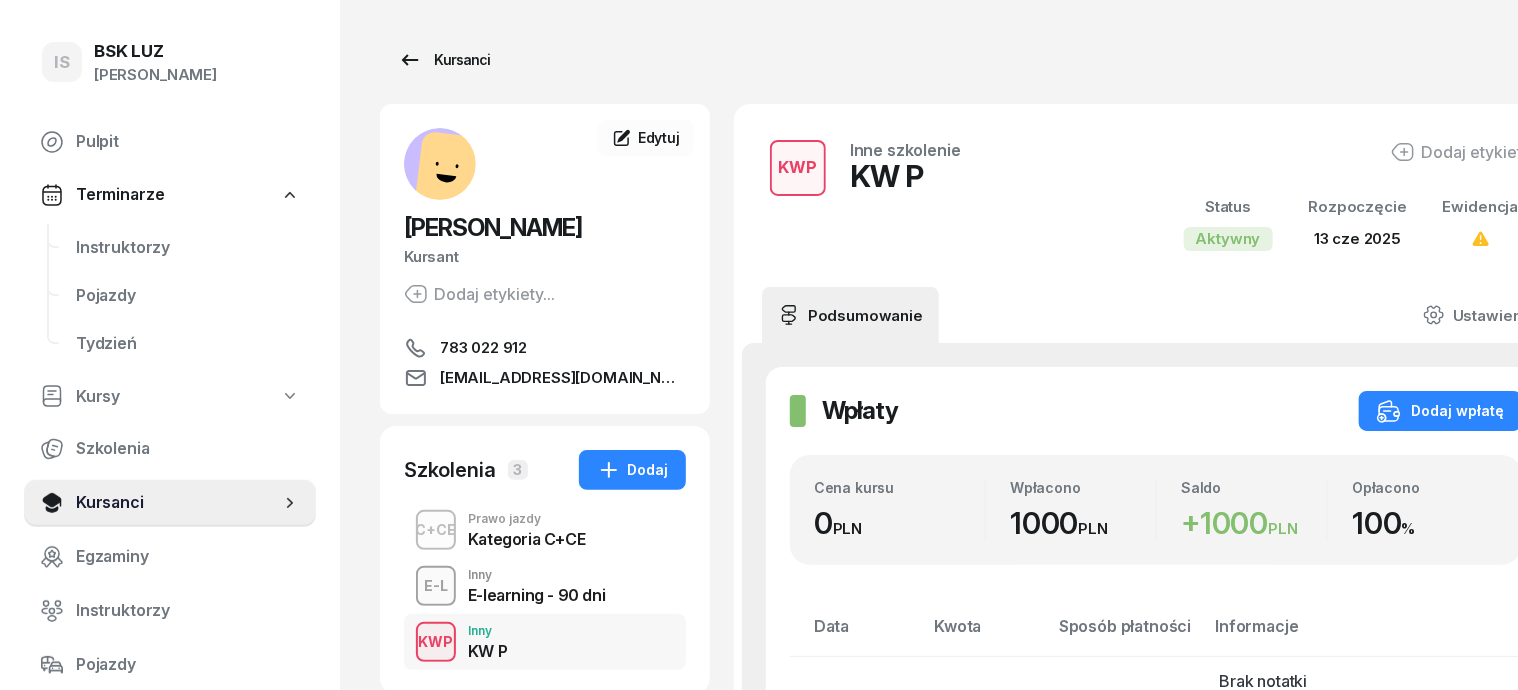 click on "Kursanci" at bounding box center [444, 60] 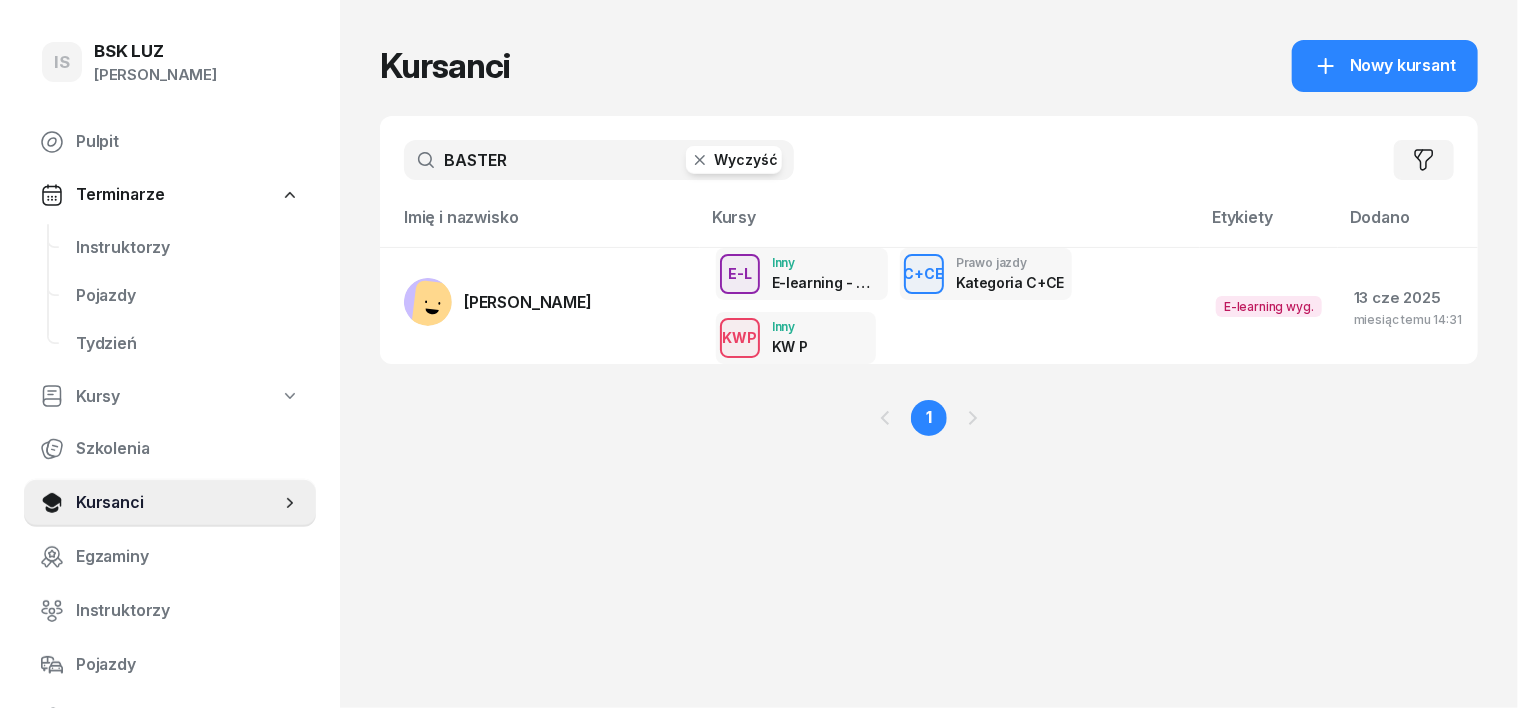 click 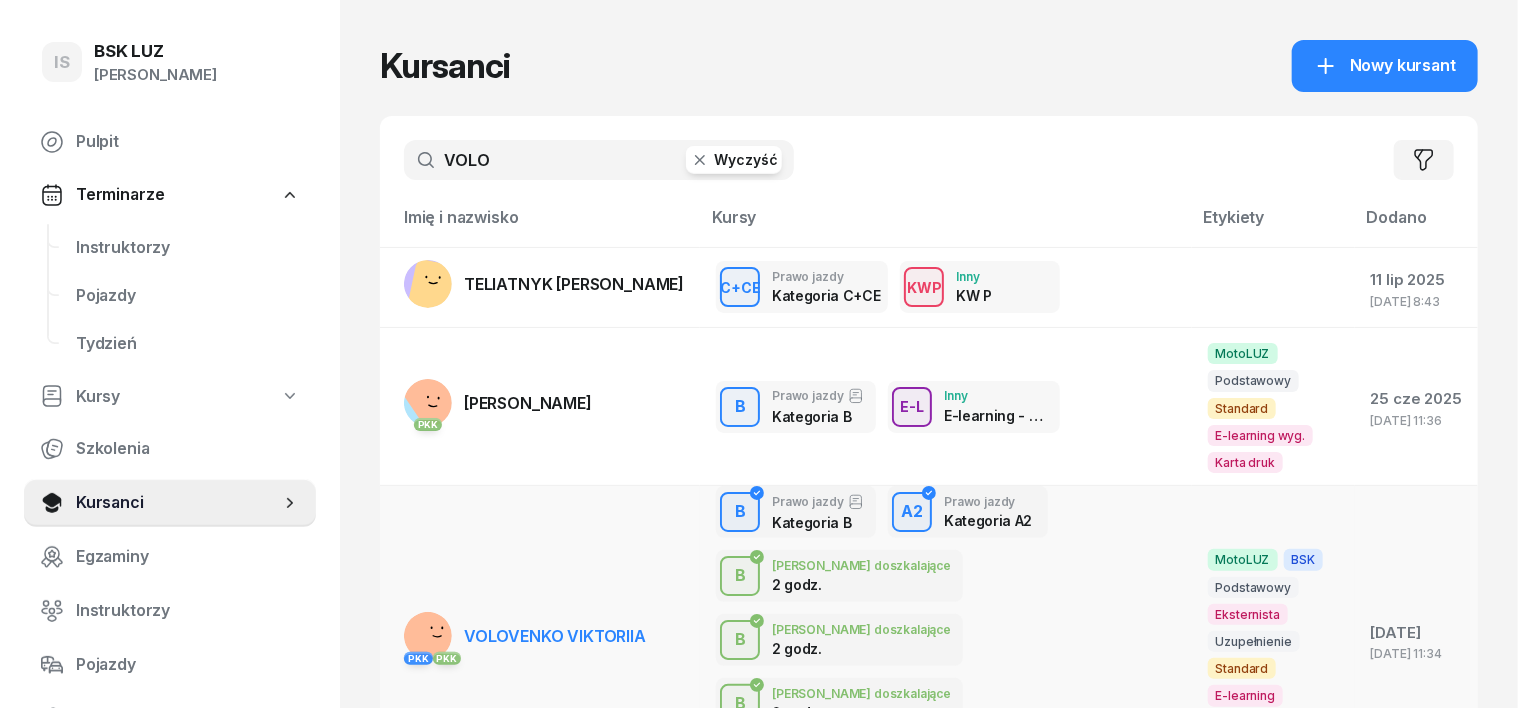 type on "VOLO" 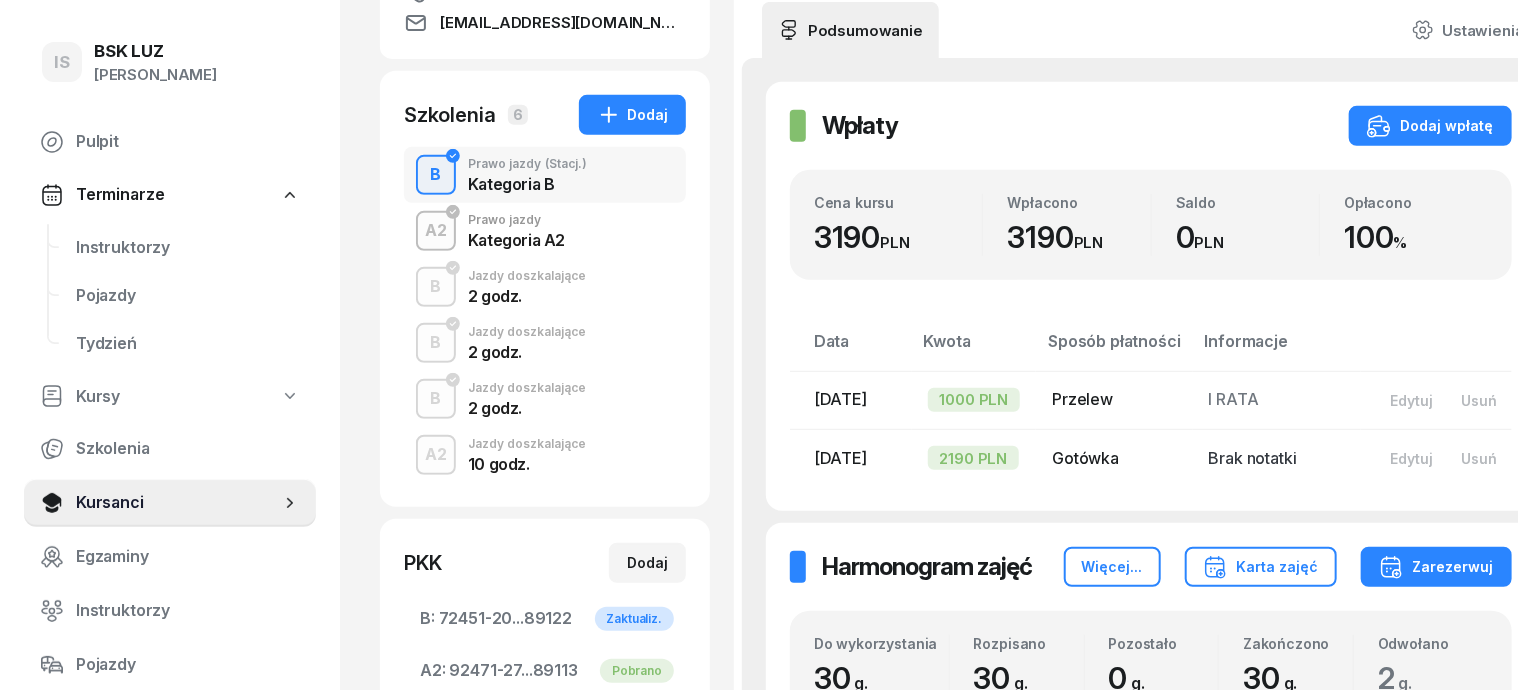 scroll, scrollTop: 500, scrollLeft: 0, axis: vertical 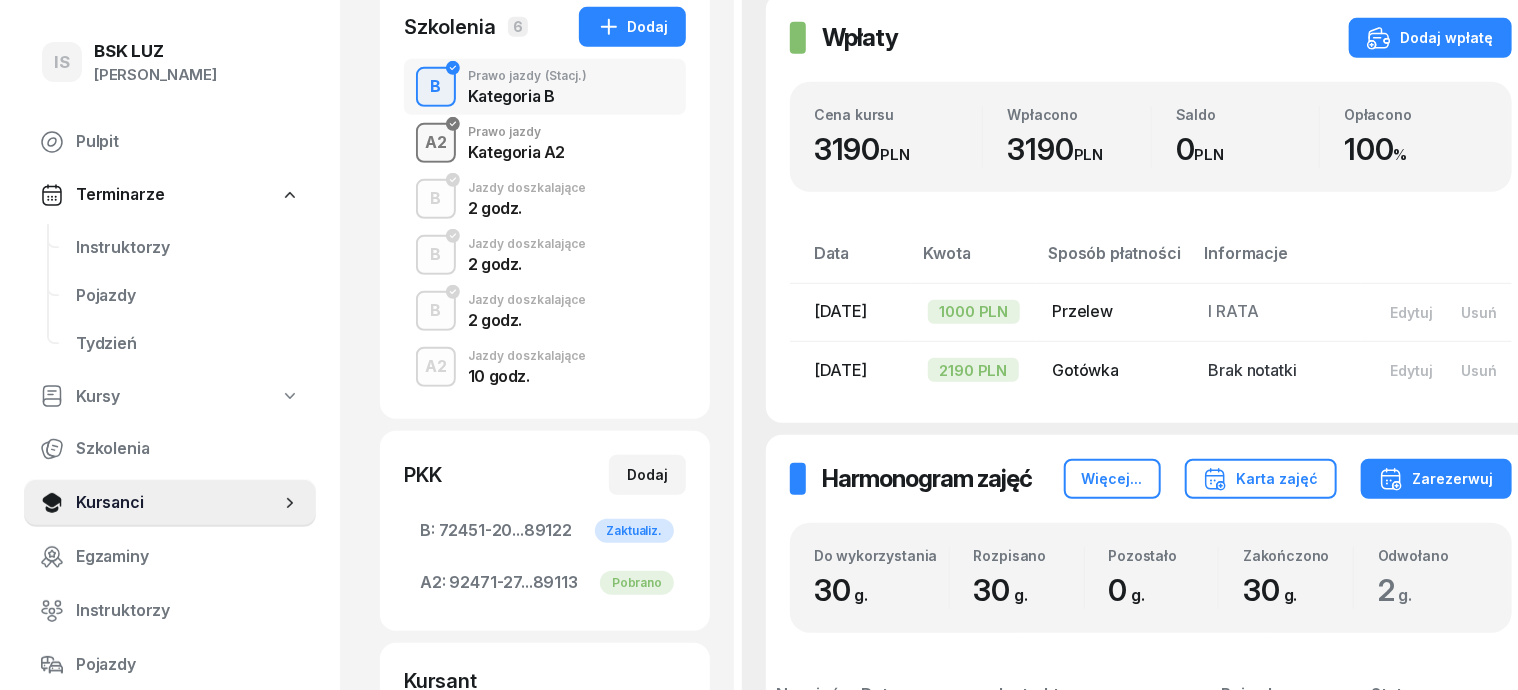 click on "A2" at bounding box center [436, 143] 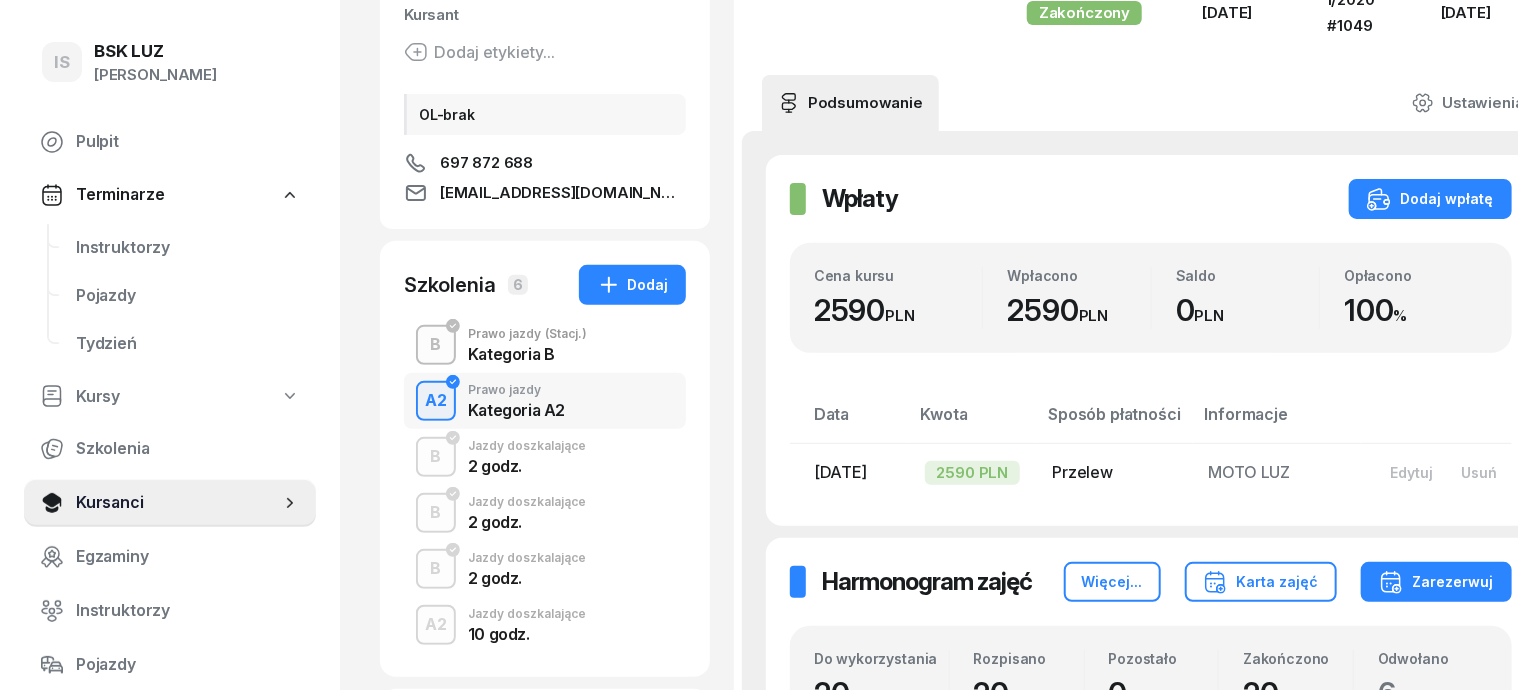 scroll, scrollTop: 250, scrollLeft: 0, axis: vertical 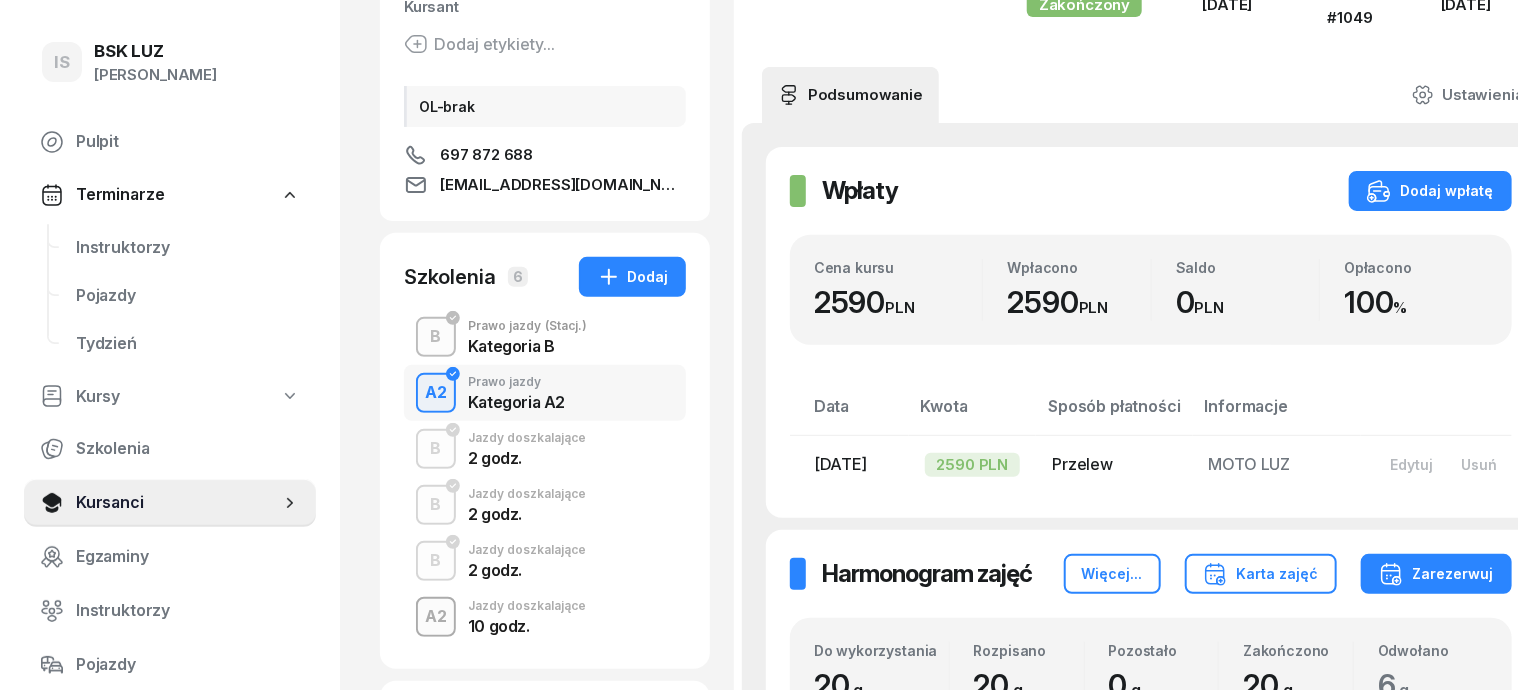 click on "A2" at bounding box center (436, 617) 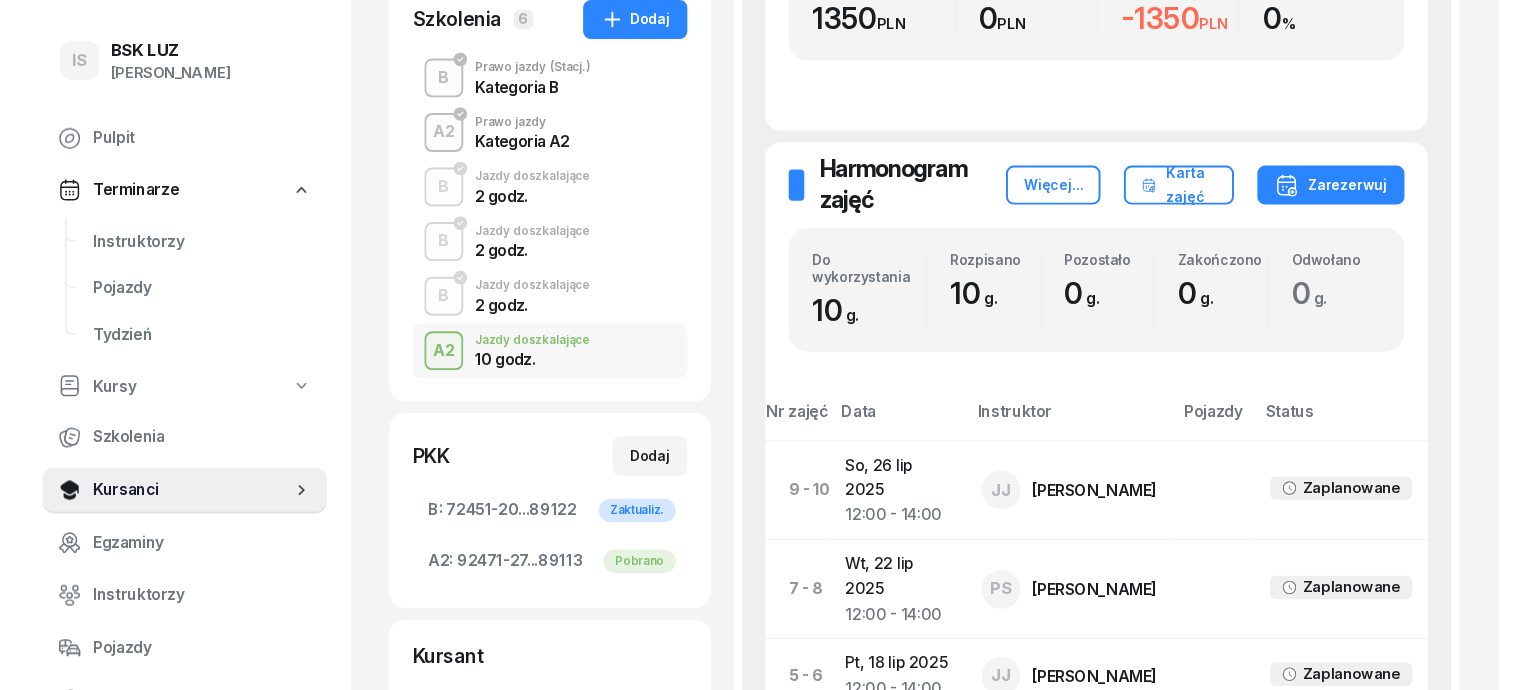 scroll, scrollTop: 375, scrollLeft: 0, axis: vertical 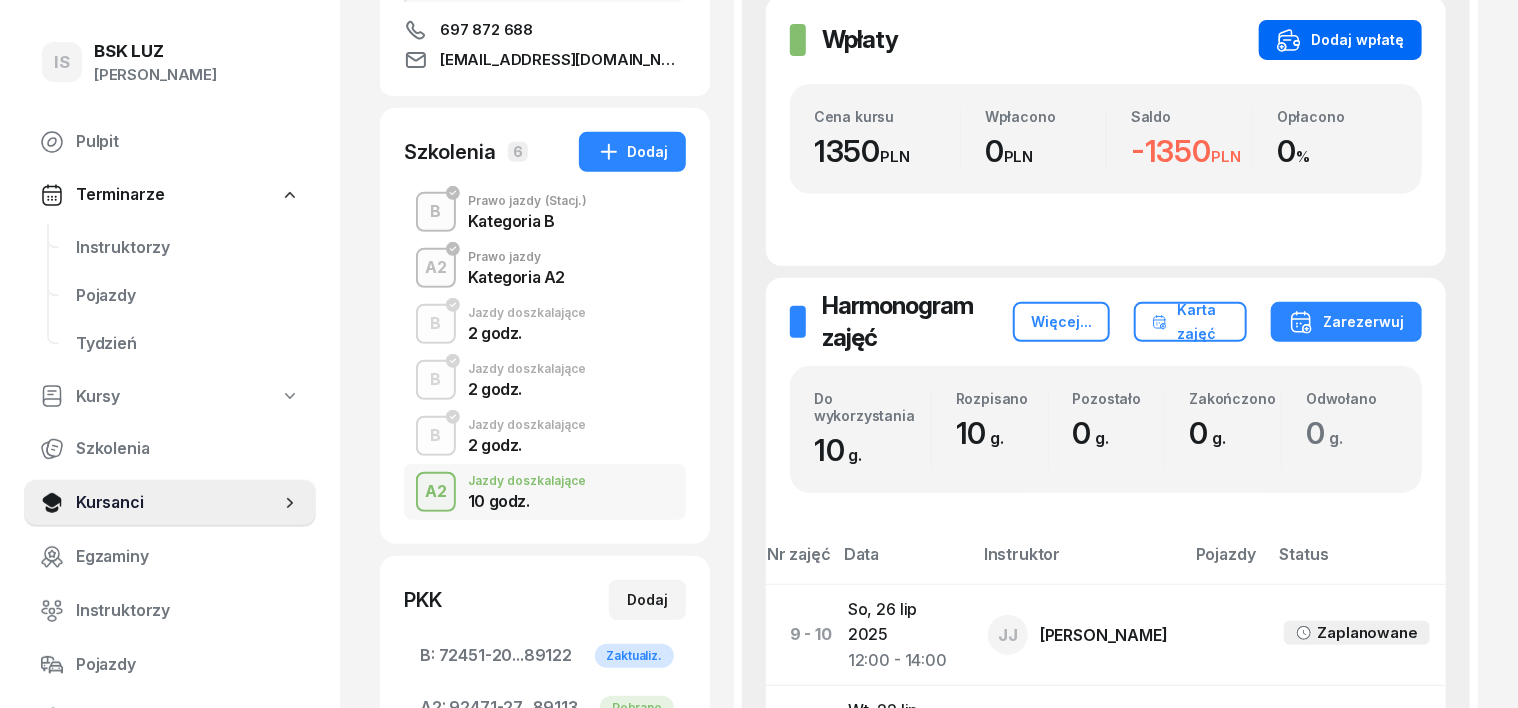 click on "Dodaj wpłatę" at bounding box center (1340, 40) 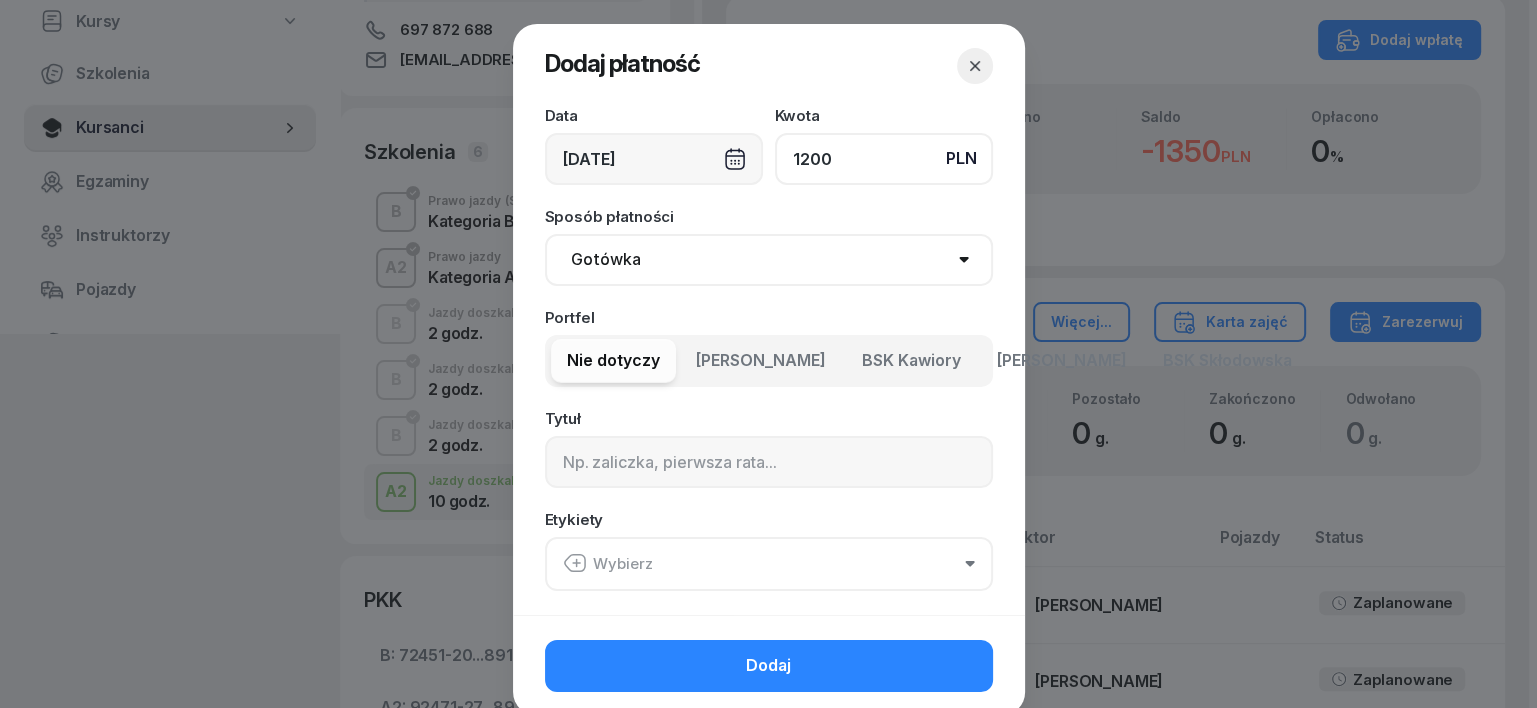 type on "1200" 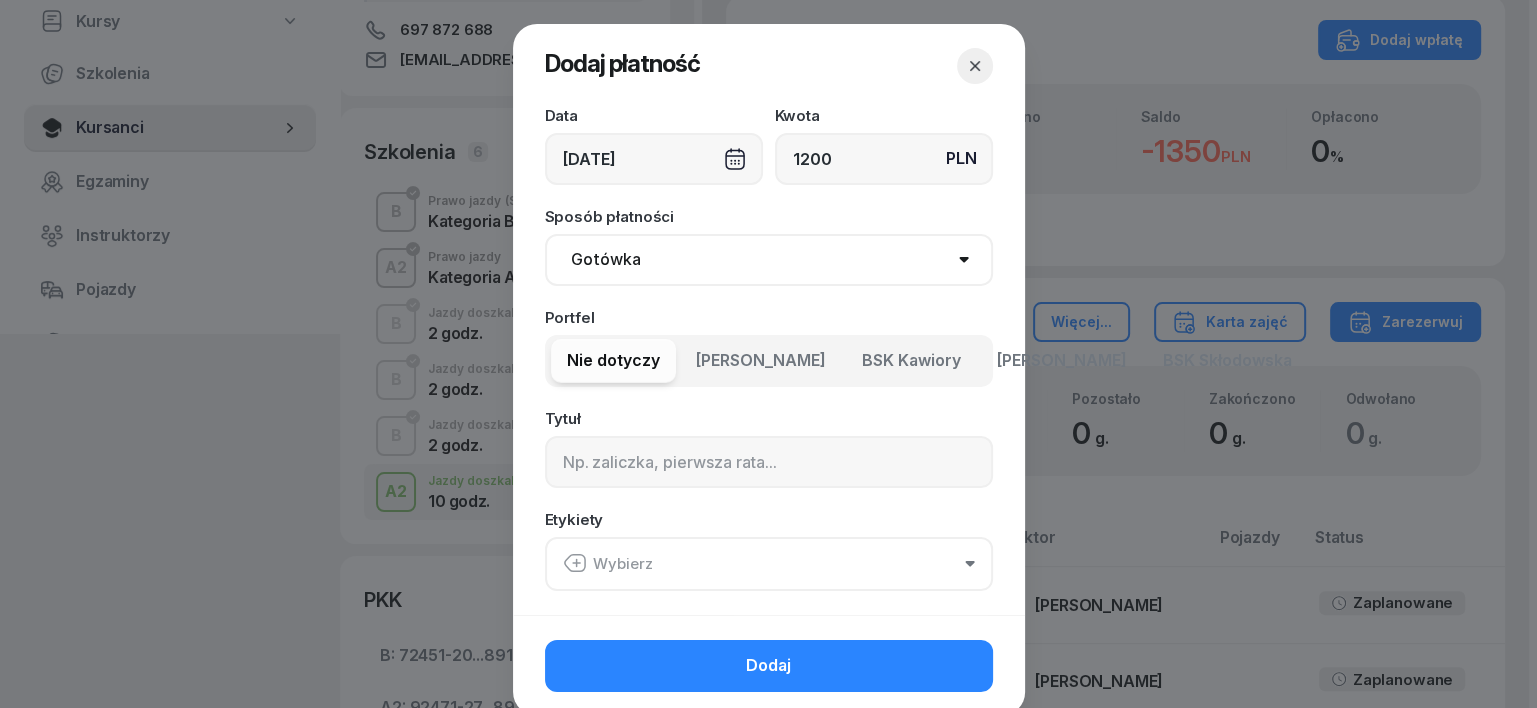 click on "Gotówka Karta Przelew Płatności online BLIK" at bounding box center [769, 260] 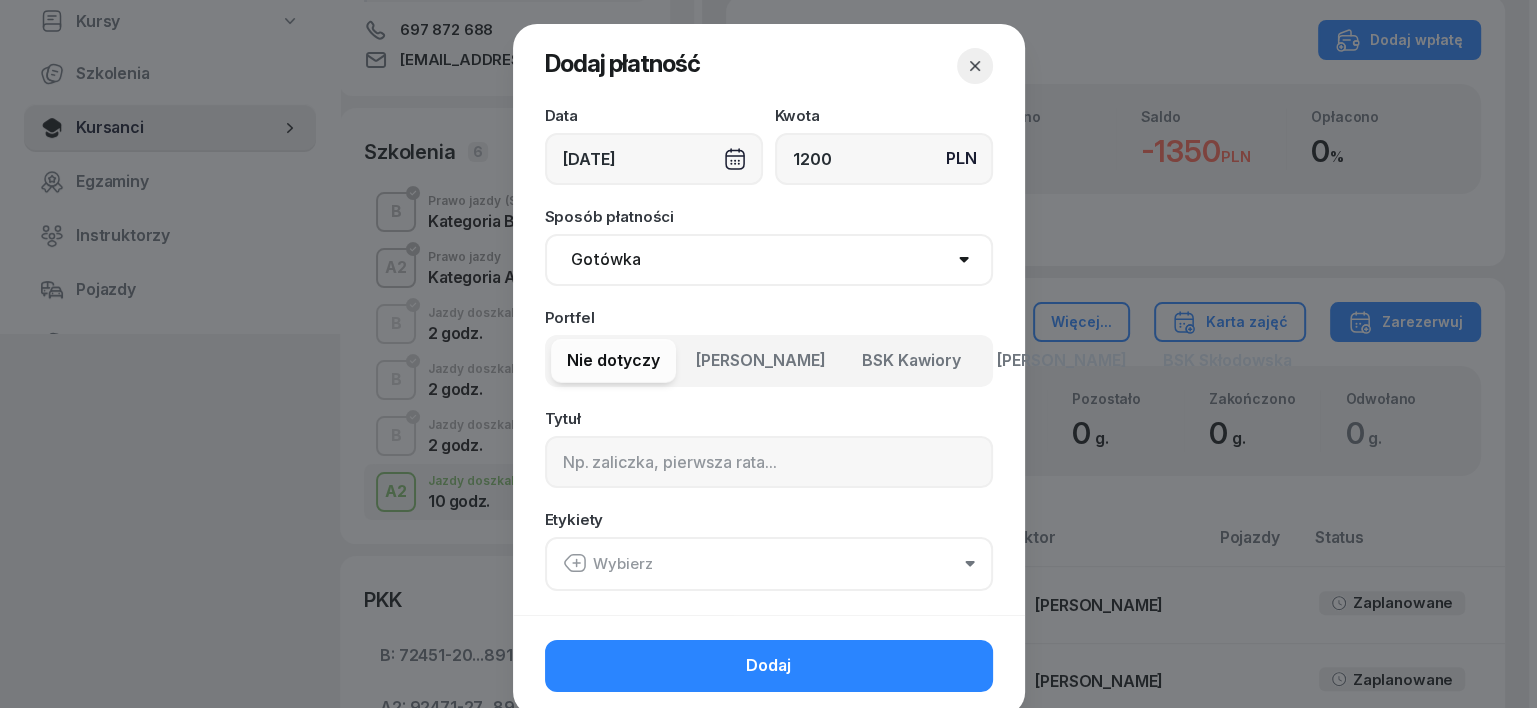 select on "transfer" 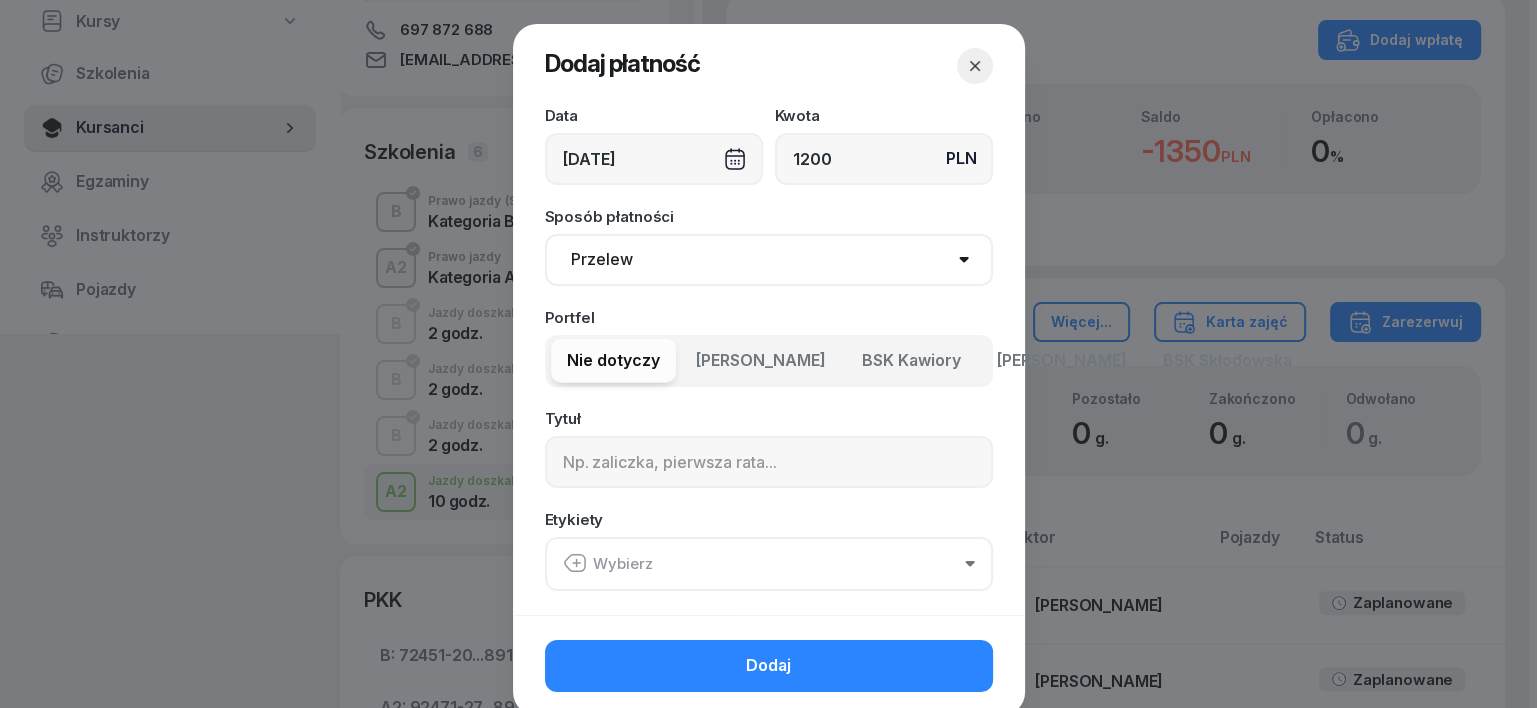 click on "Gotówka Karta Przelew Płatności online BLIK" at bounding box center [769, 260] 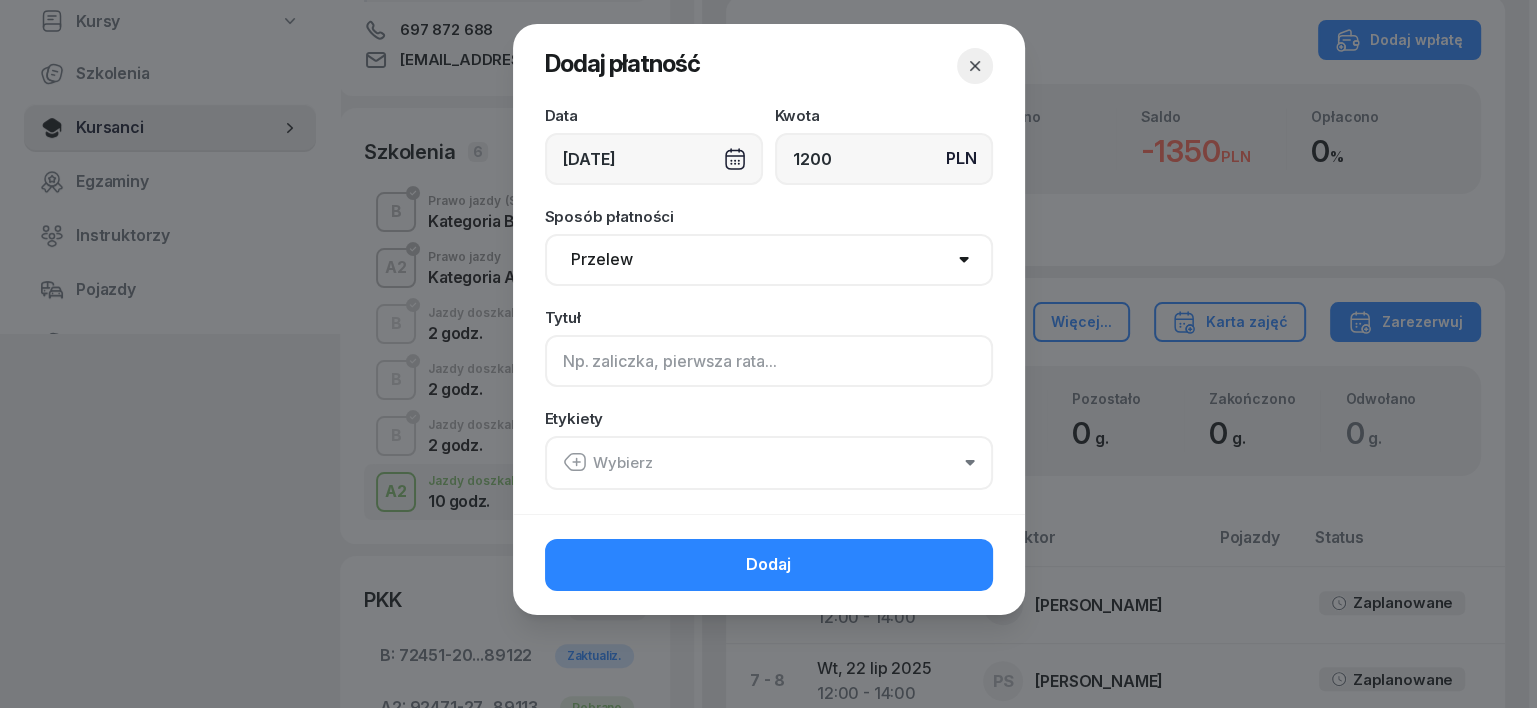 click 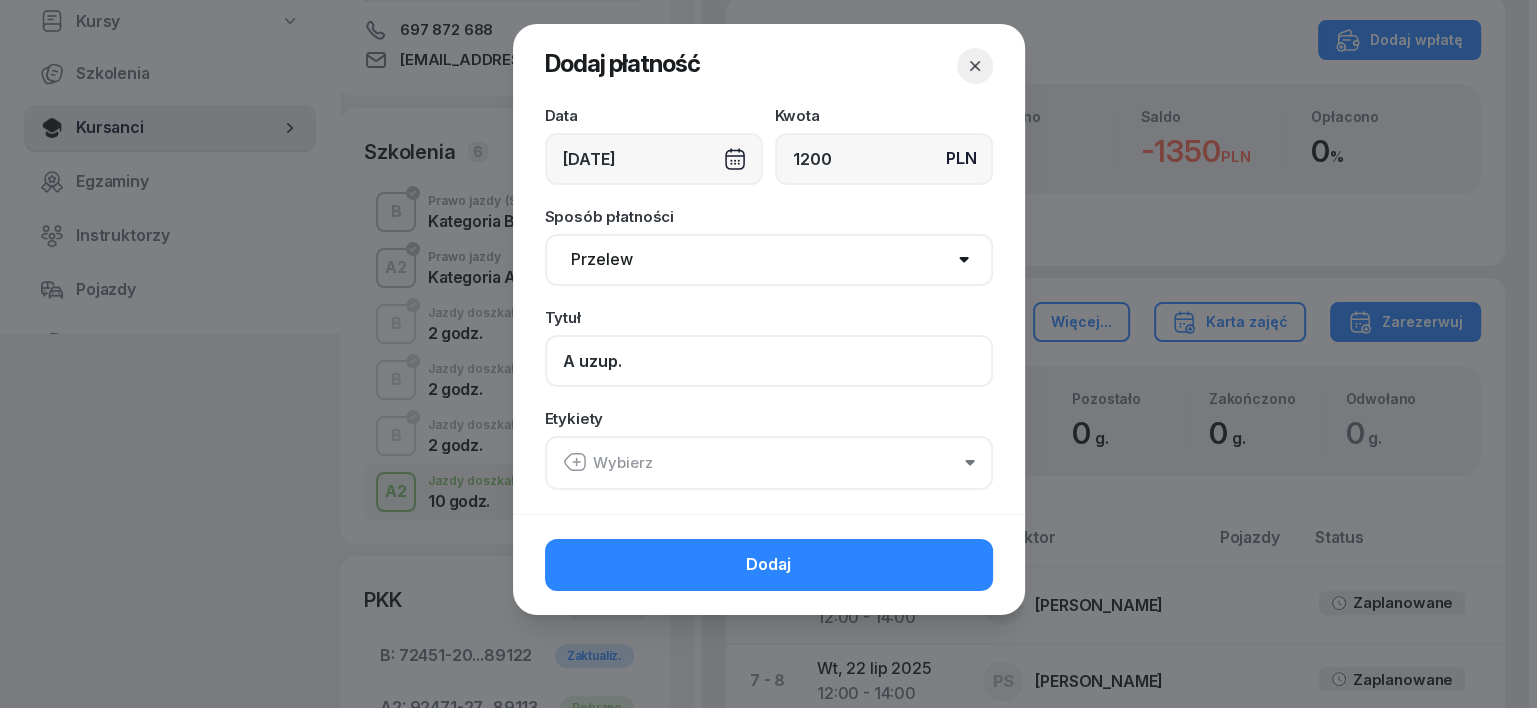 type on "A uzup." 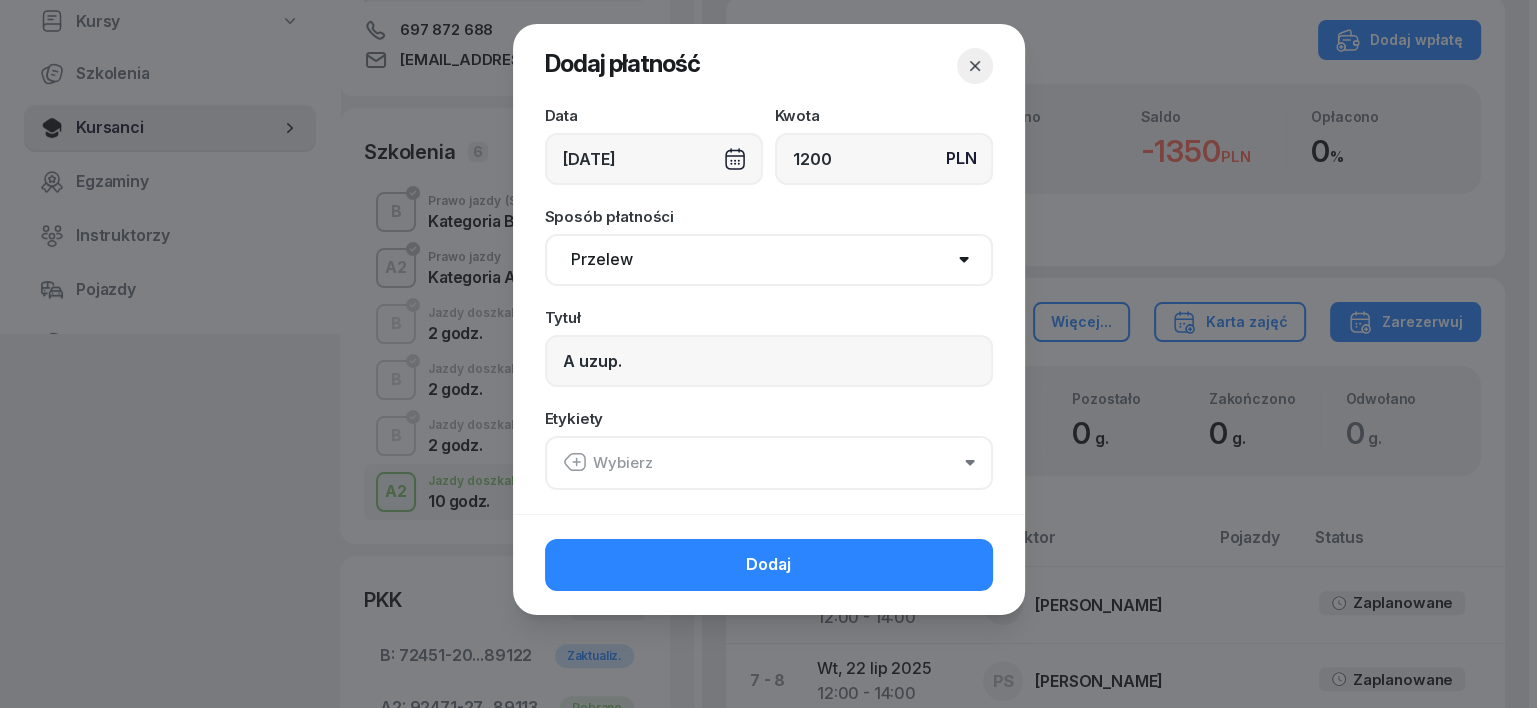 click 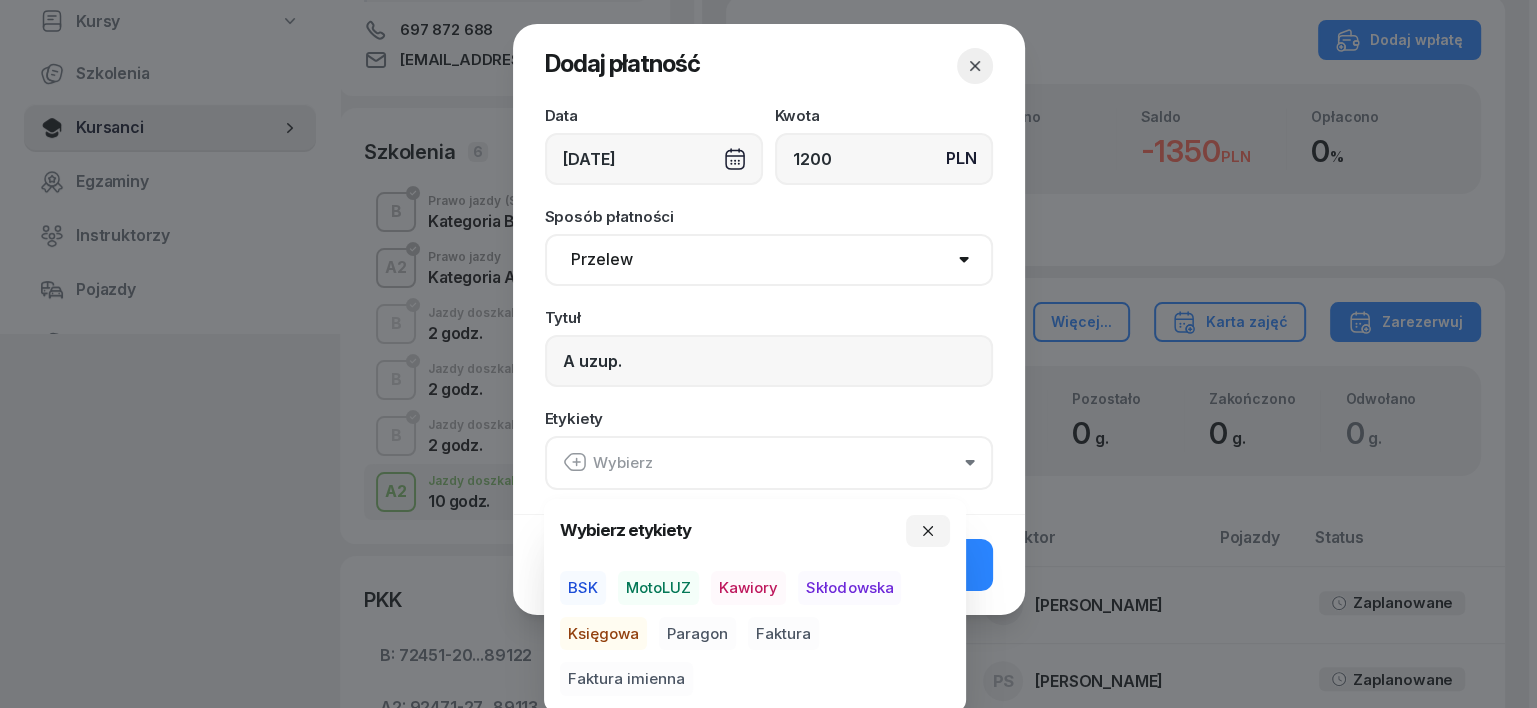 click on "BSK" at bounding box center [583, 588] 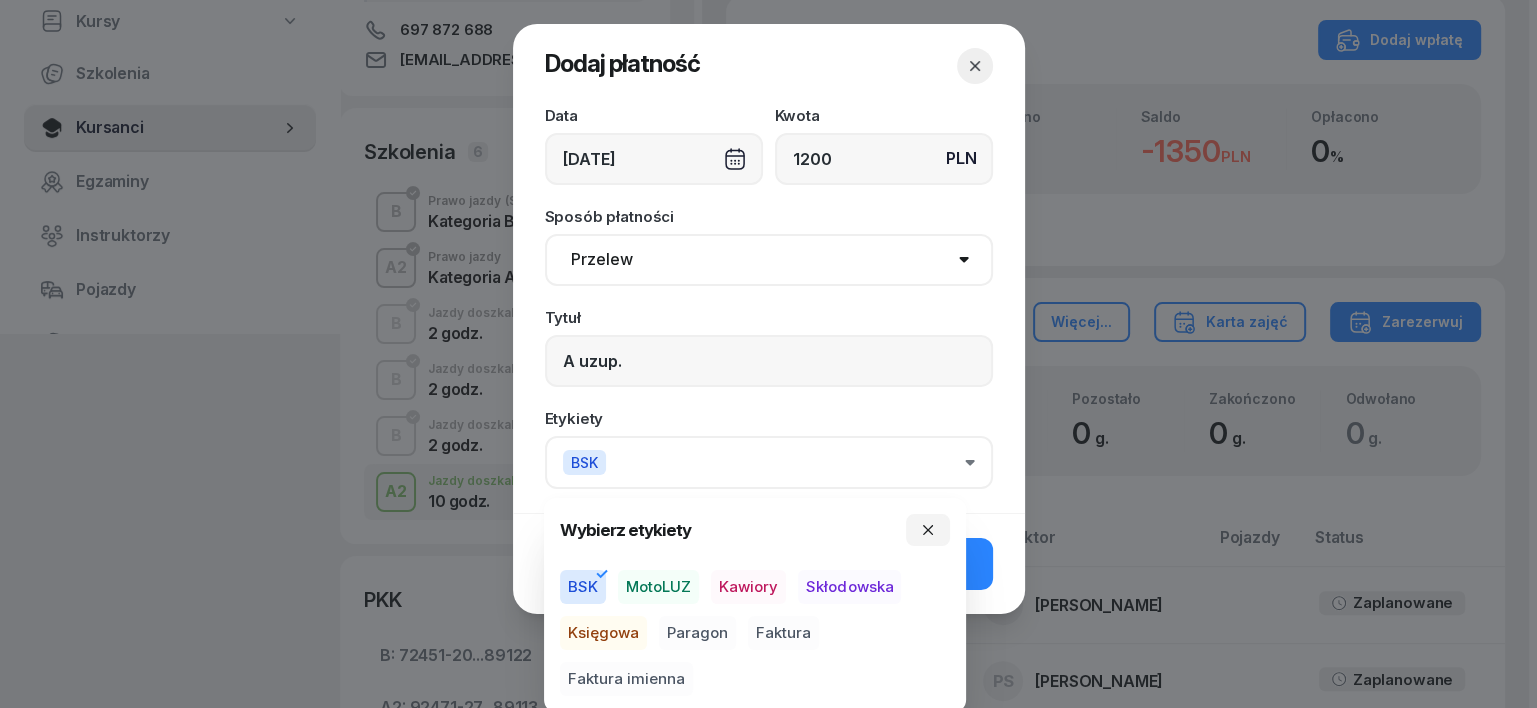 click on "Księgowa" at bounding box center (603, 633) 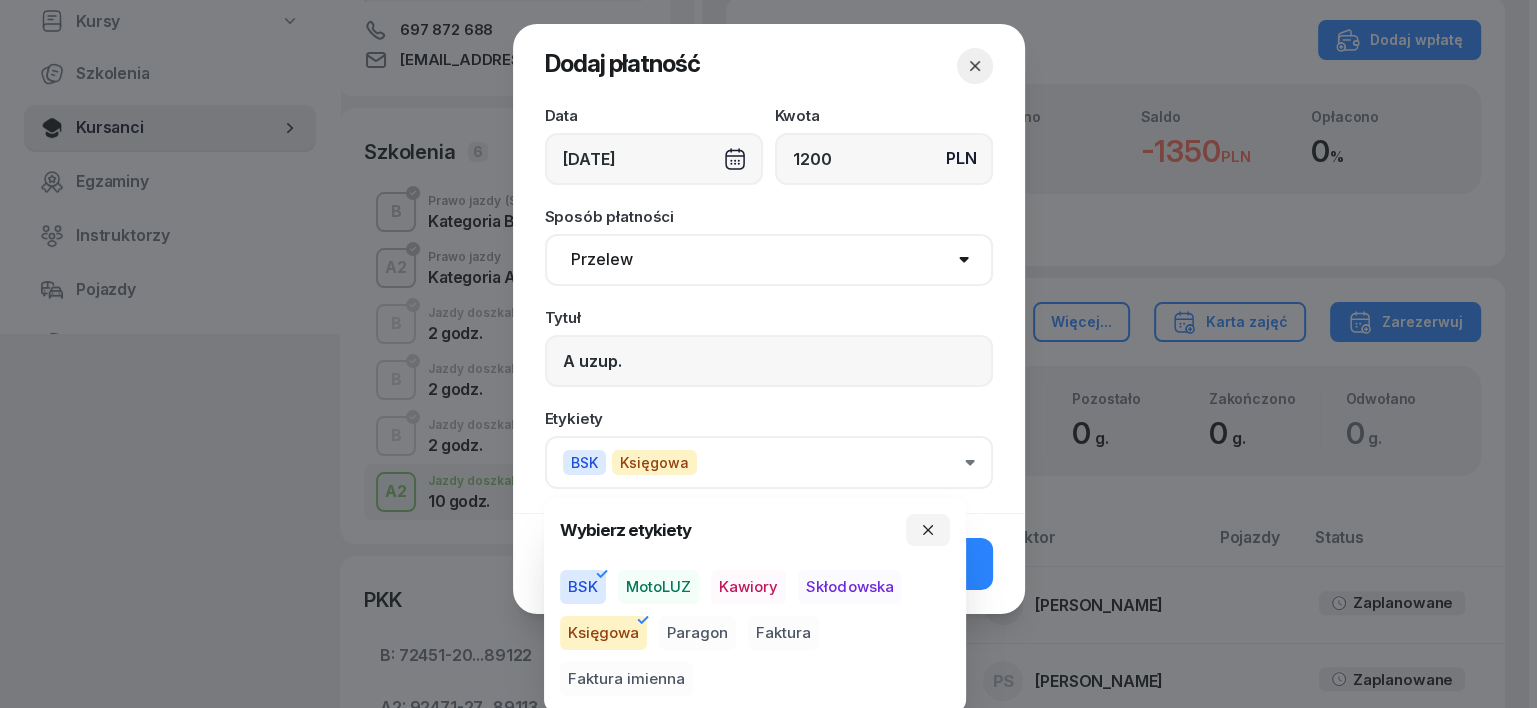 click on "Paragon" at bounding box center (697, 633) 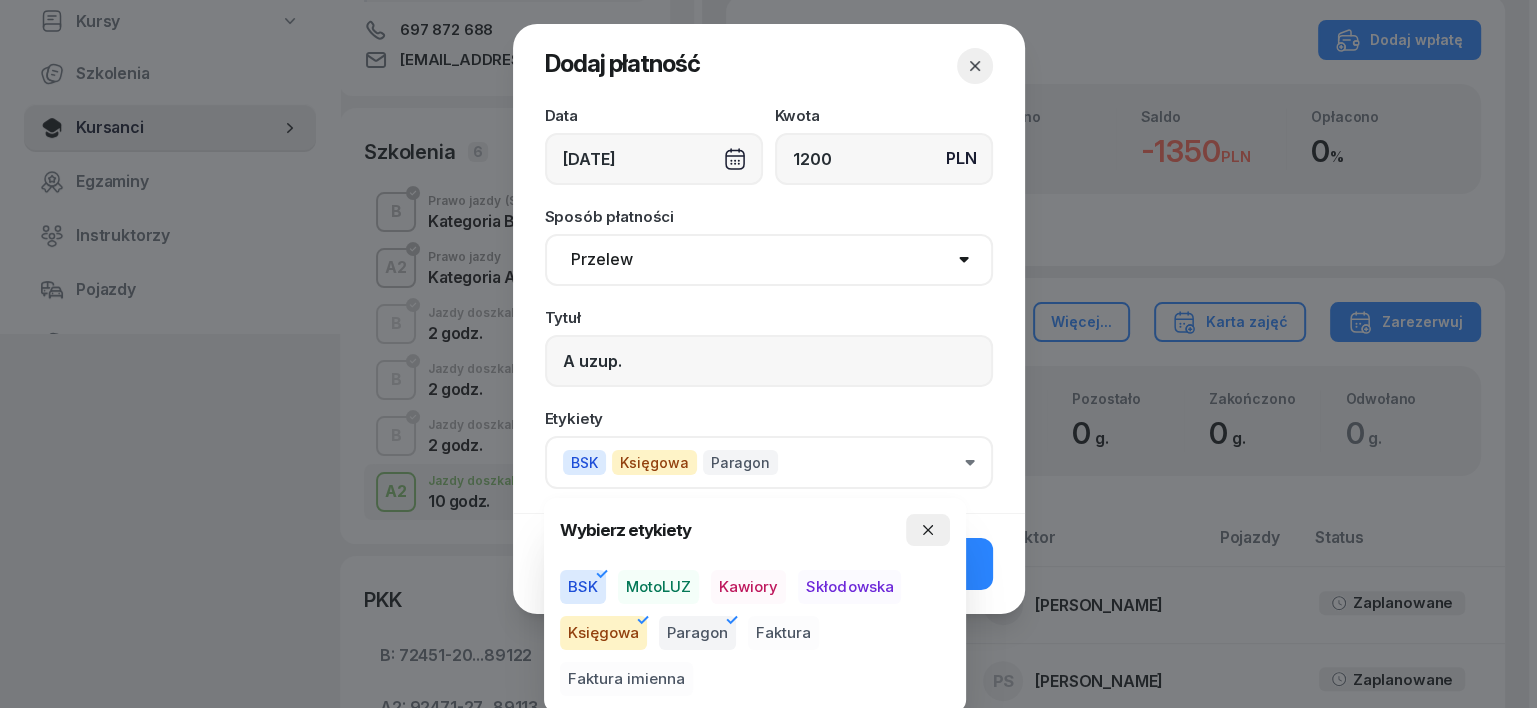 click at bounding box center [928, 530] 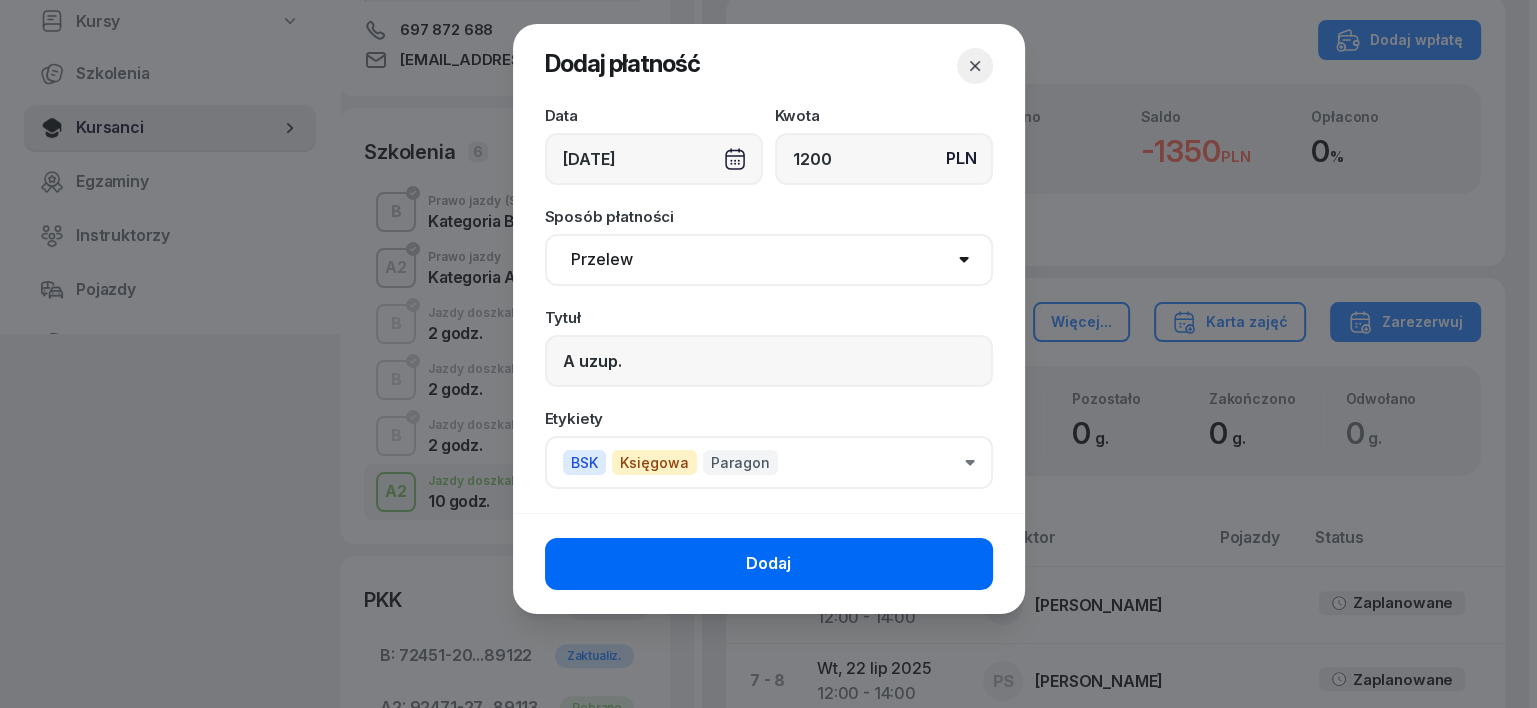 click on "Dodaj" 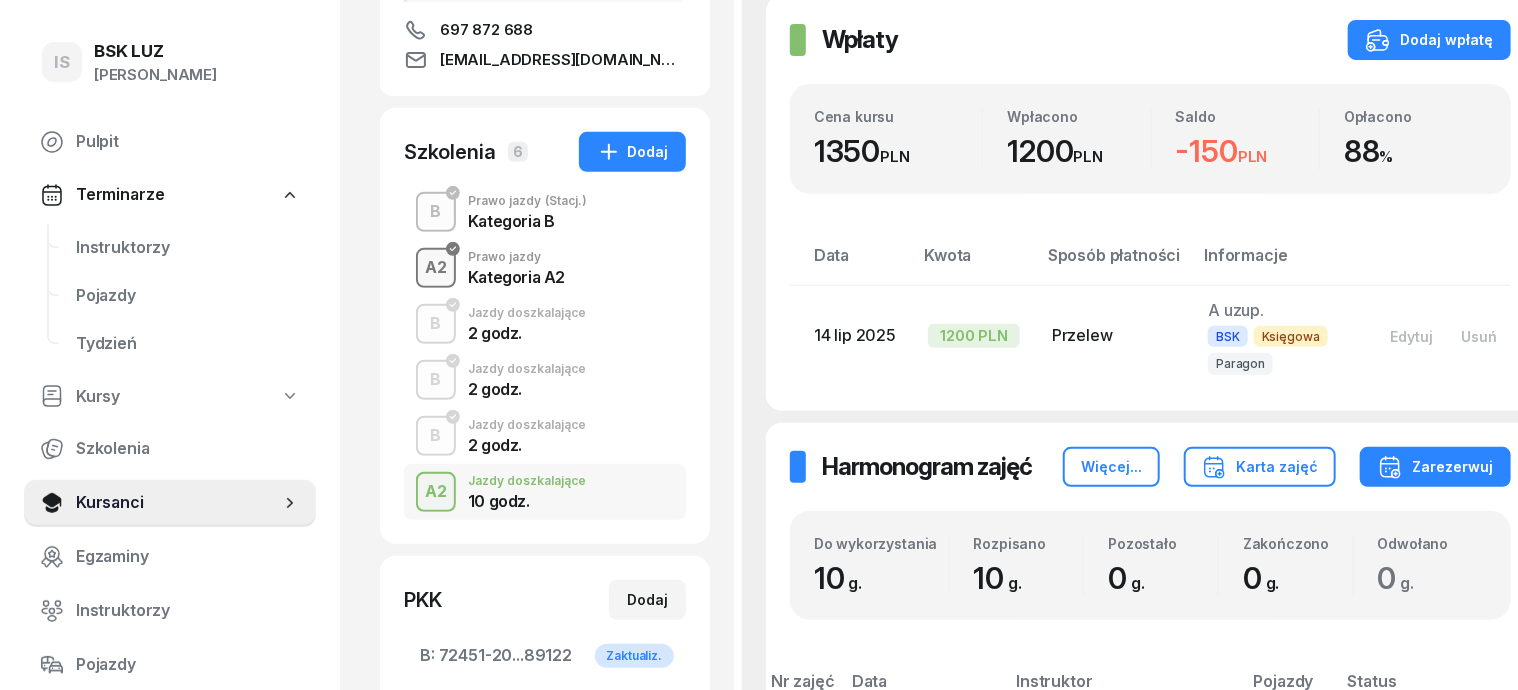 click on "A2" at bounding box center (436, 268) 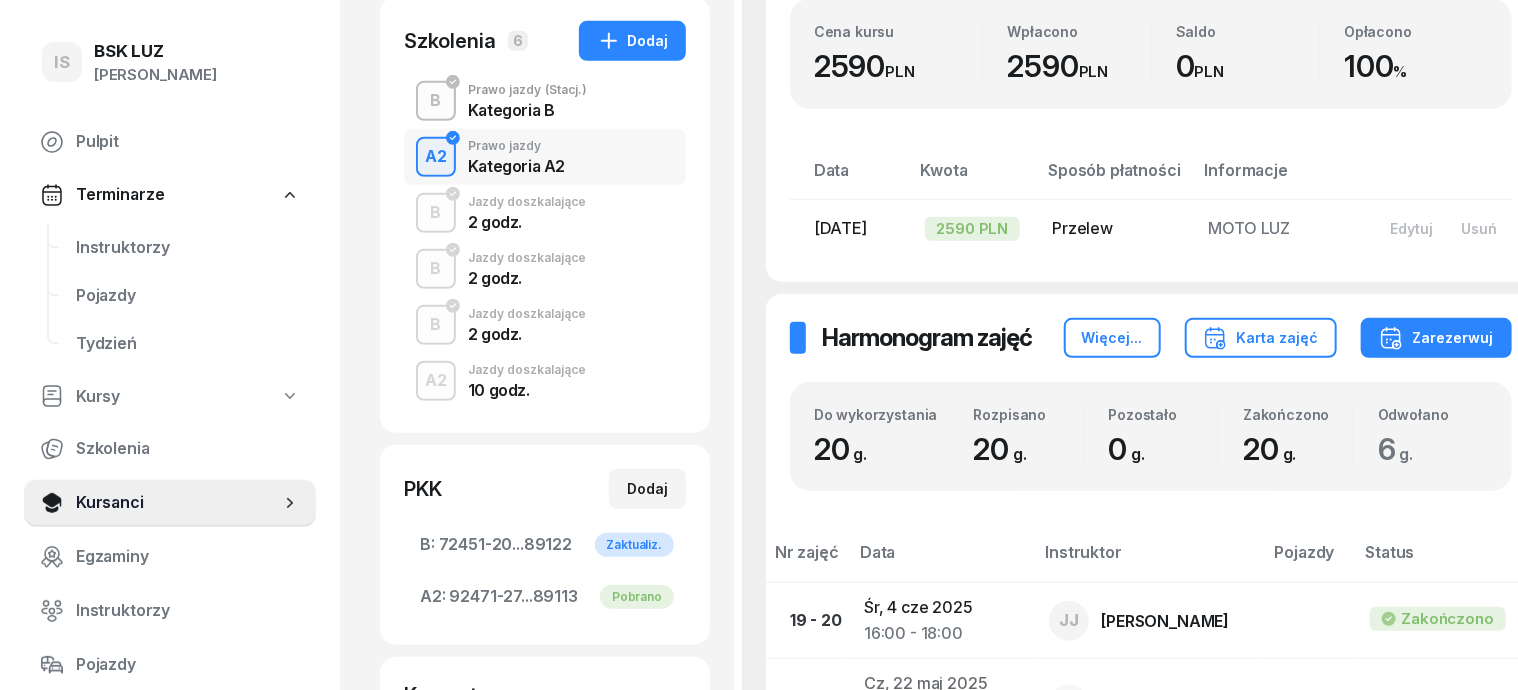 scroll, scrollTop: 500, scrollLeft: 0, axis: vertical 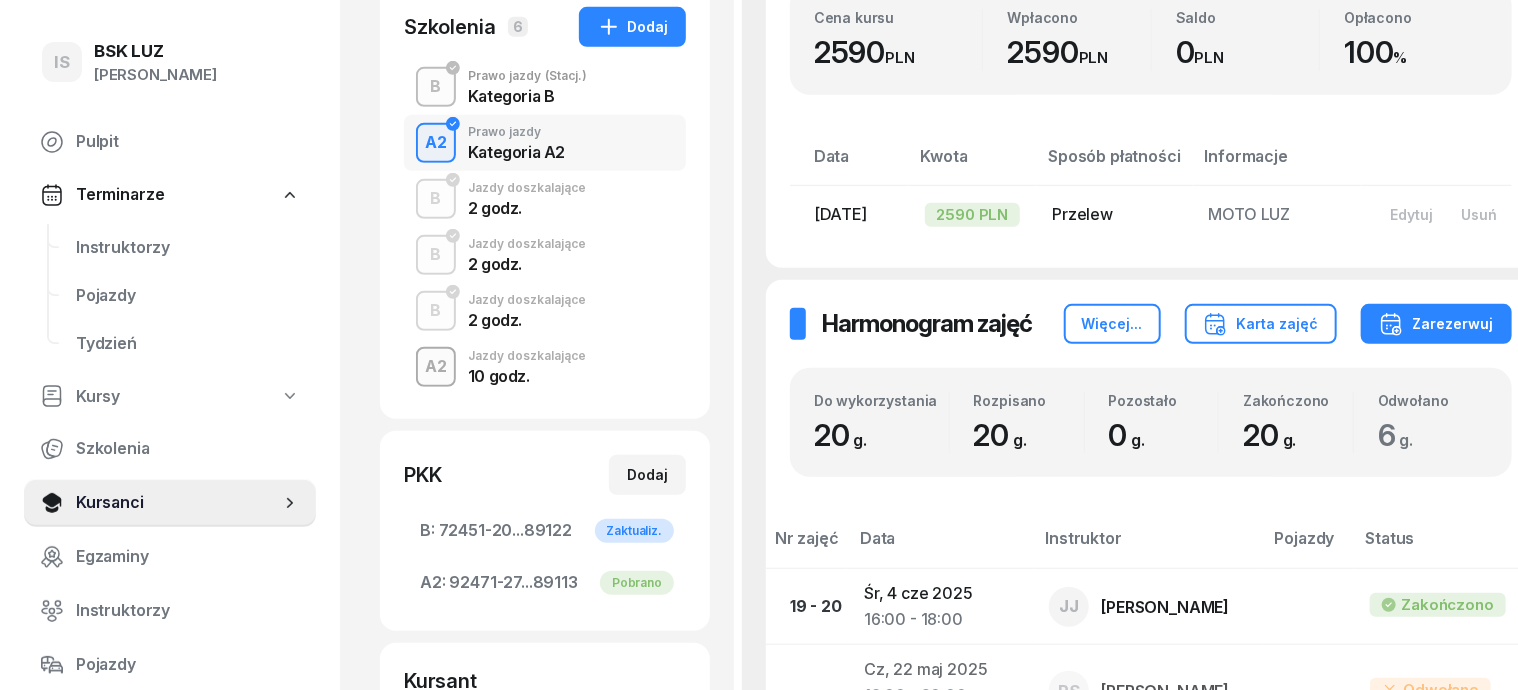 click on "A2" at bounding box center (436, 367) 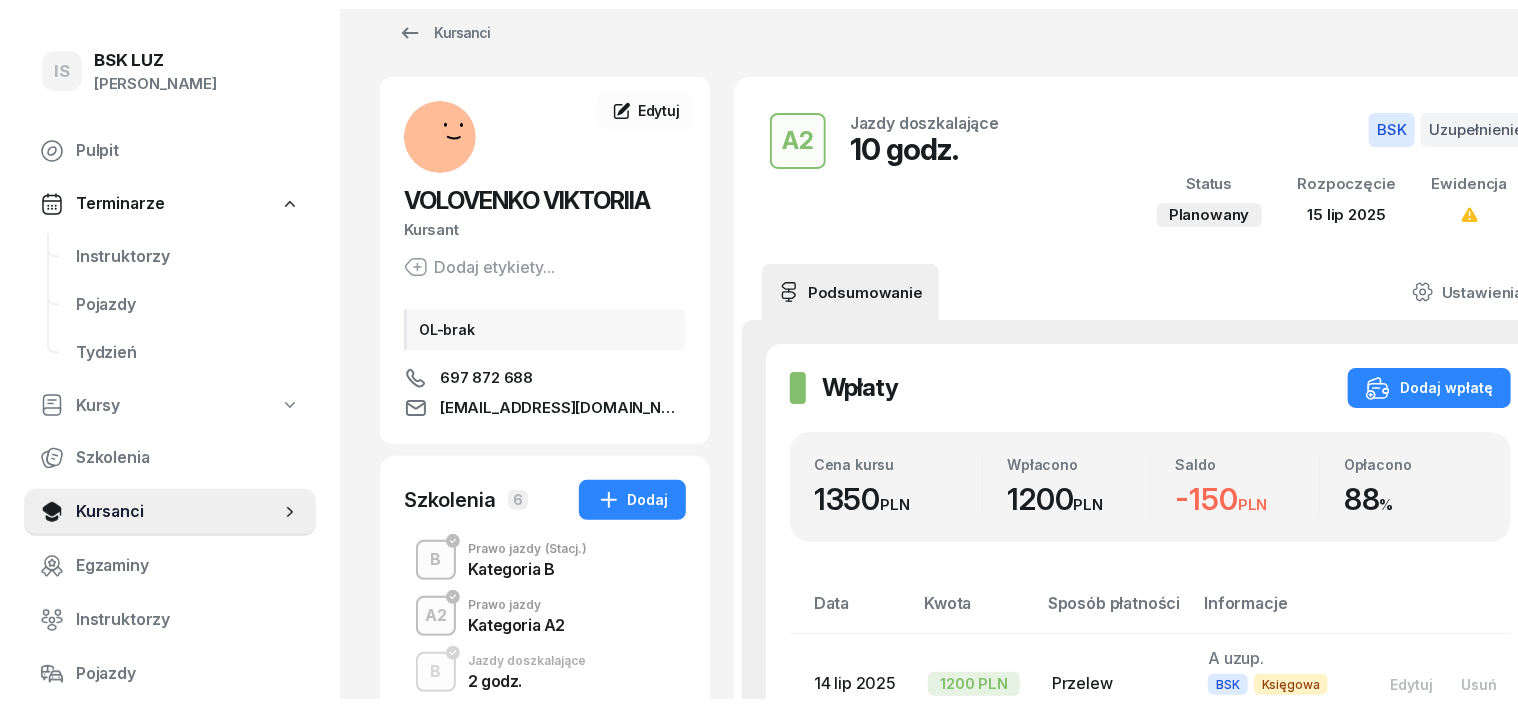 scroll, scrollTop: 0, scrollLeft: 0, axis: both 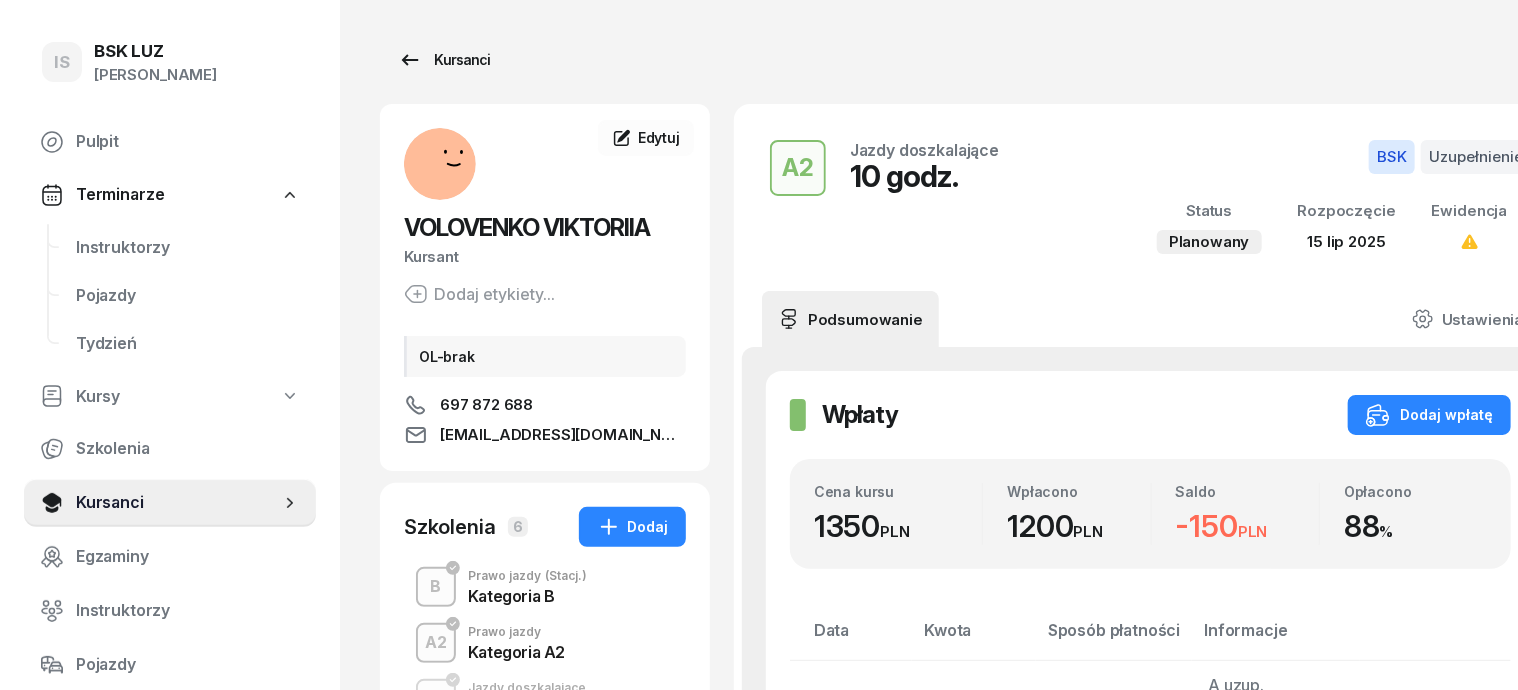 click on "Kursanci" at bounding box center [444, 60] 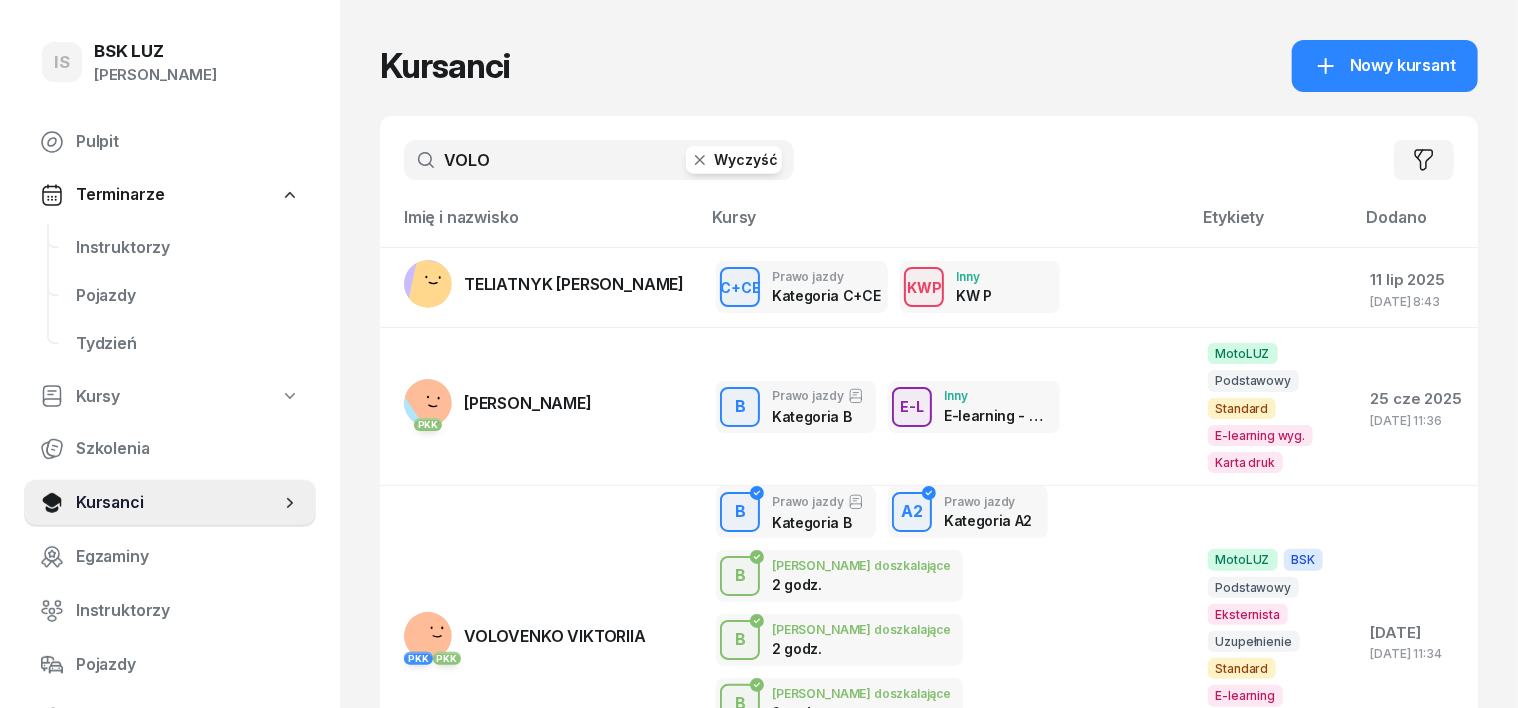 drag, startPoint x: 664, startPoint y: 161, endPoint x: 704, endPoint y: 177, distance: 43.081318 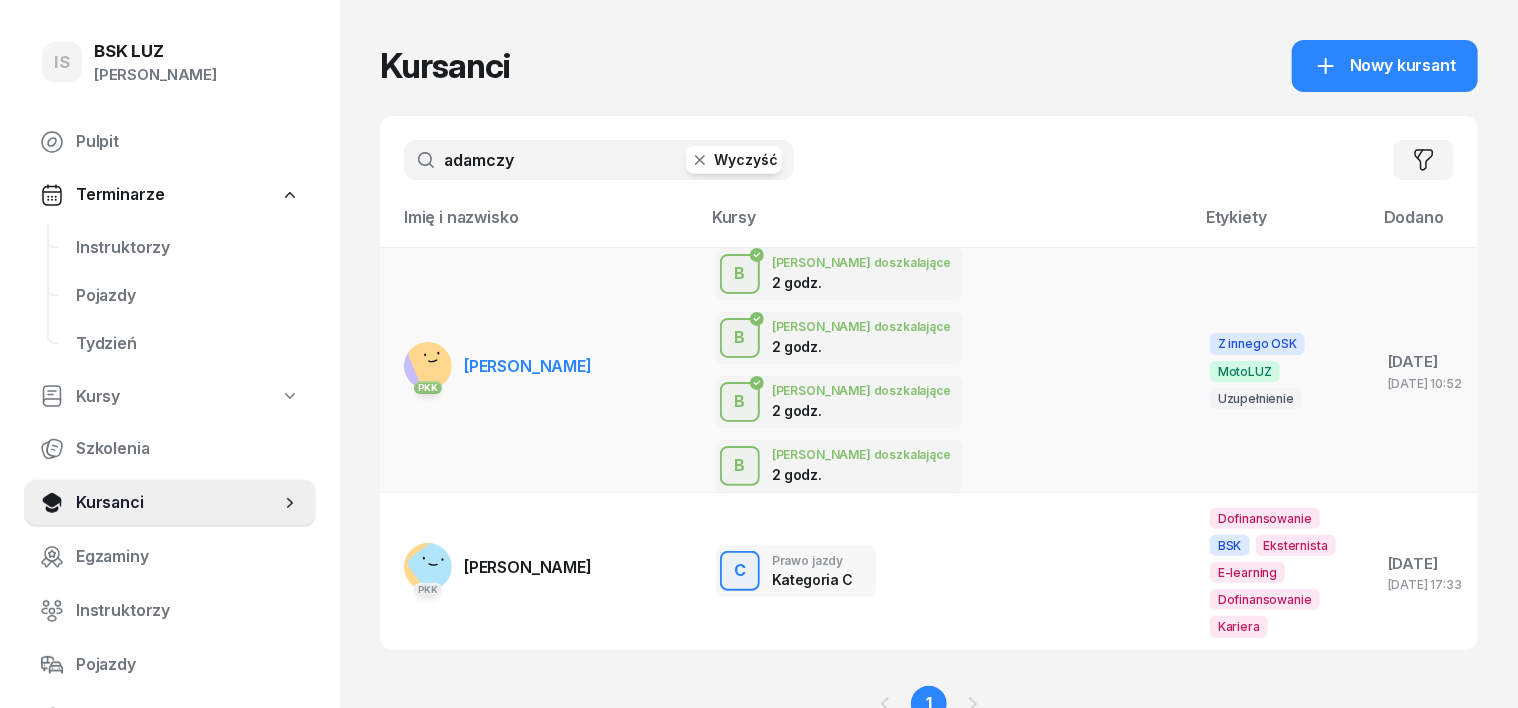 type on "adamczy" 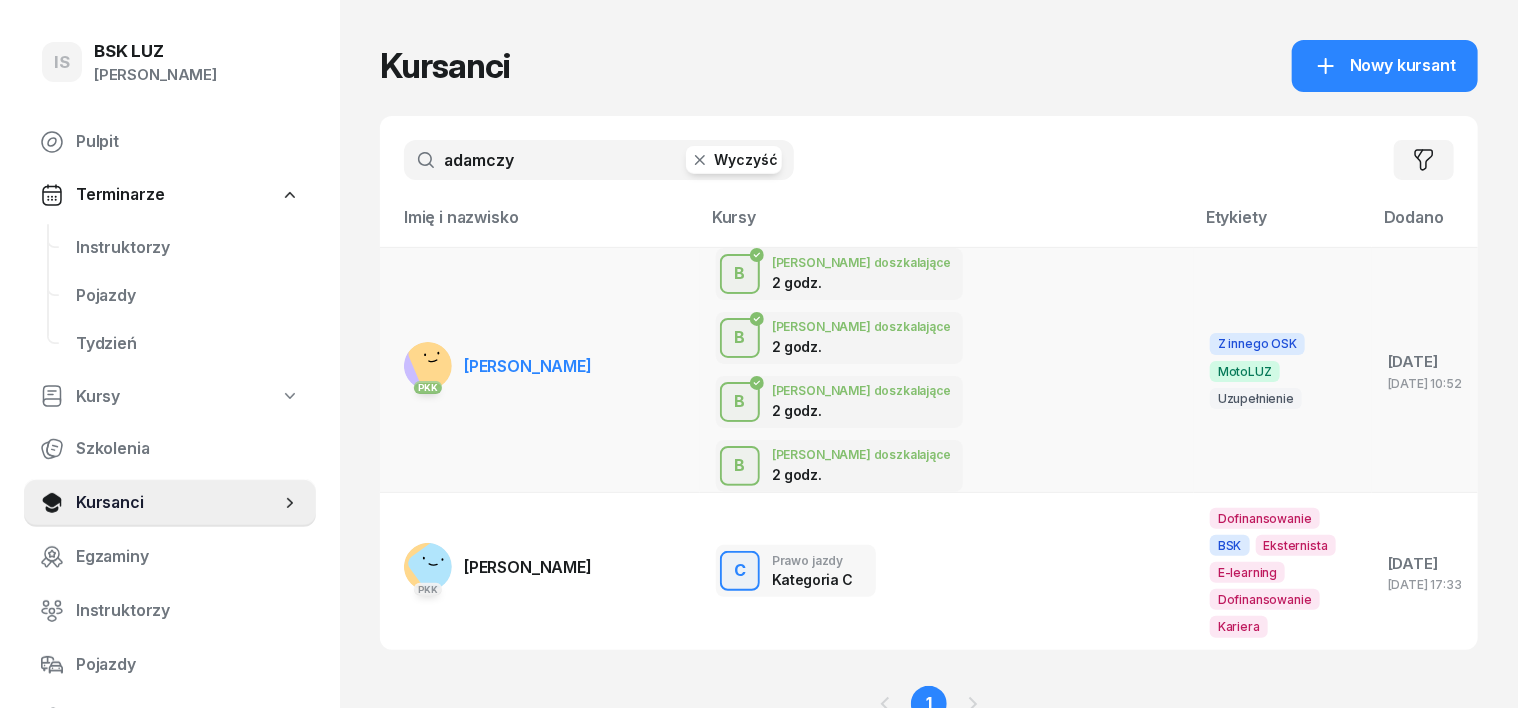 click on "PKK ADAMCZYK WANESA" 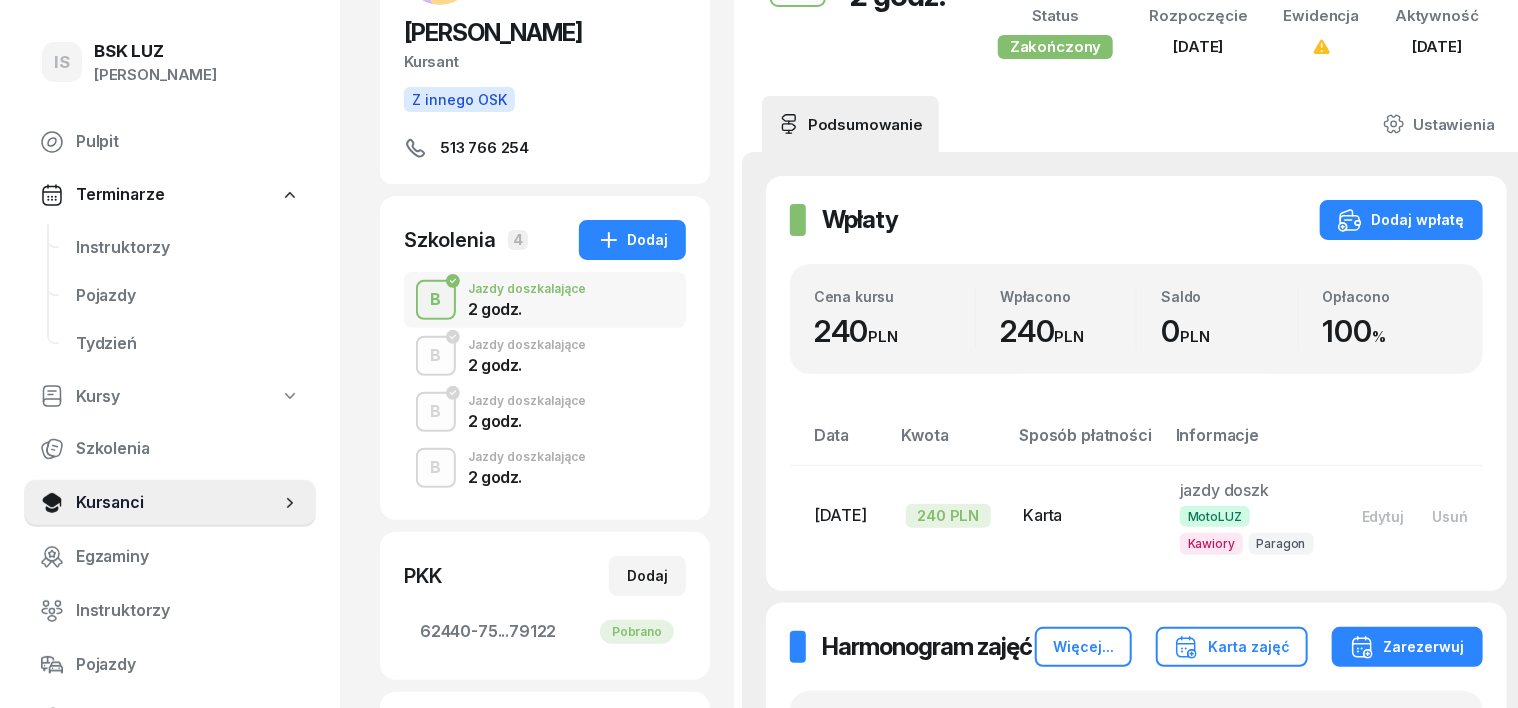 scroll, scrollTop: 250, scrollLeft: 0, axis: vertical 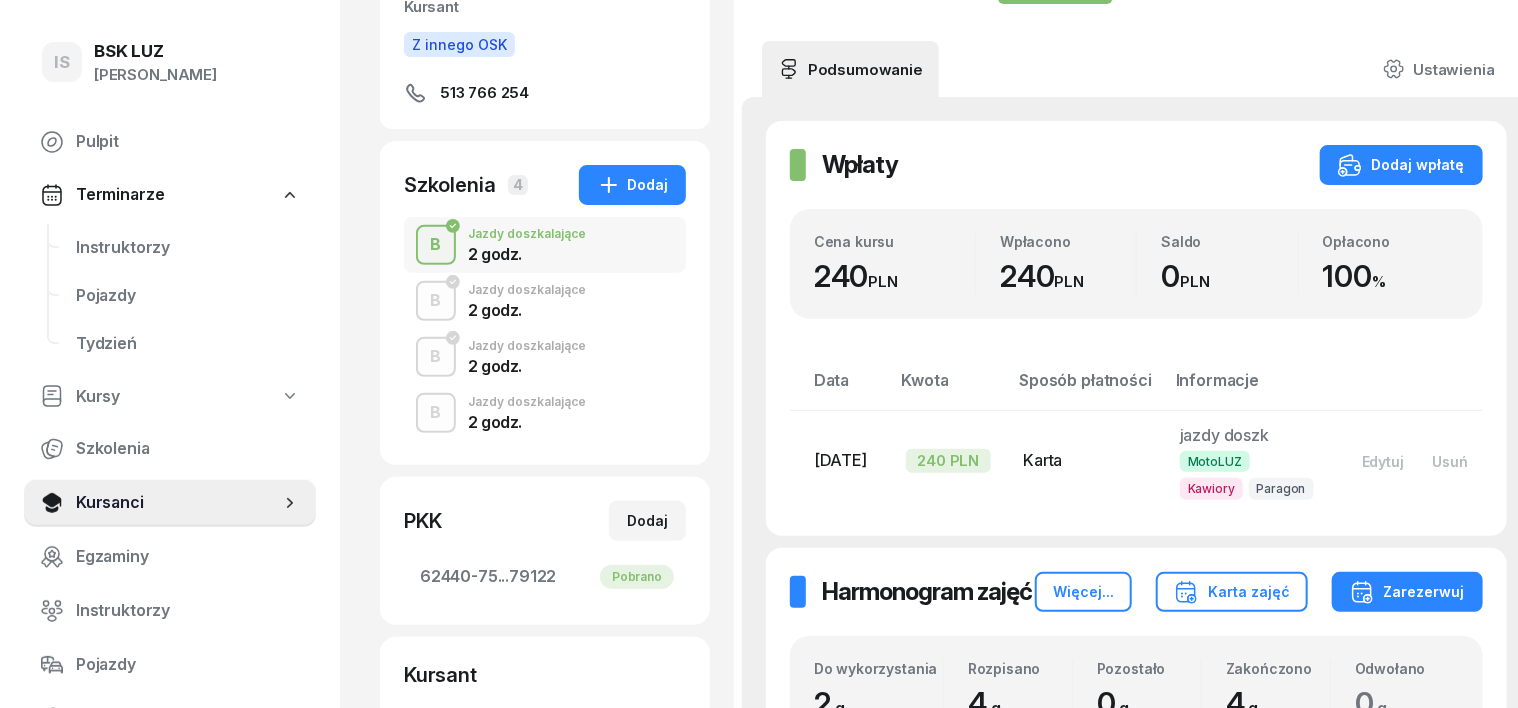 click on "B" at bounding box center [436, 413] 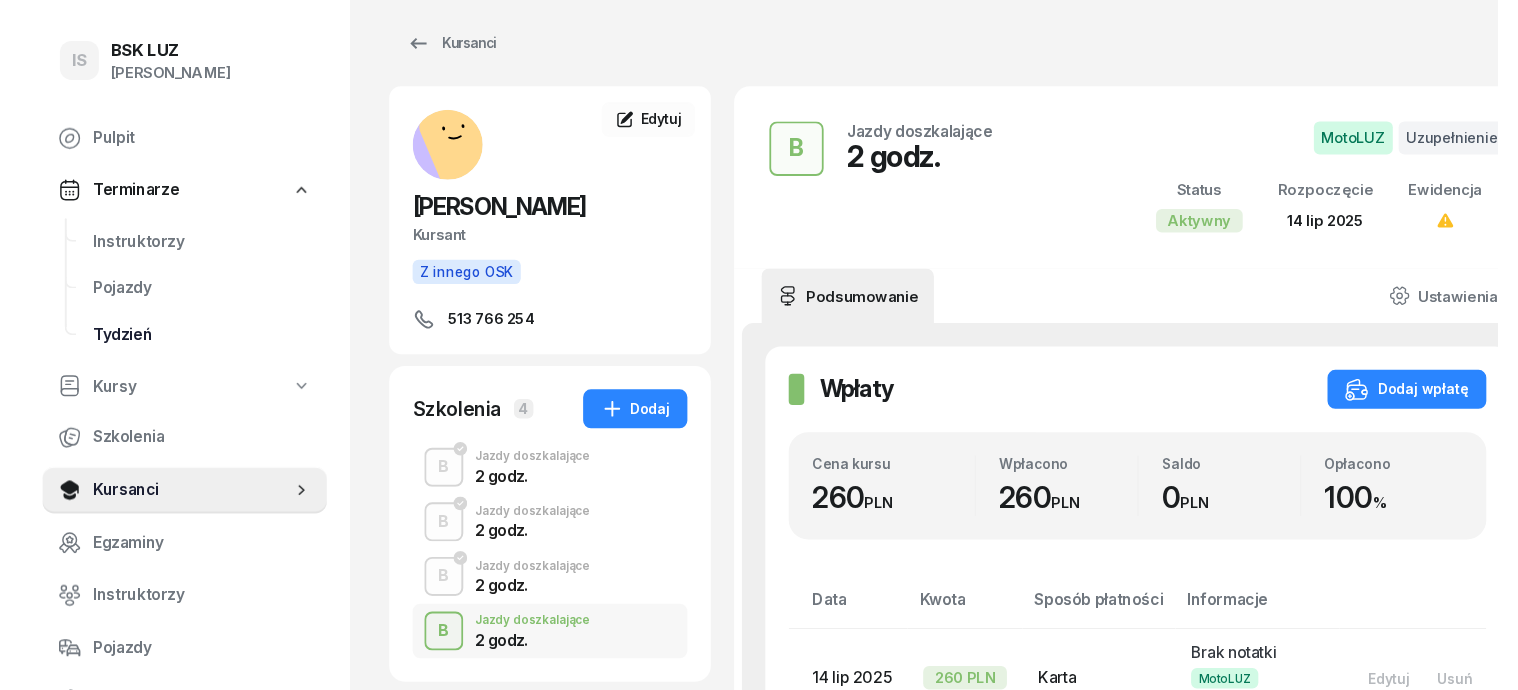 scroll, scrollTop: 0, scrollLeft: 0, axis: both 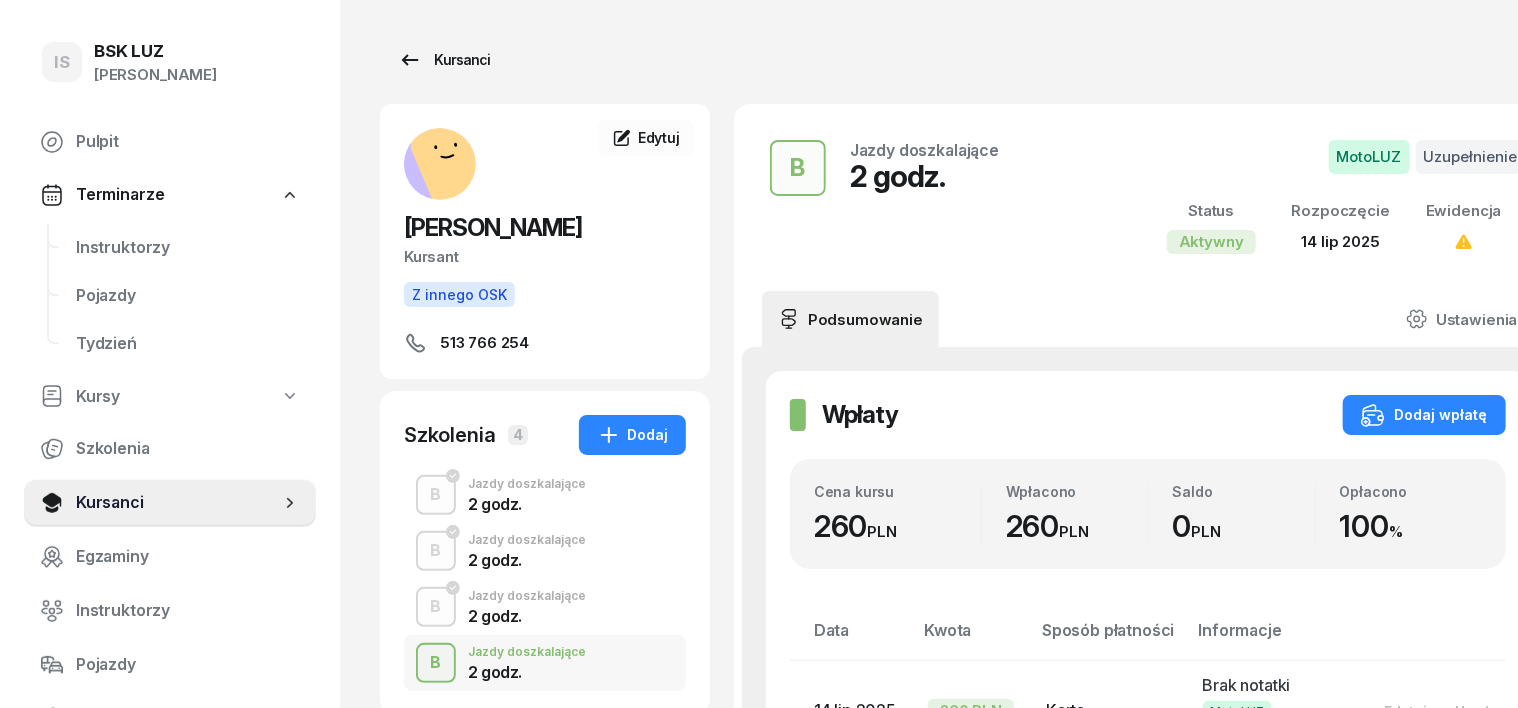 click on "Kursanci" at bounding box center [444, 60] 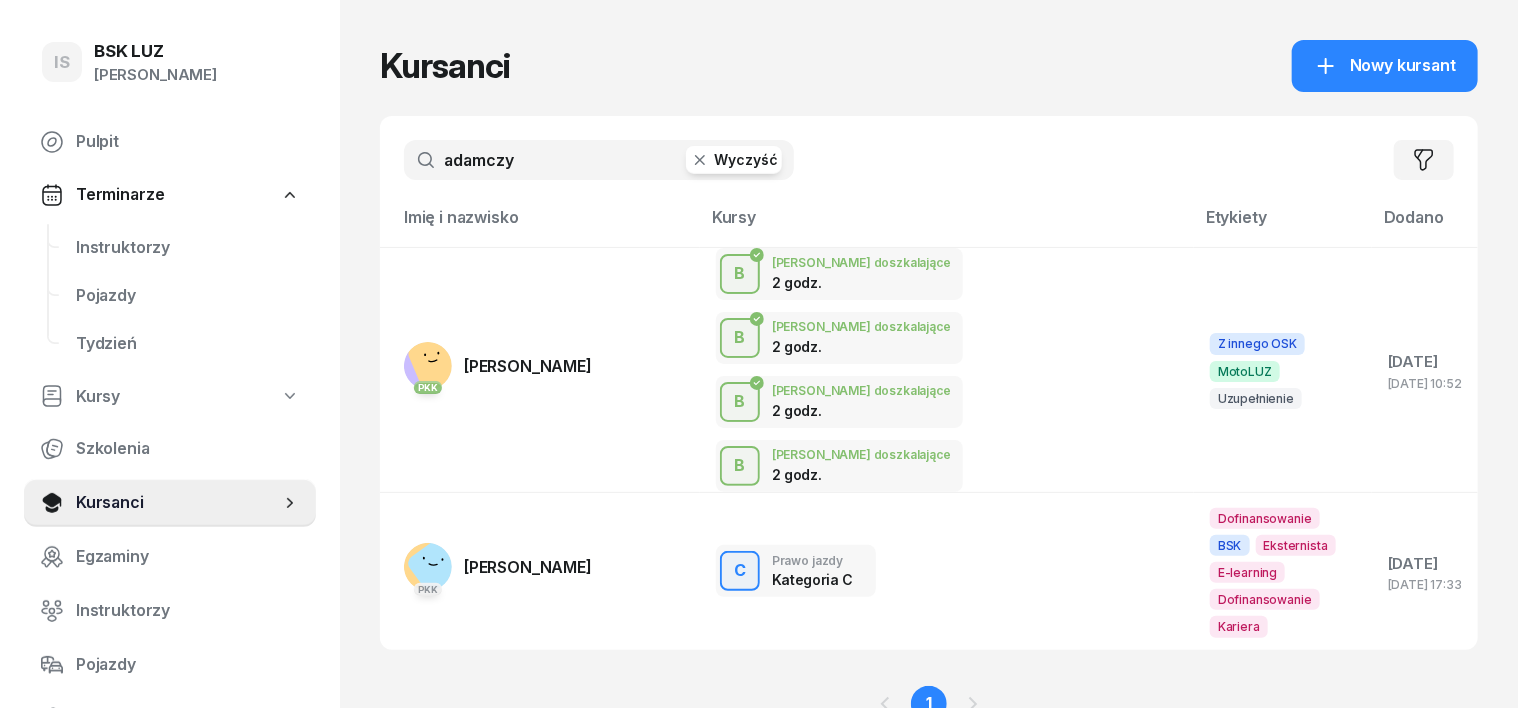 drag, startPoint x: 664, startPoint y: 156, endPoint x: 661, endPoint y: 172, distance: 16.27882 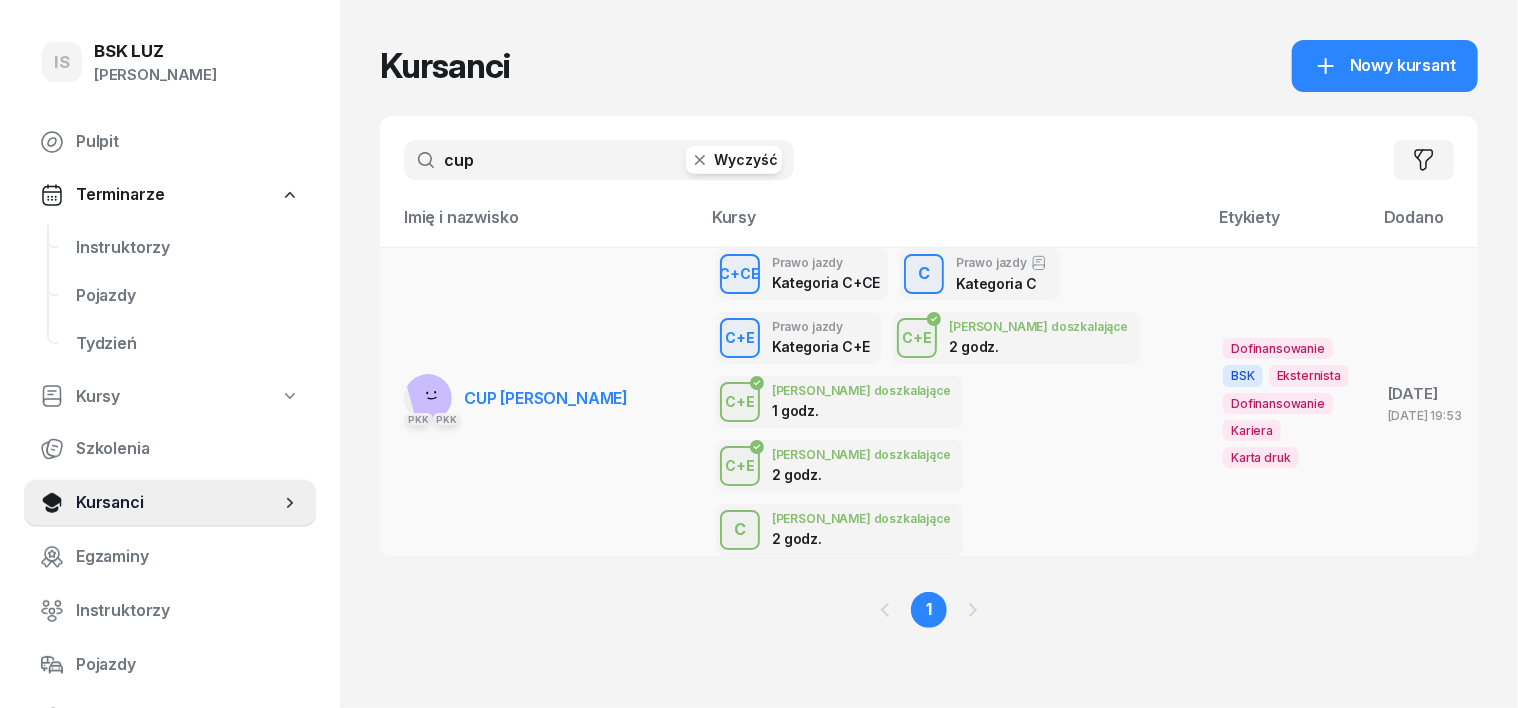 type on "cup" 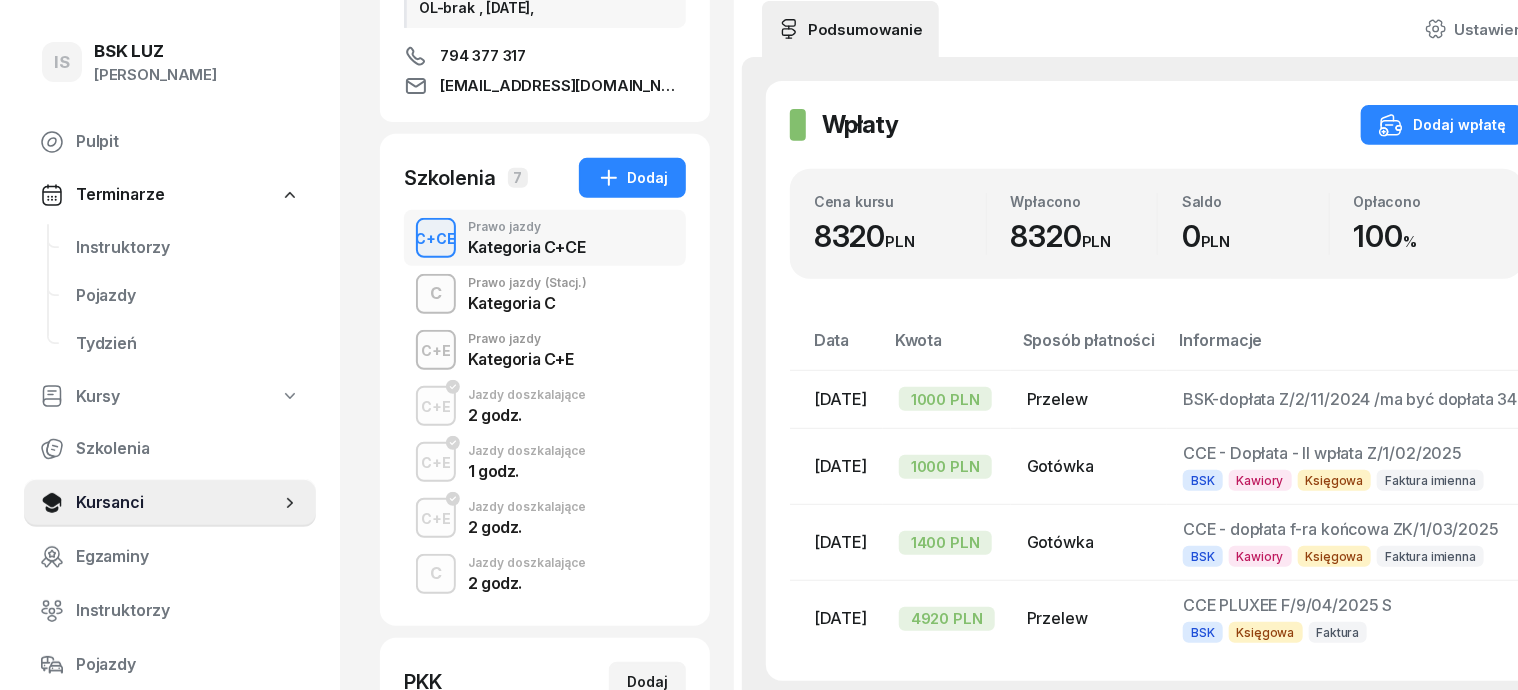 scroll, scrollTop: 375, scrollLeft: 0, axis: vertical 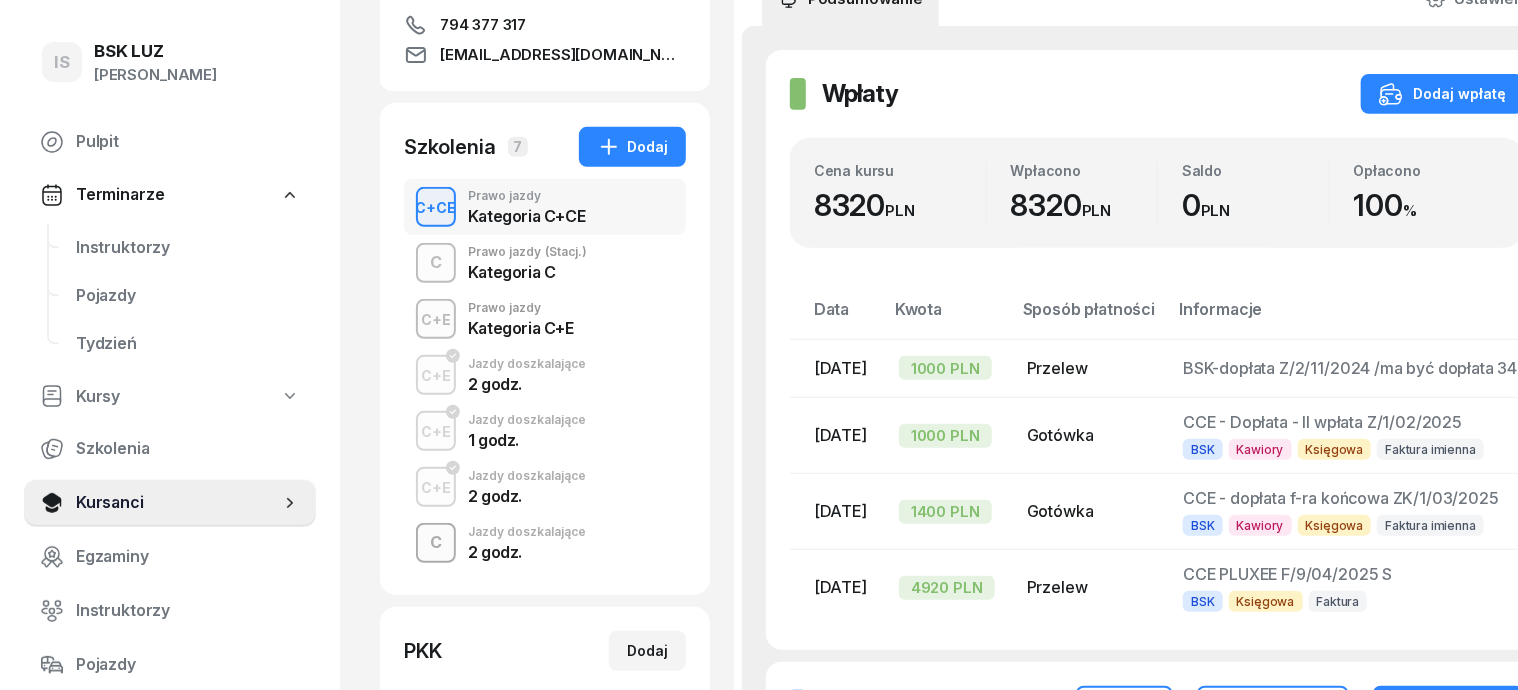 click on "C" at bounding box center (436, 543) 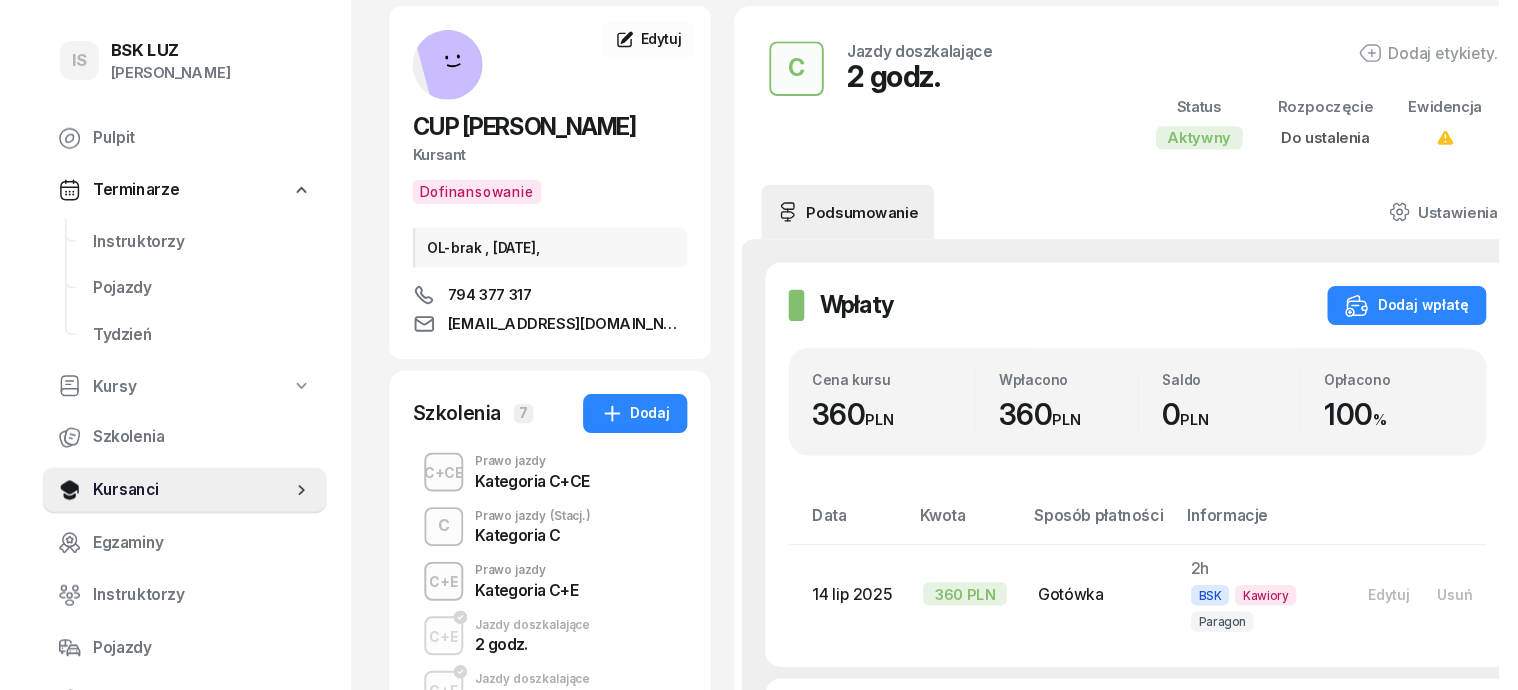scroll, scrollTop: 0, scrollLeft: 0, axis: both 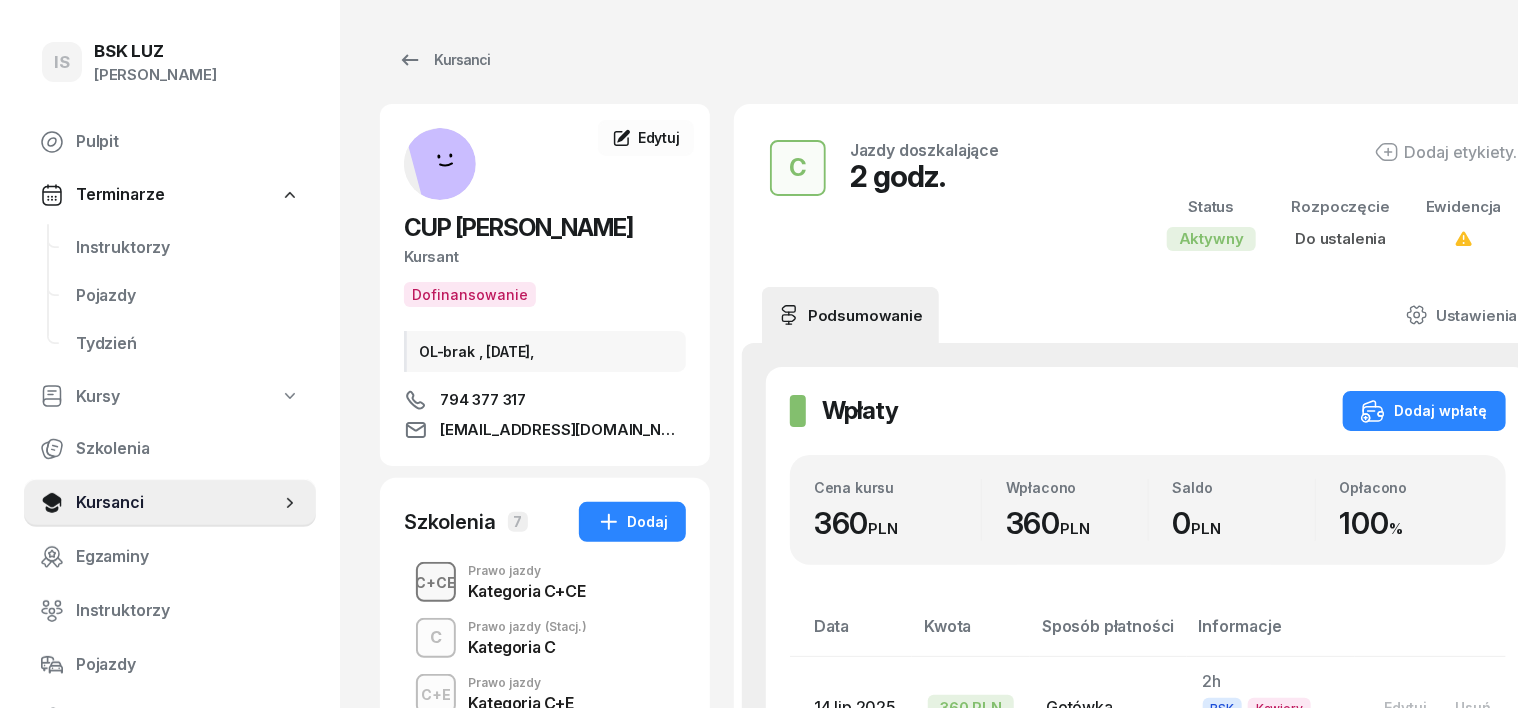 click on "C+CE" at bounding box center (436, 582) 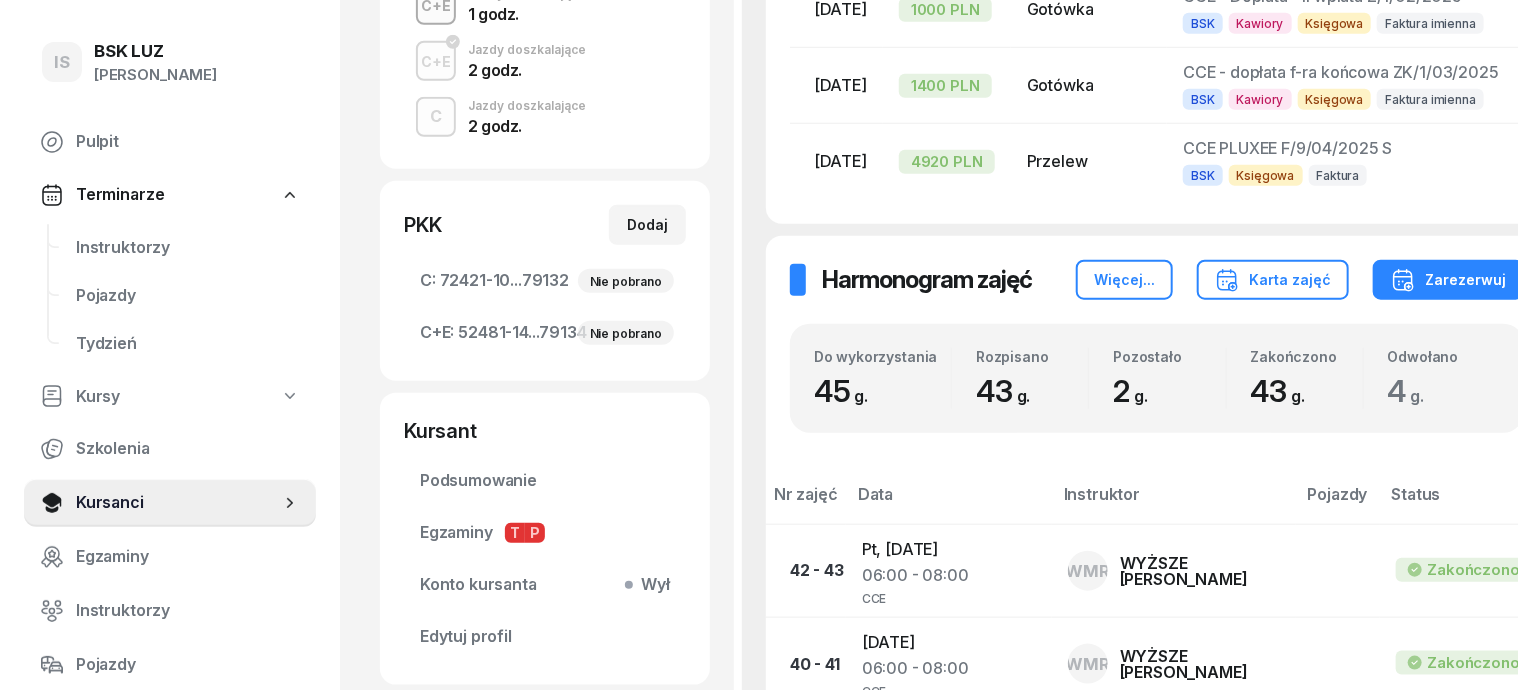 scroll, scrollTop: 750, scrollLeft: 0, axis: vertical 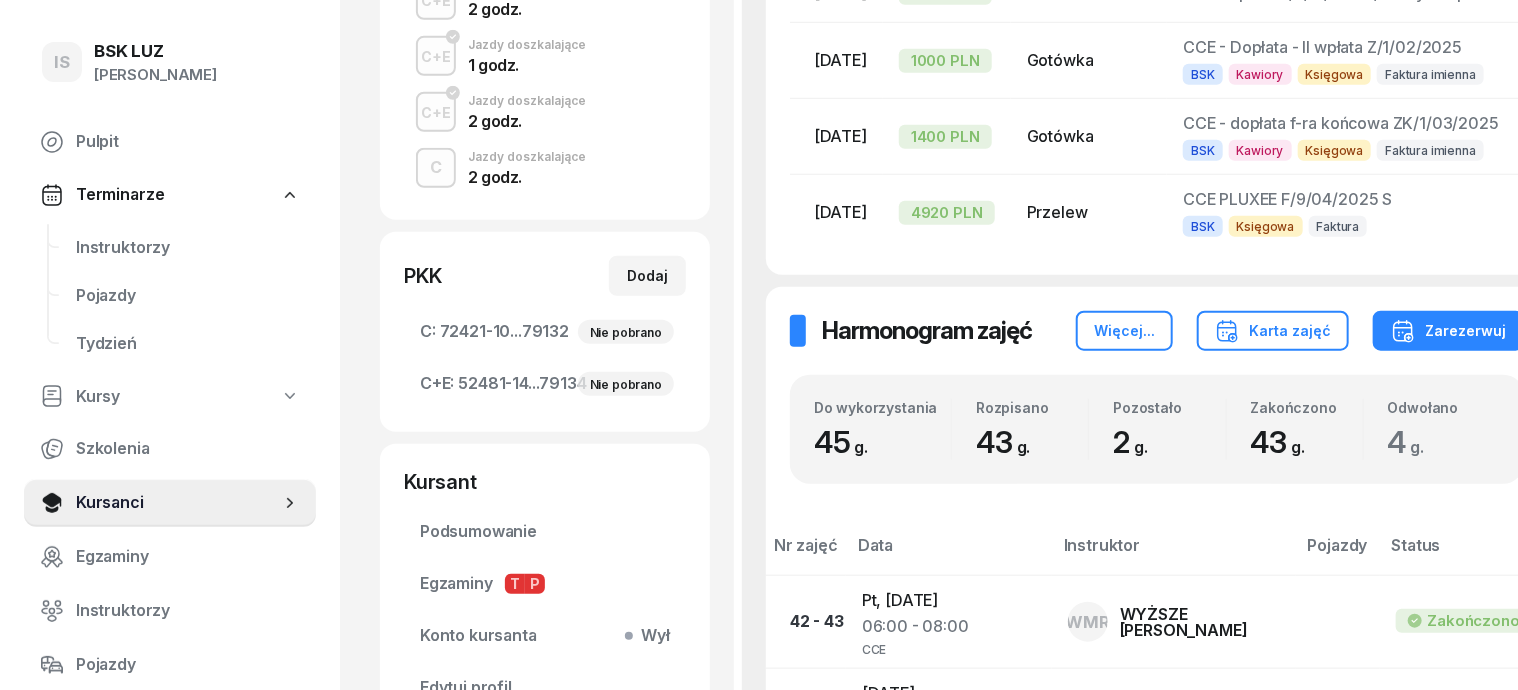 click on "C" at bounding box center [436, 168] 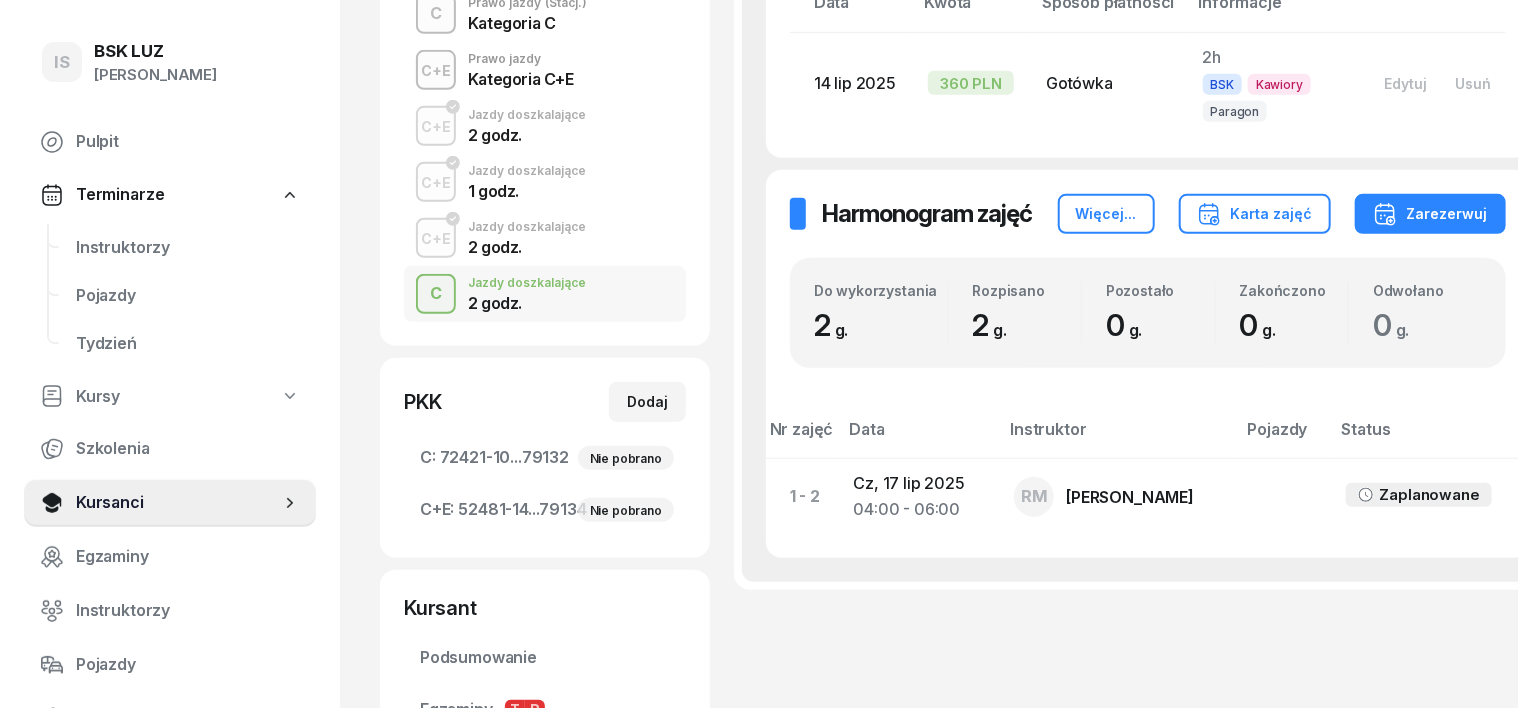 scroll, scrollTop: 375, scrollLeft: 0, axis: vertical 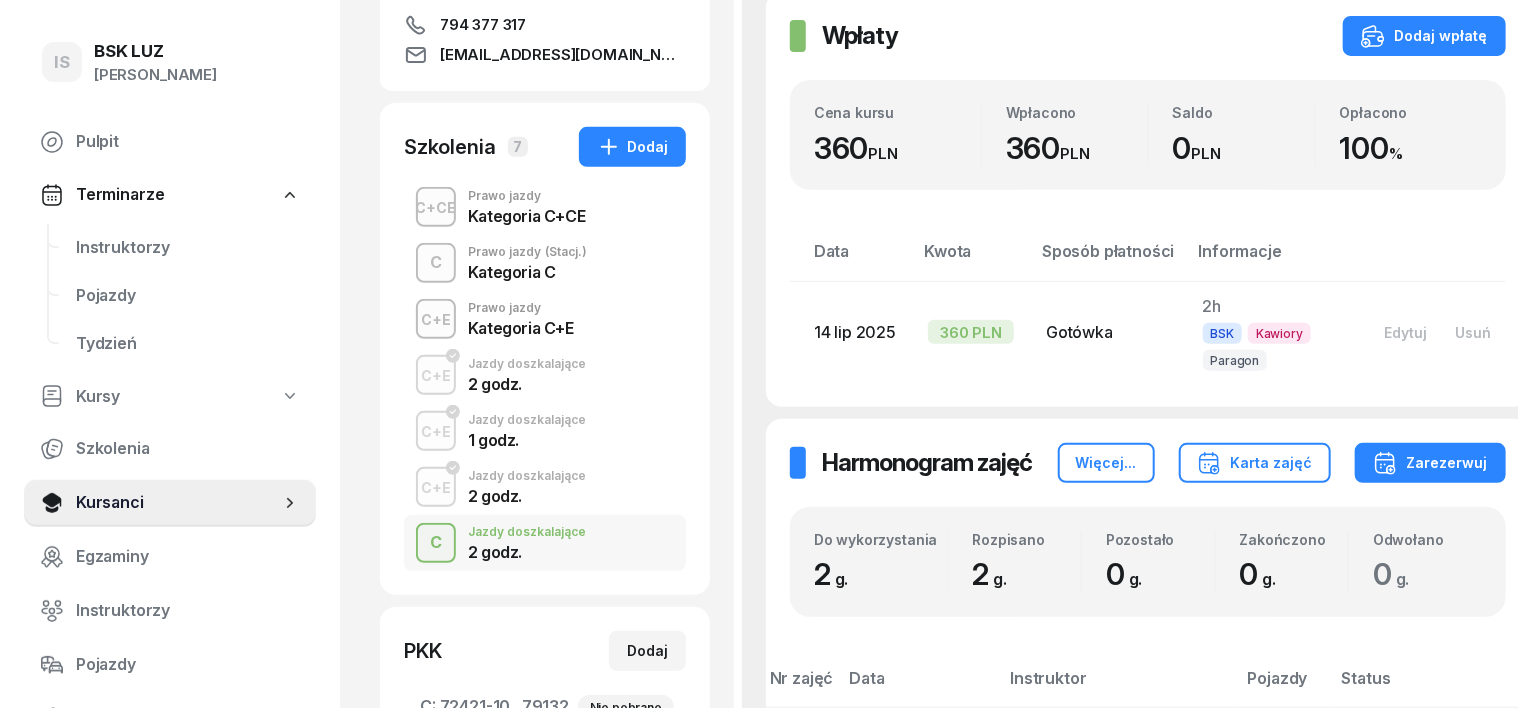 click on "C+CE" at bounding box center (436, 207) 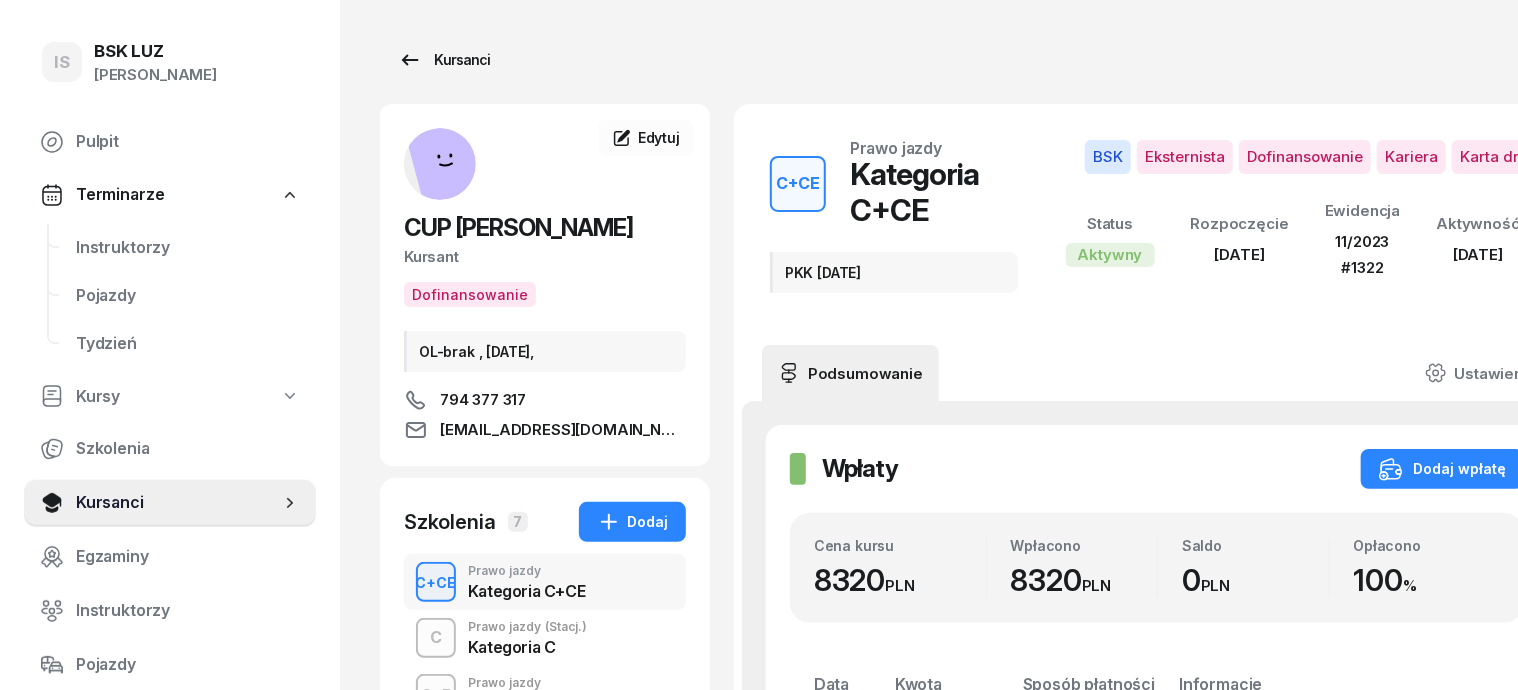 click on "Kursanci" at bounding box center [444, 60] 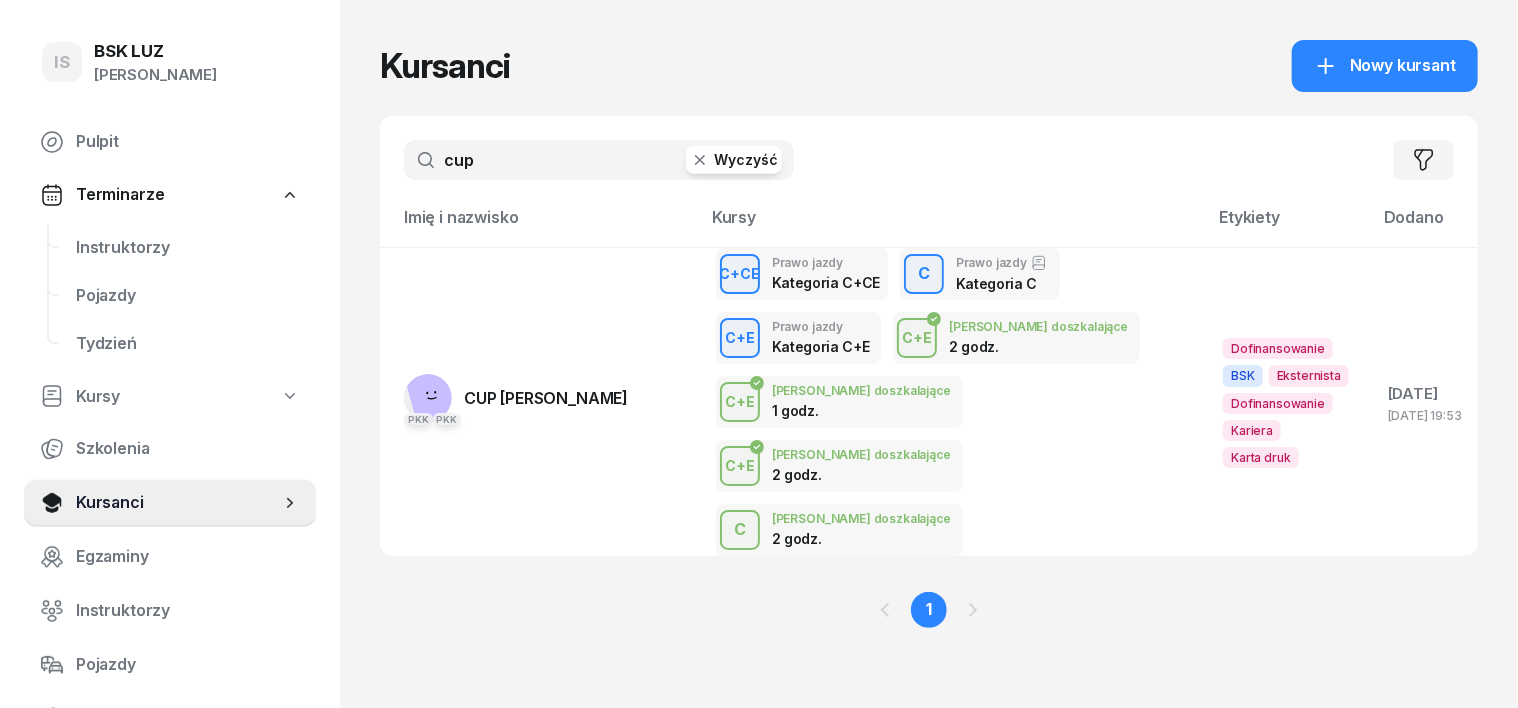 click 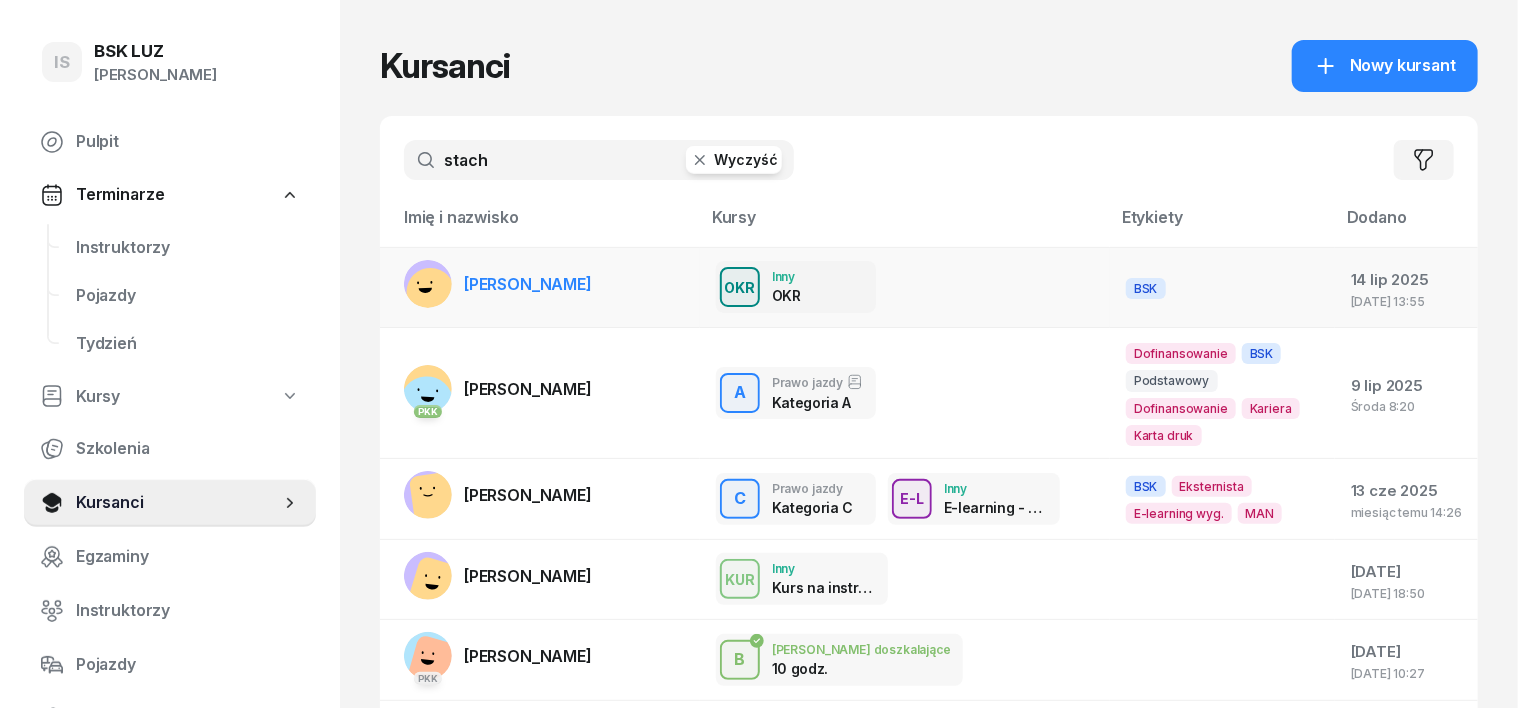 type on "stach" 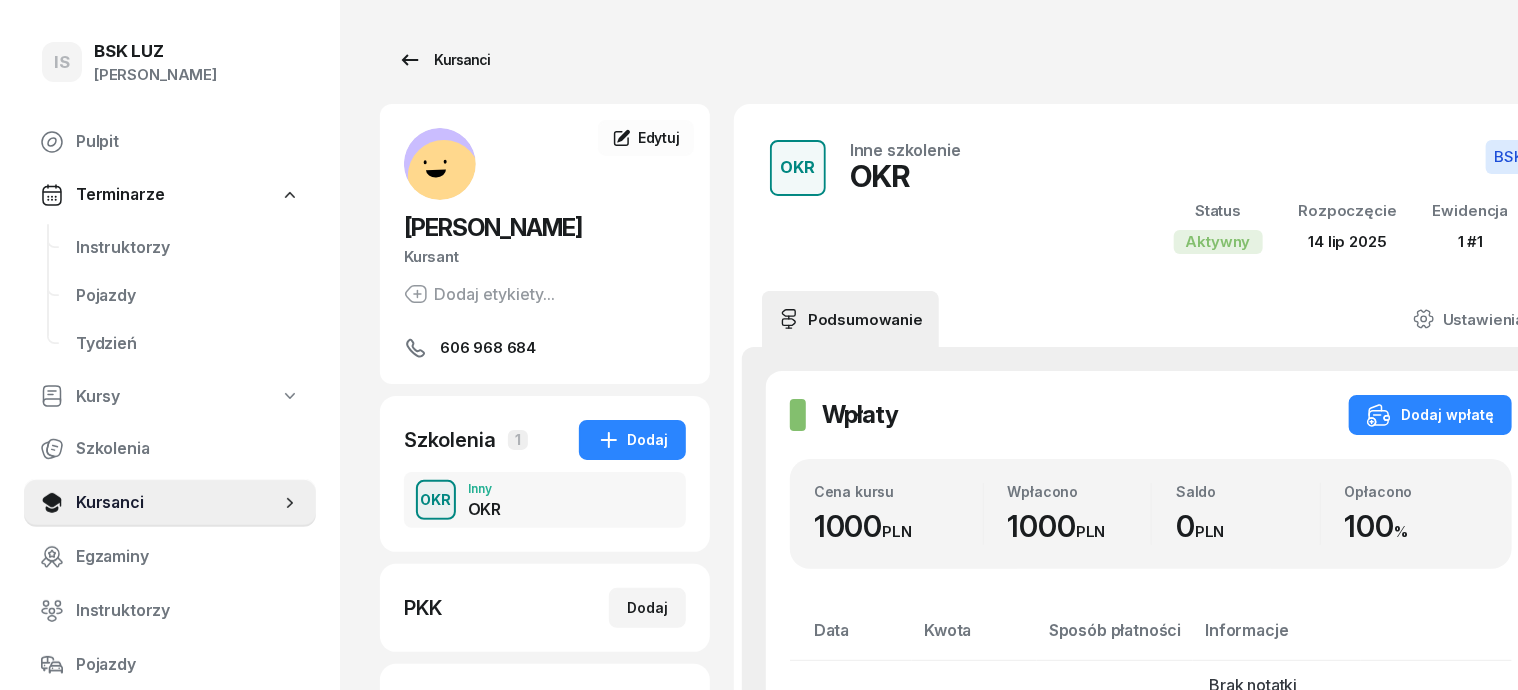 click on "Kursanci" at bounding box center [444, 60] 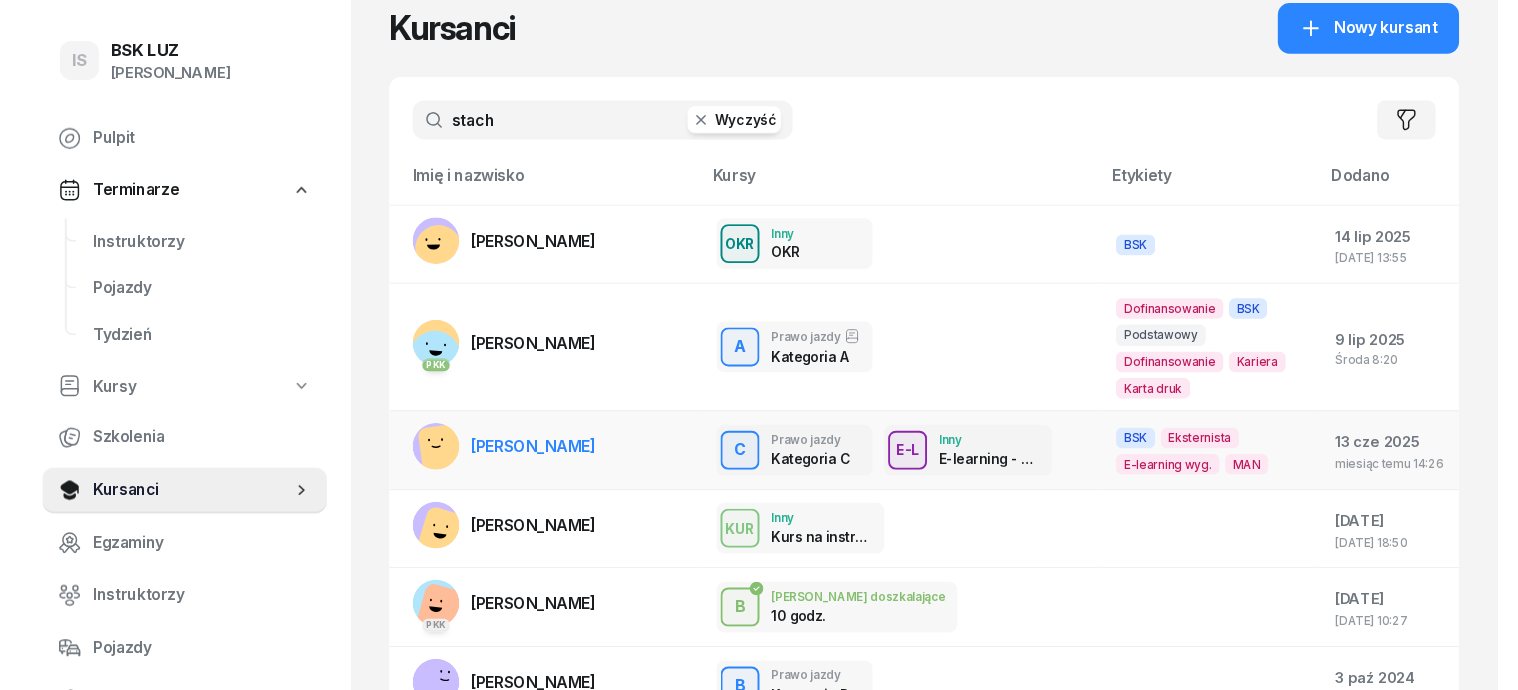 scroll, scrollTop: 0, scrollLeft: 0, axis: both 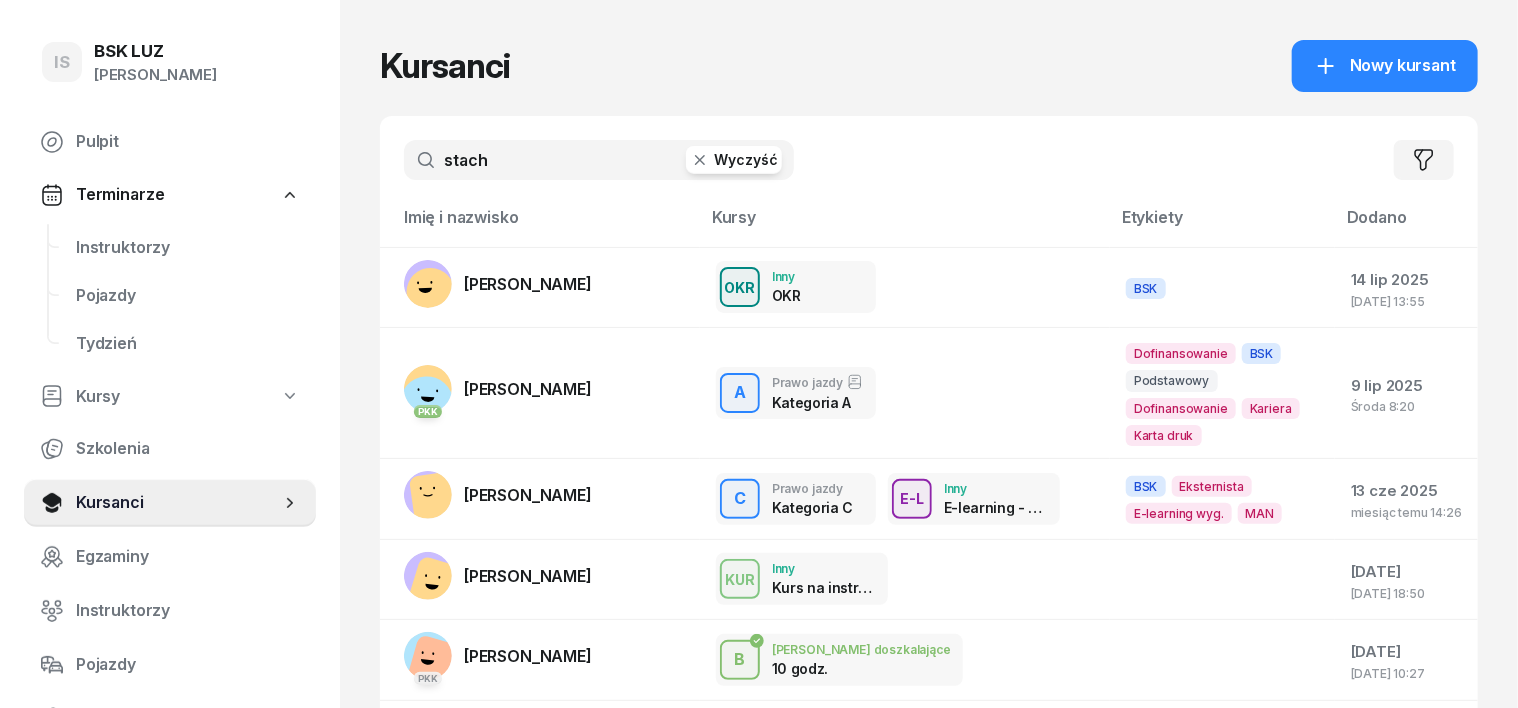 click 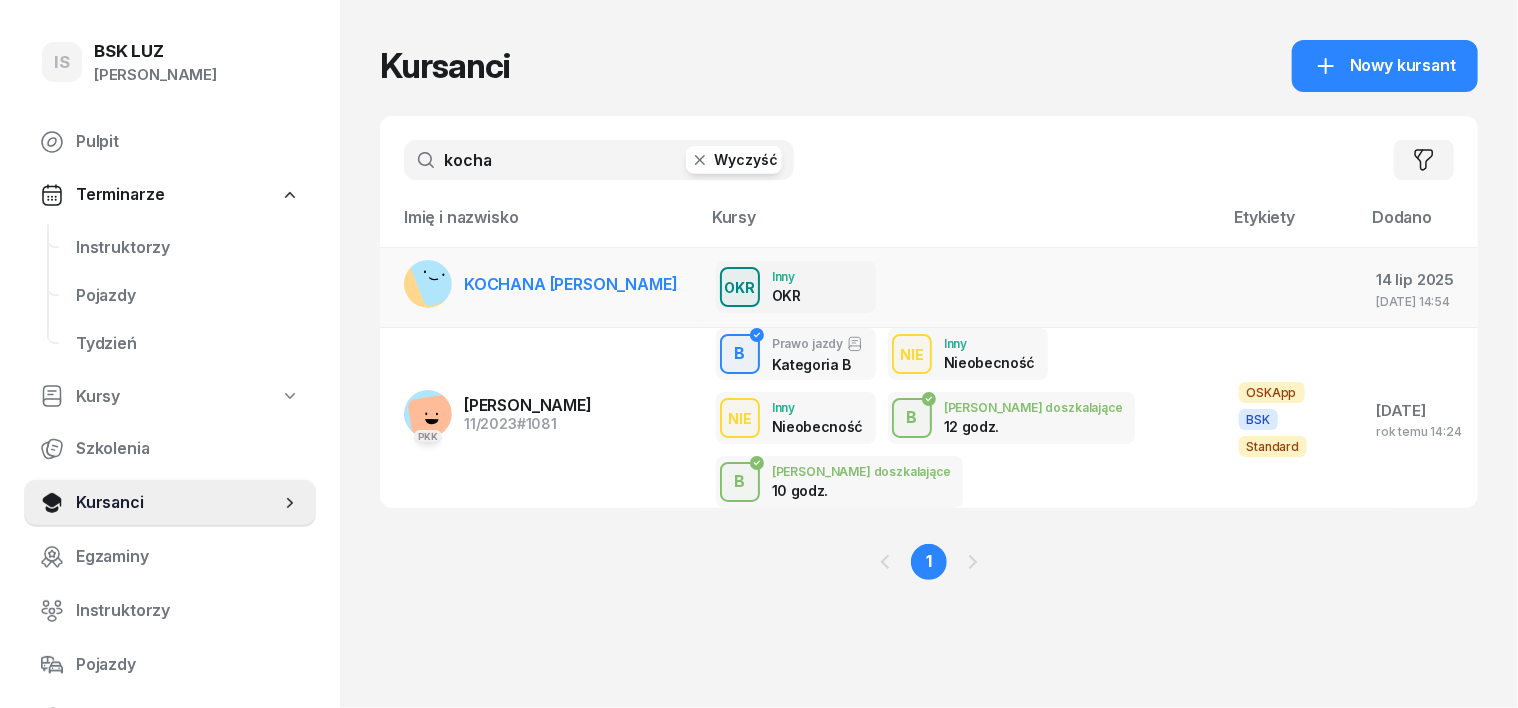 type on "kocha" 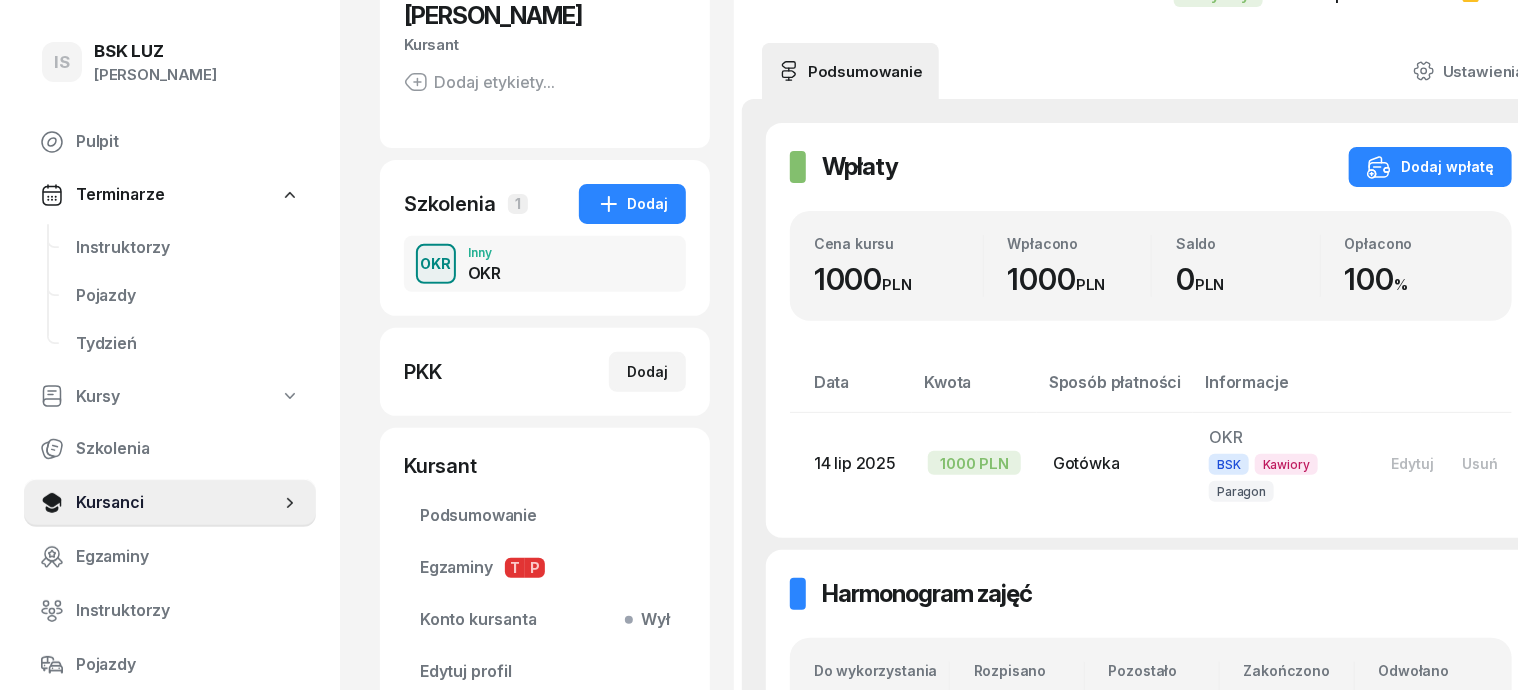 scroll, scrollTop: 250, scrollLeft: 0, axis: vertical 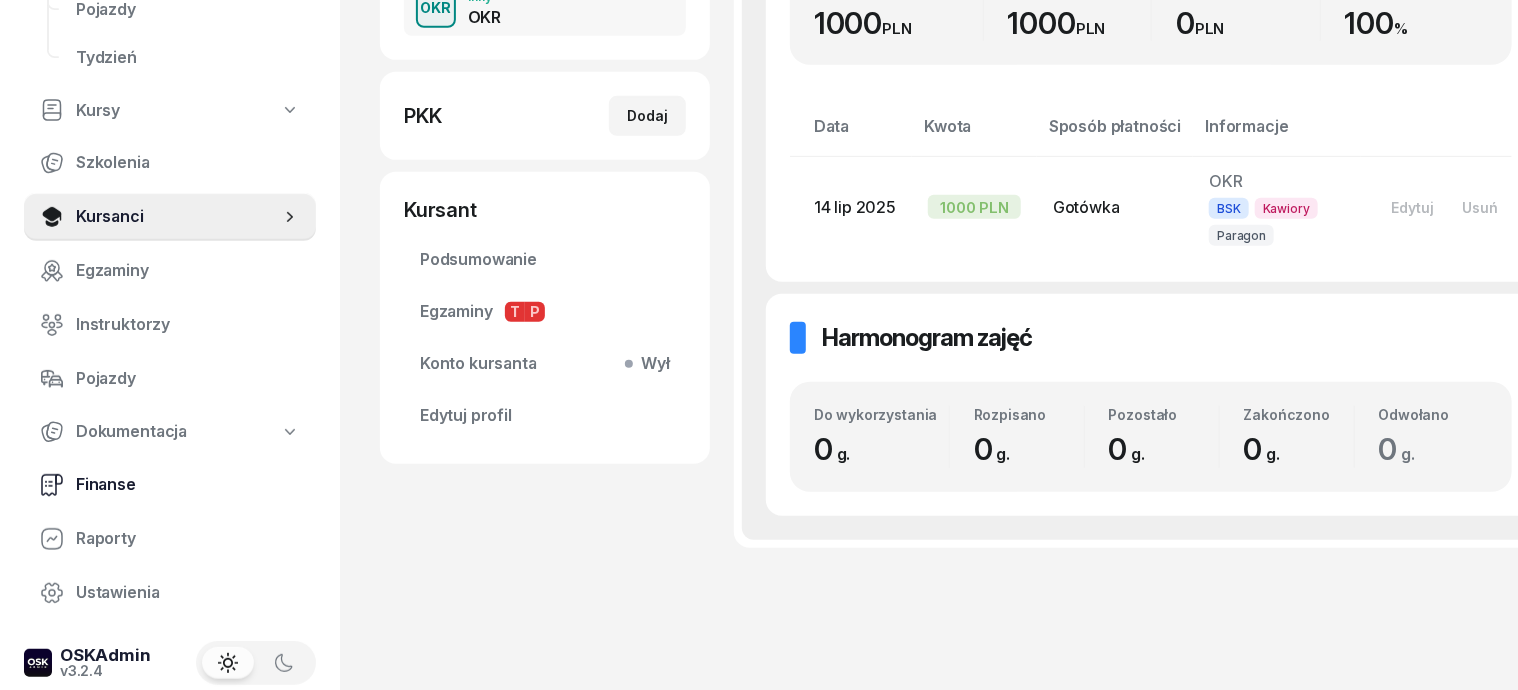 click on "Finanse" at bounding box center [188, 485] 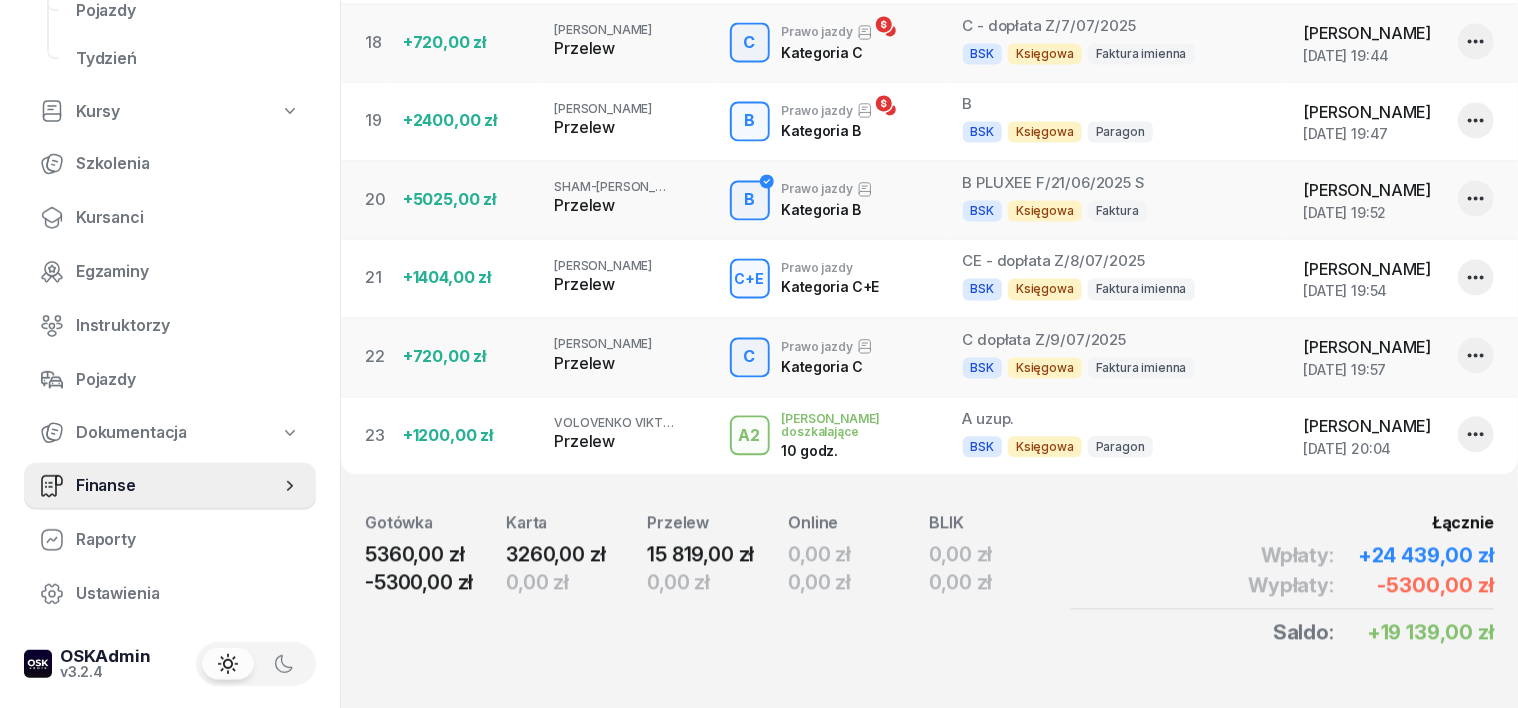 scroll, scrollTop: 2028, scrollLeft: 0, axis: vertical 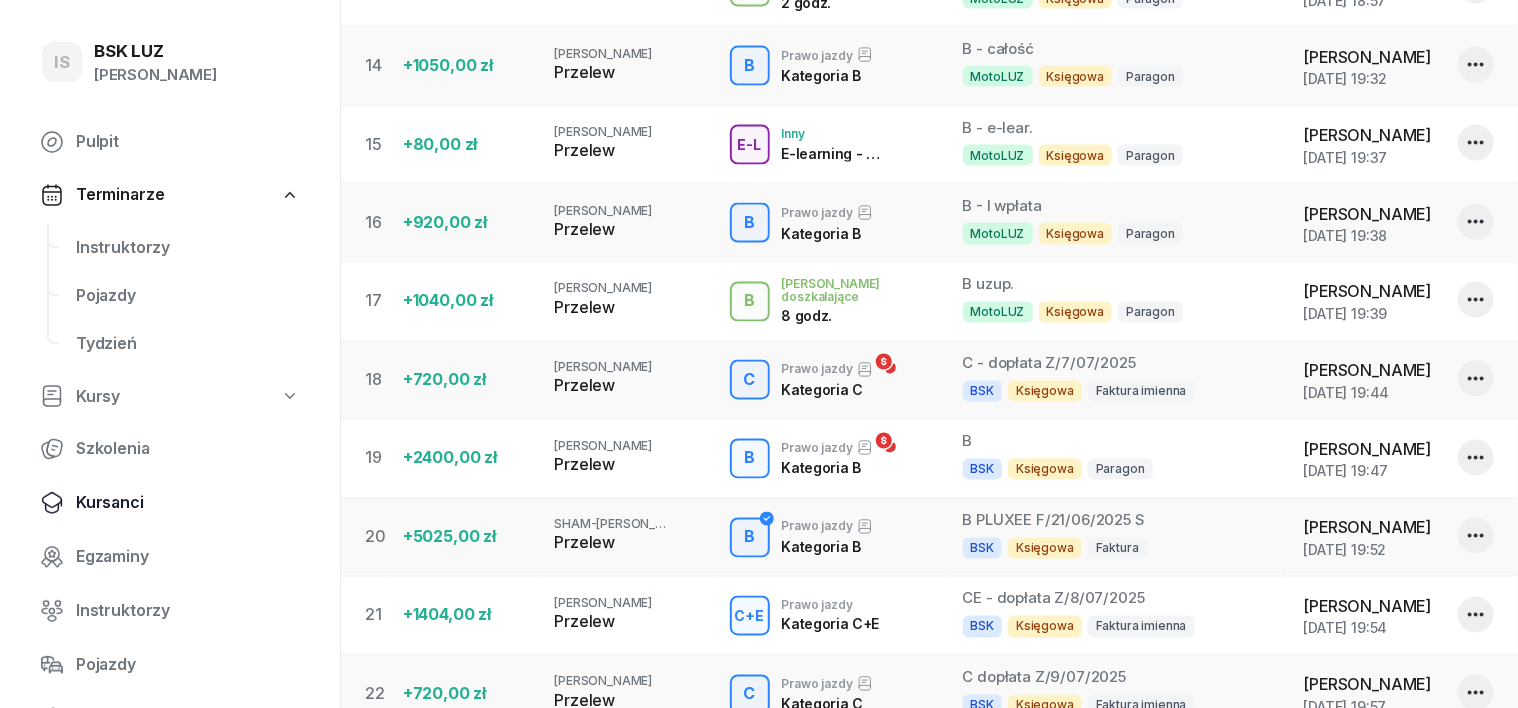 click on "Kursanci" at bounding box center [188, 503] 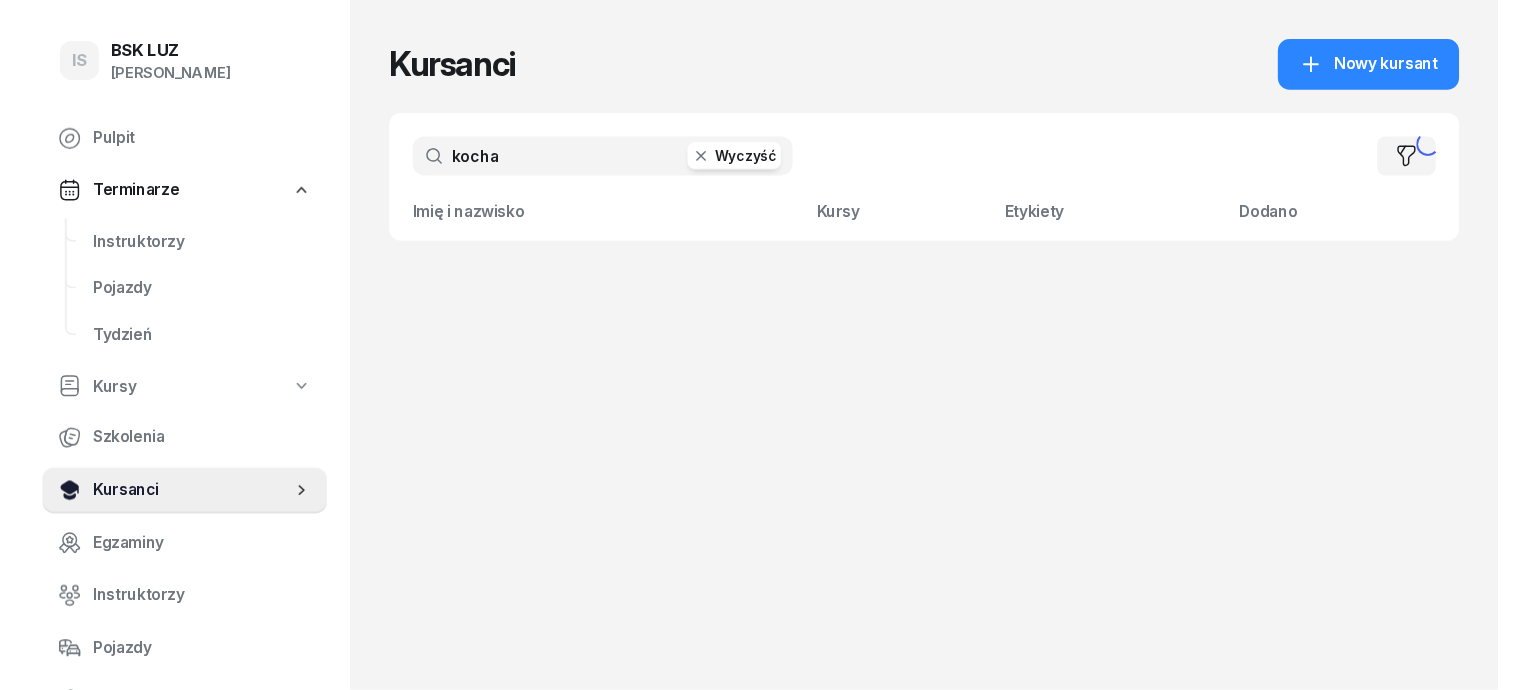 scroll, scrollTop: 0, scrollLeft: 0, axis: both 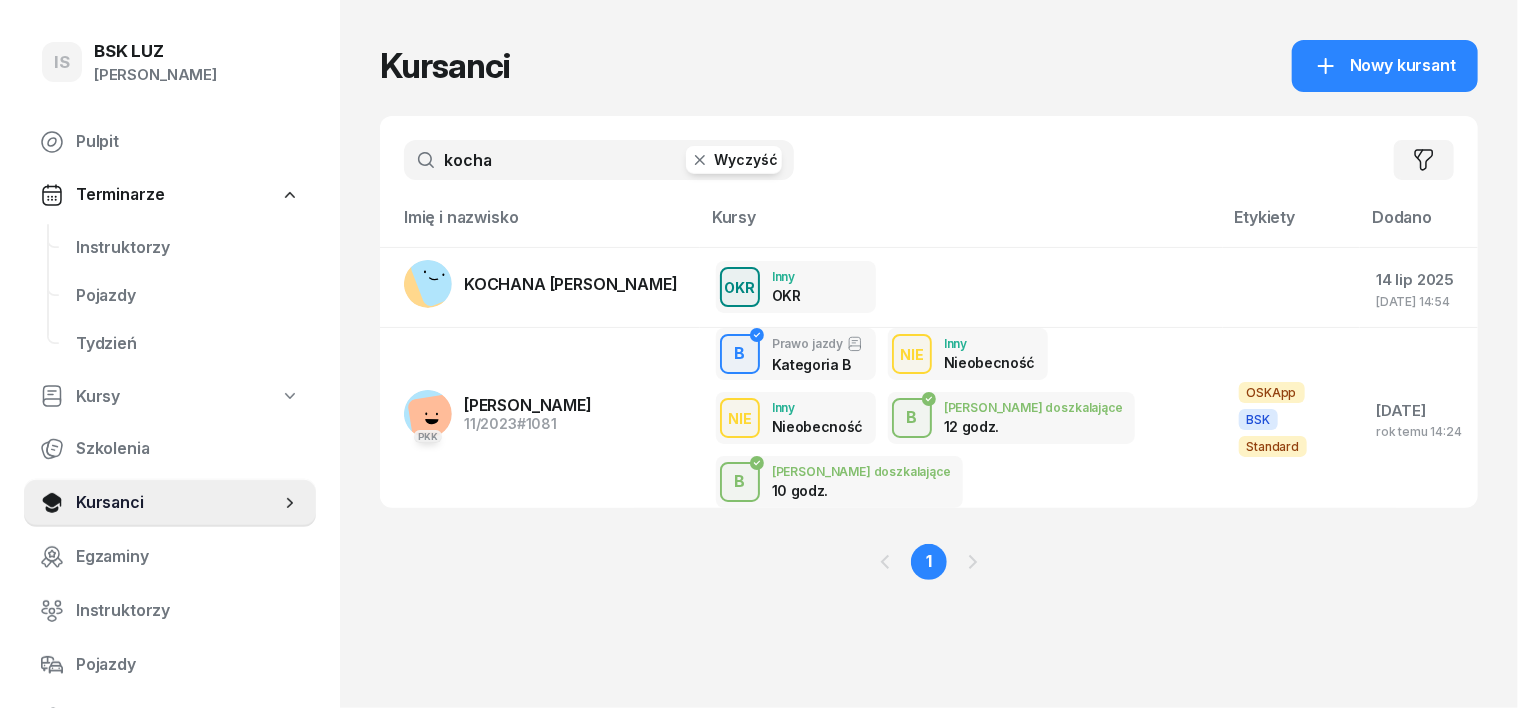 click on "kocha" at bounding box center (599, 160) 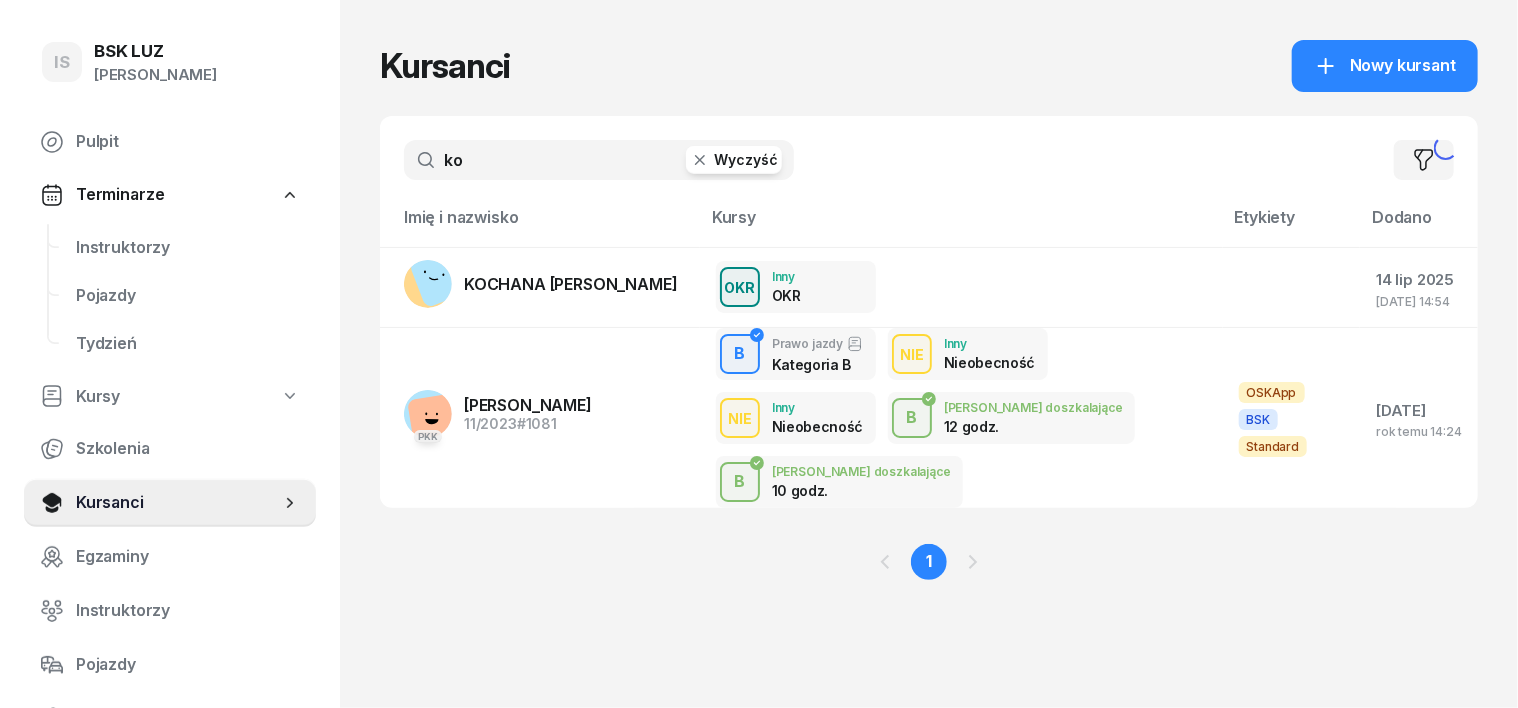 type on "k" 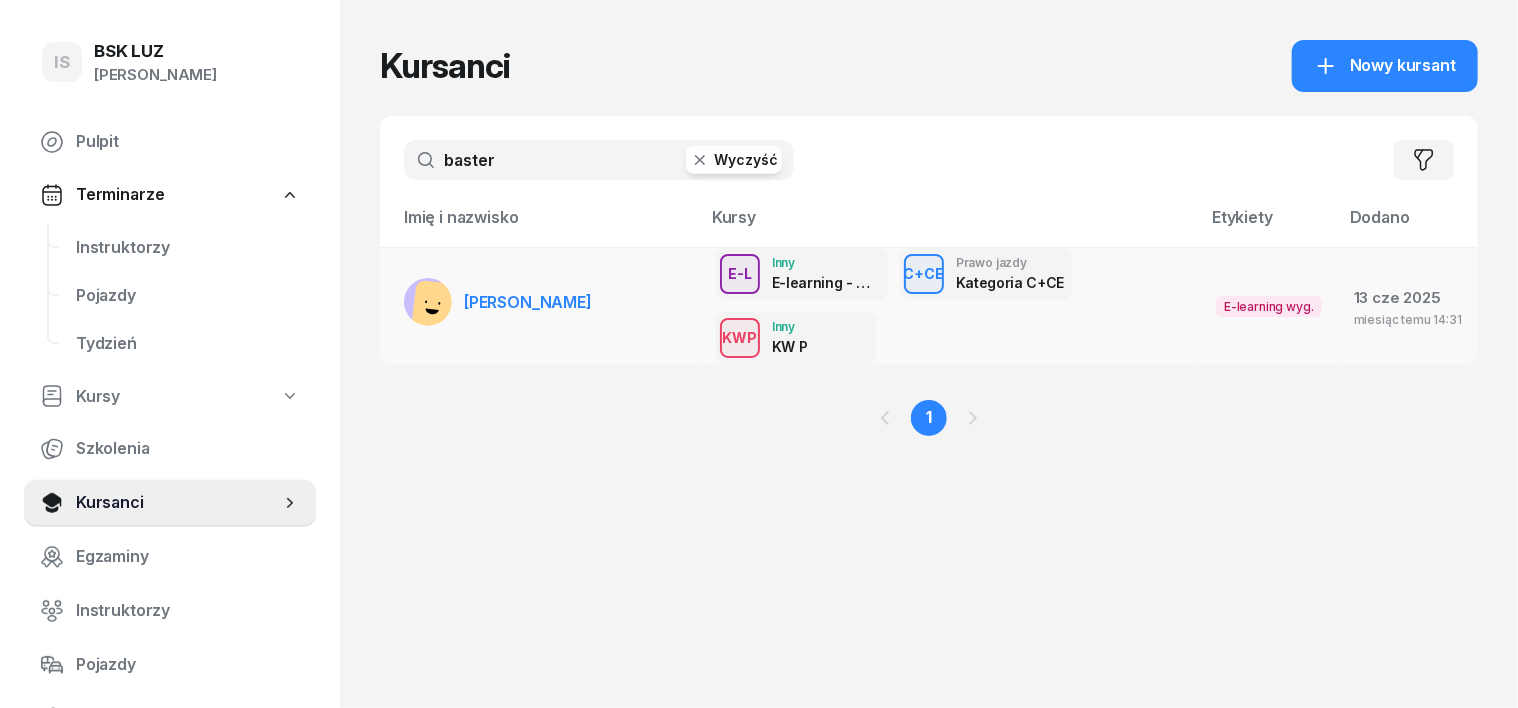 type on "baster" 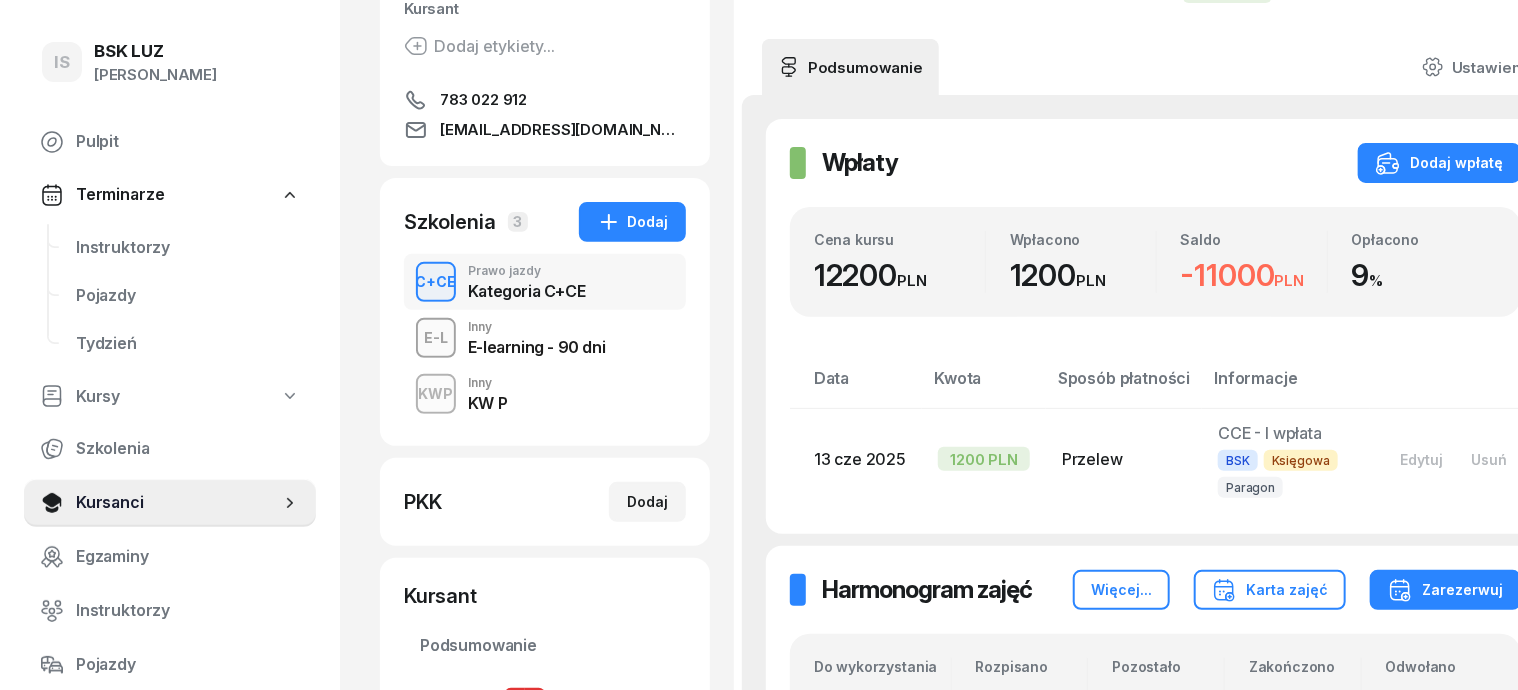 scroll, scrollTop: 250, scrollLeft: 0, axis: vertical 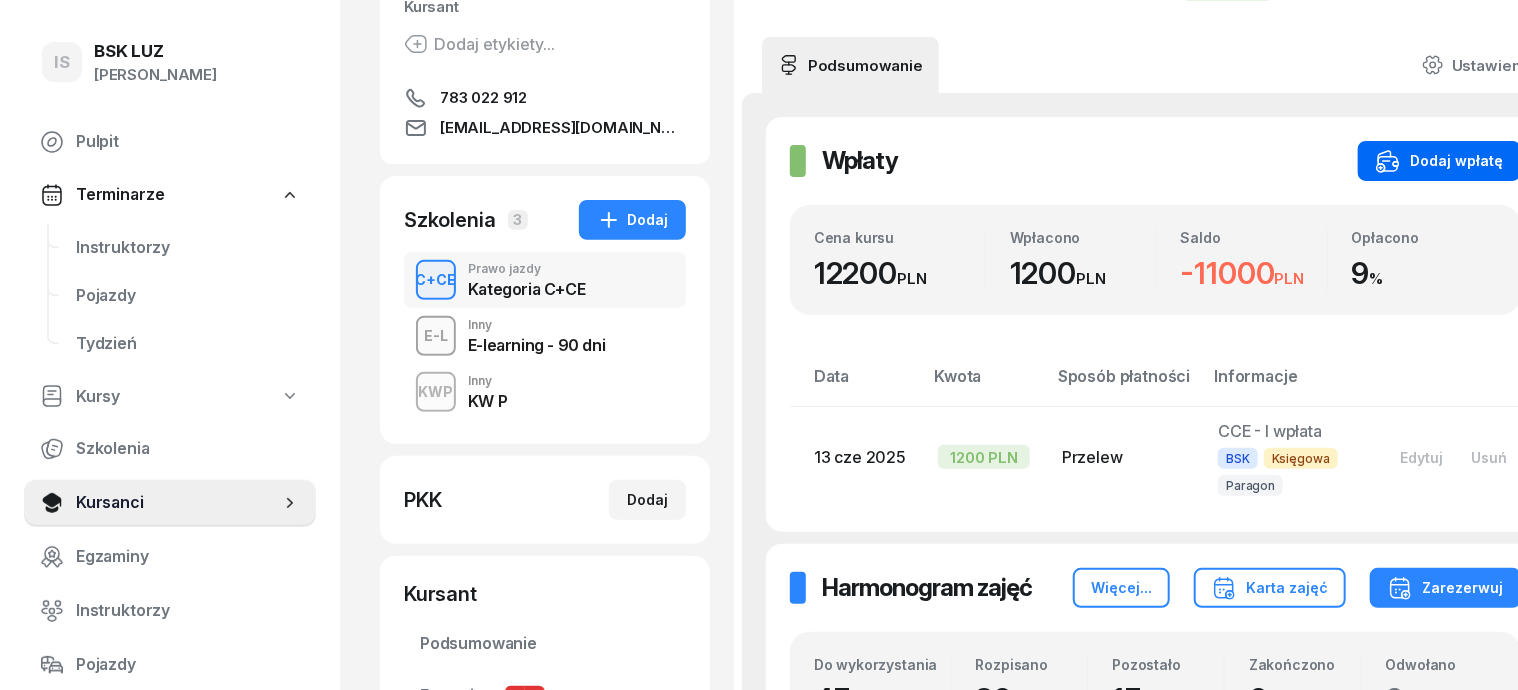 click on "Dodaj wpłatę" at bounding box center [1439, 161] 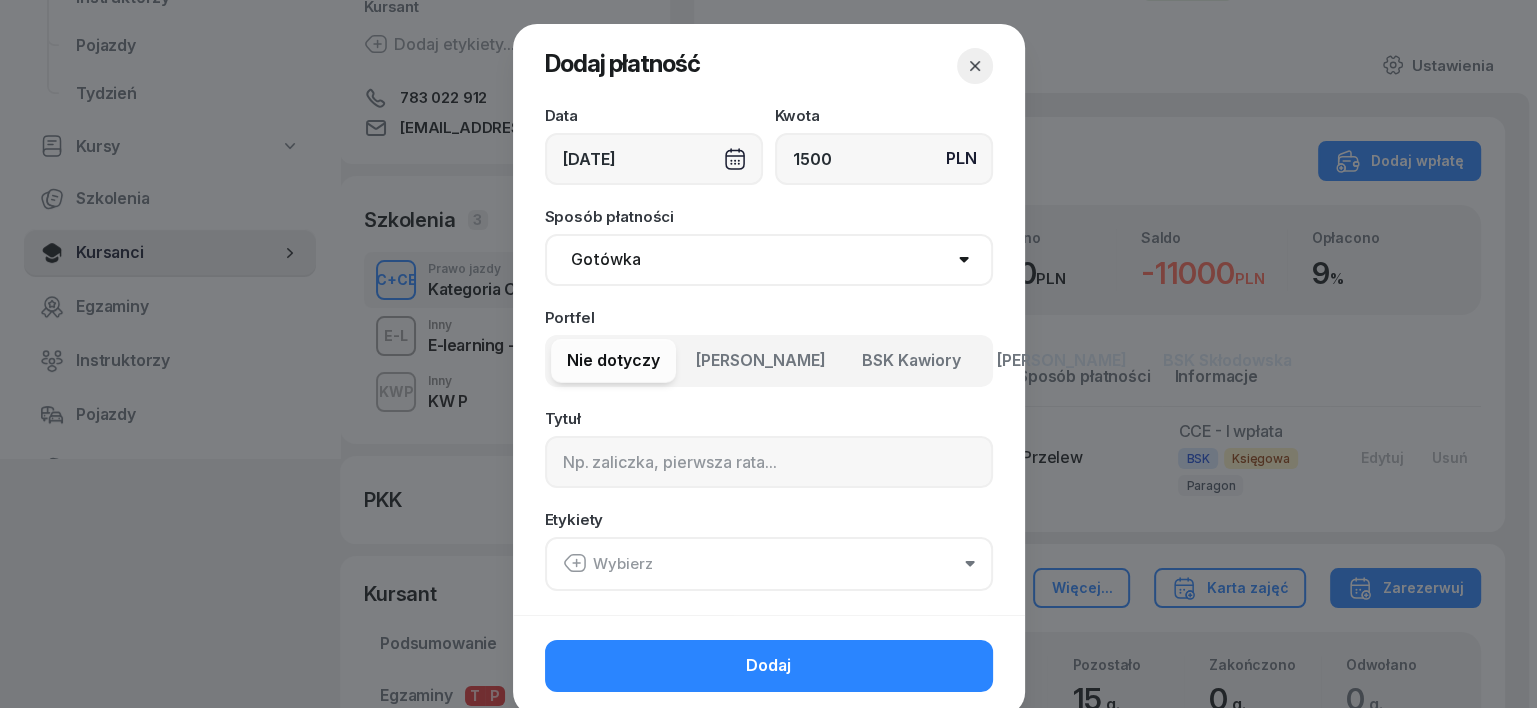 type on "1500" 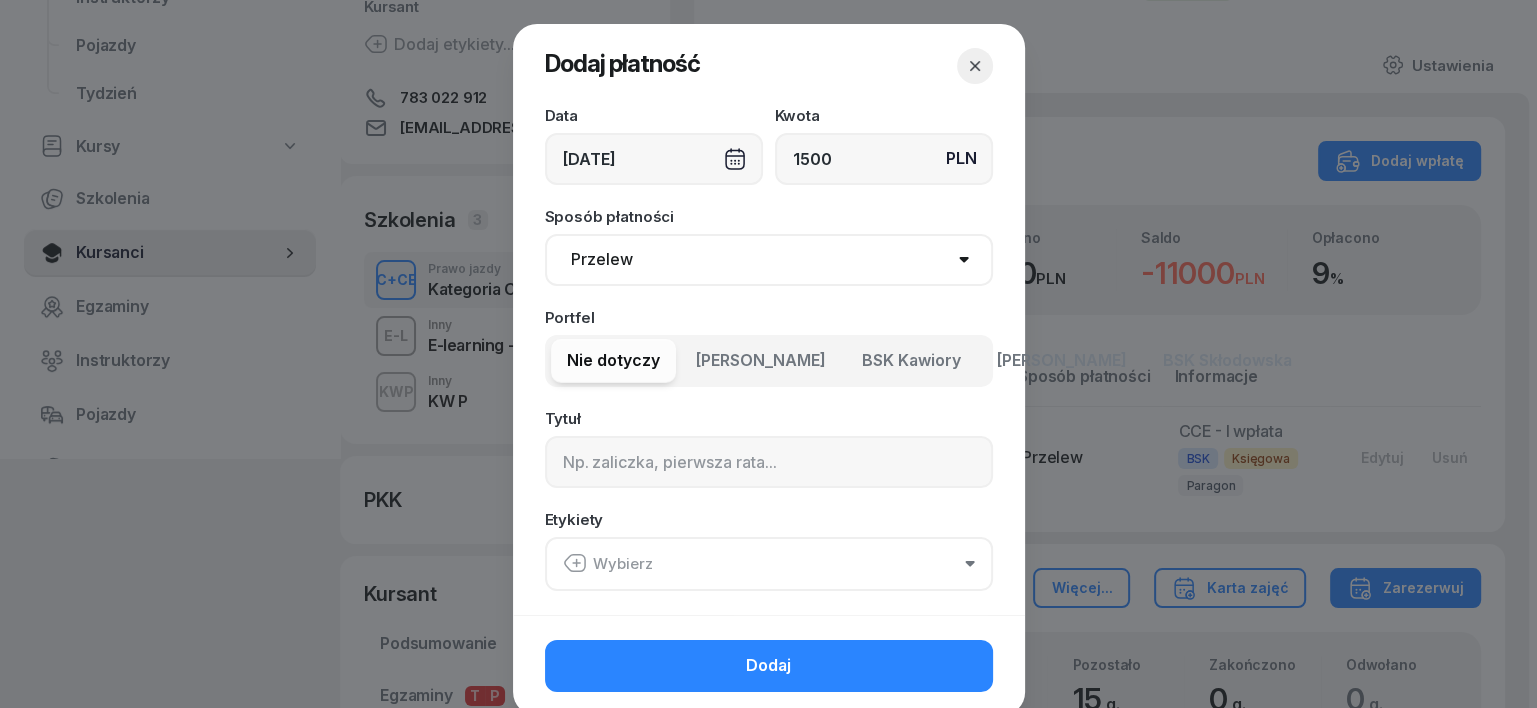 click on "Gotówka Karta Przelew Płatności online BLIK" at bounding box center (769, 260) 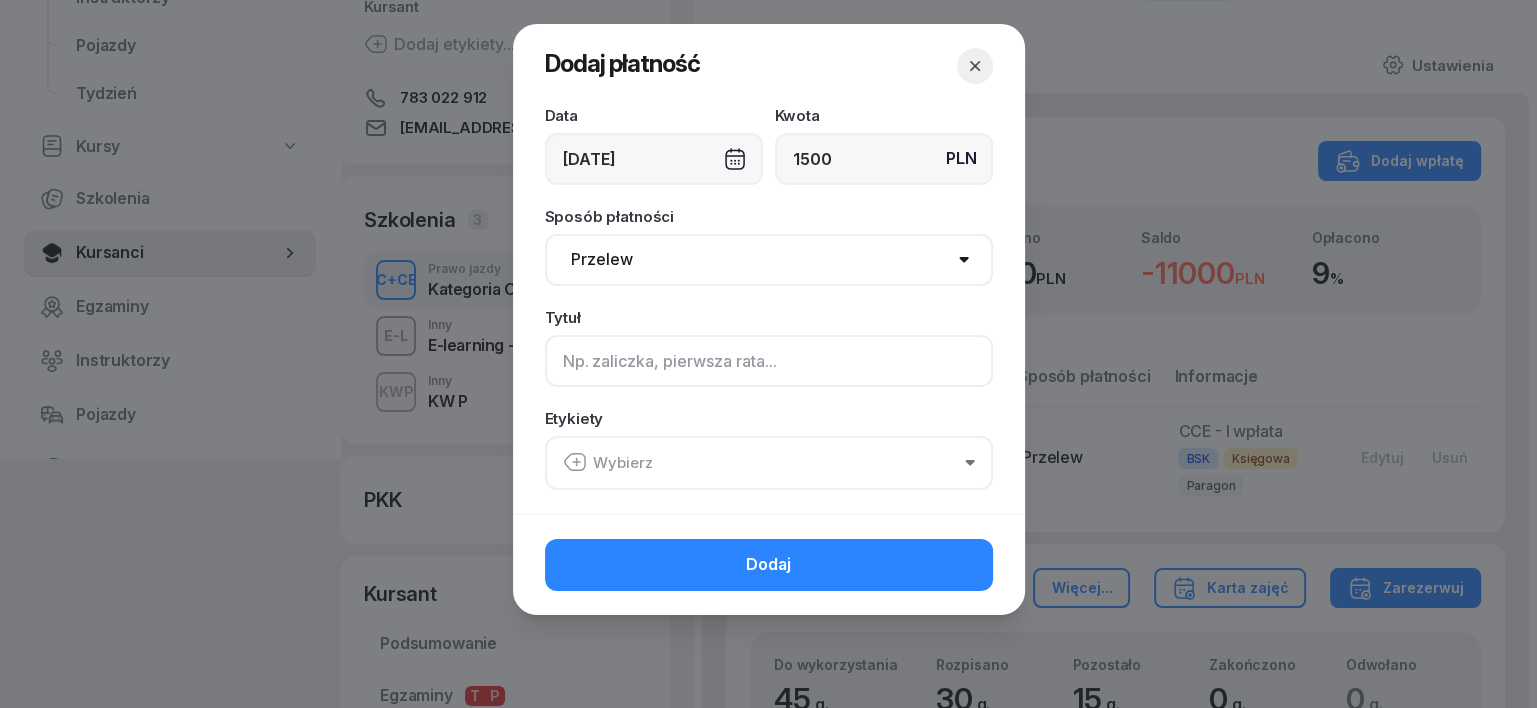 click 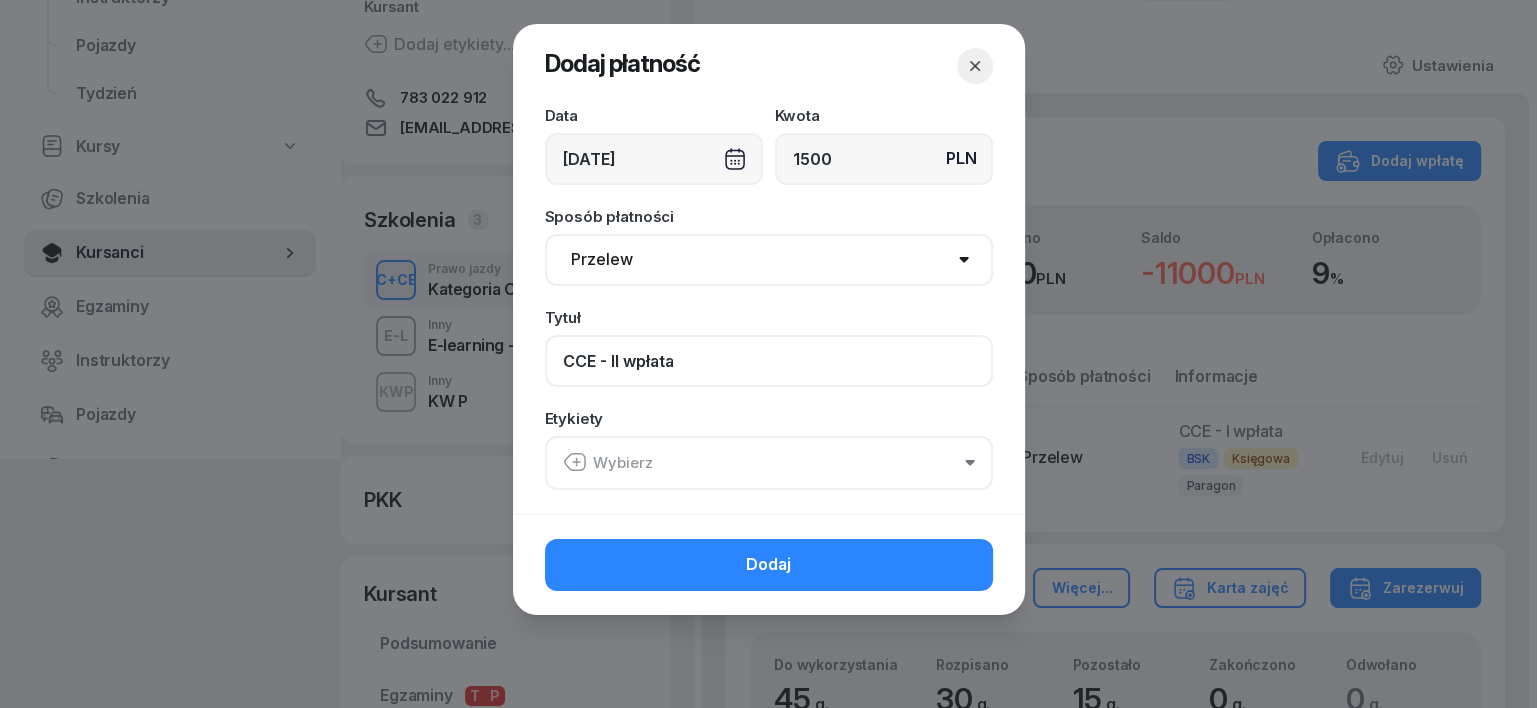 type on "CCE - II wpłata" 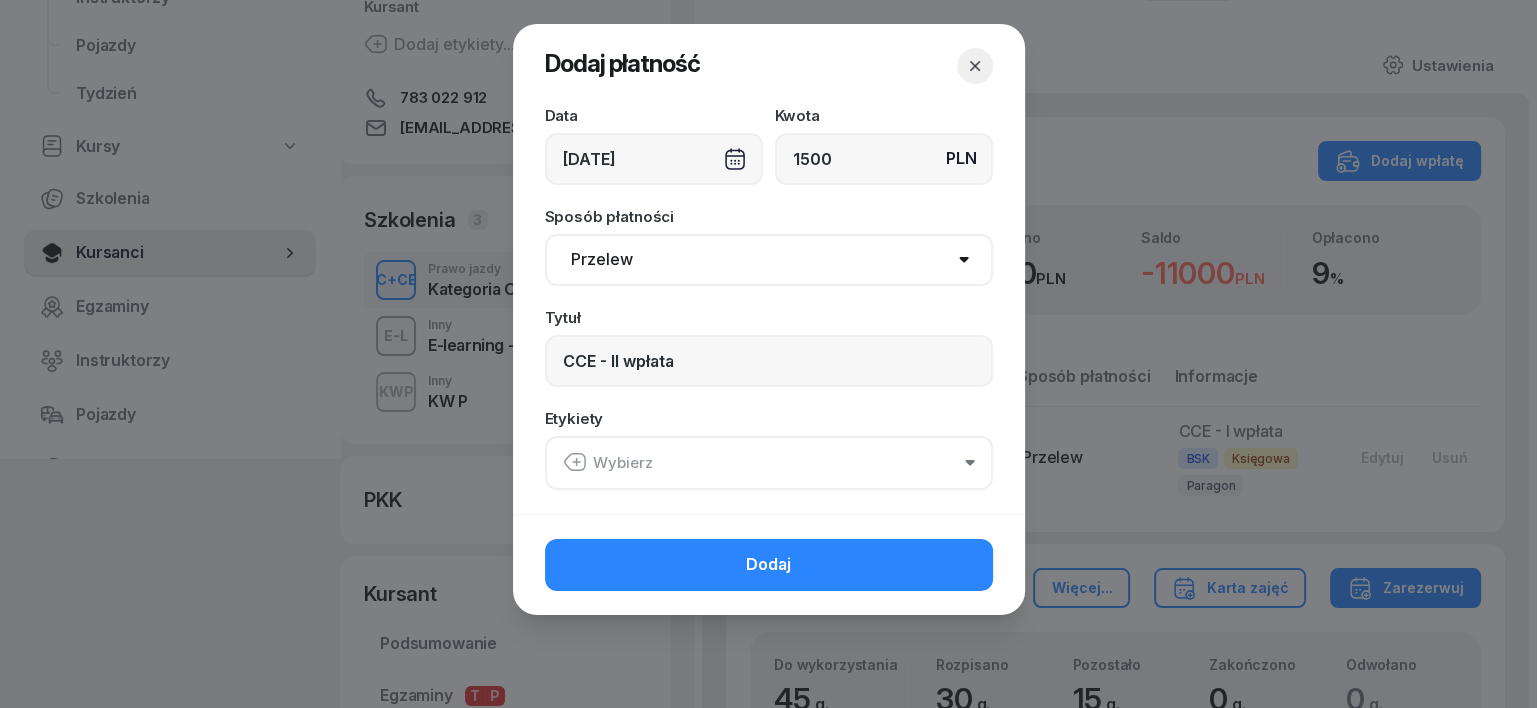 click 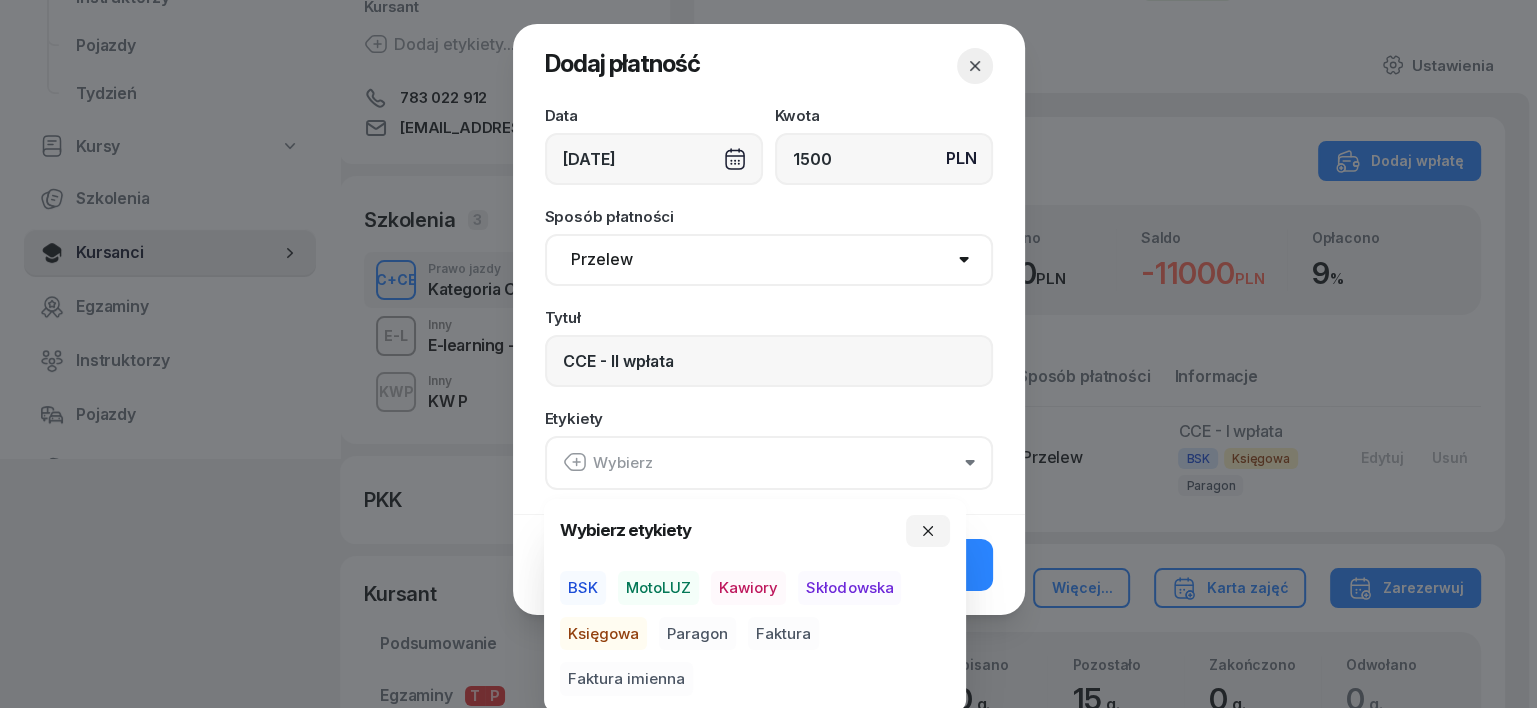 click on "BSK" at bounding box center (583, 588) 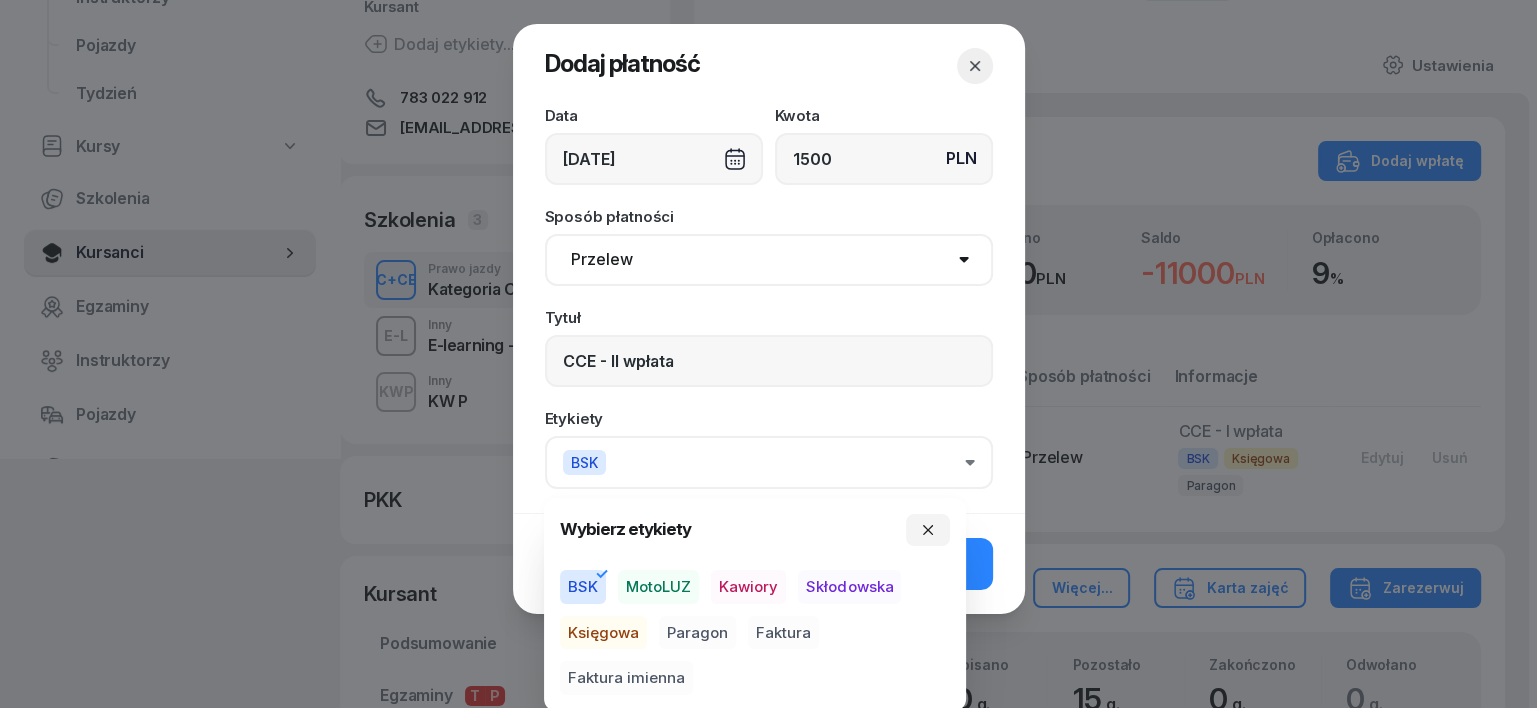 click on "Księgowa" at bounding box center (603, 633) 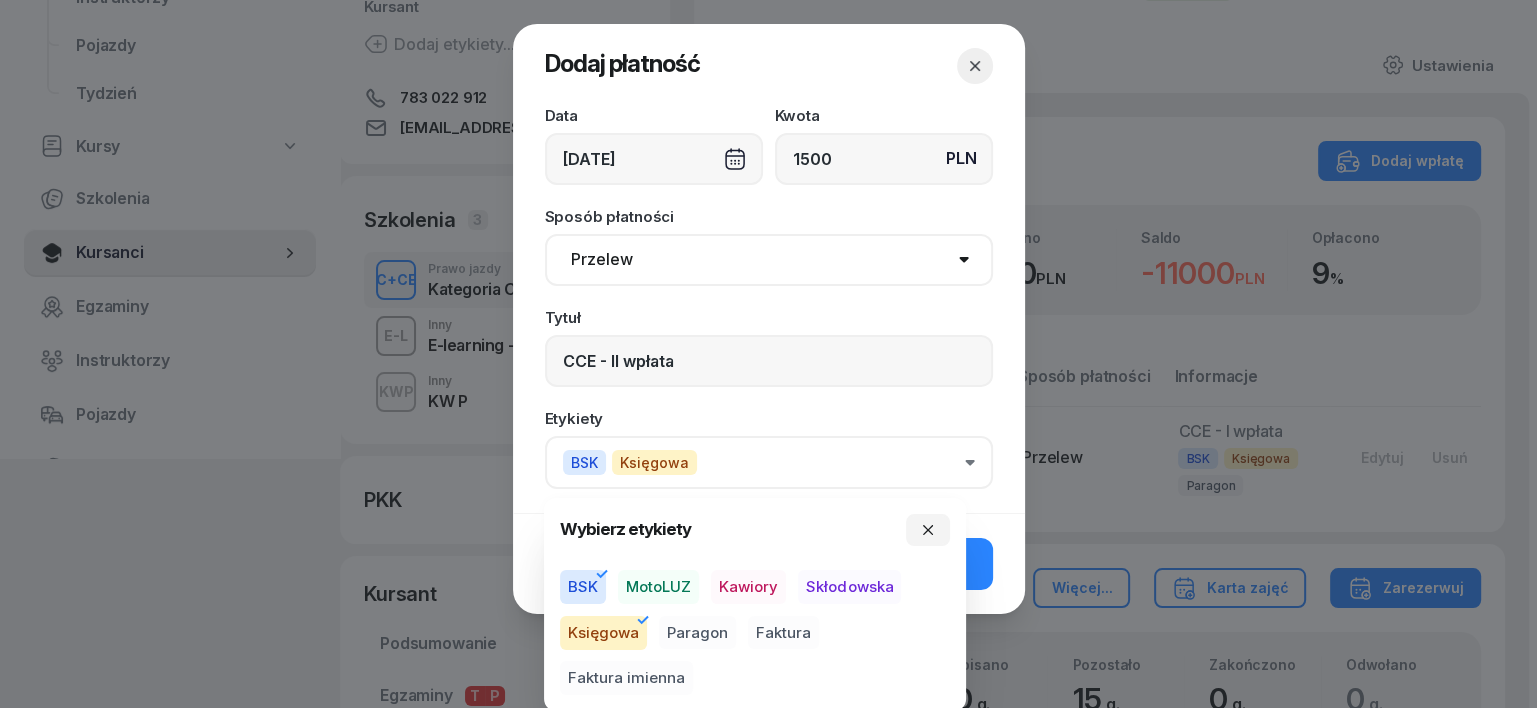 click on "Paragon" at bounding box center [697, 633] 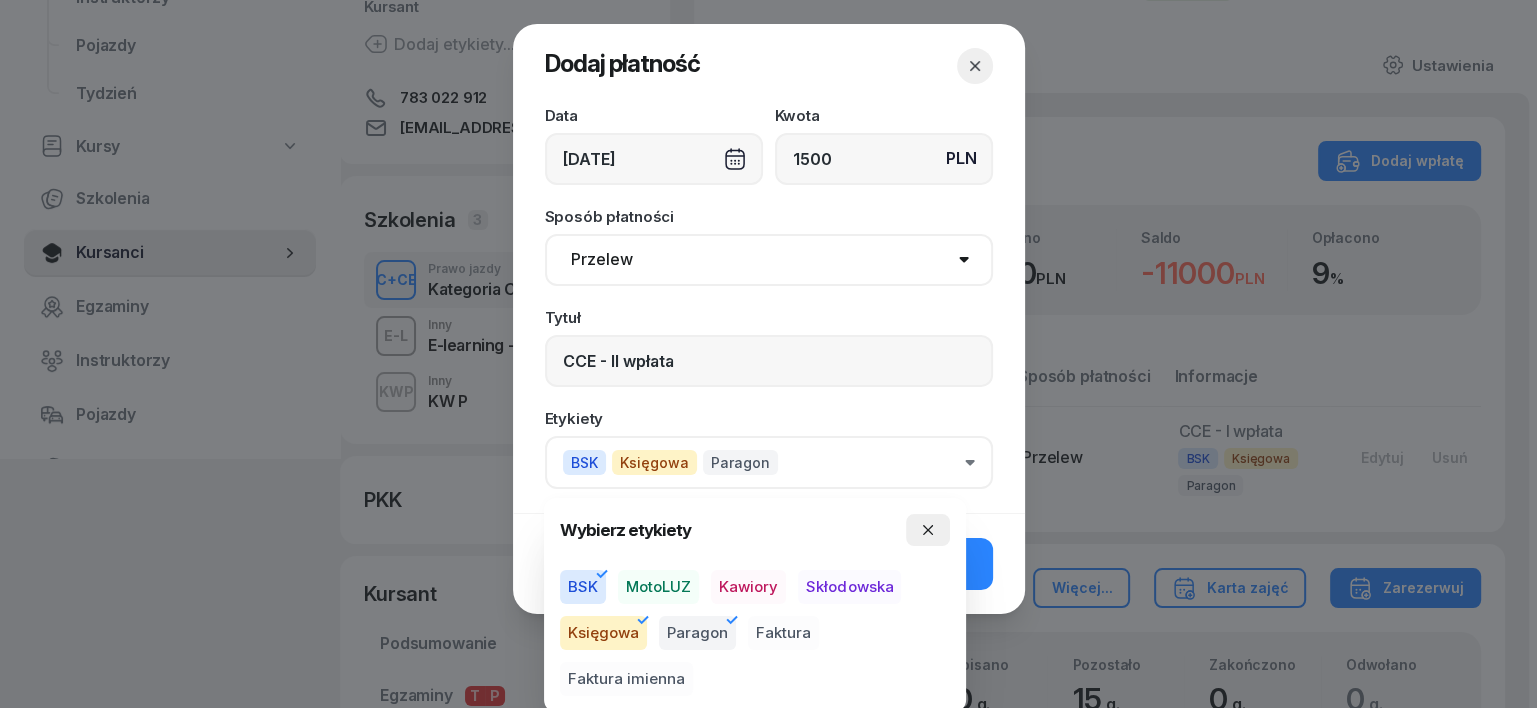 click 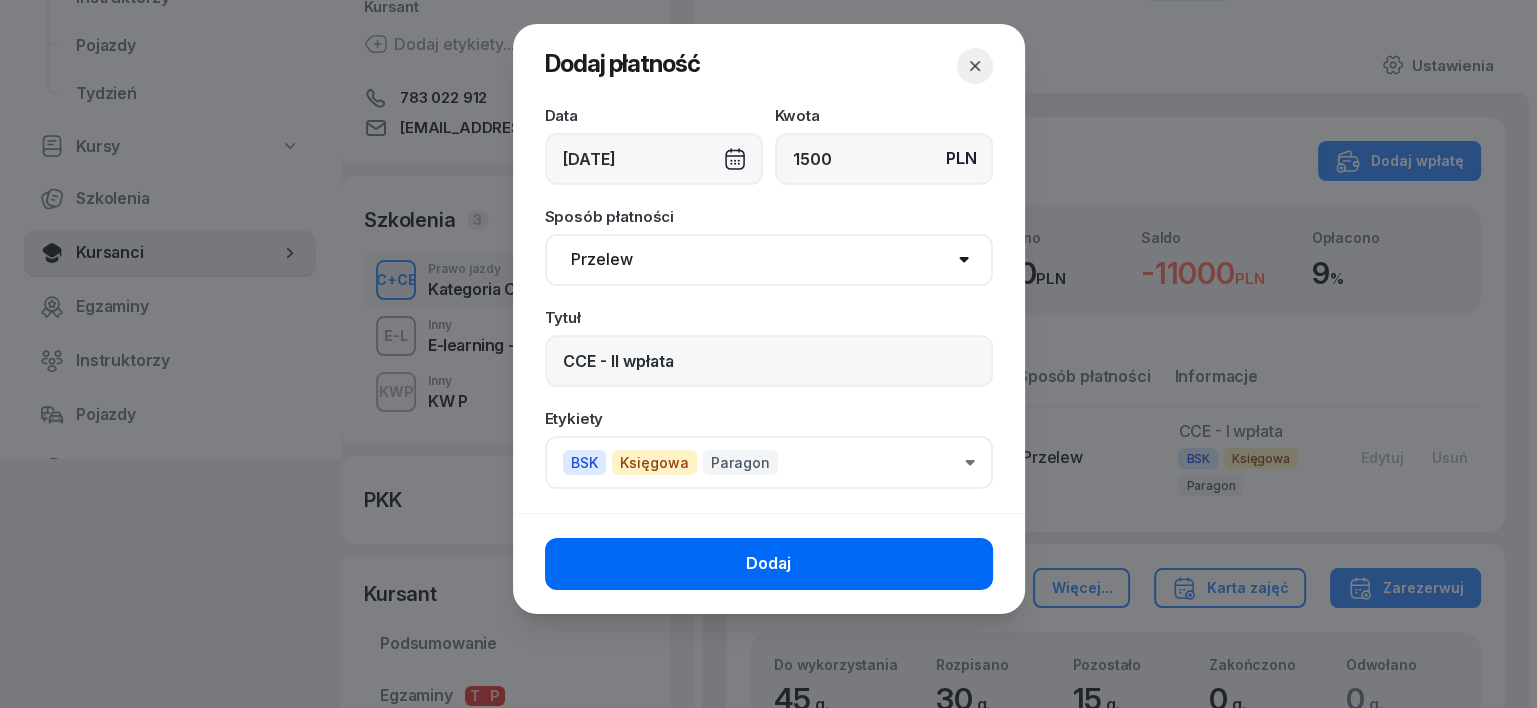 click on "Dodaj" 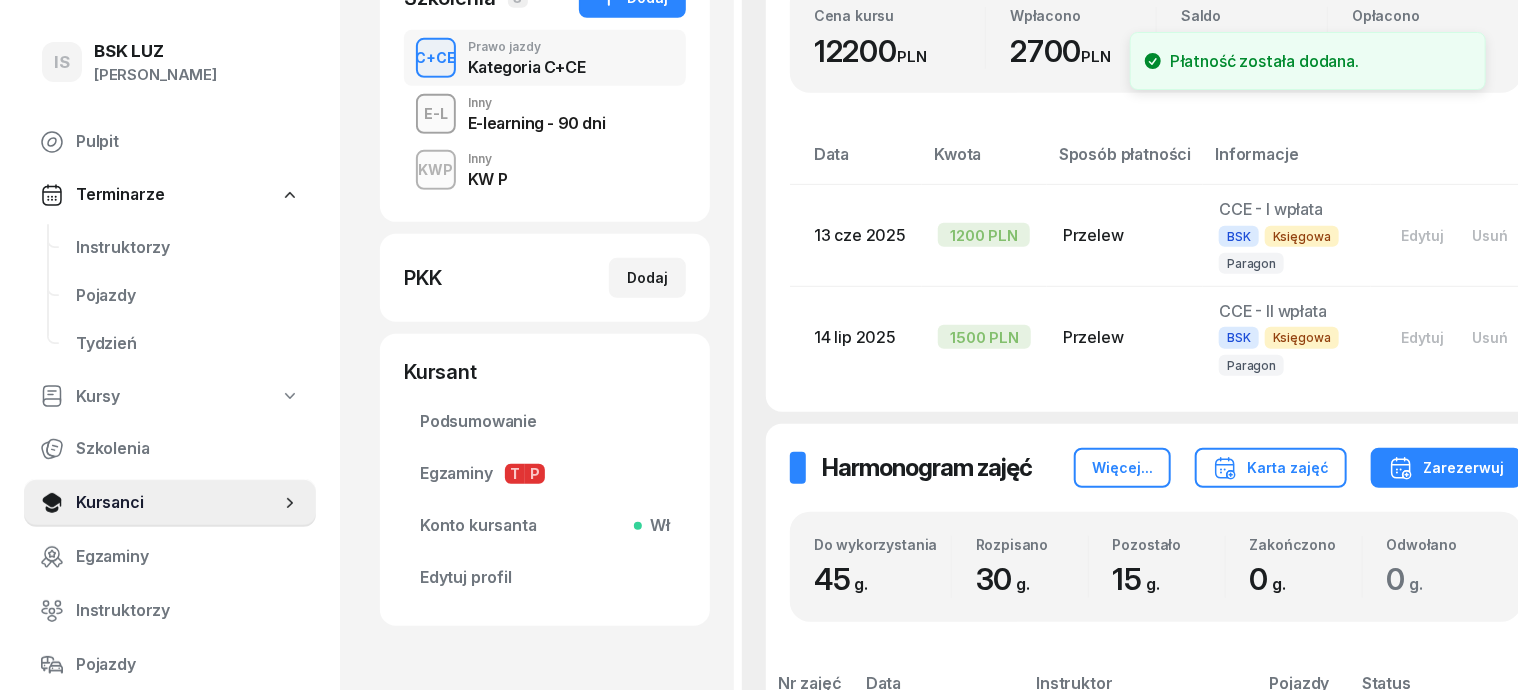 scroll, scrollTop: 750, scrollLeft: 0, axis: vertical 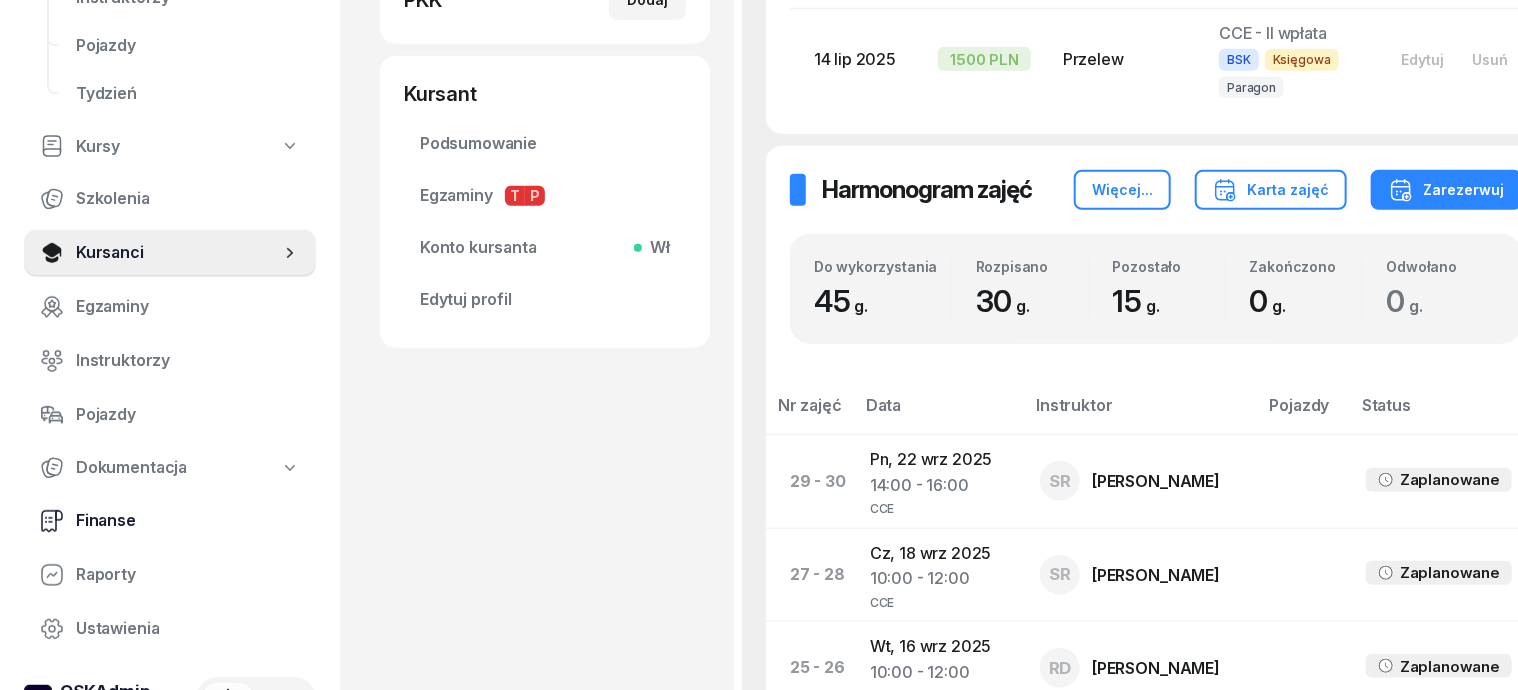 click on "Finanse" at bounding box center (188, 521) 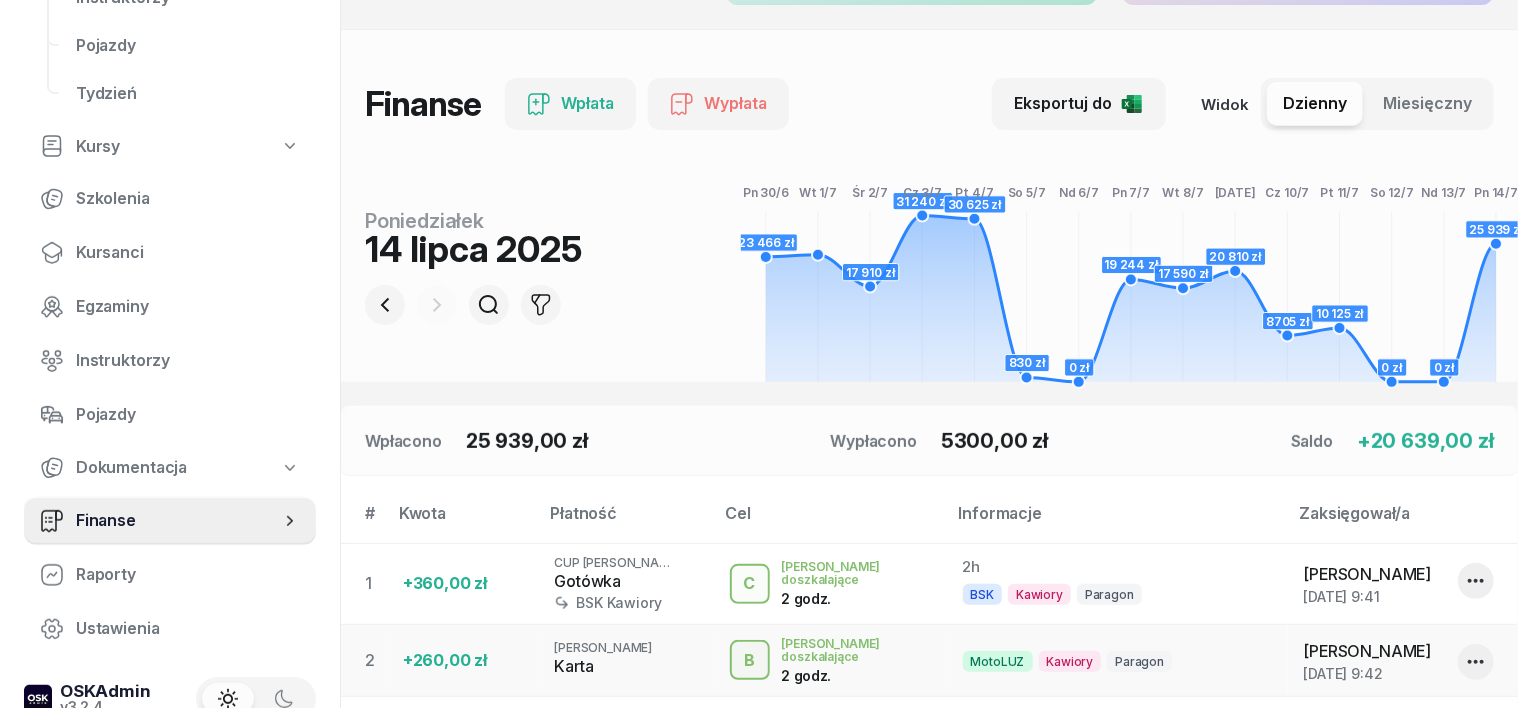 scroll, scrollTop: 0, scrollLeft: 0, axis: both 